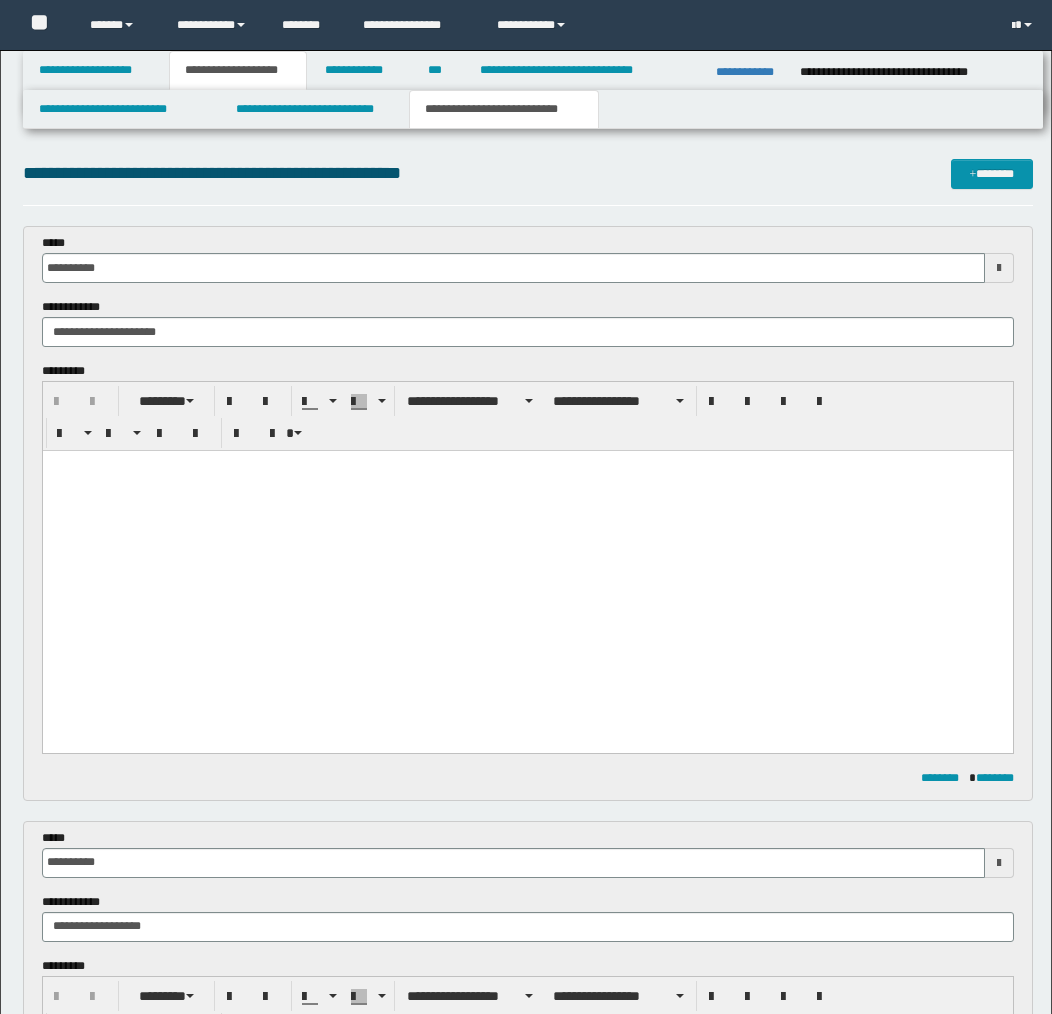 click on "**********" at bounding box center [314, 109] 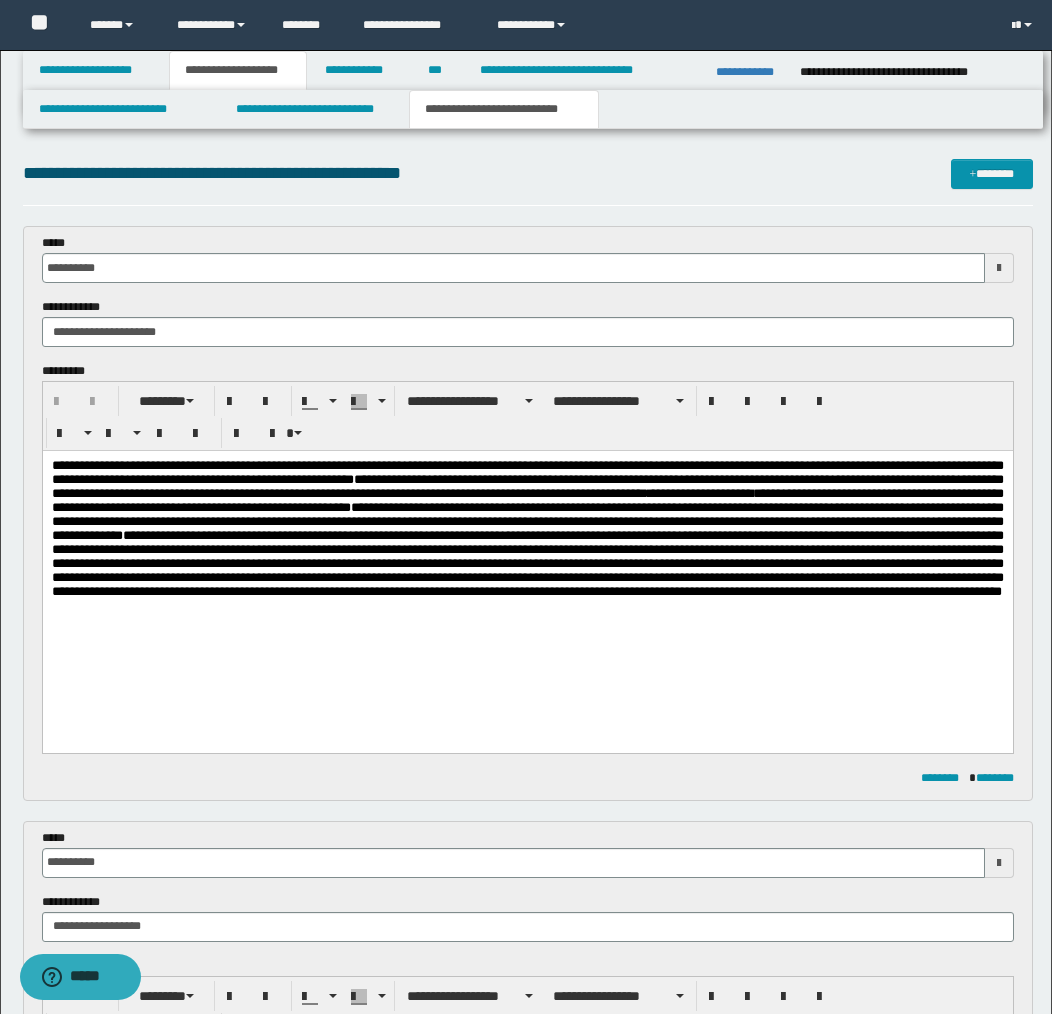 scroll, scrollTop: 0, scrollLeft: 0, axis: both 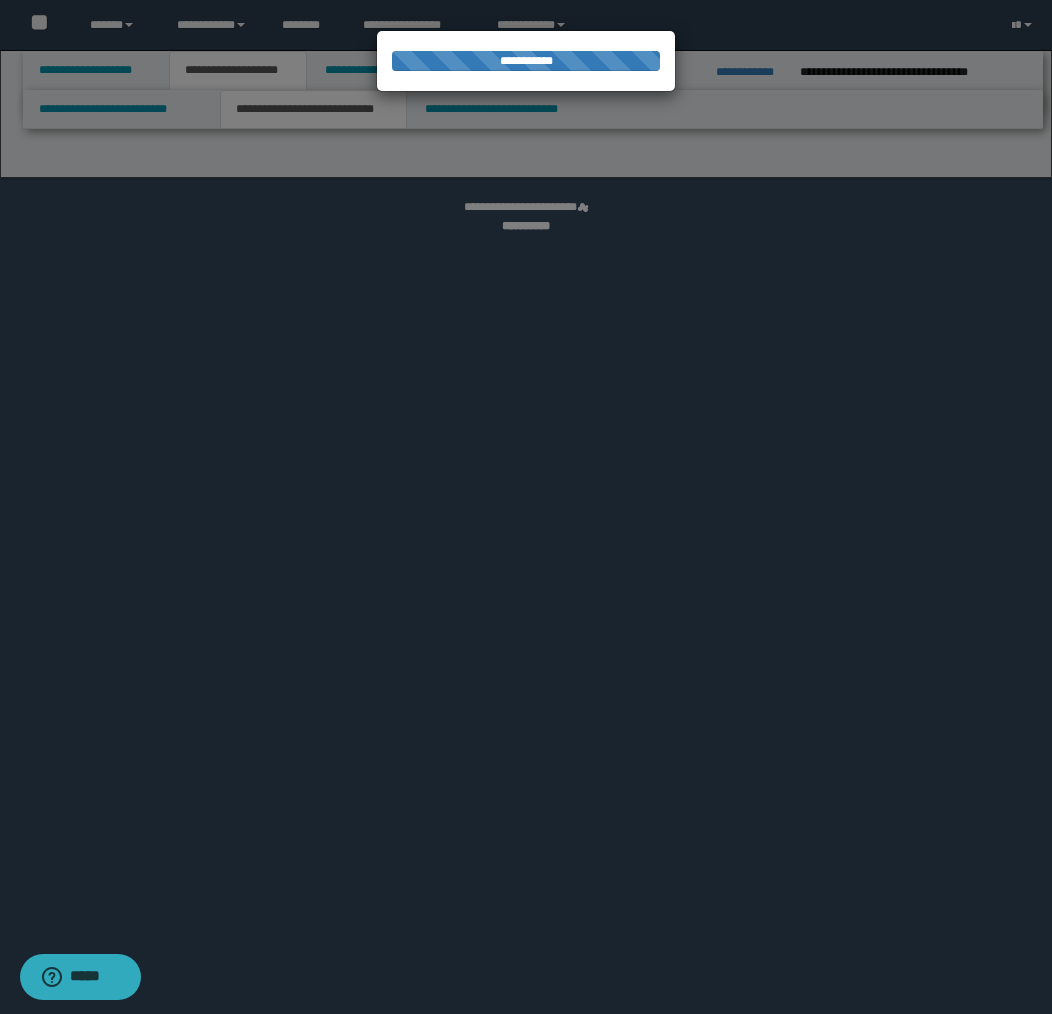 select on "*" 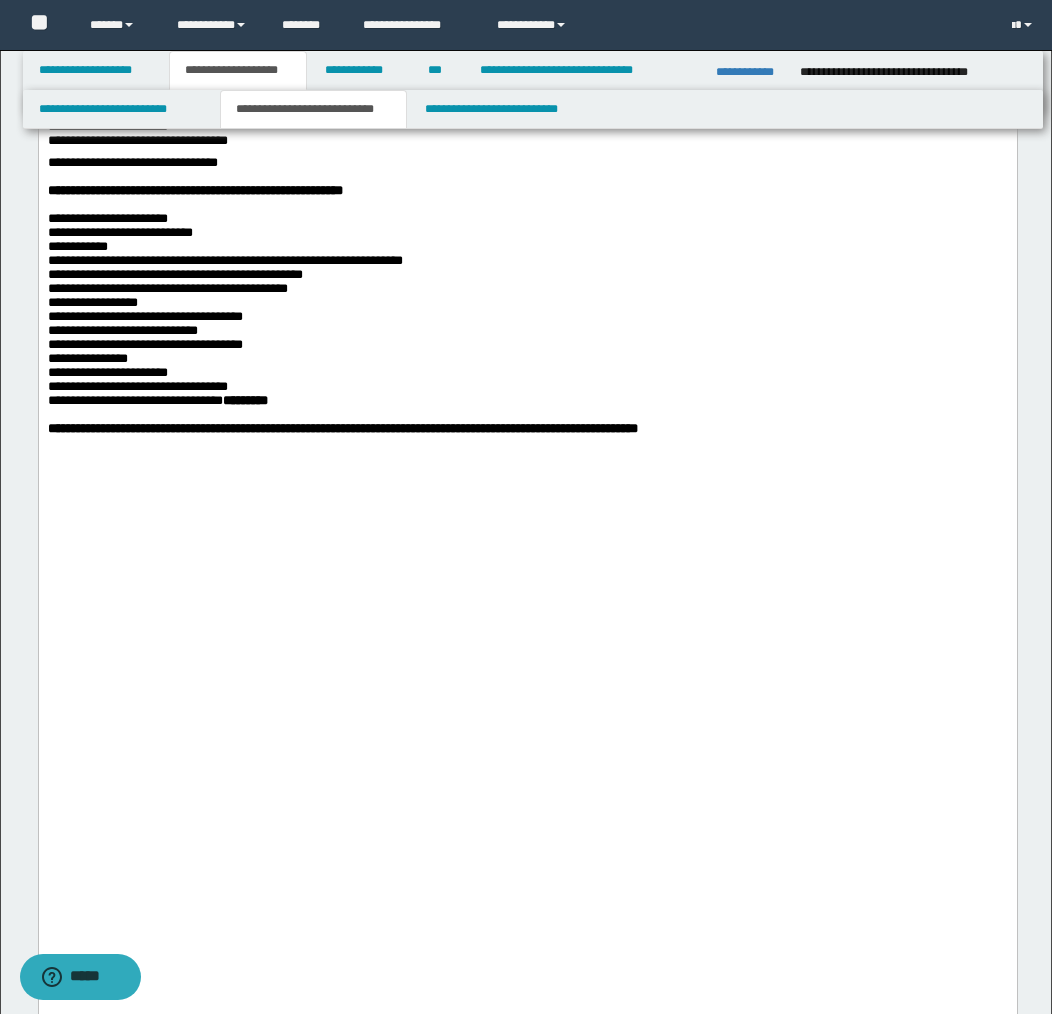 scroll, scrollTop: 3976, scrollLeft: 0, axis: vertical 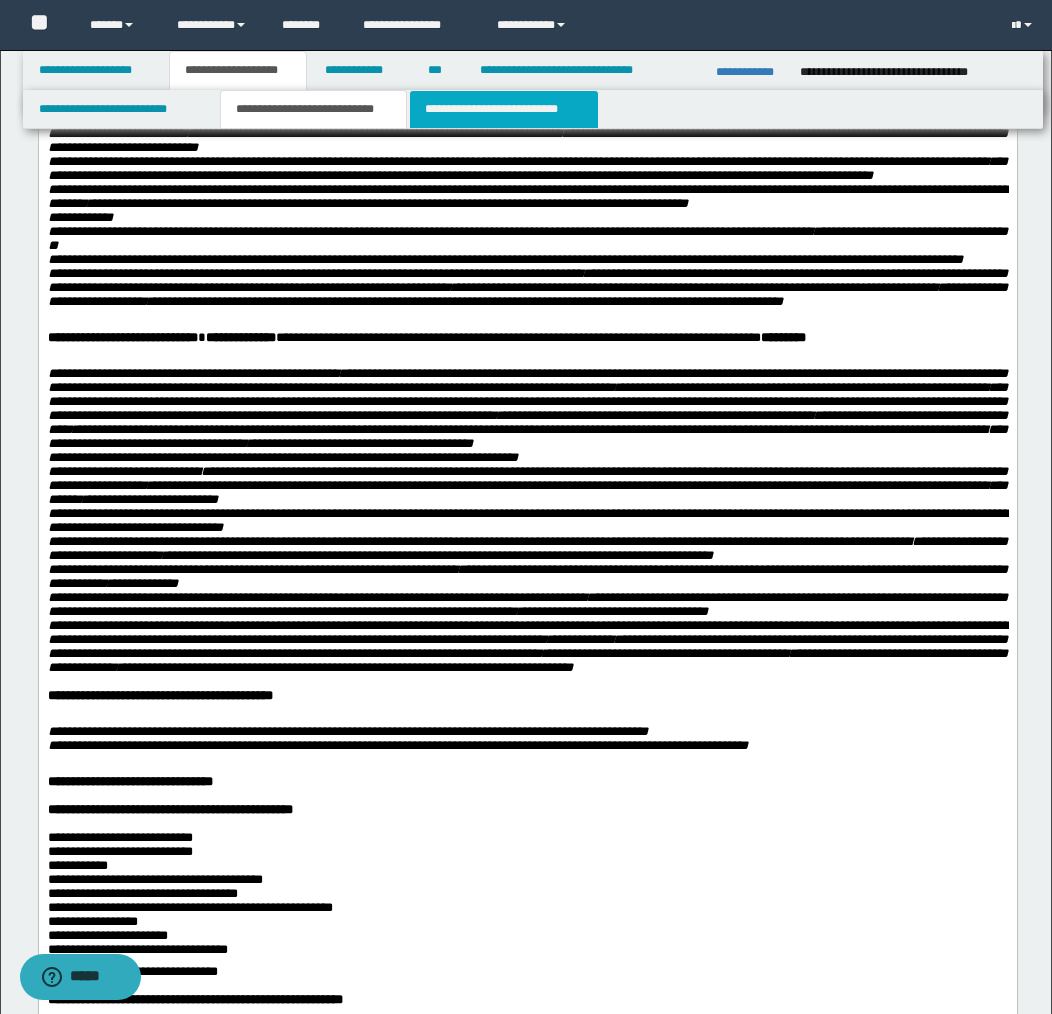 click on "**********" at bounding box center (504, 109) 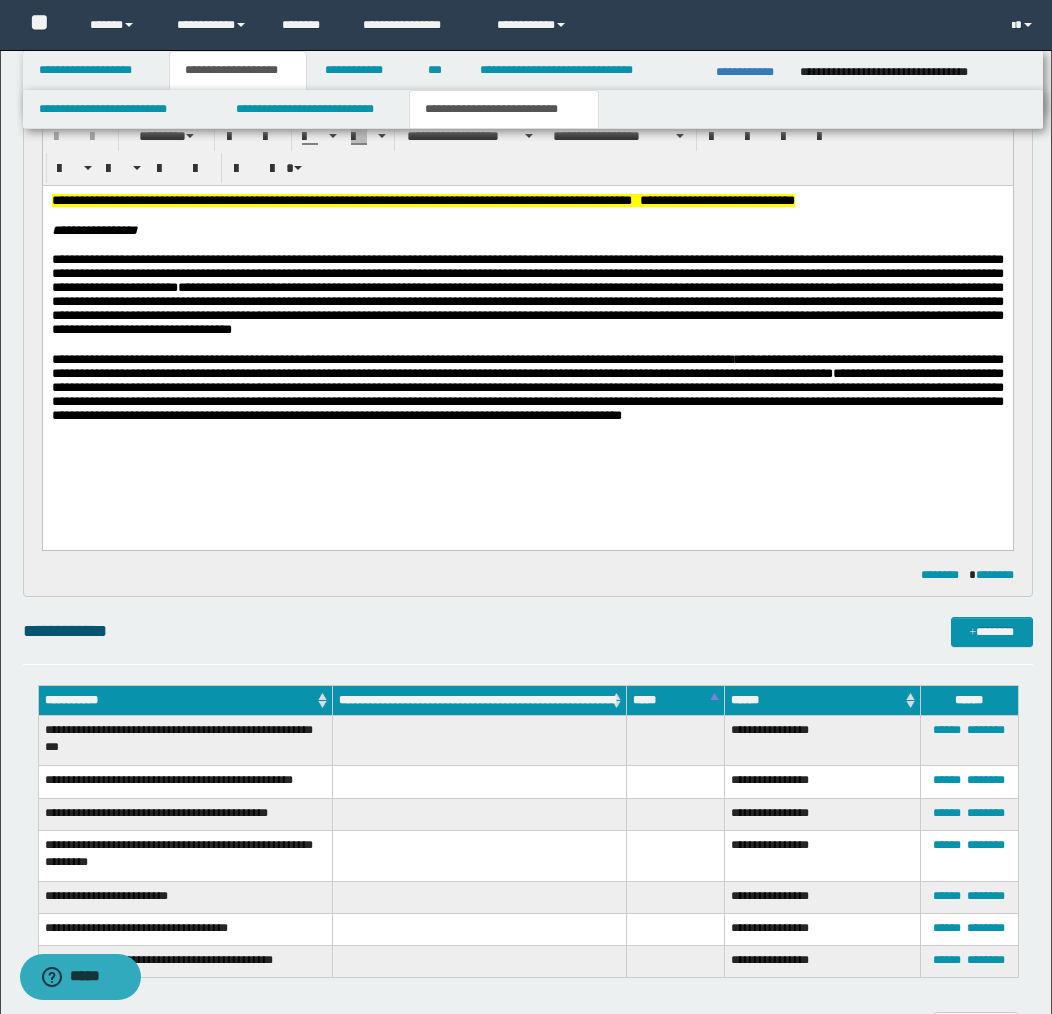 scroll, scrollTop: 867, scrollLeft: 0, axis: vertical 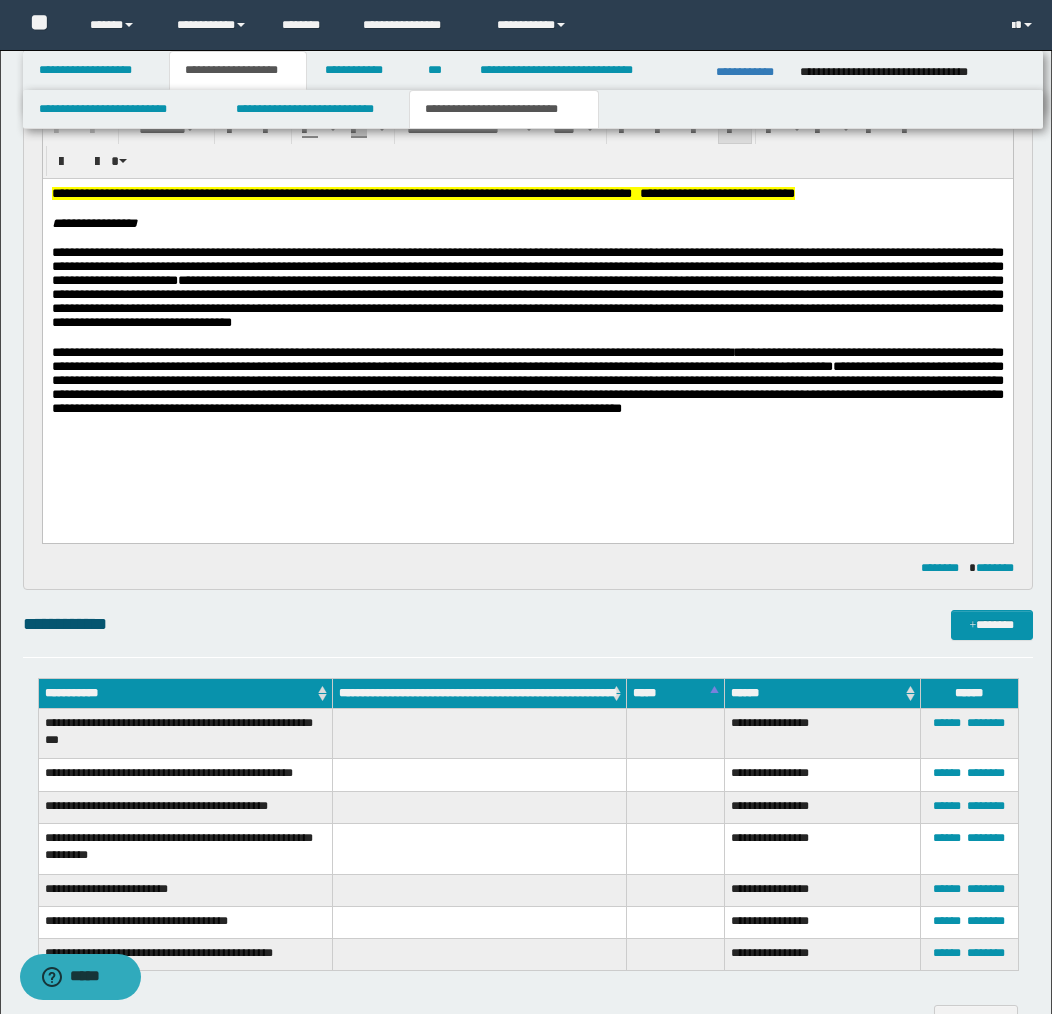click on "**********" at bounding box center (527, 380) 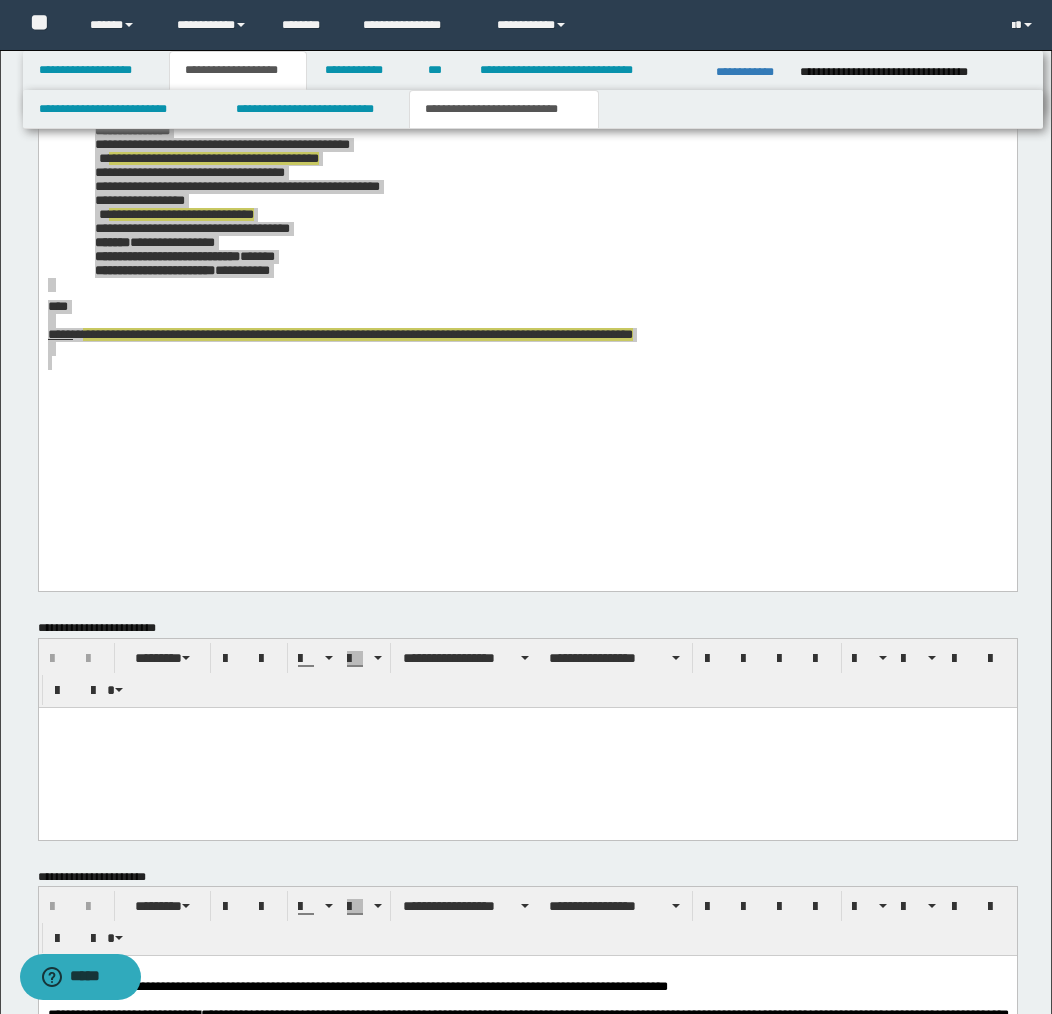 scroll, scrollTop: 2554, scrollLeft: 0, axis: vertical 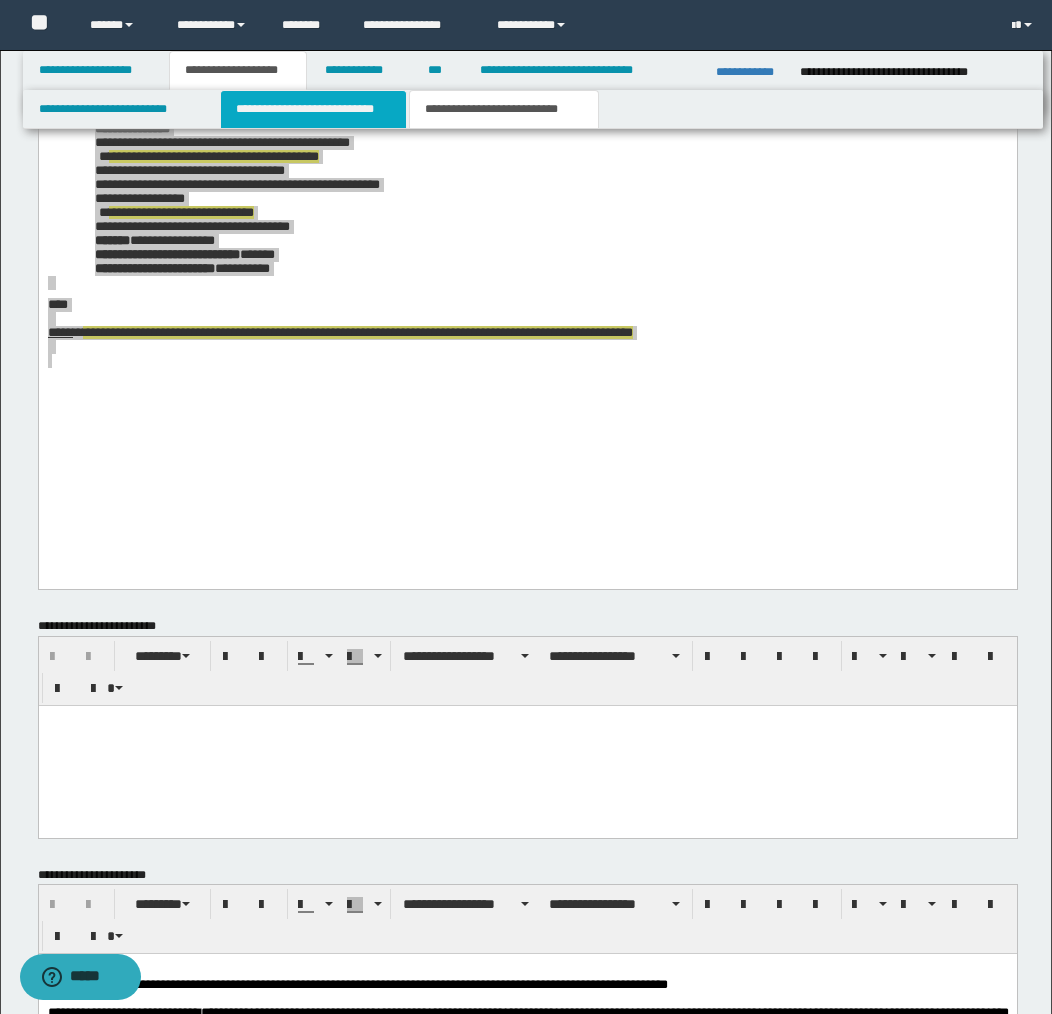 click on "**********" at bounding box center (314, 109) 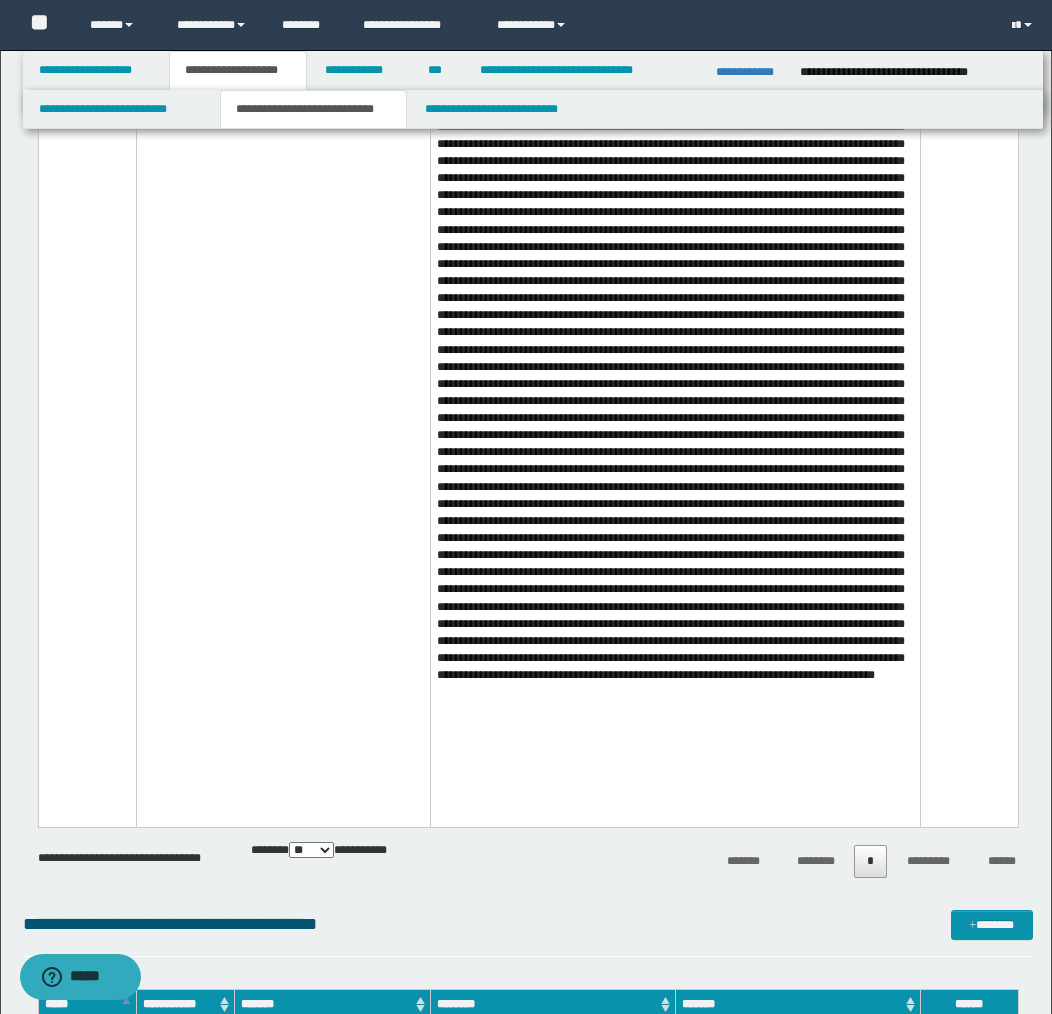 scroll, scrollTop: 12886, scrollLeft: 0, axis: vertical 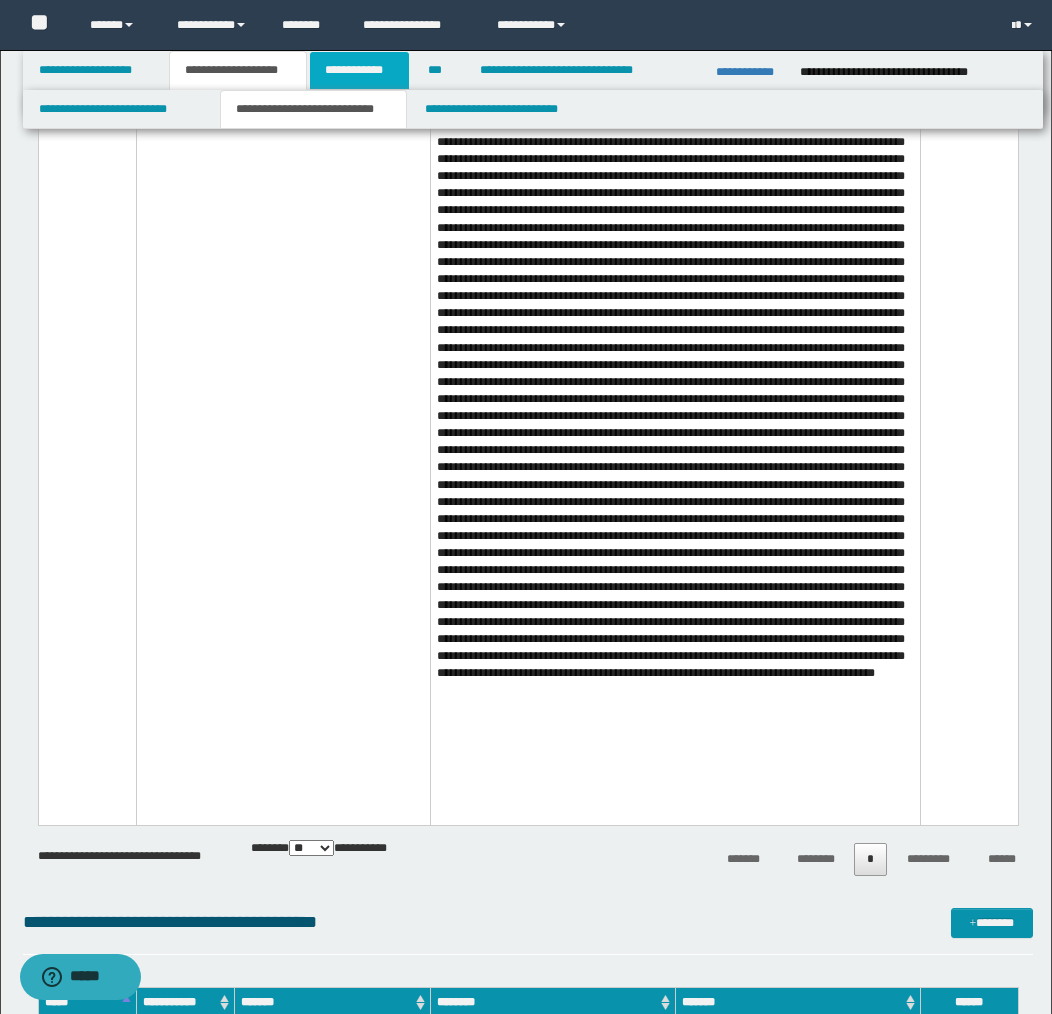 click on "**********" at bounding box center (359, 70) 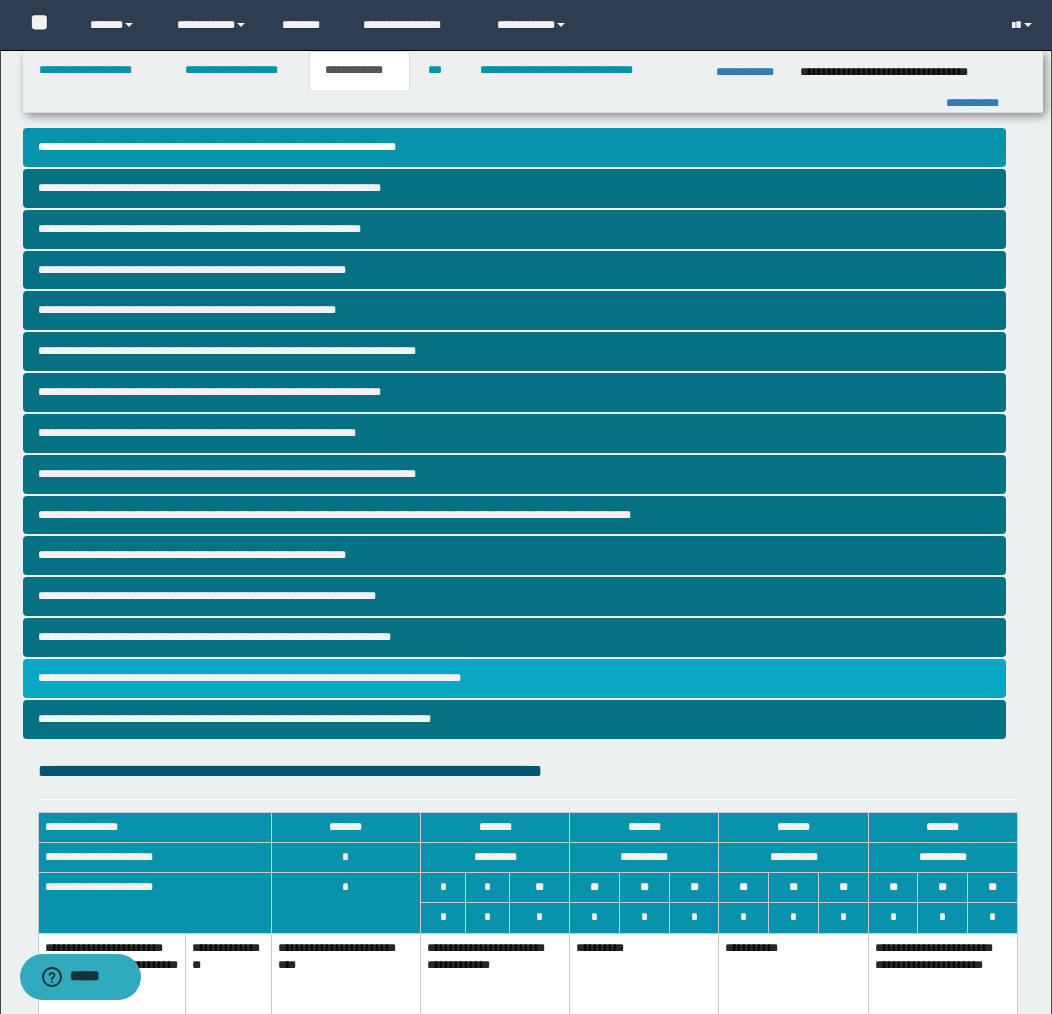 drag, startPoint x: 243, startPoint y: 679, endPoint x: 257, endPoint y: 664, distance: 20.518284 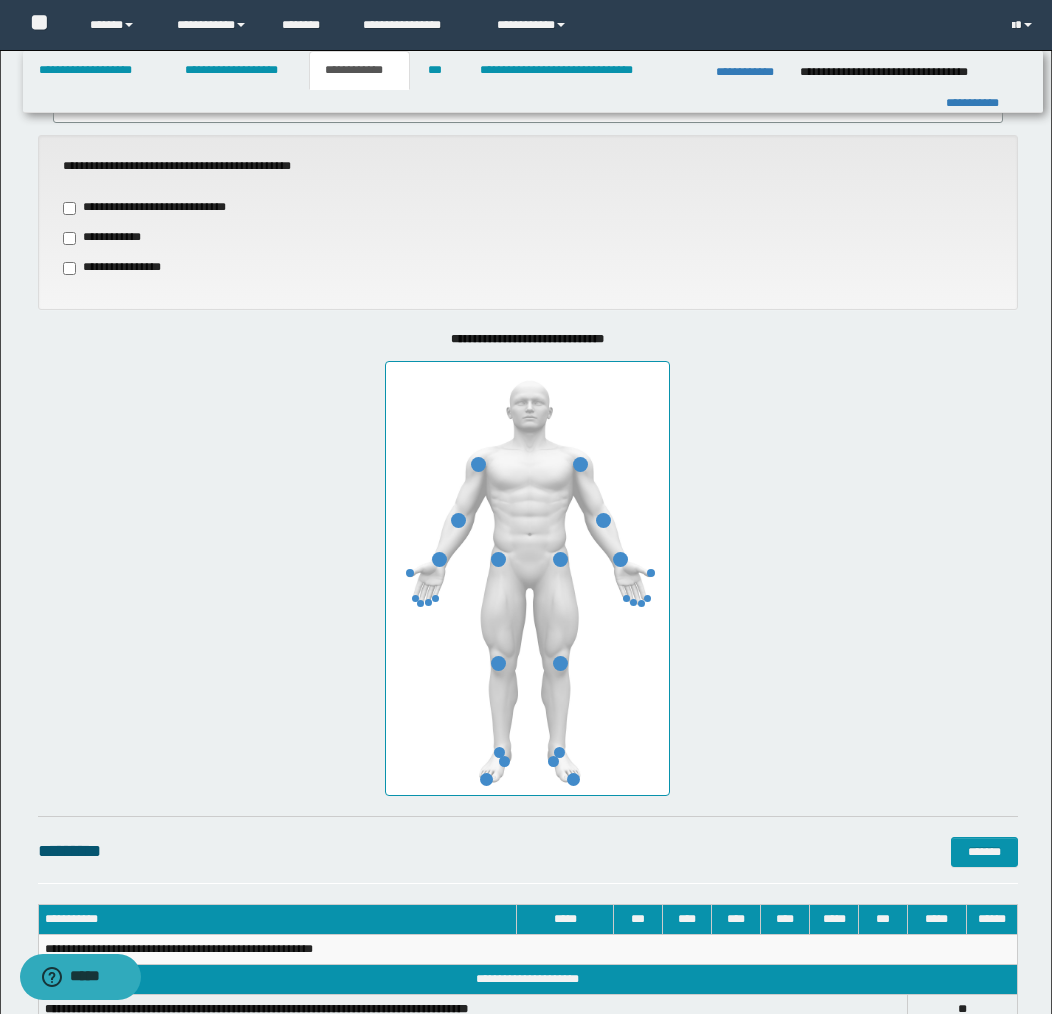 scroll, scrollTop: 744, scrollLeft: 0, axis: vertical 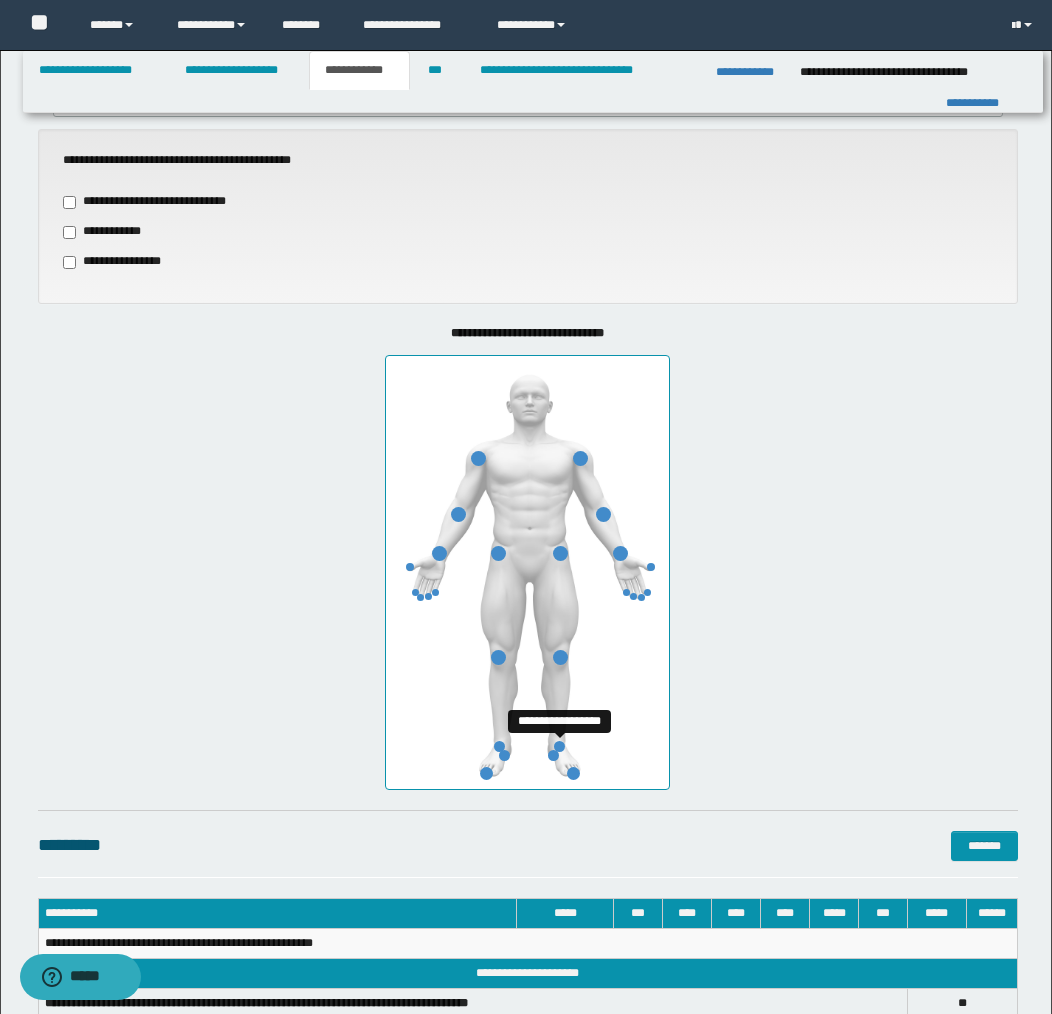 click at bounding box center (559, 746) 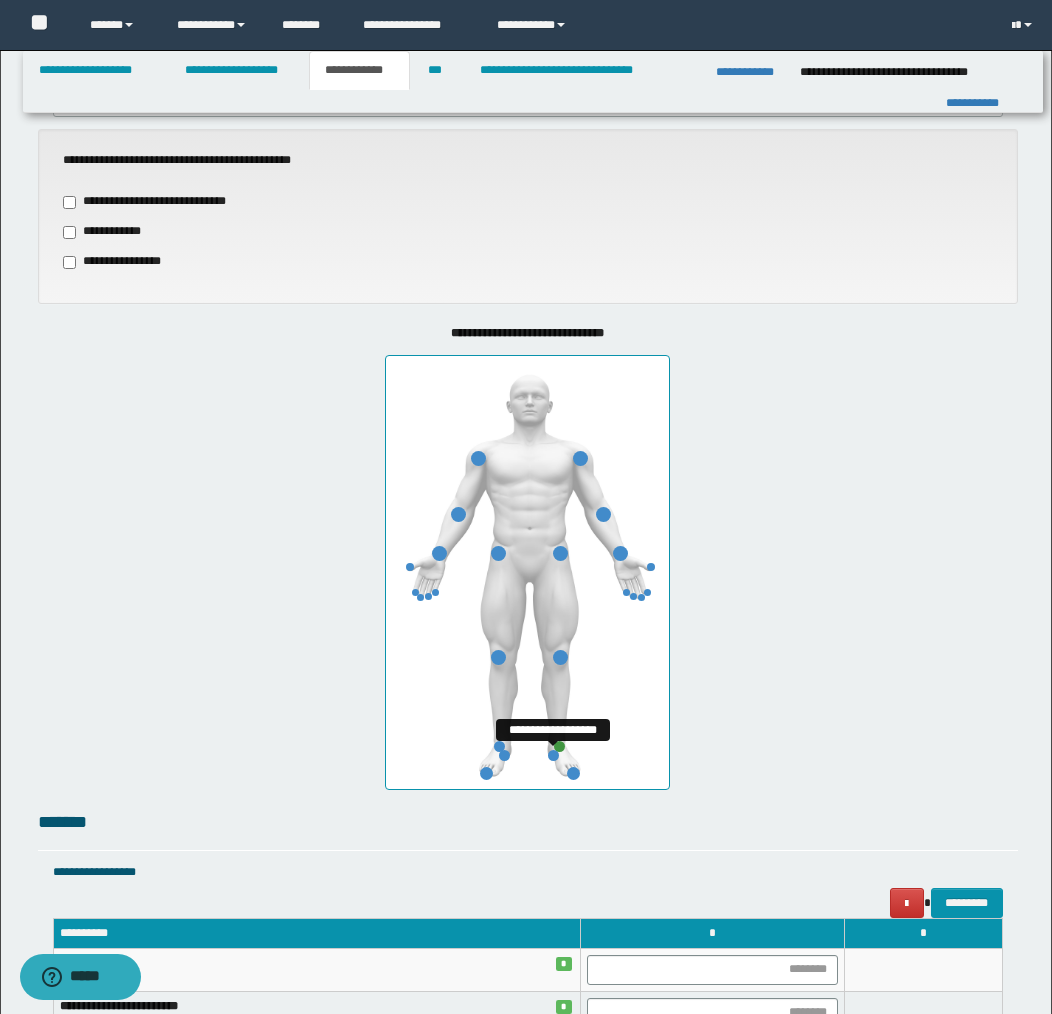 drag, startPoint x: 553, startPoint y: 750, endPoint x: 561, endPoint y: 762, distance: 14.422205 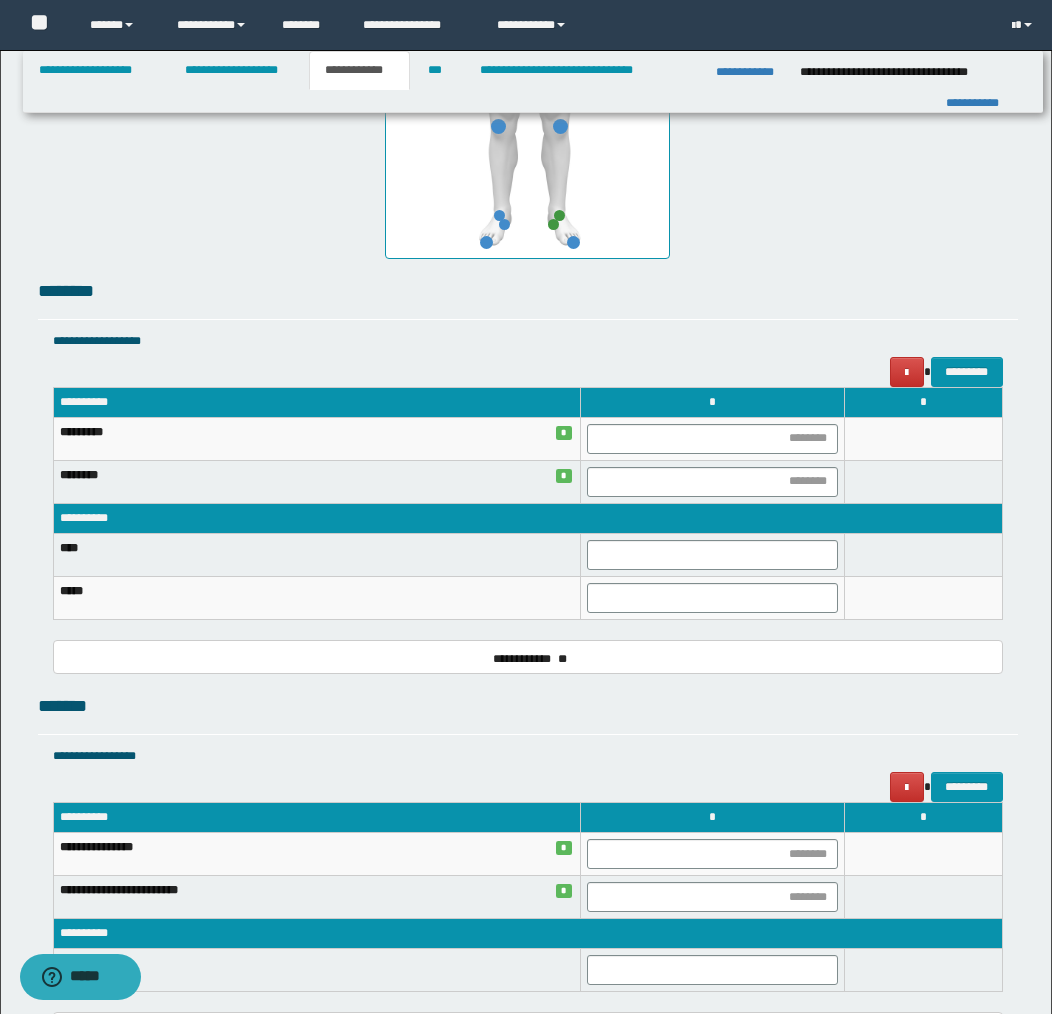 scroll, scrollTop: 1300, scrollLeft: 0, axis: vertical 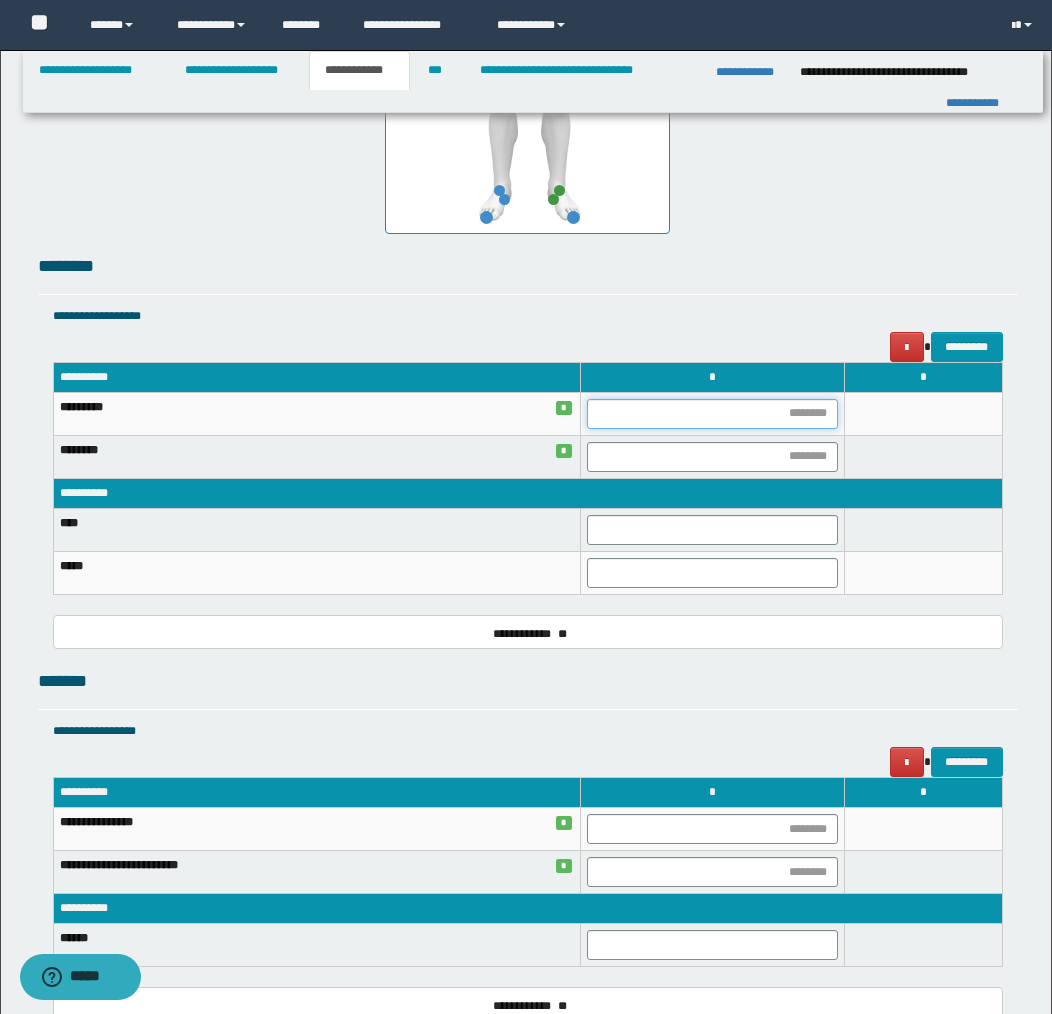 click at bounding box center [712, 414] 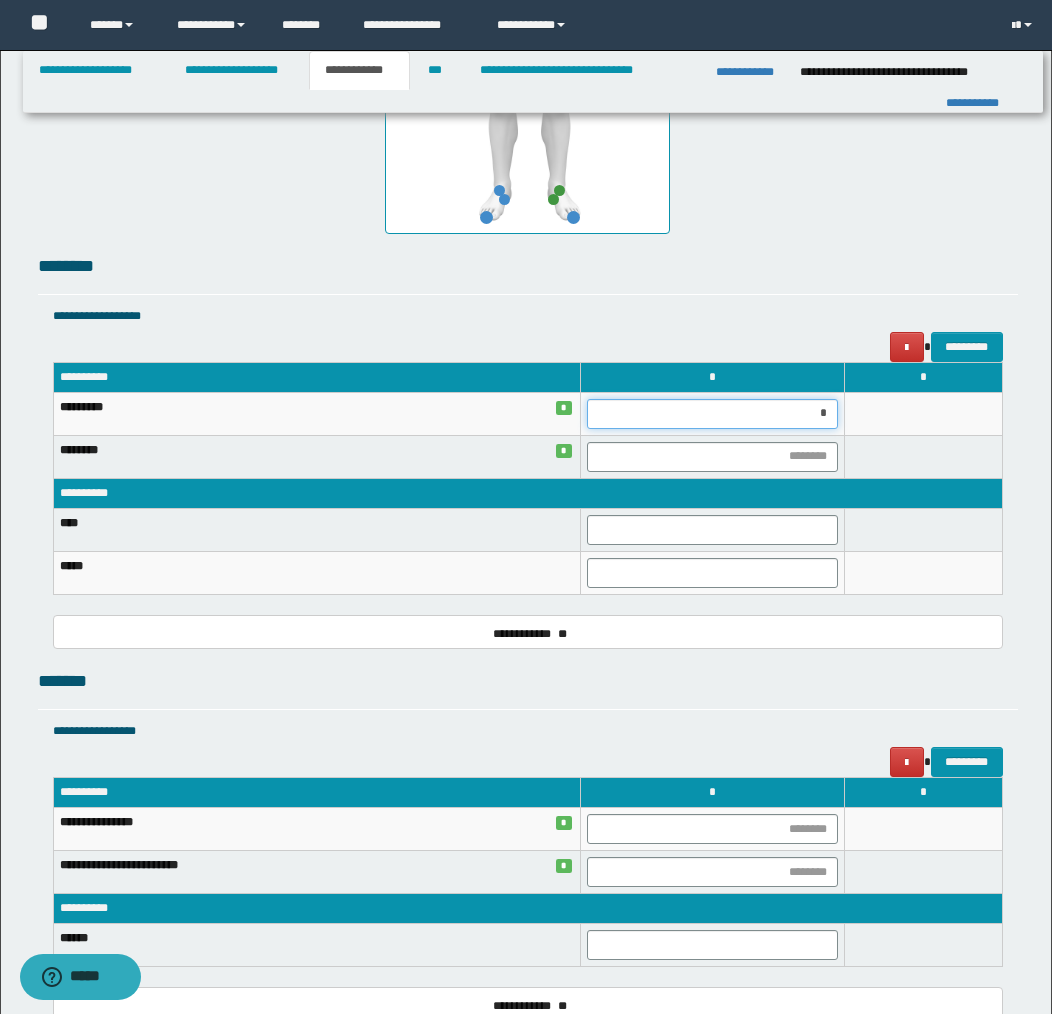 type on "**" 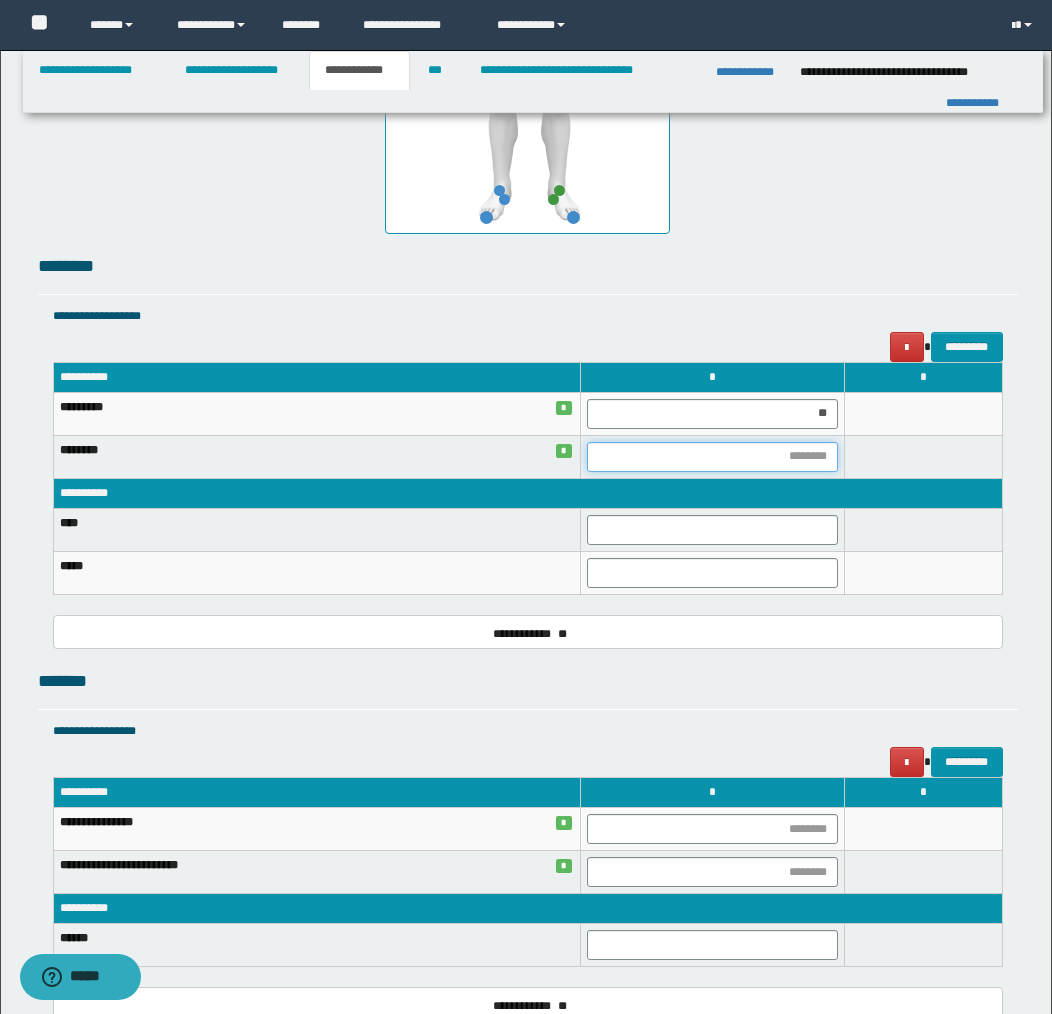click at bounding box center [712, 457] 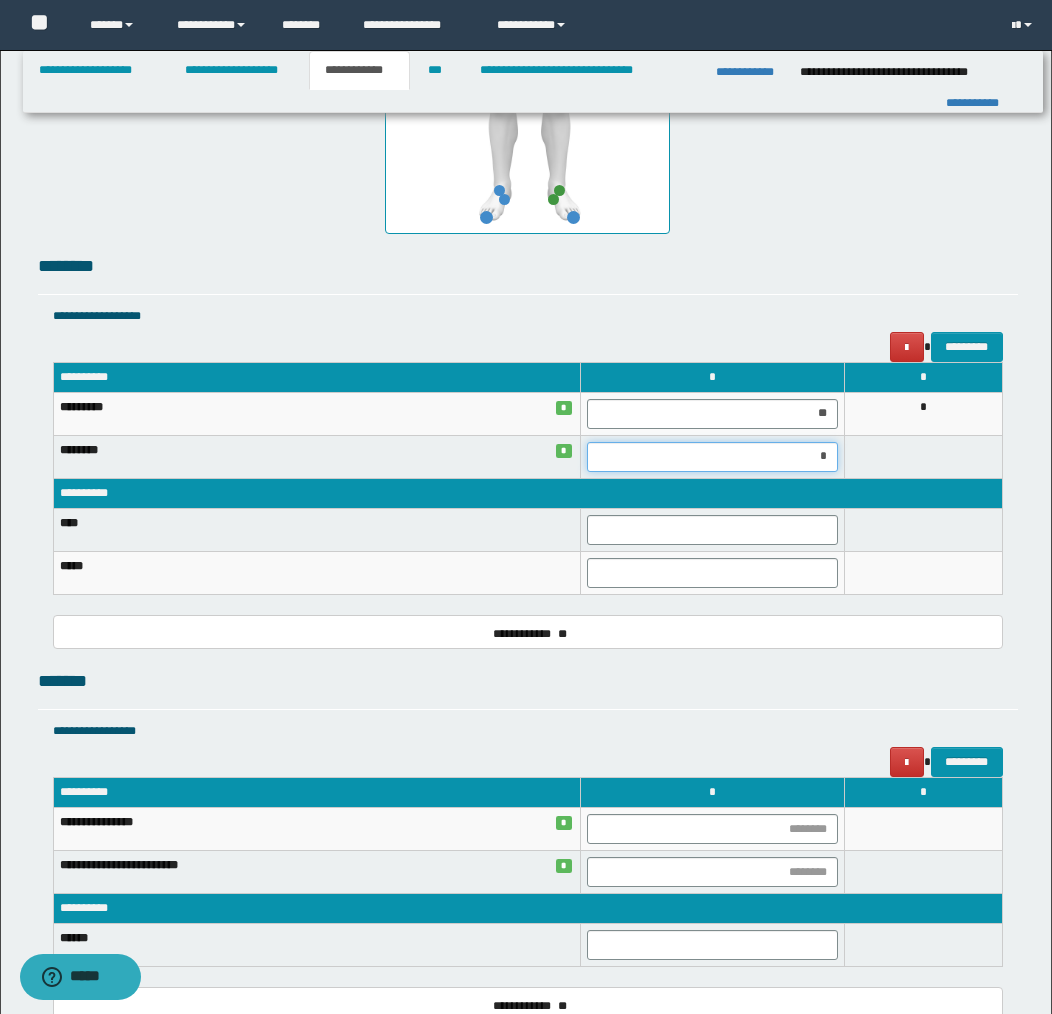 type on "**" 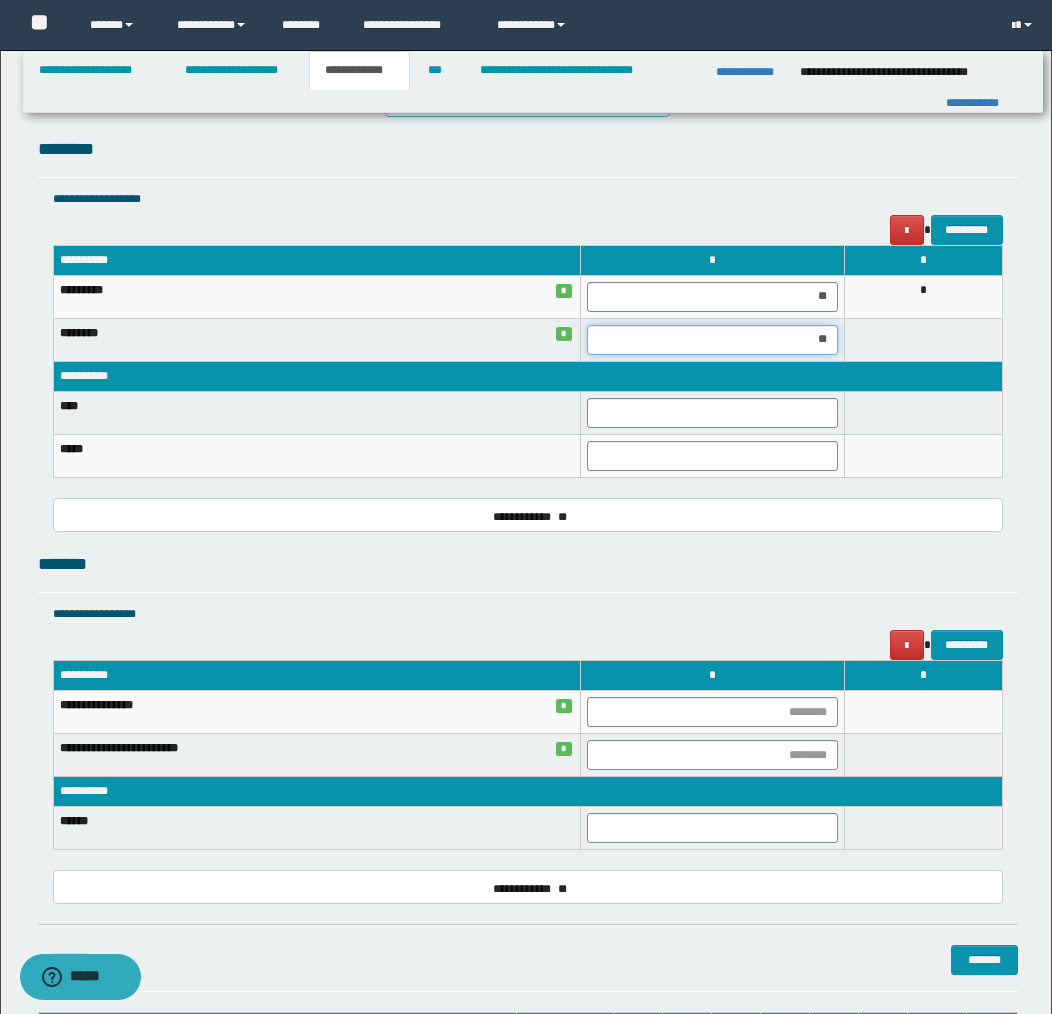 scroll, scrollTop: 1457, scrollLeft: 0, axis: vertical 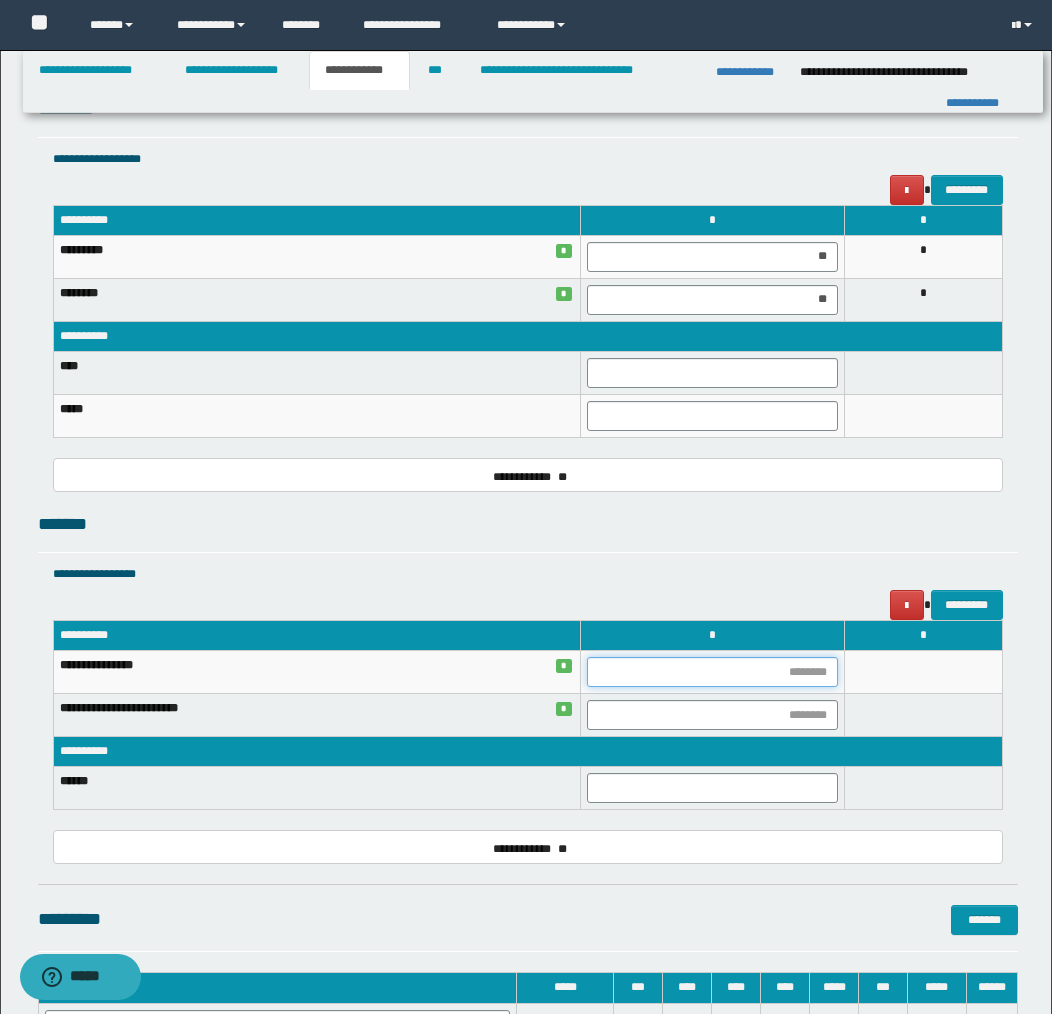 click at bounding box center (712, 672) 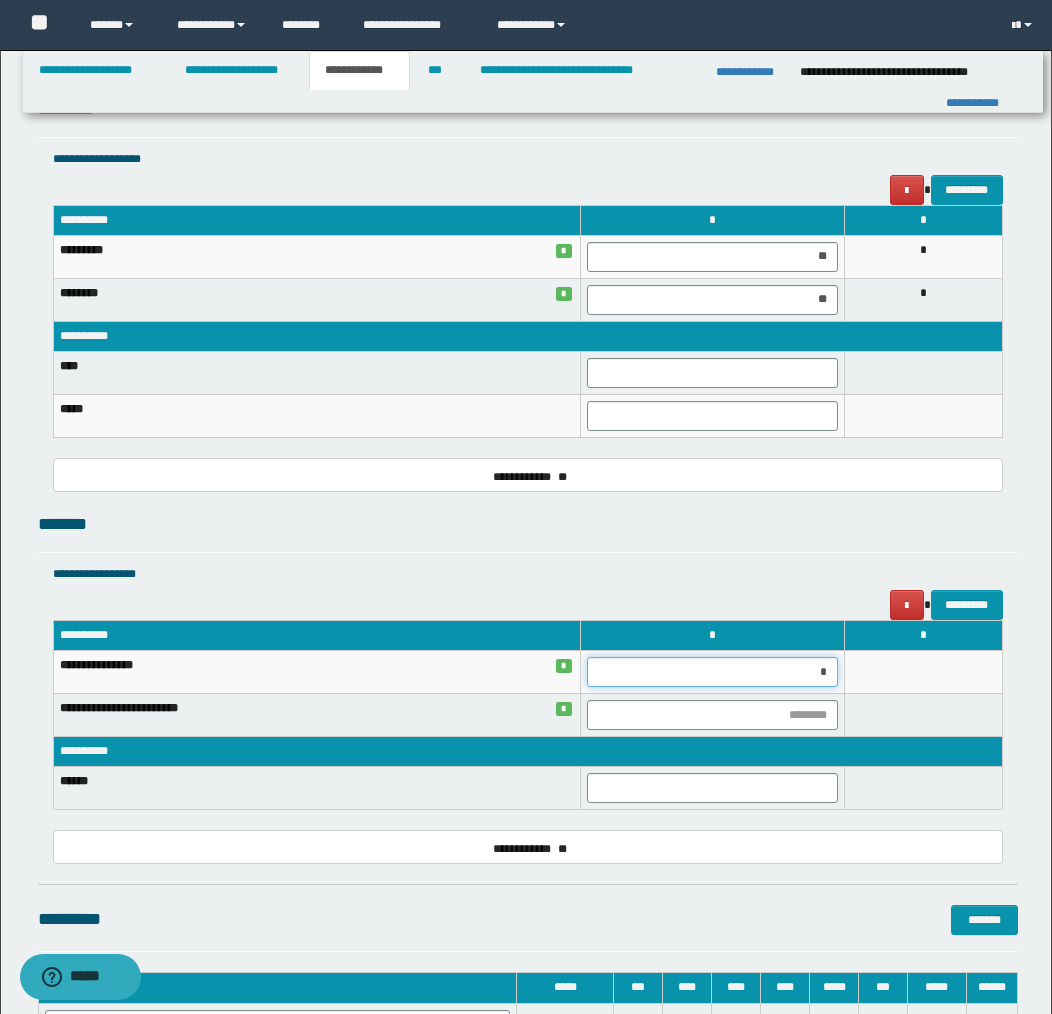 type on "**" 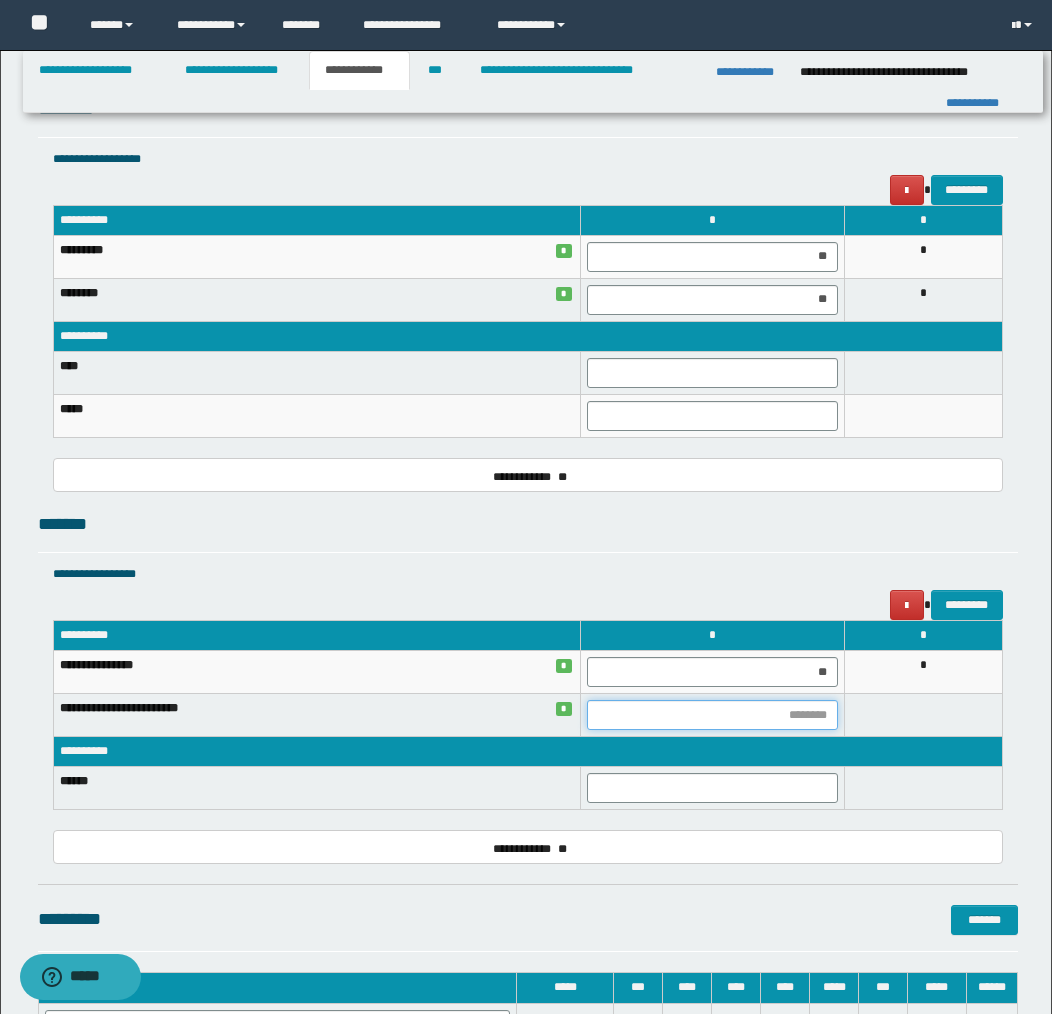 click at bounding box center (712, 715) 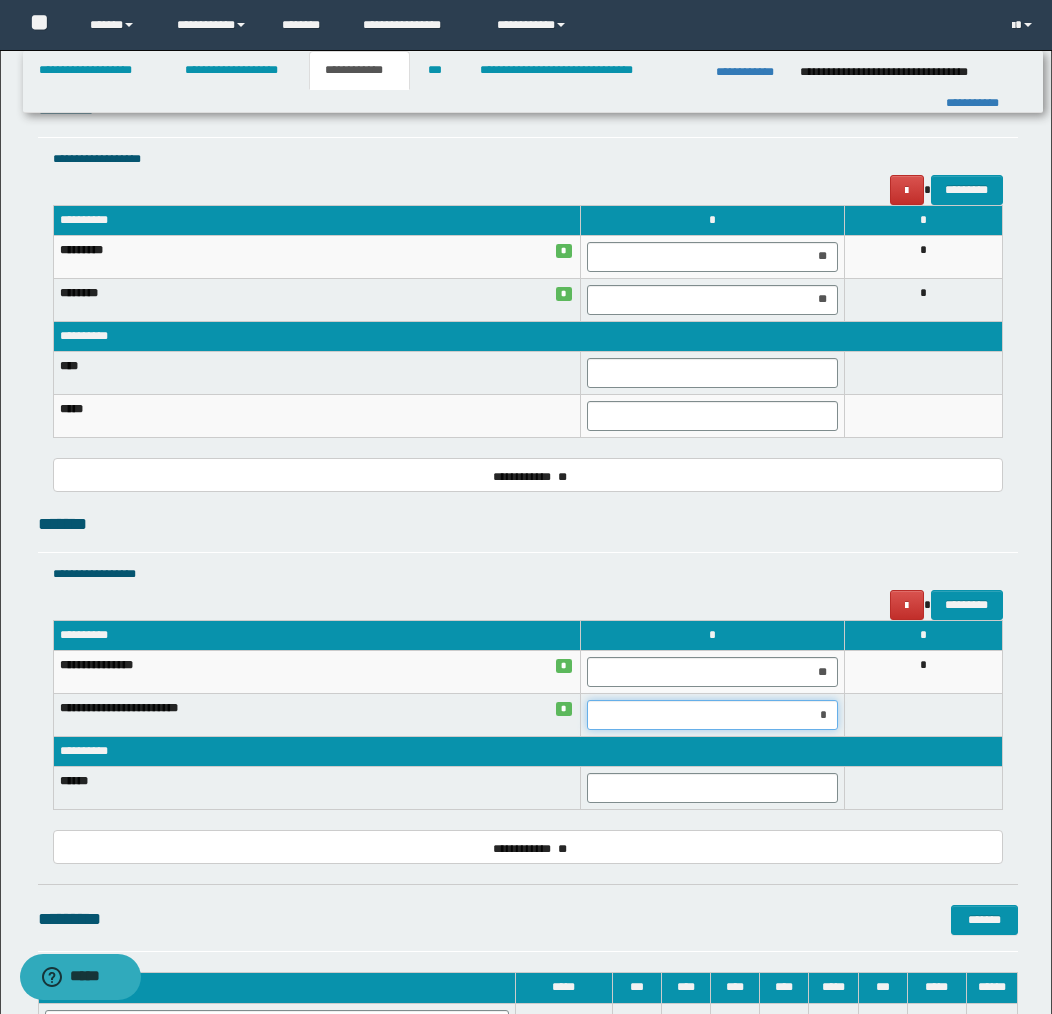 type on "**" 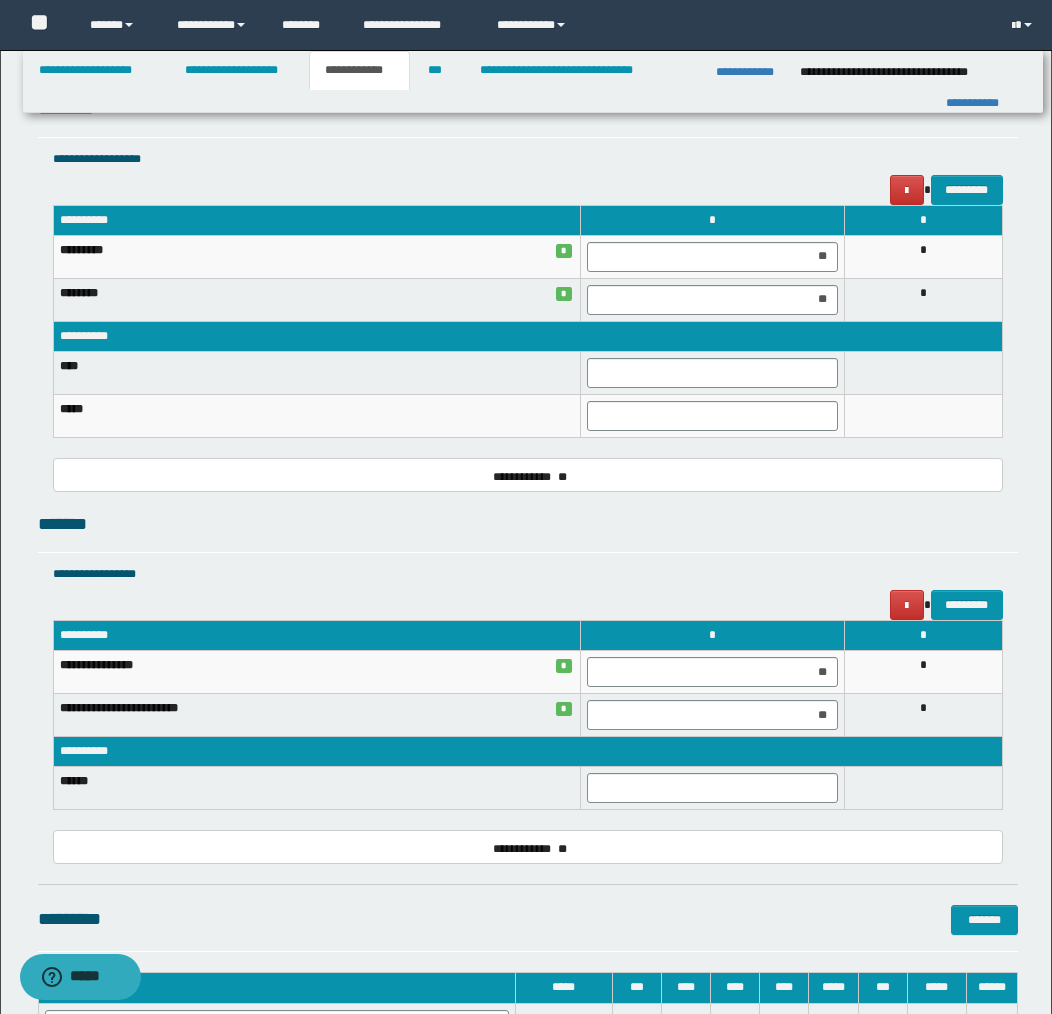 click on "**********" at bounding box center [527, 752] 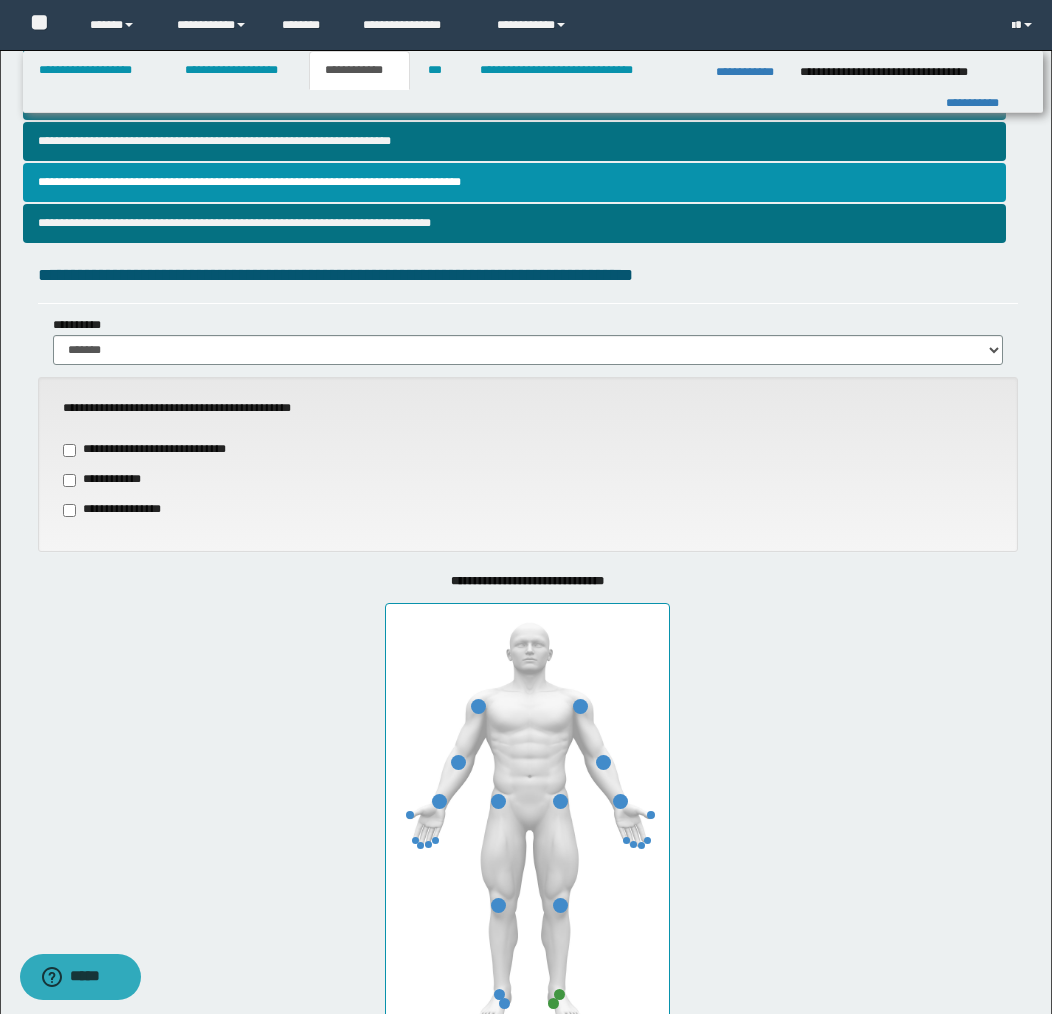 scroll, scrollTop: 0, scrollLeft: 0, axis: both 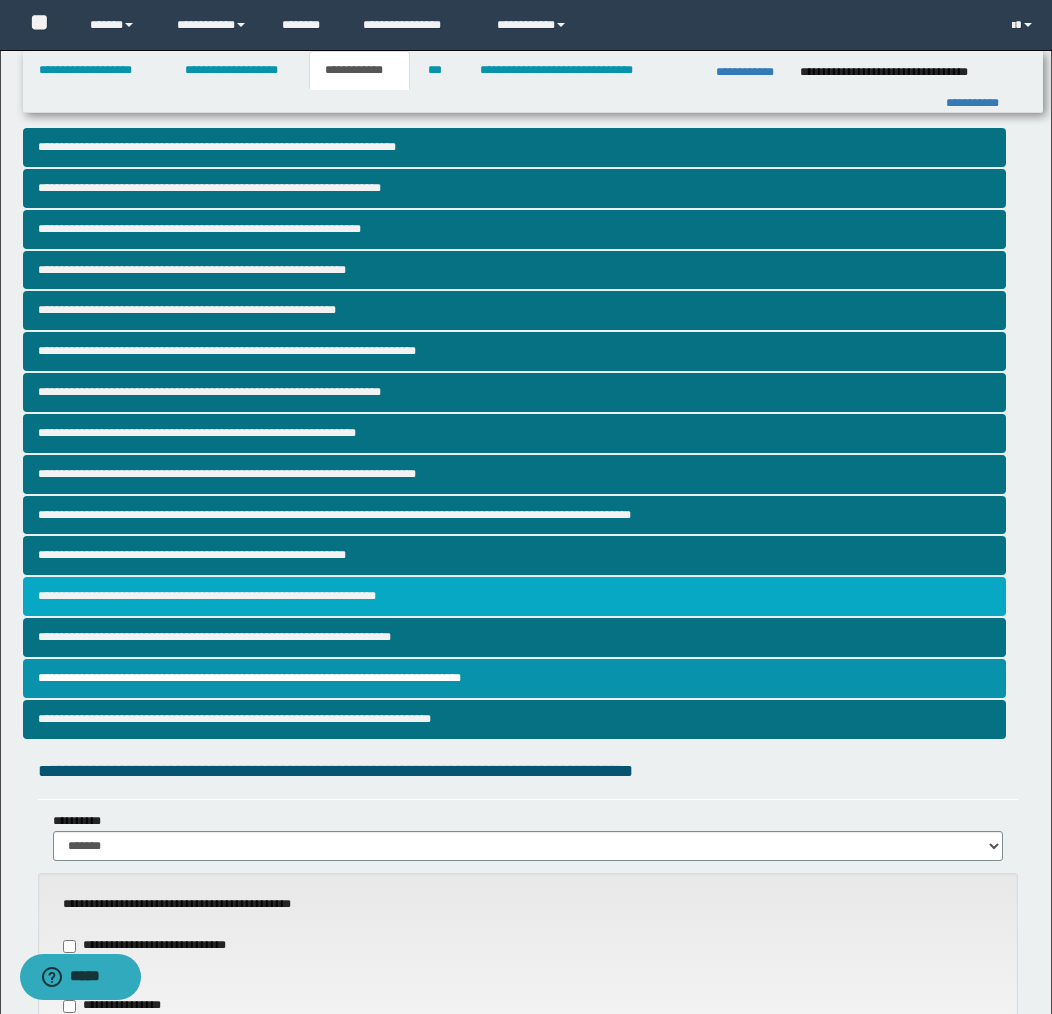 click on "**********" at bounding box center [514, 596] 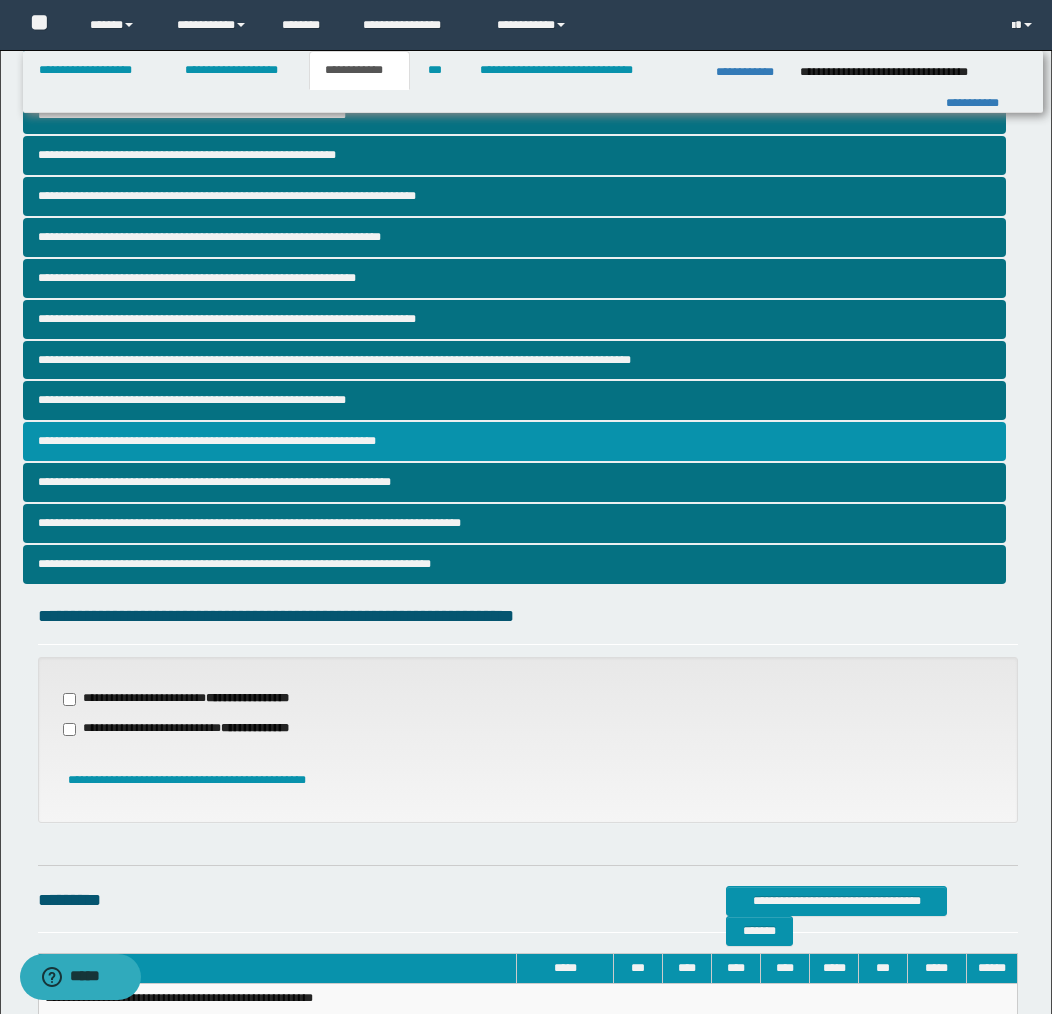 scroll, scrollTop: 344, scrollLeft: 0, axis: vertical 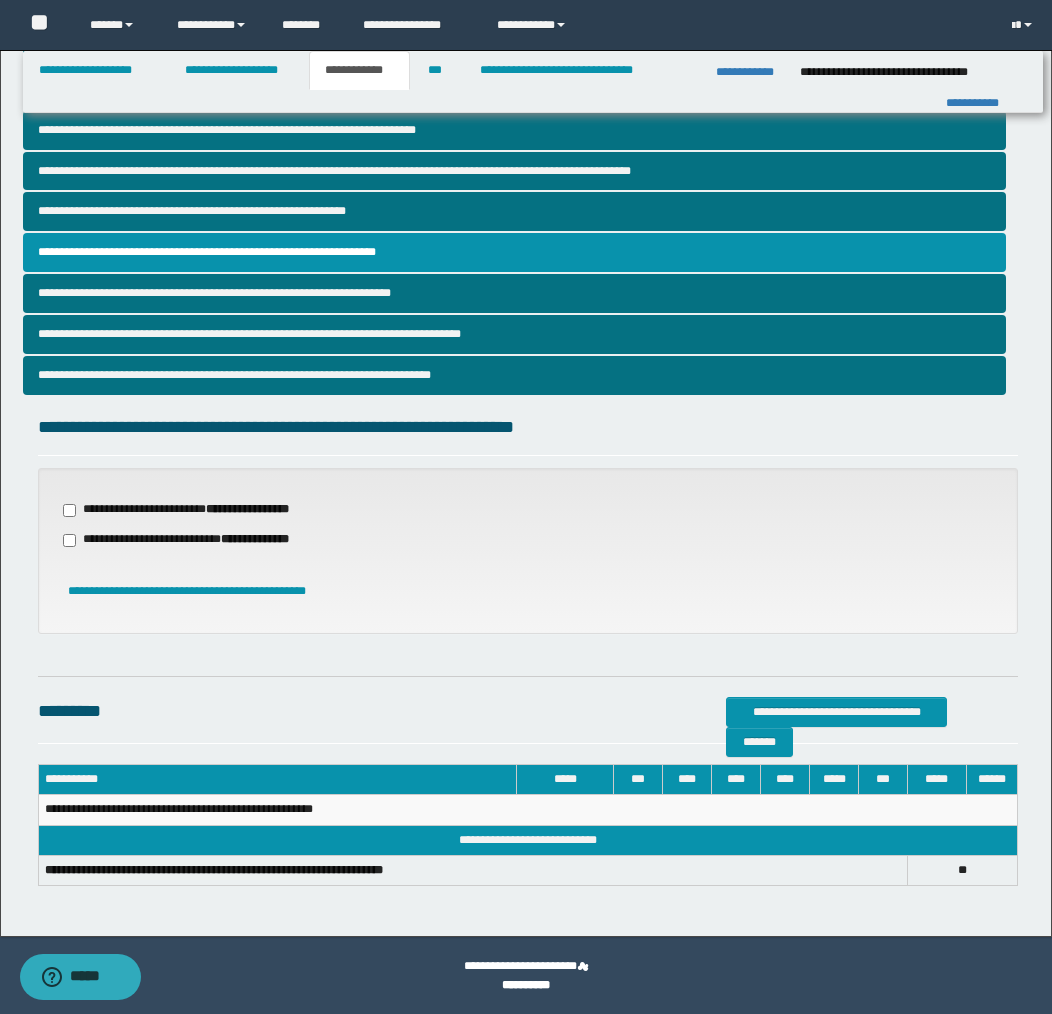 click on "**********" at bounding box center (198, 510) 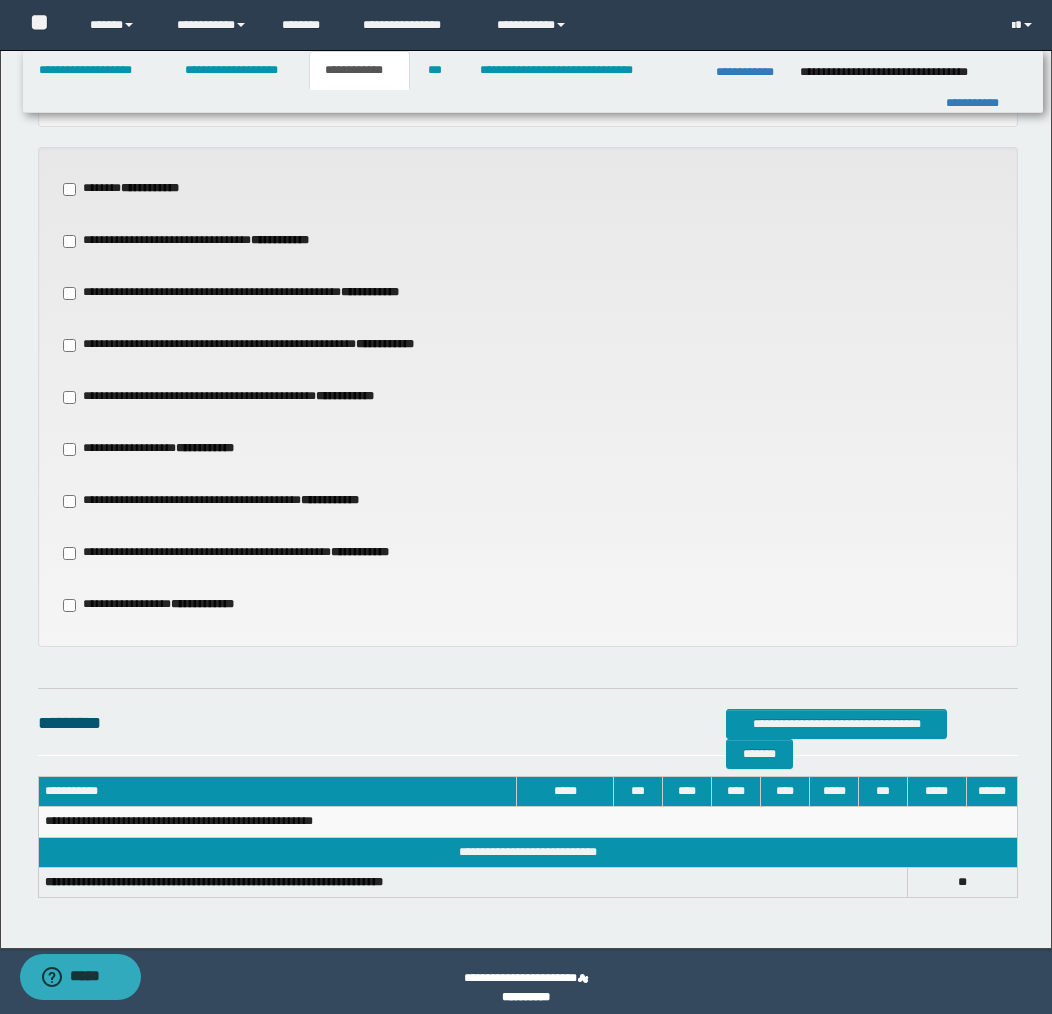 scroll, scrollTop: 862, scrollLeft: 0, axis: vertical 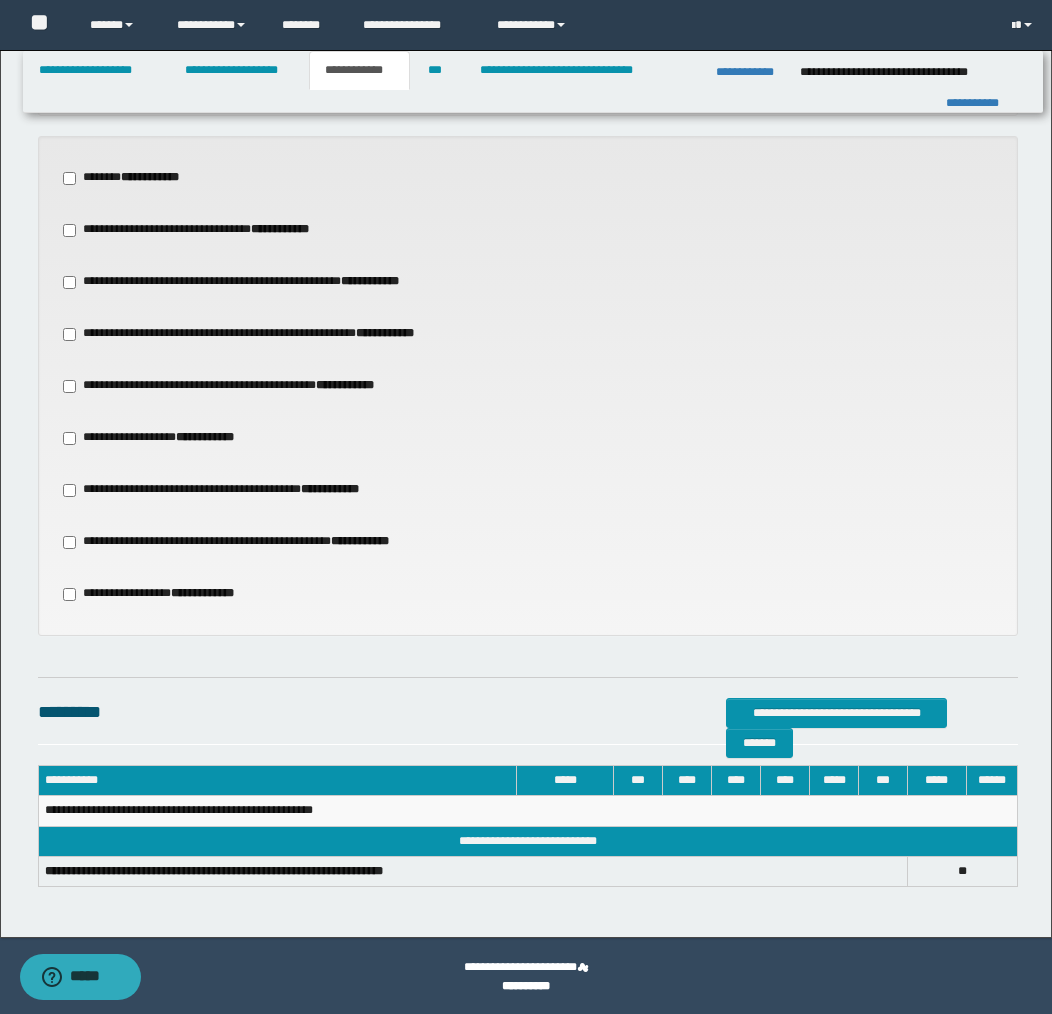 click on "**********" at bounding box center [245, 386] 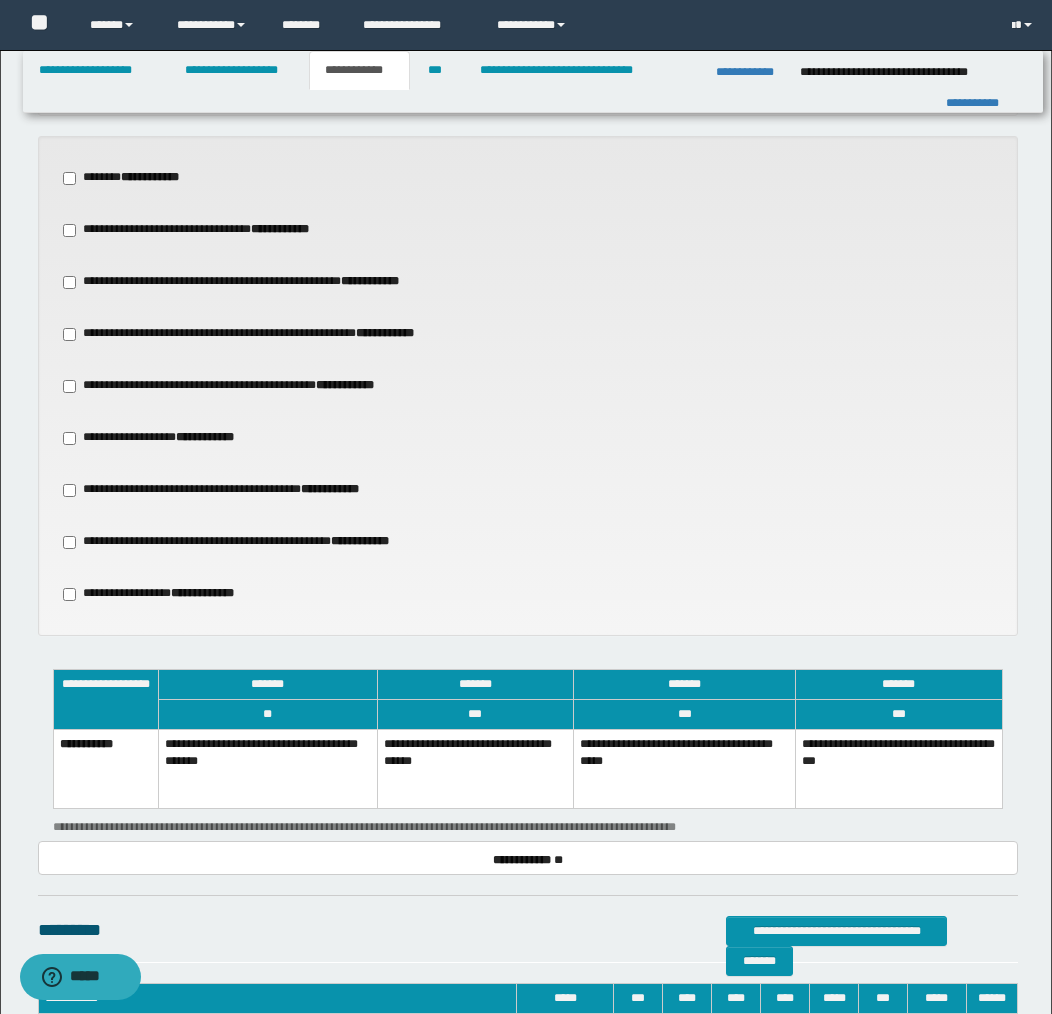 click on "**********" at bounding box center (475, 769) 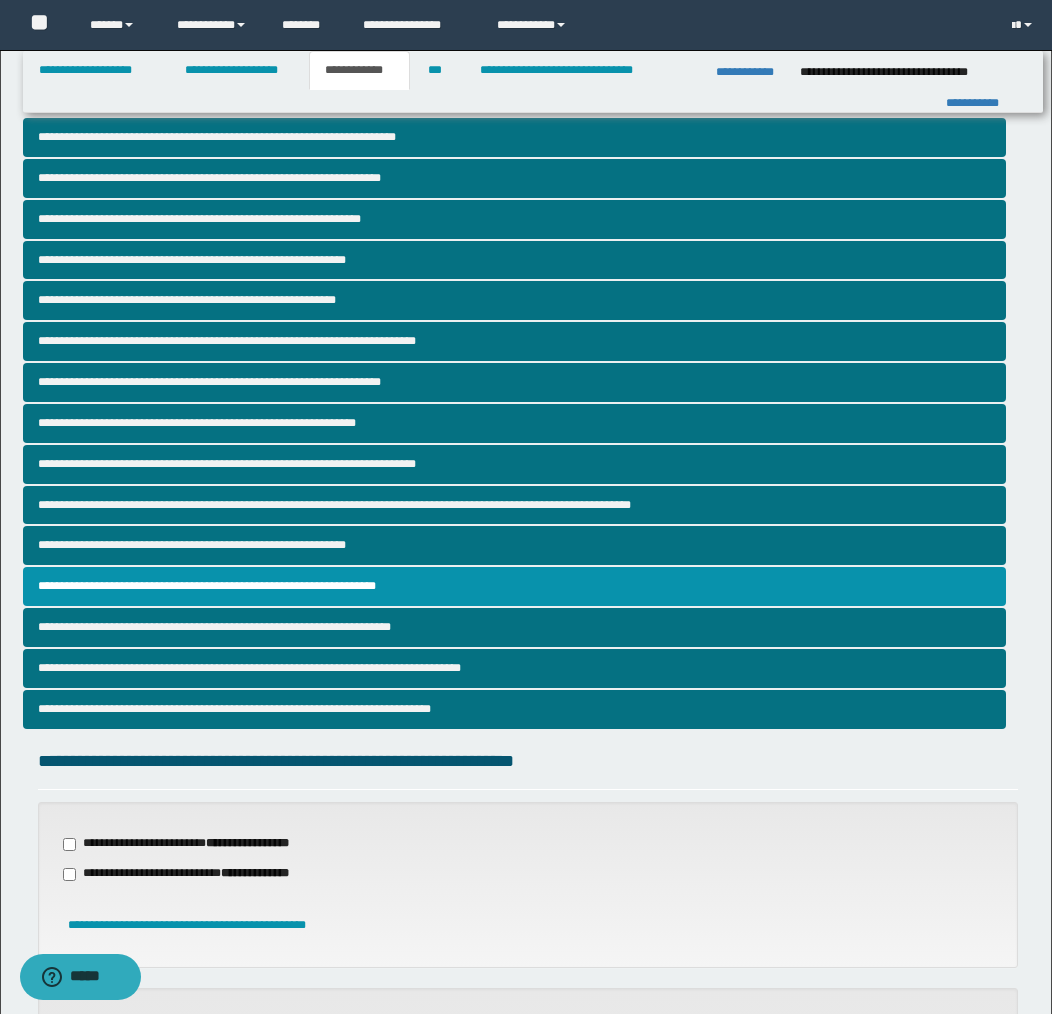 scroll, scrollTop: 0, scrollLeft: 0, axis: both 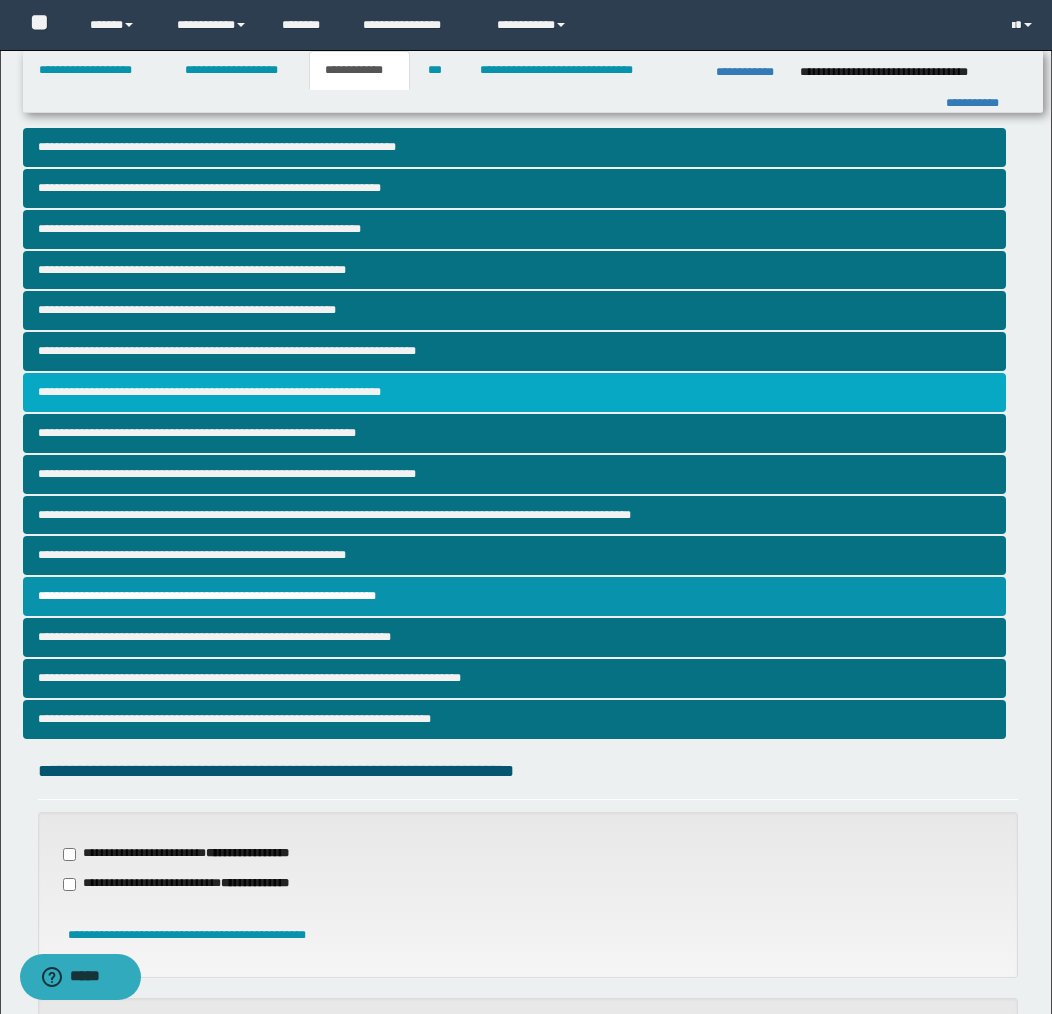 click on "**********" at bounding box center (514, 392) 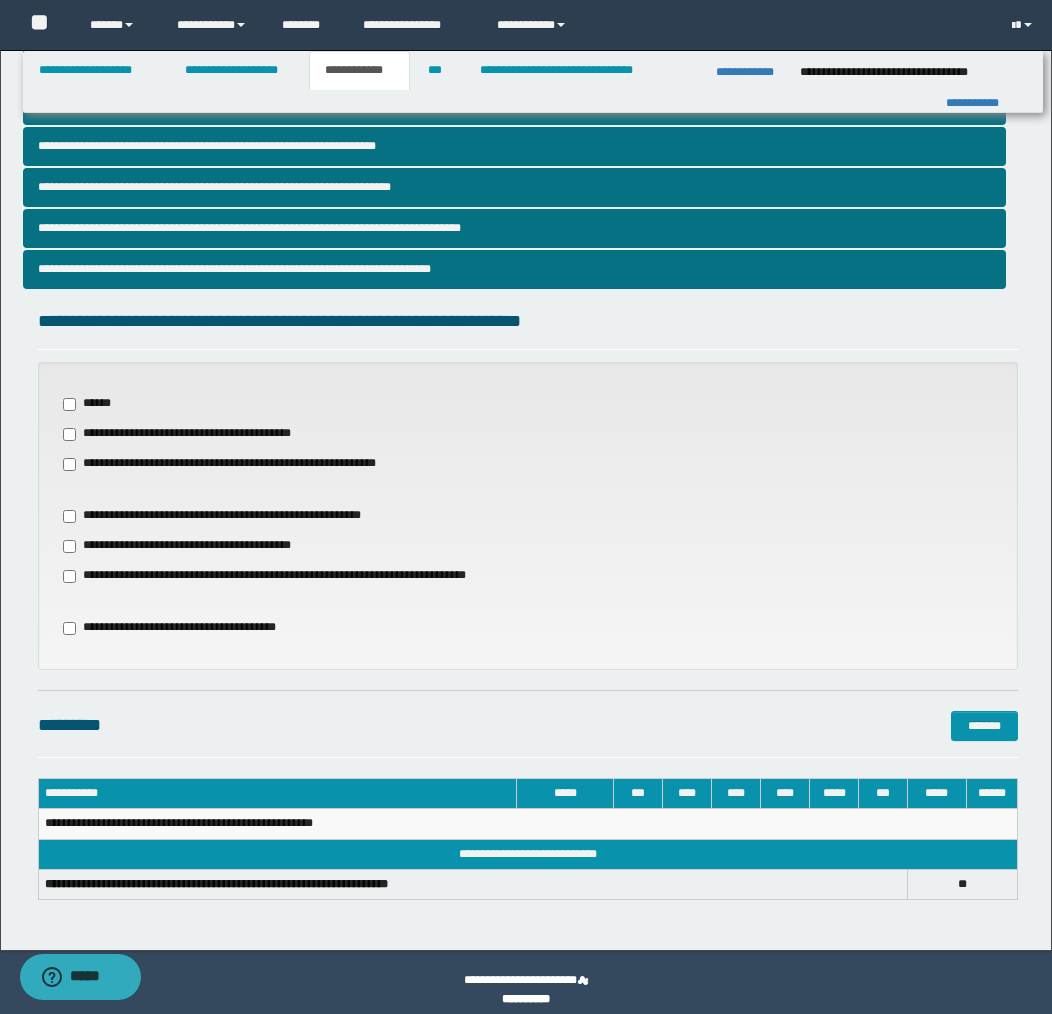 scroll, scrollTop: 464, scrollLeft: 0, axis: vertical 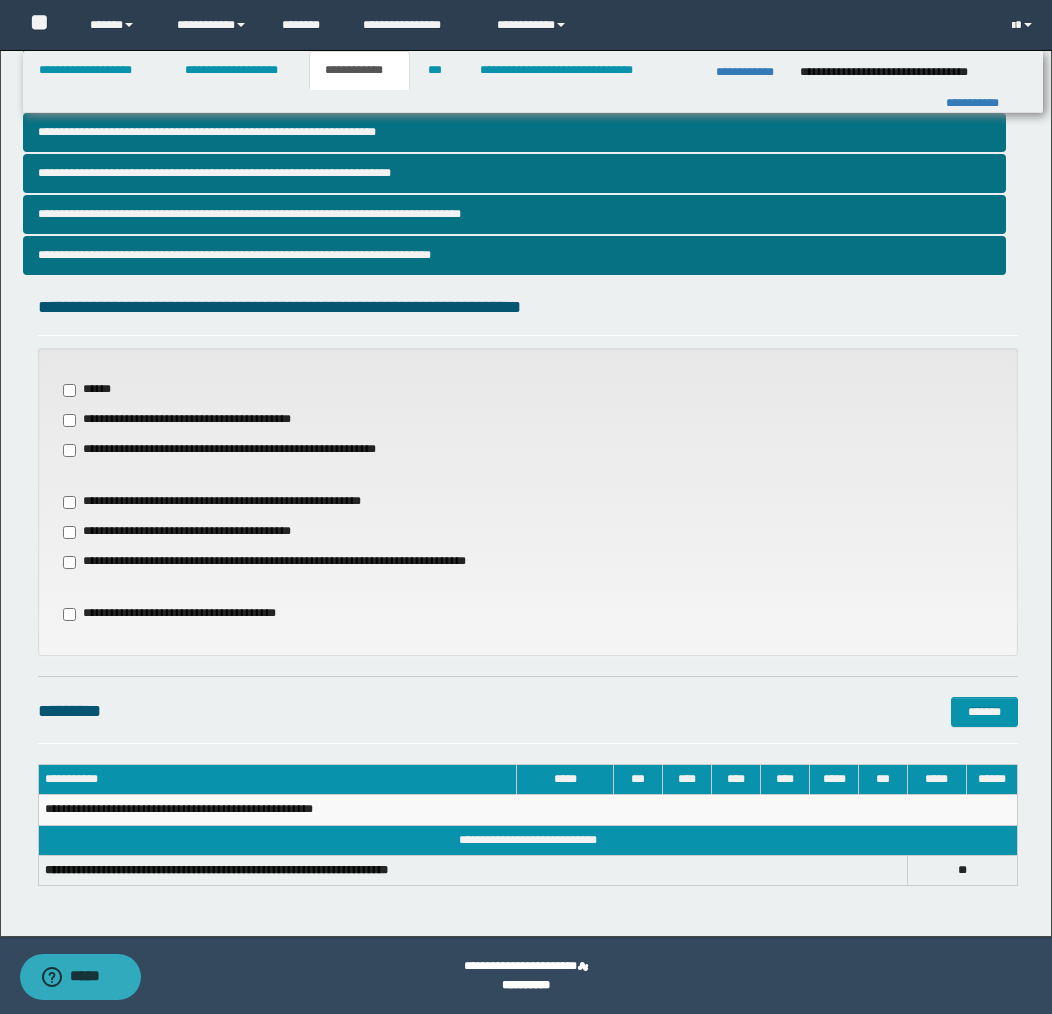 click on "**********" at bounding box center [185, 614] 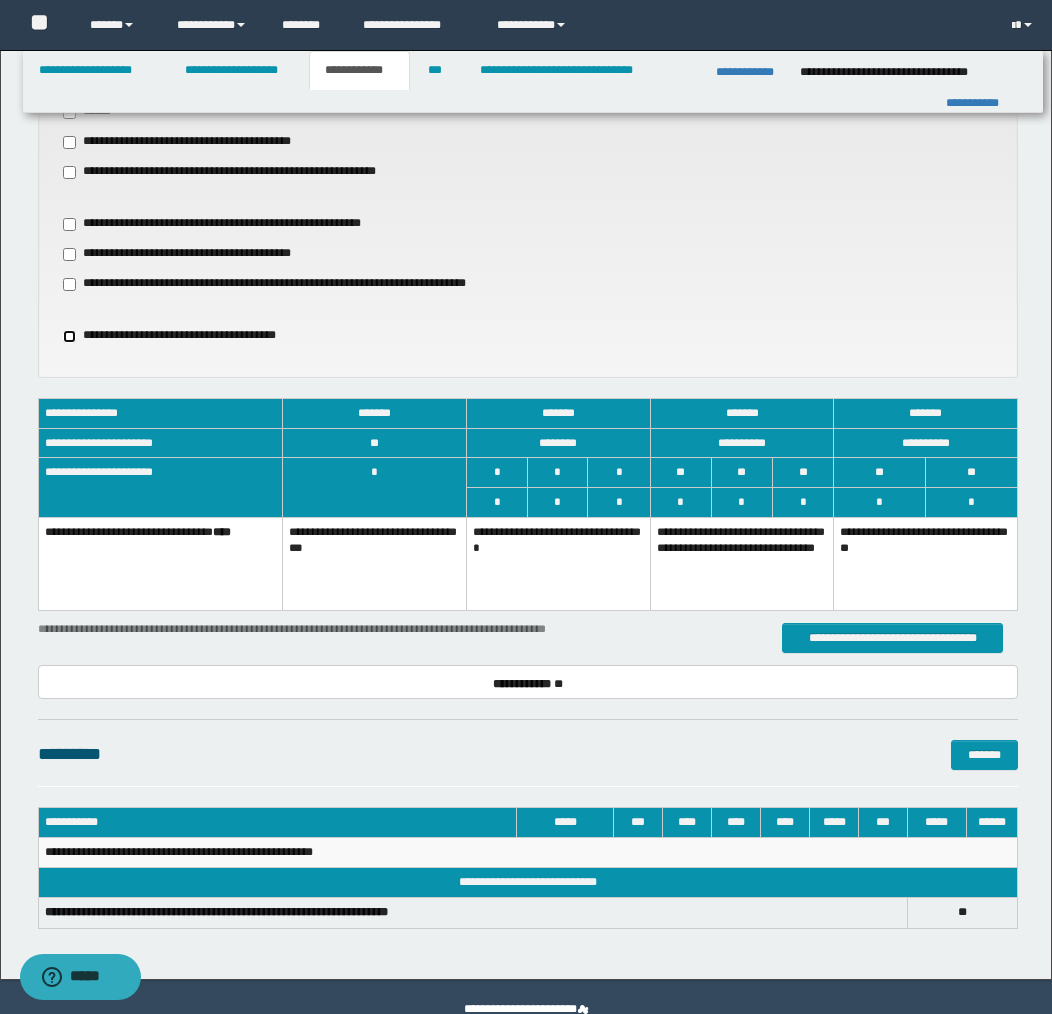 scroll, scrollTop: 777, scrollLeft: 0, axis: vertical 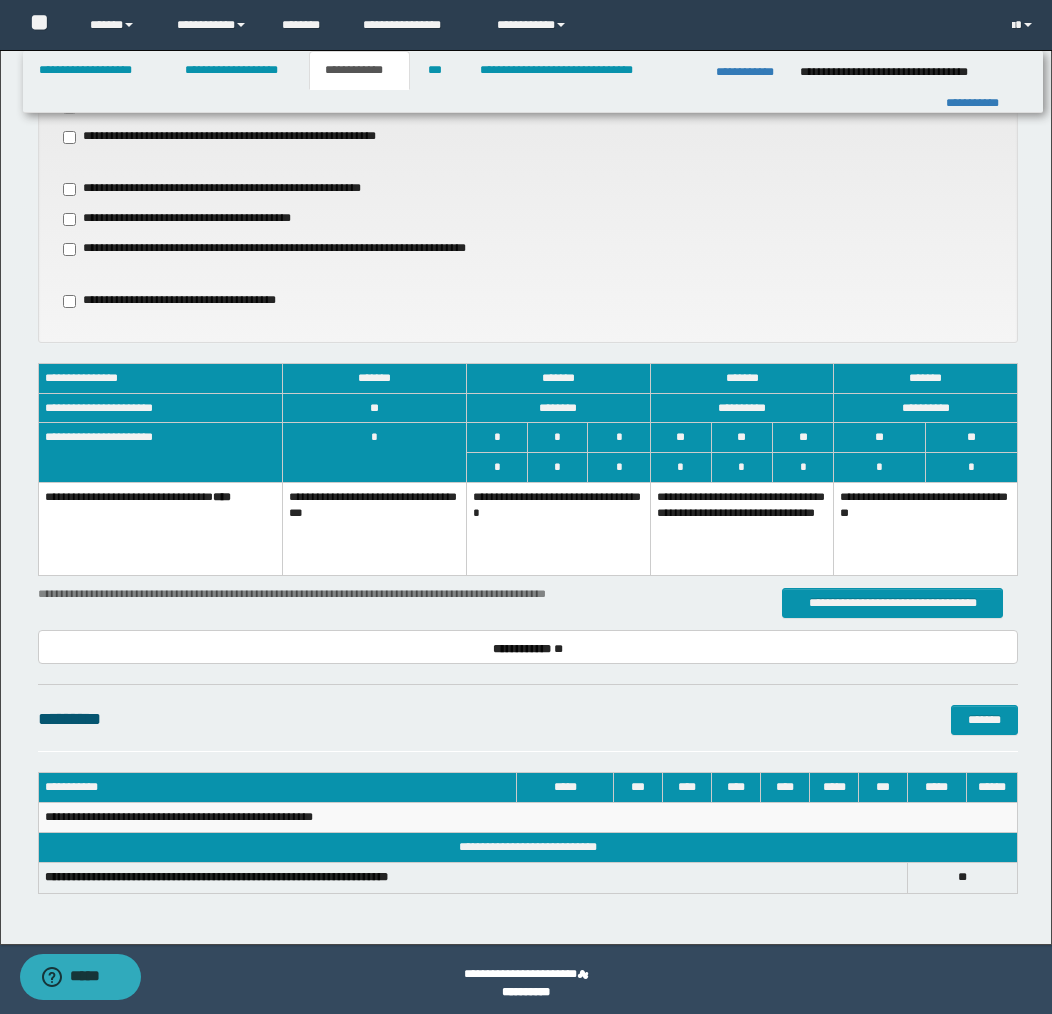 click on "**********" at bounding box center [375, 528] 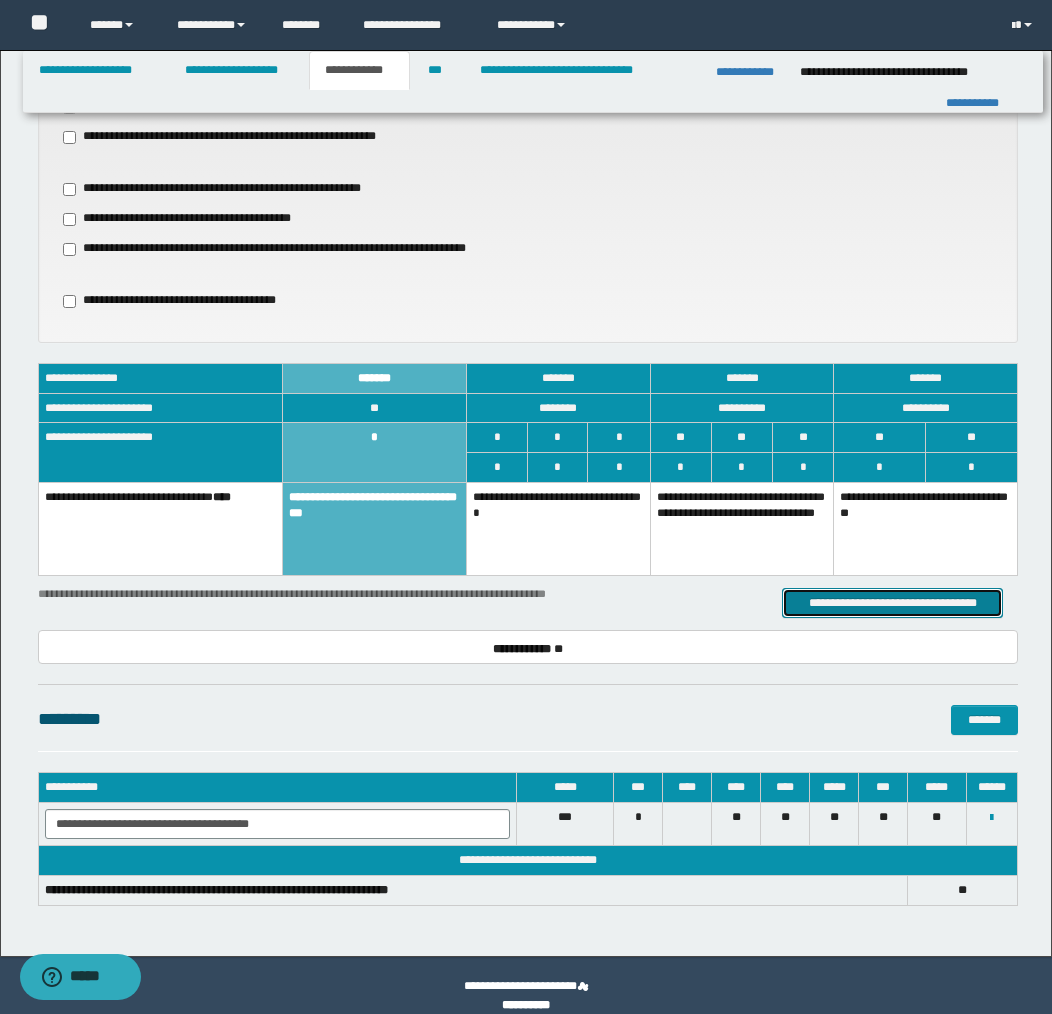 click on "**********" at bounding box center [892, 603] 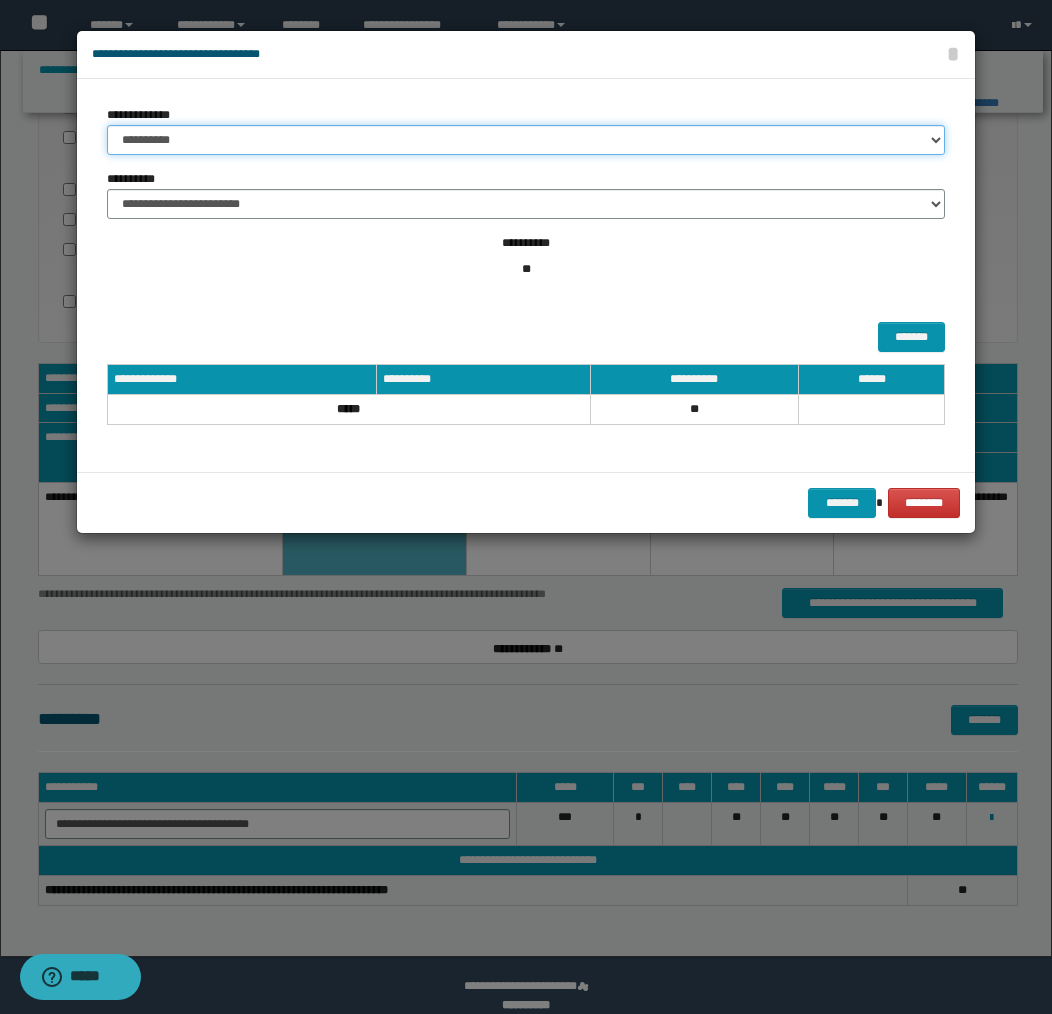 click on "**********" at bounding box center [526, 140] 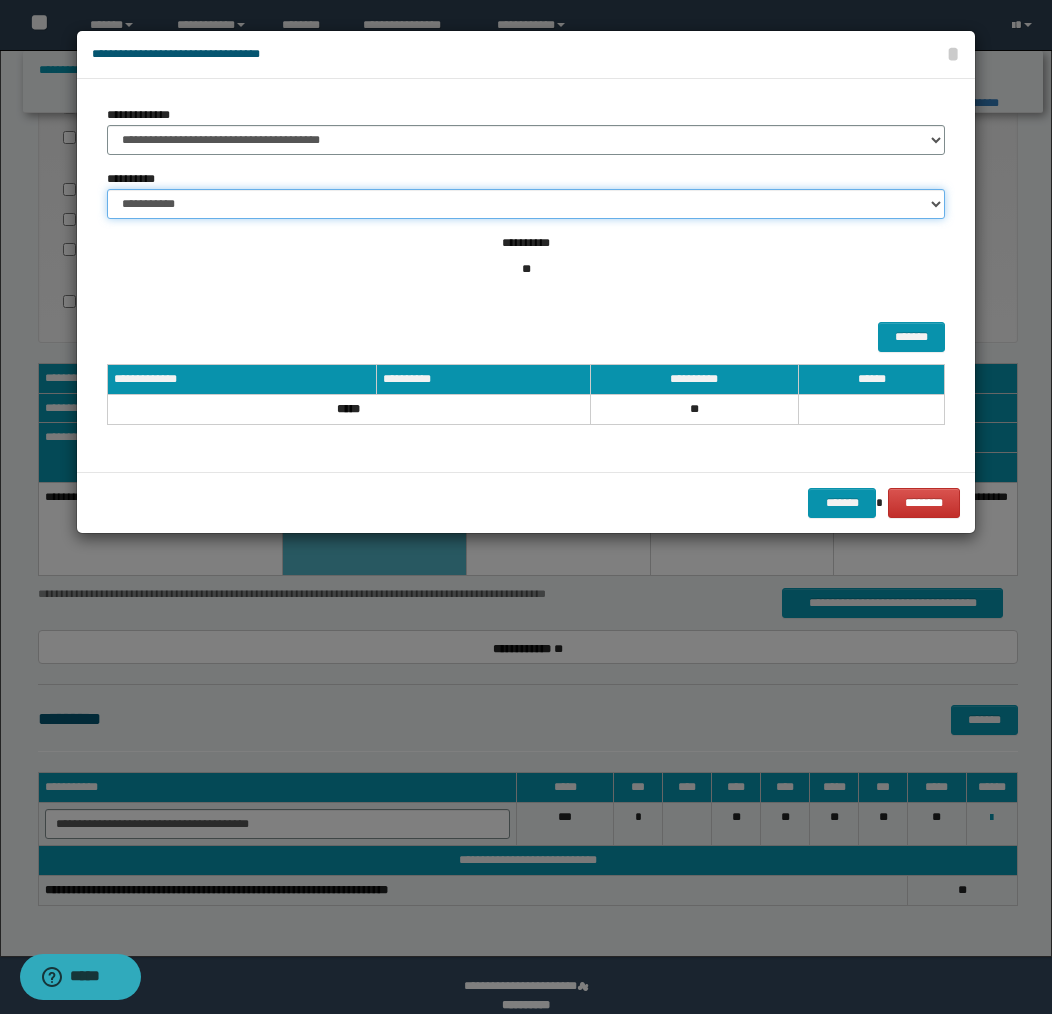click on "**********" at bounding box center [526, 204] 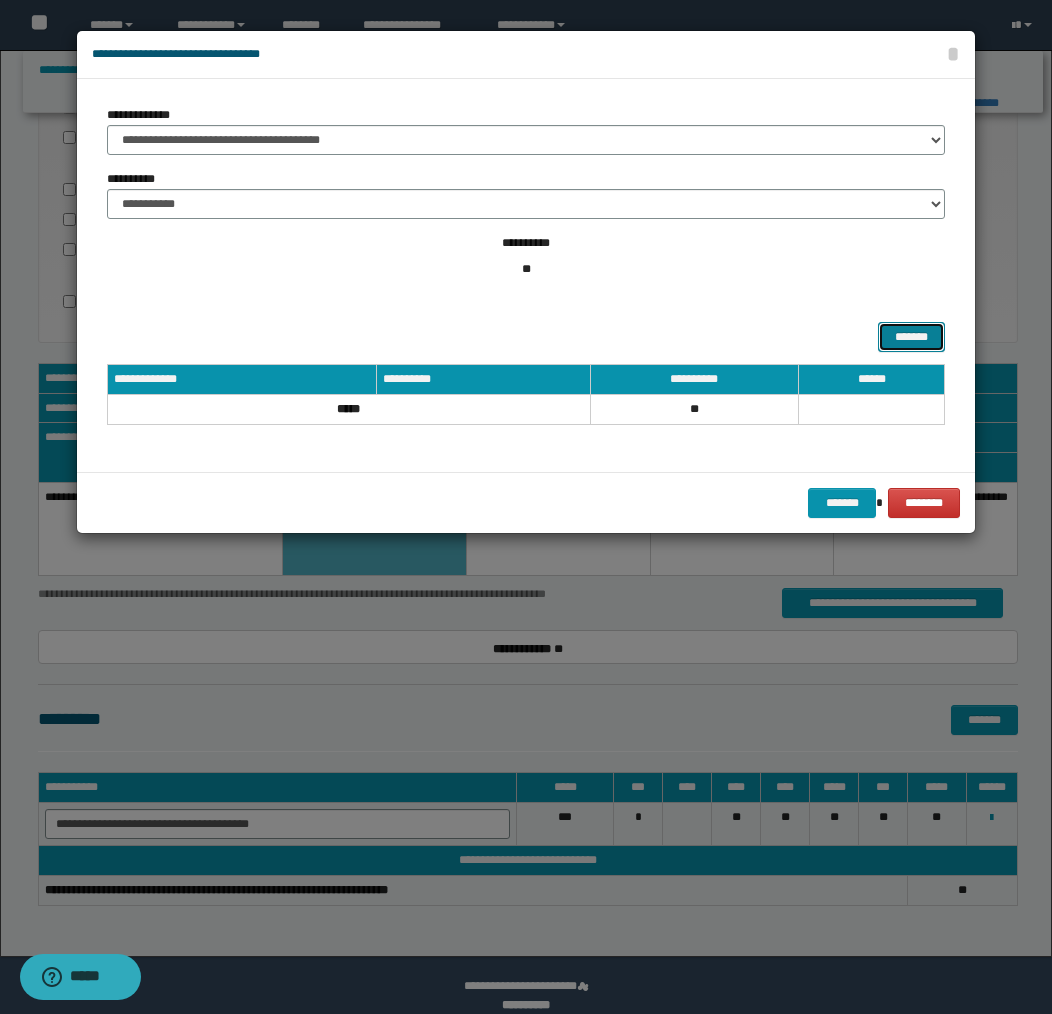 click on "*******" at bounding box center [911, 337] 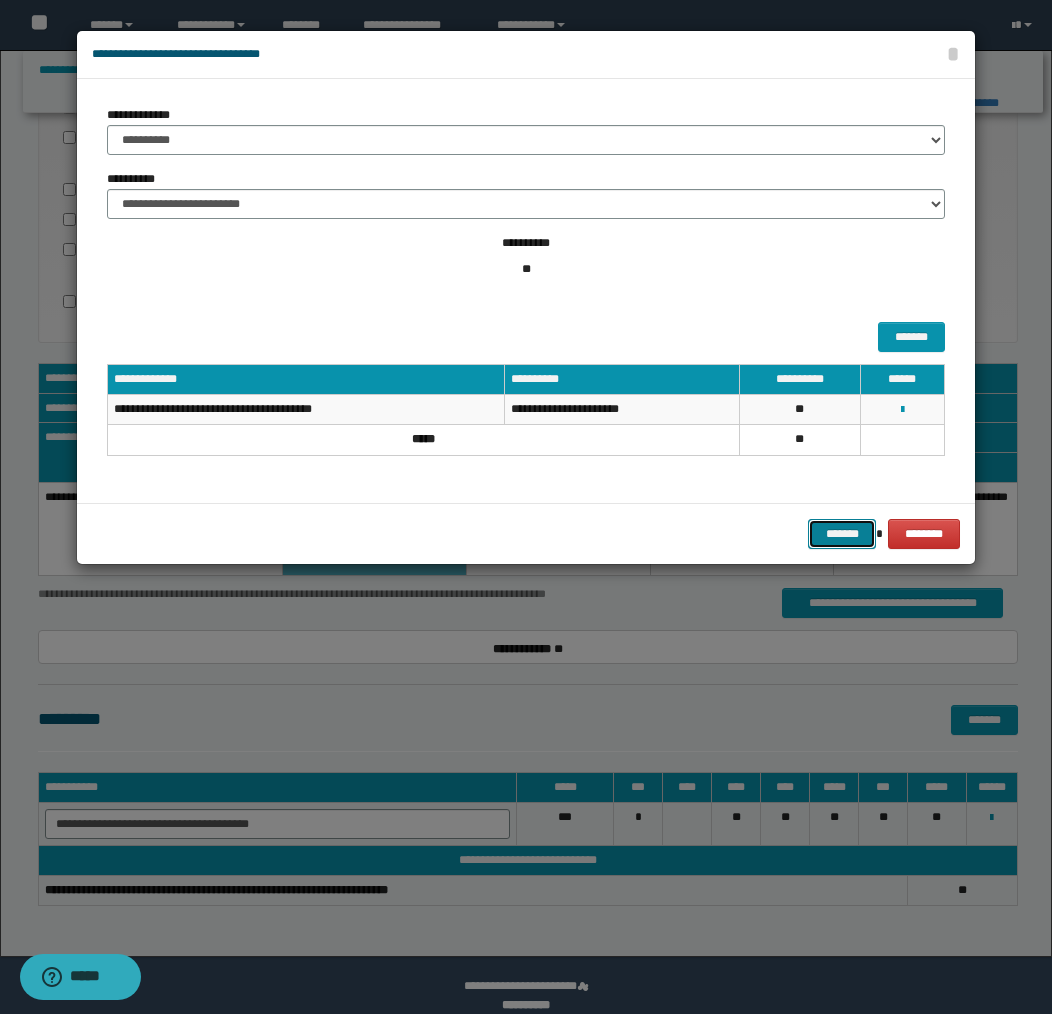 click on "*******" at bounding box center [842, 534] 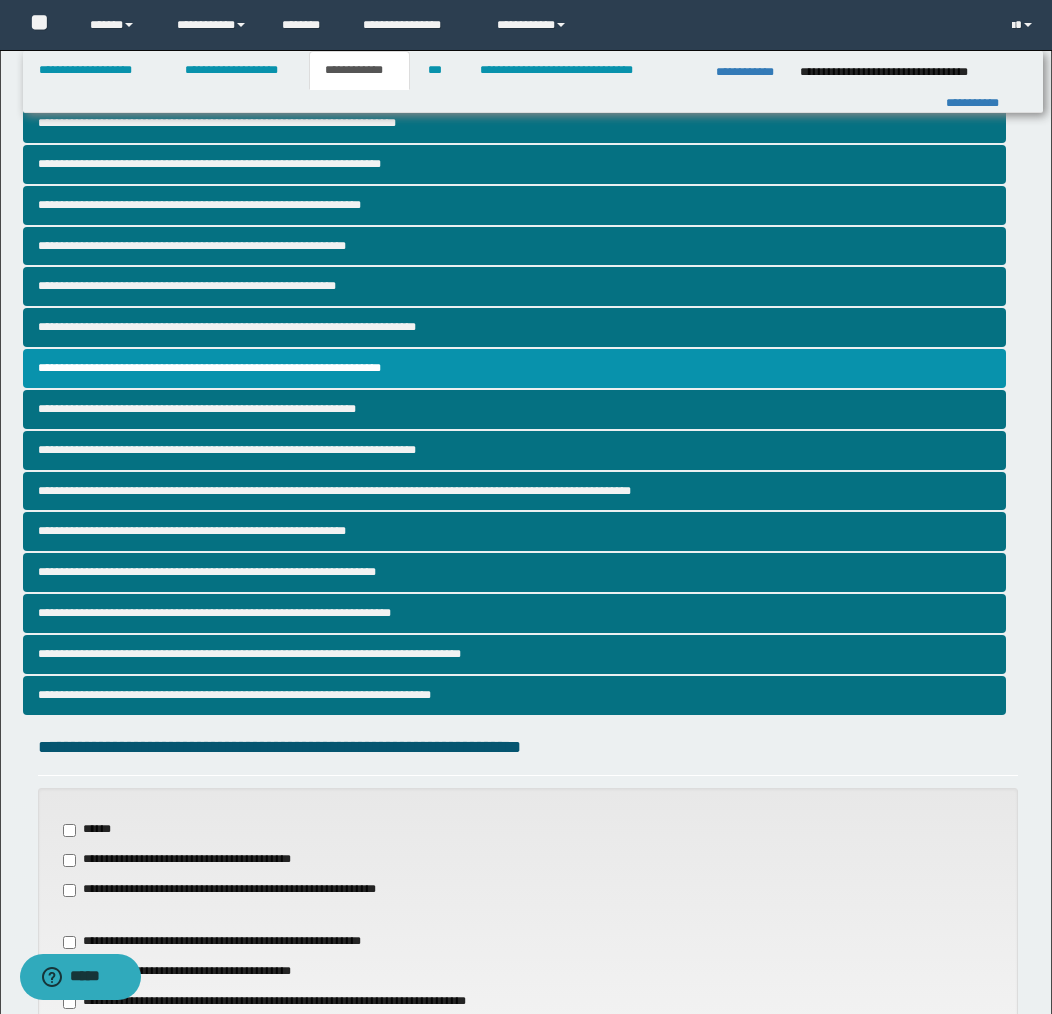 scroll, scrollTop: 0, scrollLeft: 0, axis: both 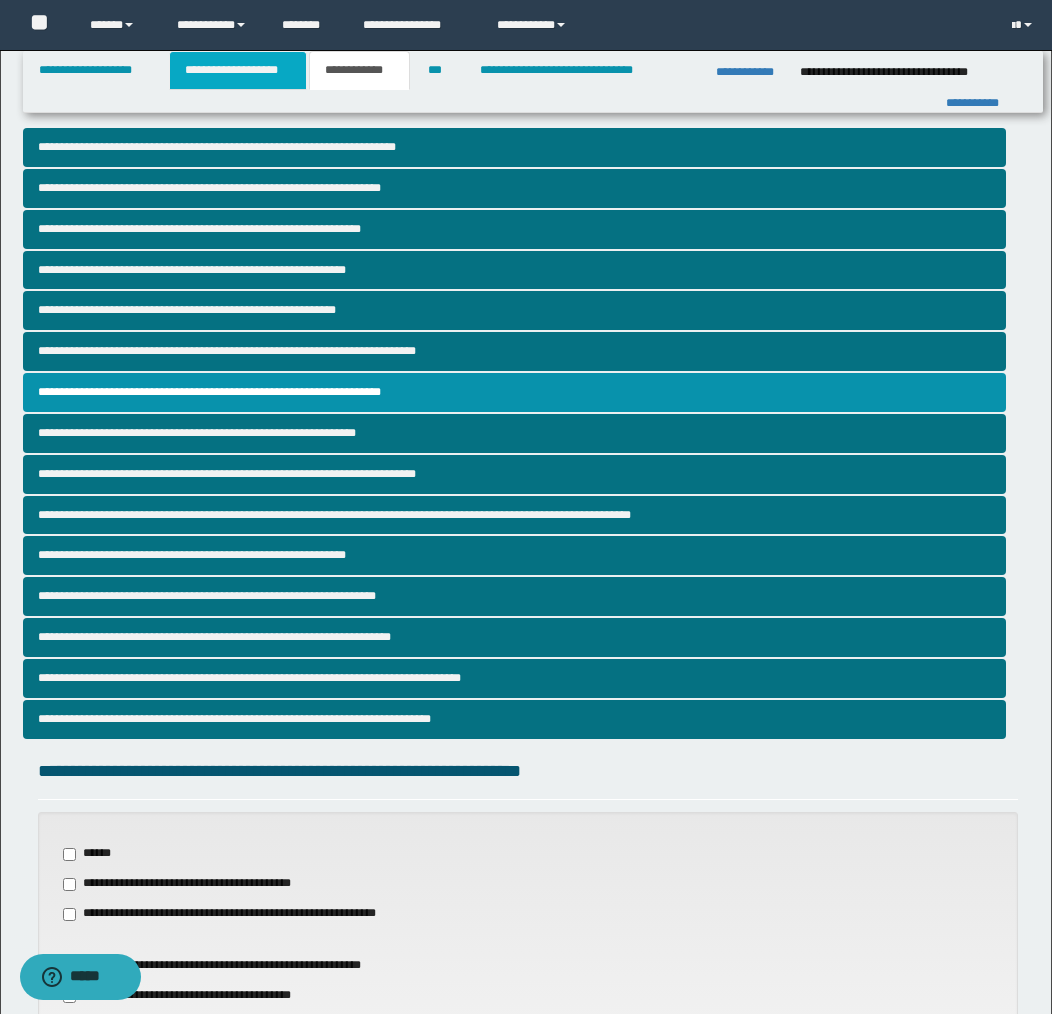 click on "**********" at bounding box center (238, 70) 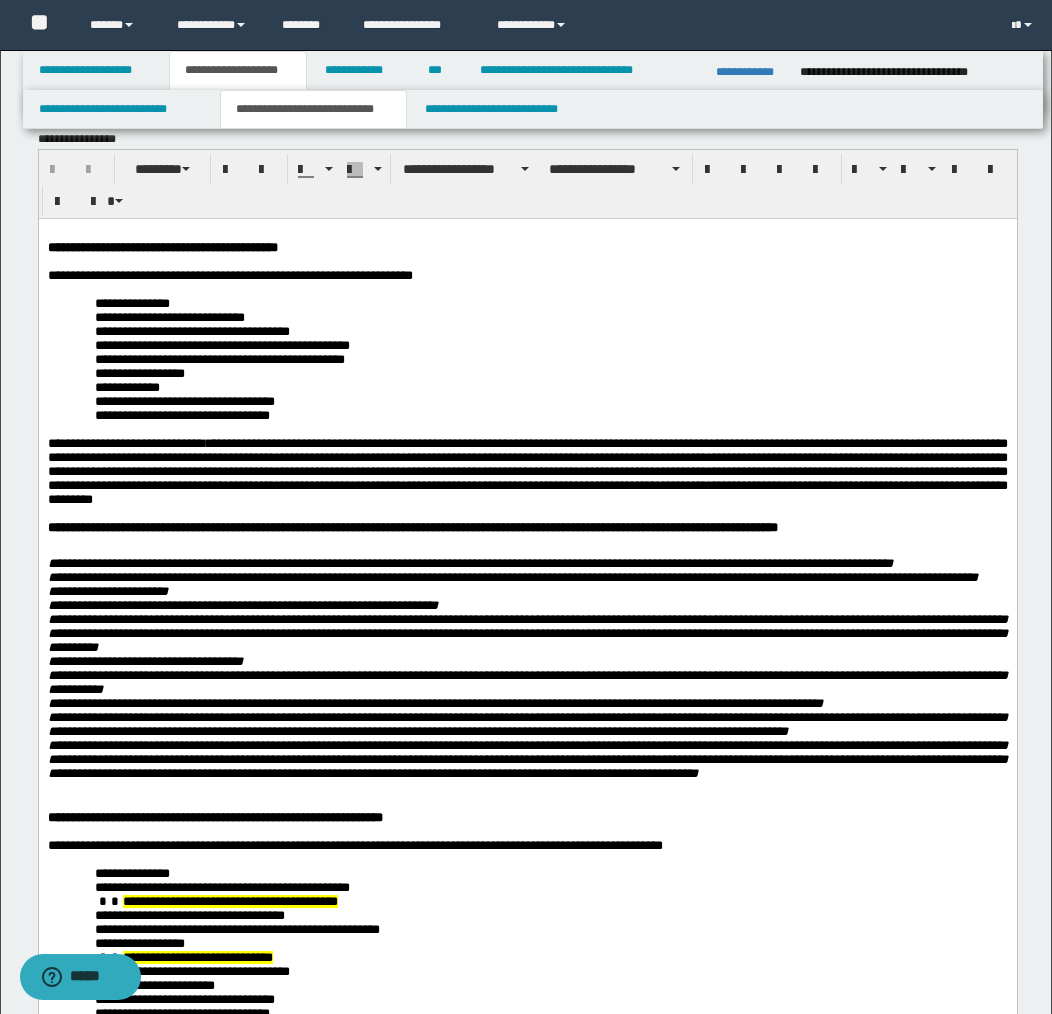 scroll, scrollTop: 0, scrollLeft: 0, axis: both 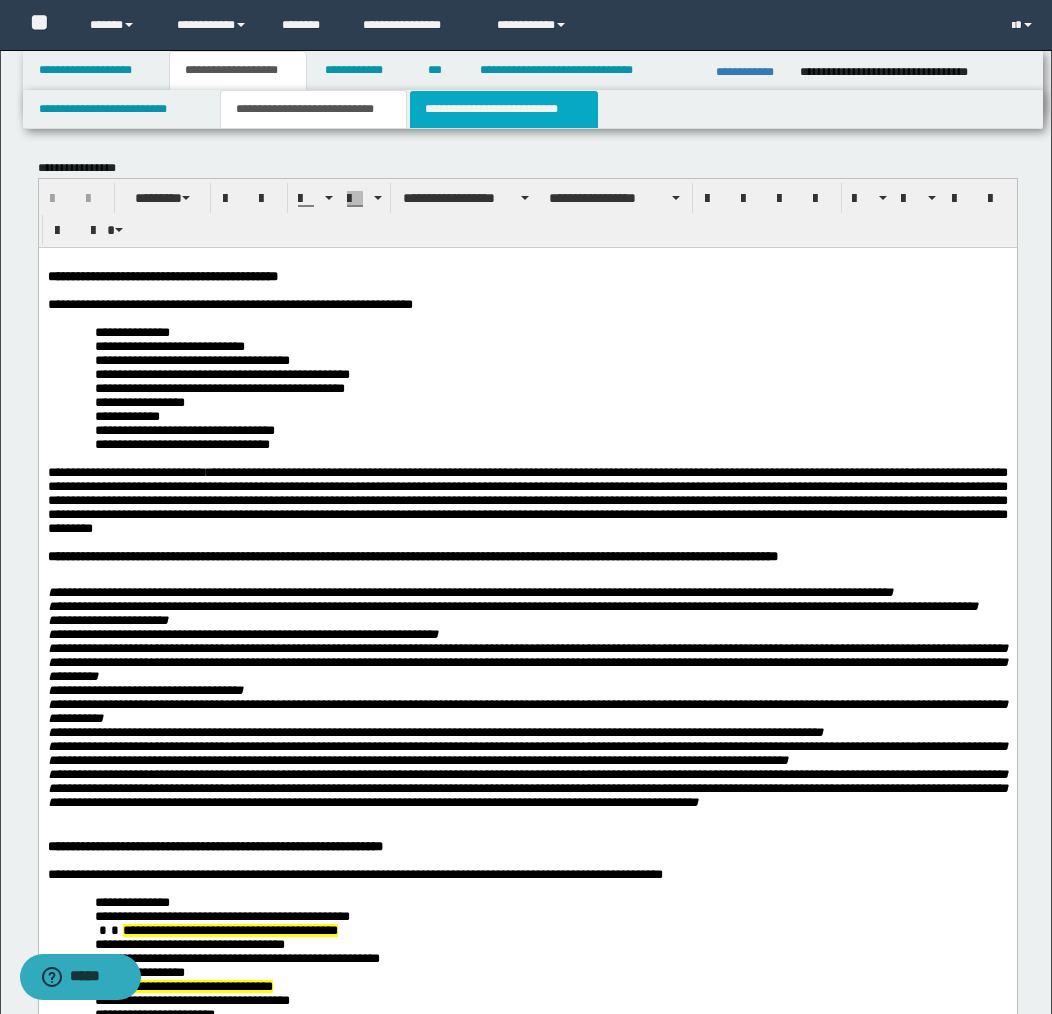 click on "**********" at bounding box center (504, 109) 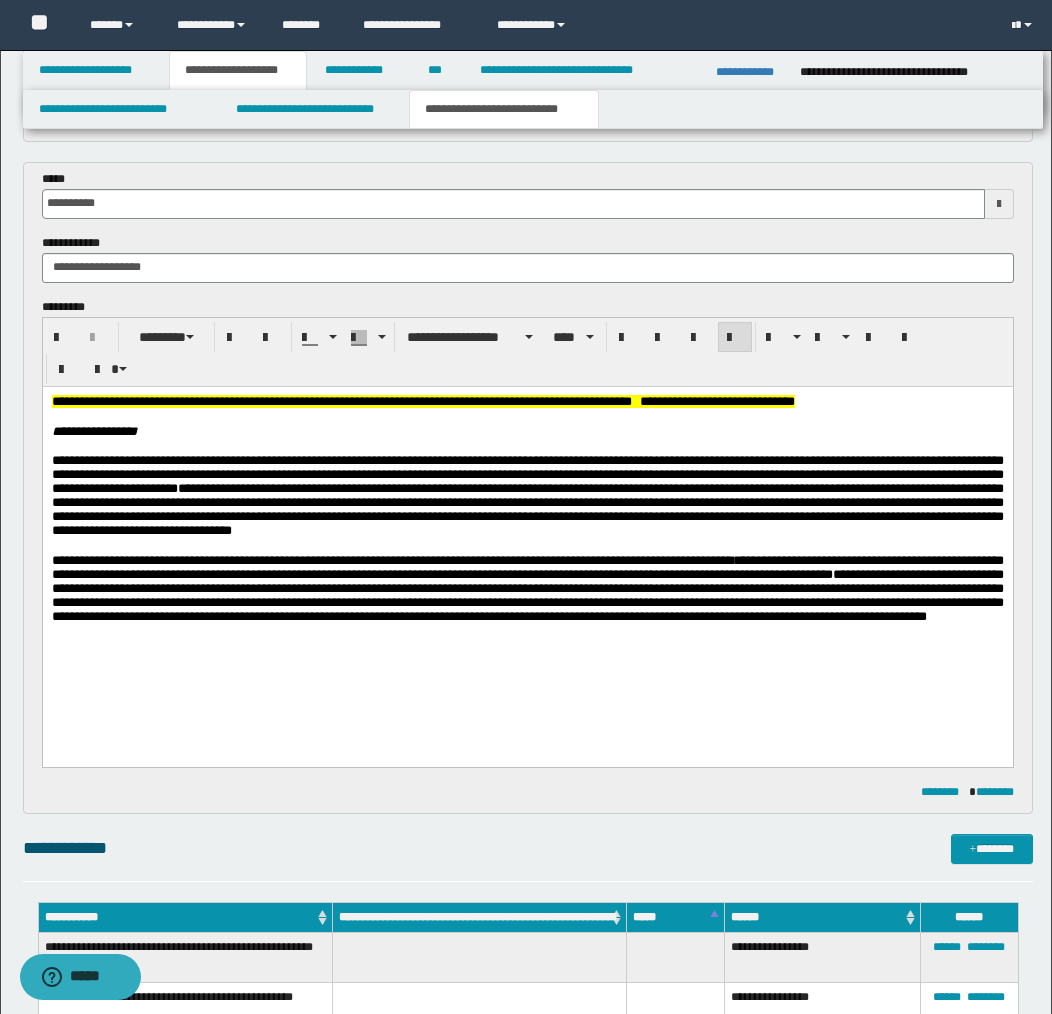scroll, scrollTop: 654, scrollLeft: 0, axis: vertical 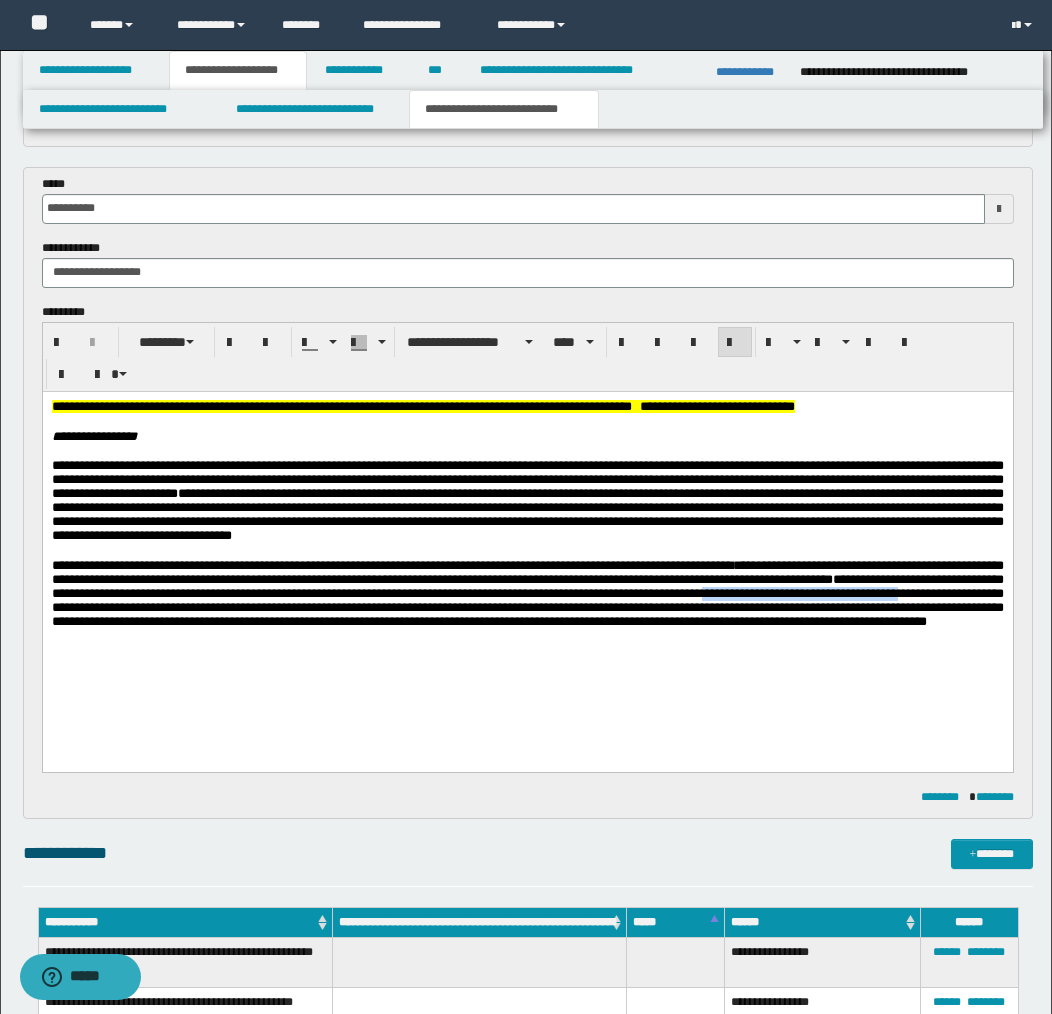 drag, startPoint x: 859, startPoint y: 610, endPoint x: 121, endPoint y: 622, distance: 738.09753 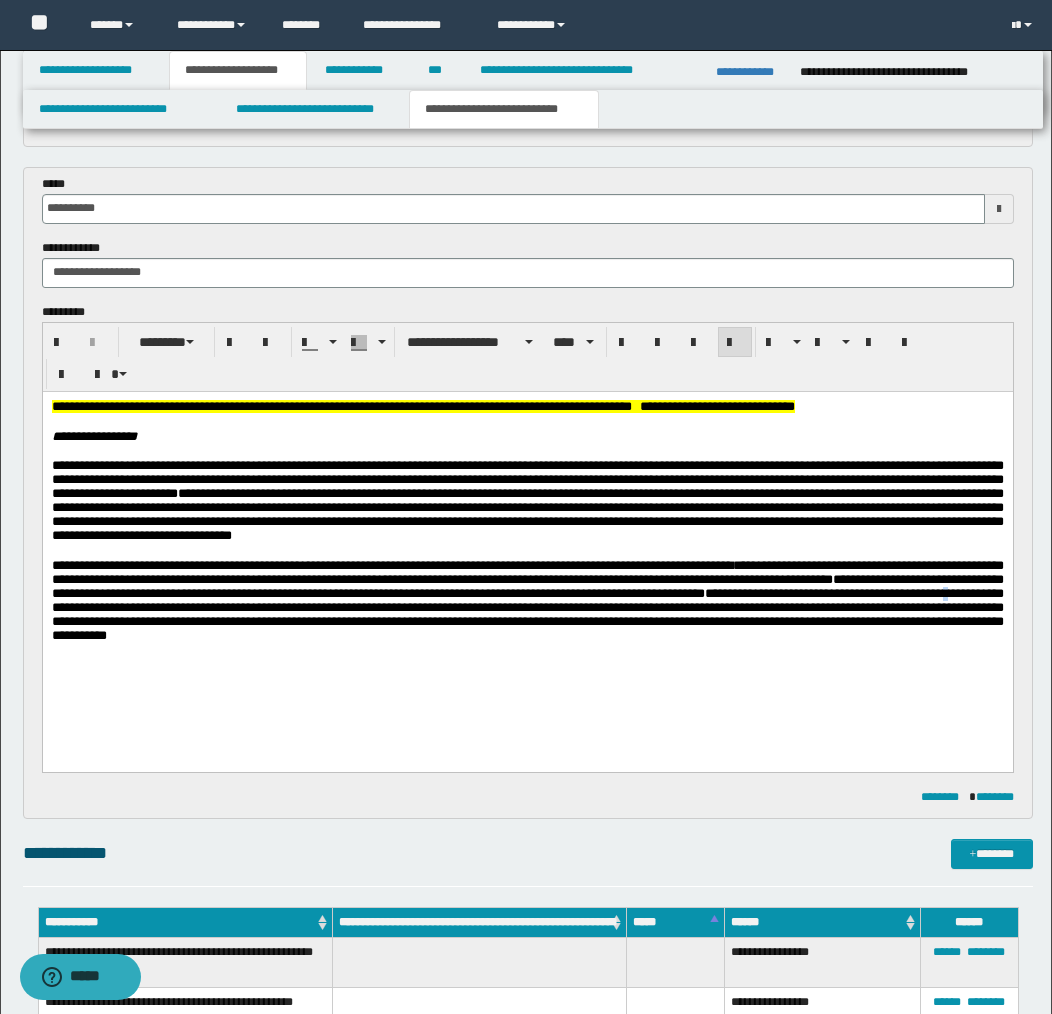 click on "**********" at bounding box center (527, 606) 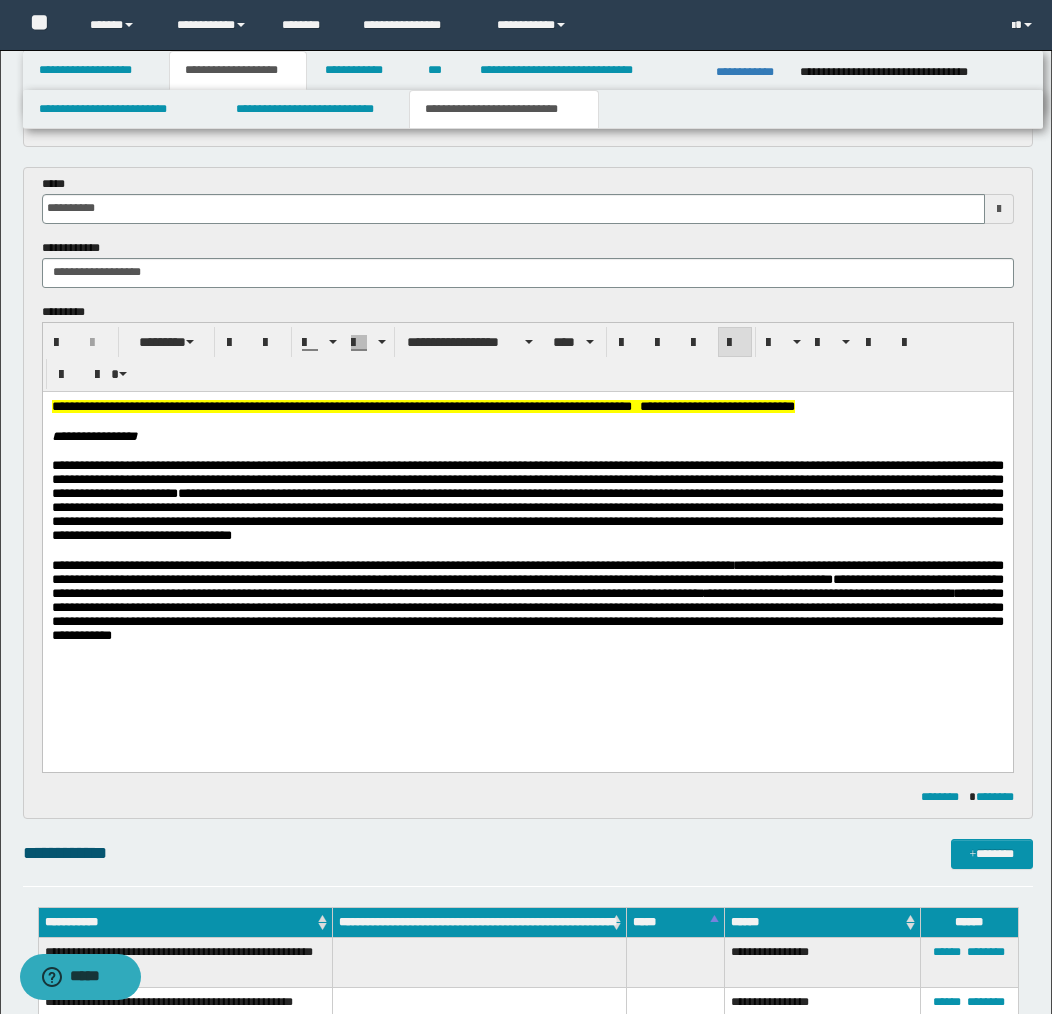 drag, startPoint x: 299, startPoint y: 626, endPoint x: 334, endPoint y: 645, distance: 39.824615 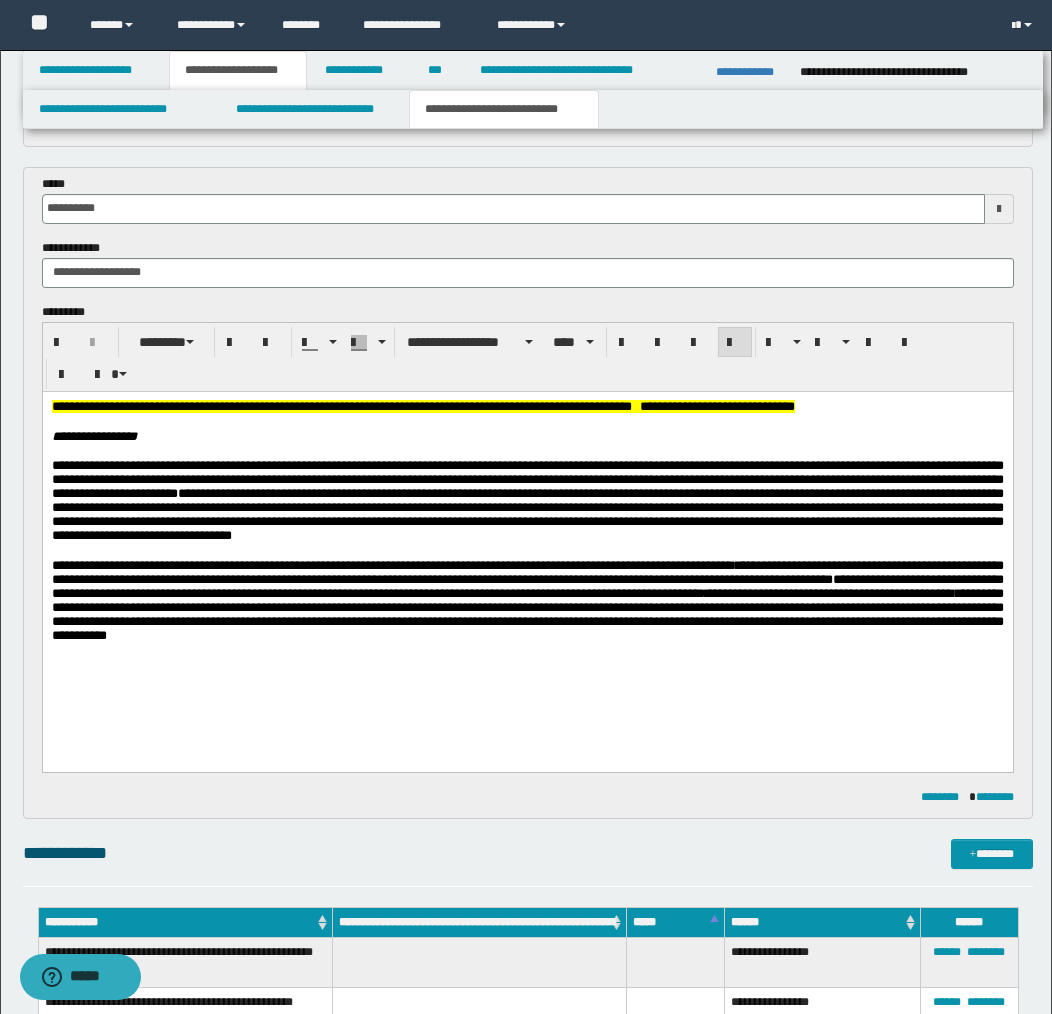 click on "**********" at bounding box center (597, 405) 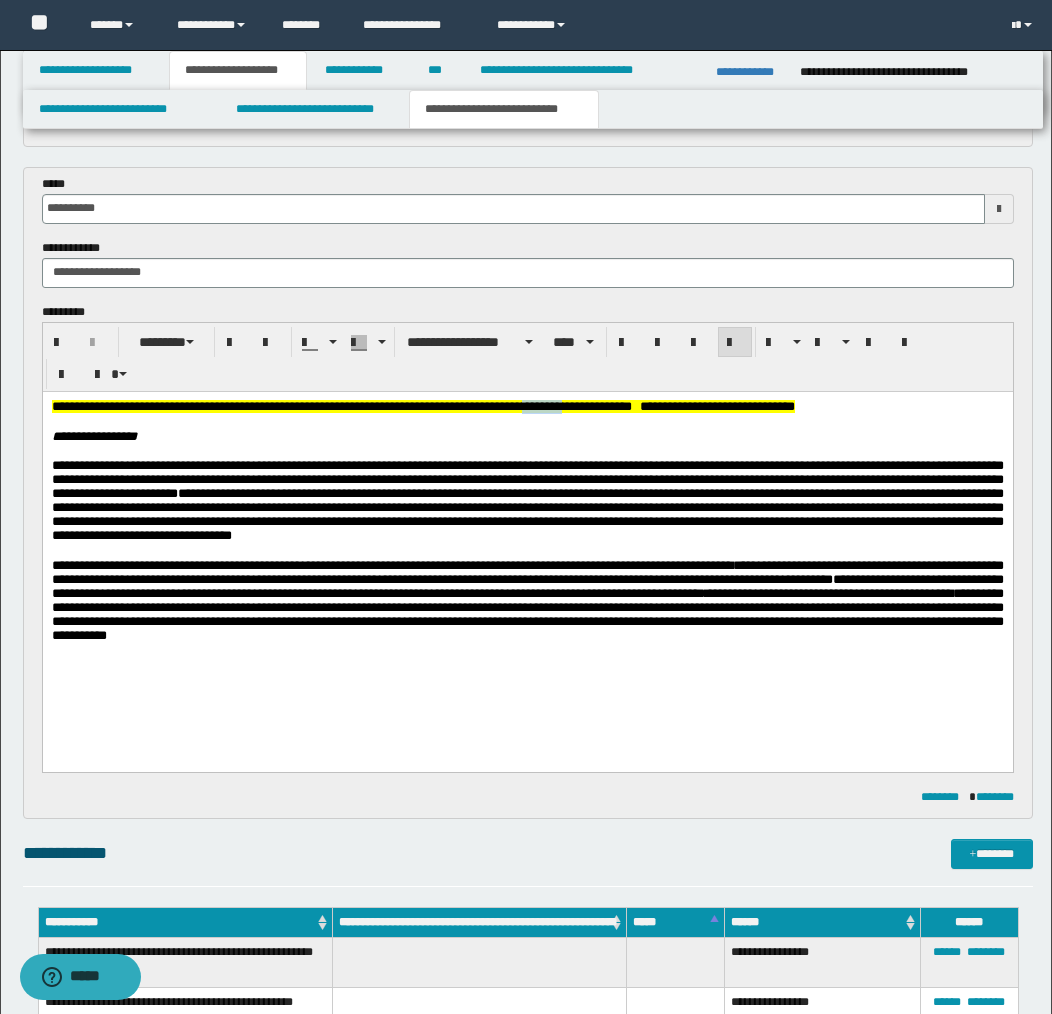 click on "**********" at bounding box center [597, 405] 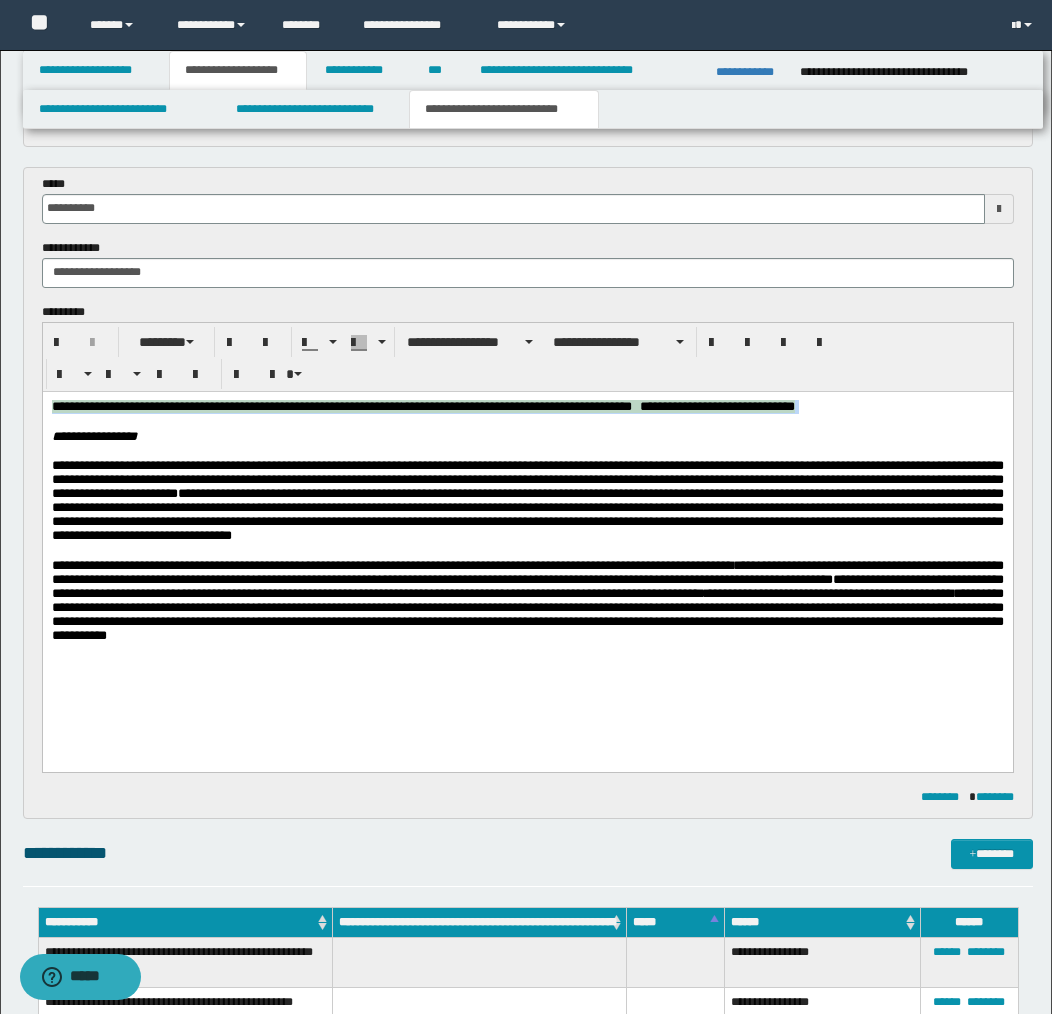 click on "**********" at bounding box center (597, 405) 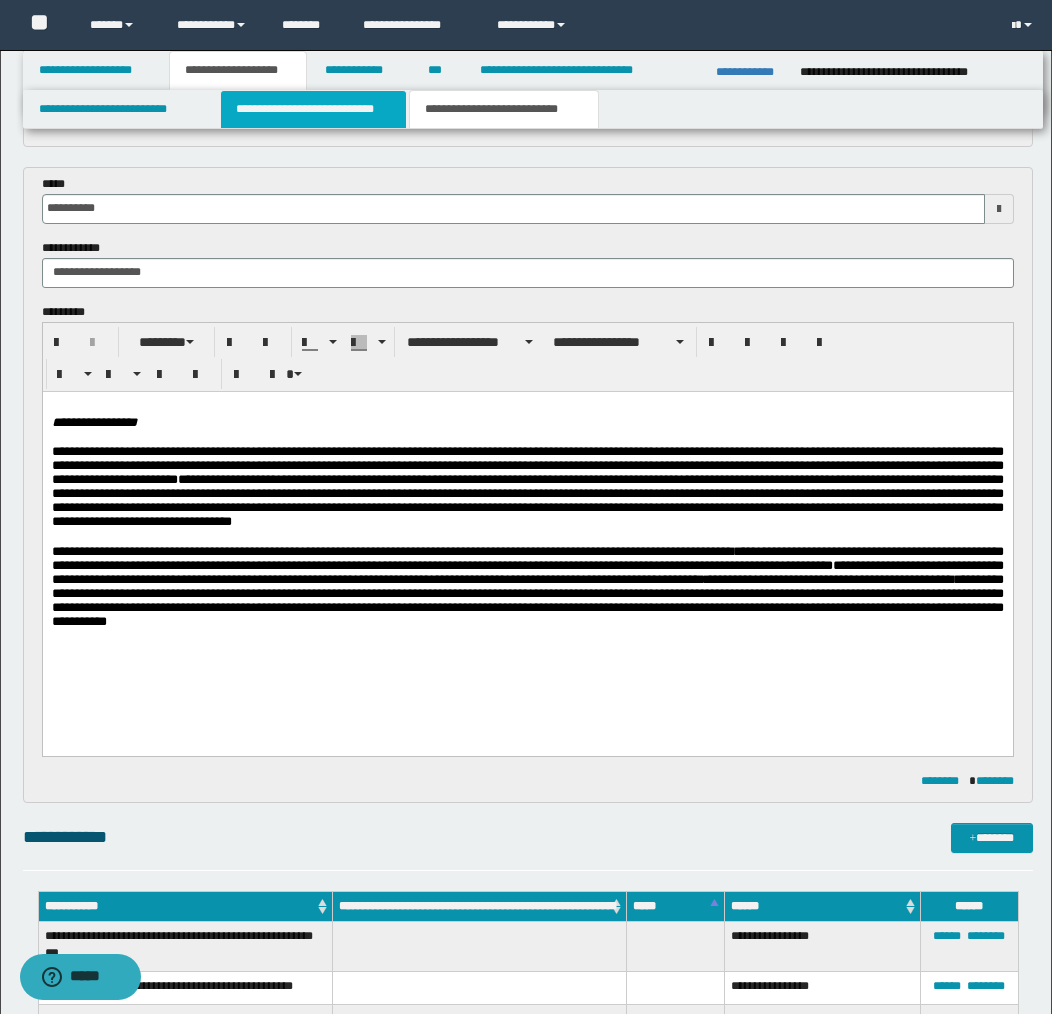 click on "**********" at bounding box center (314, 109) 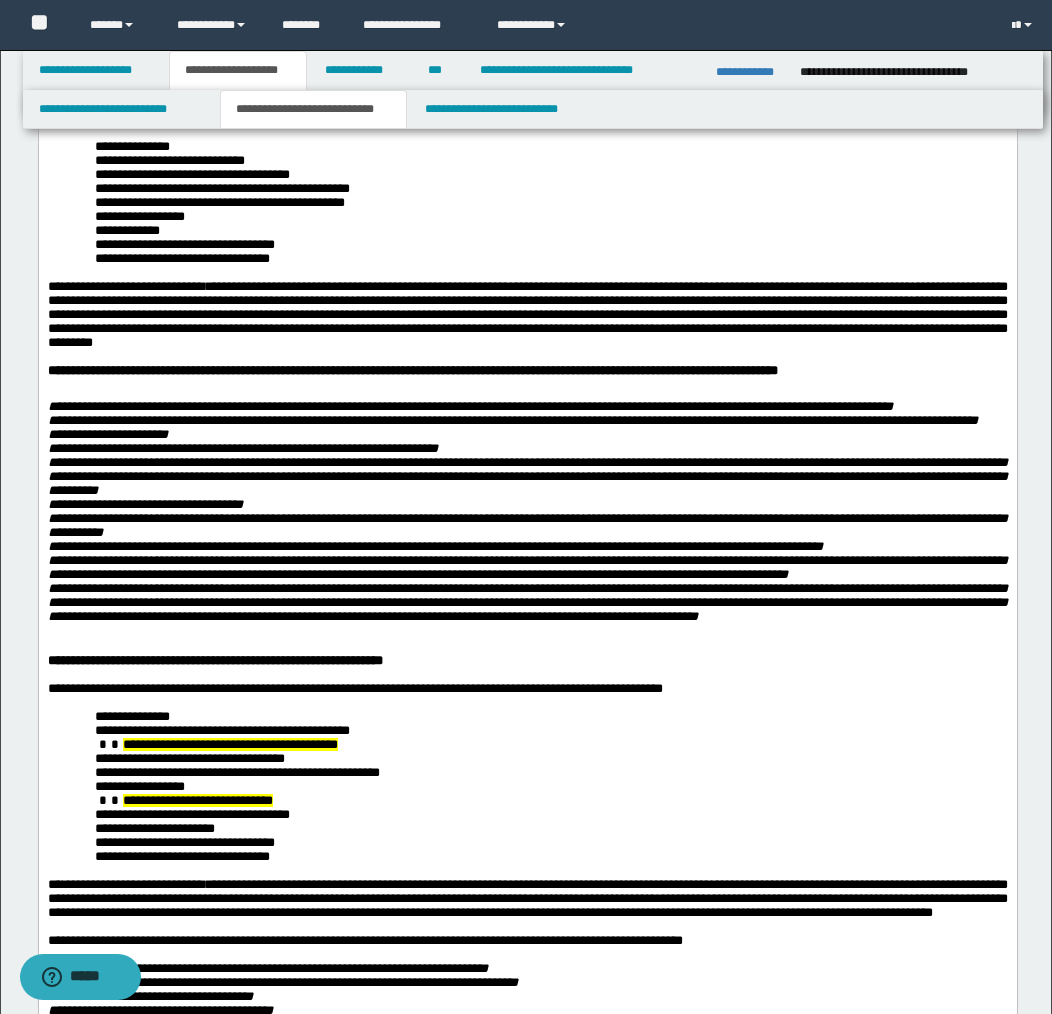 scroll, scrollTop: 0, scrollLeft: 0, axis: both 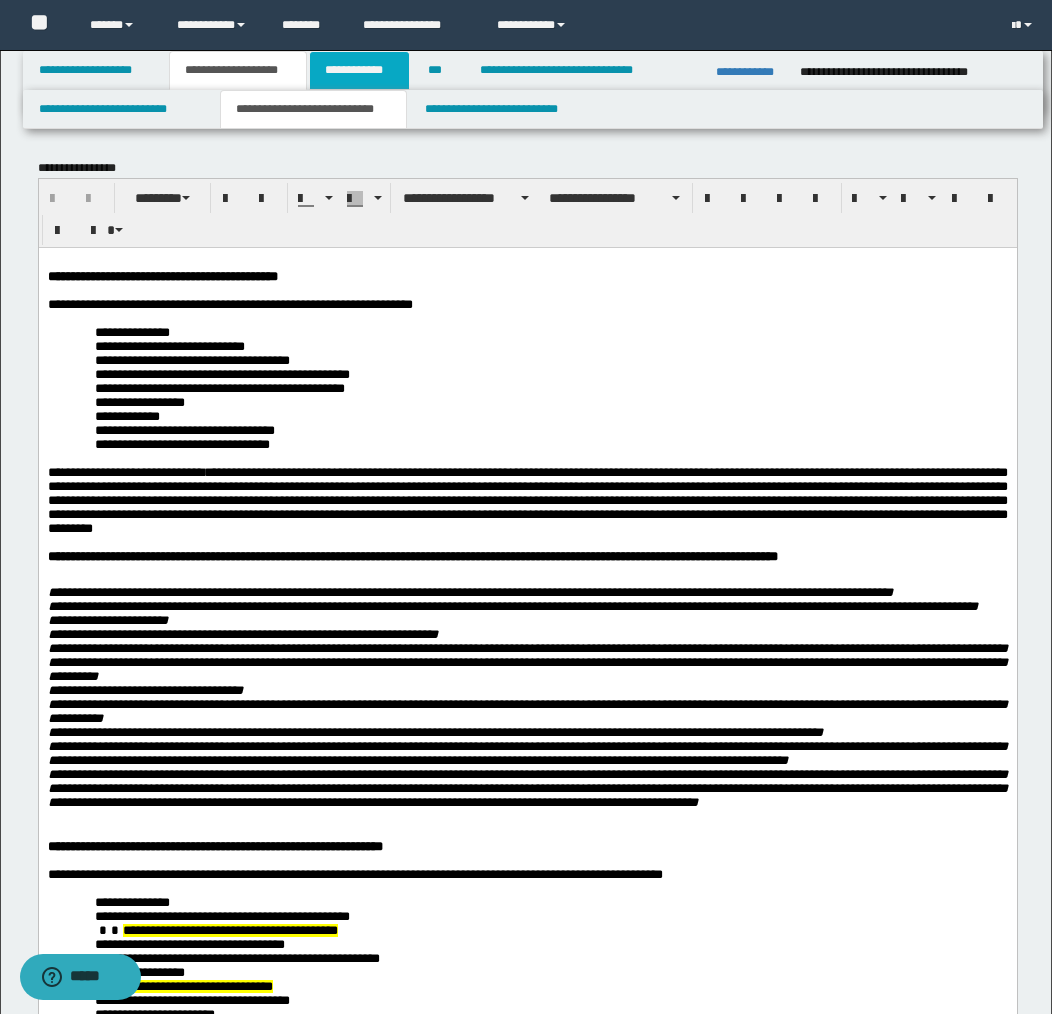 click on "**********" at bounding box center (359, 70) 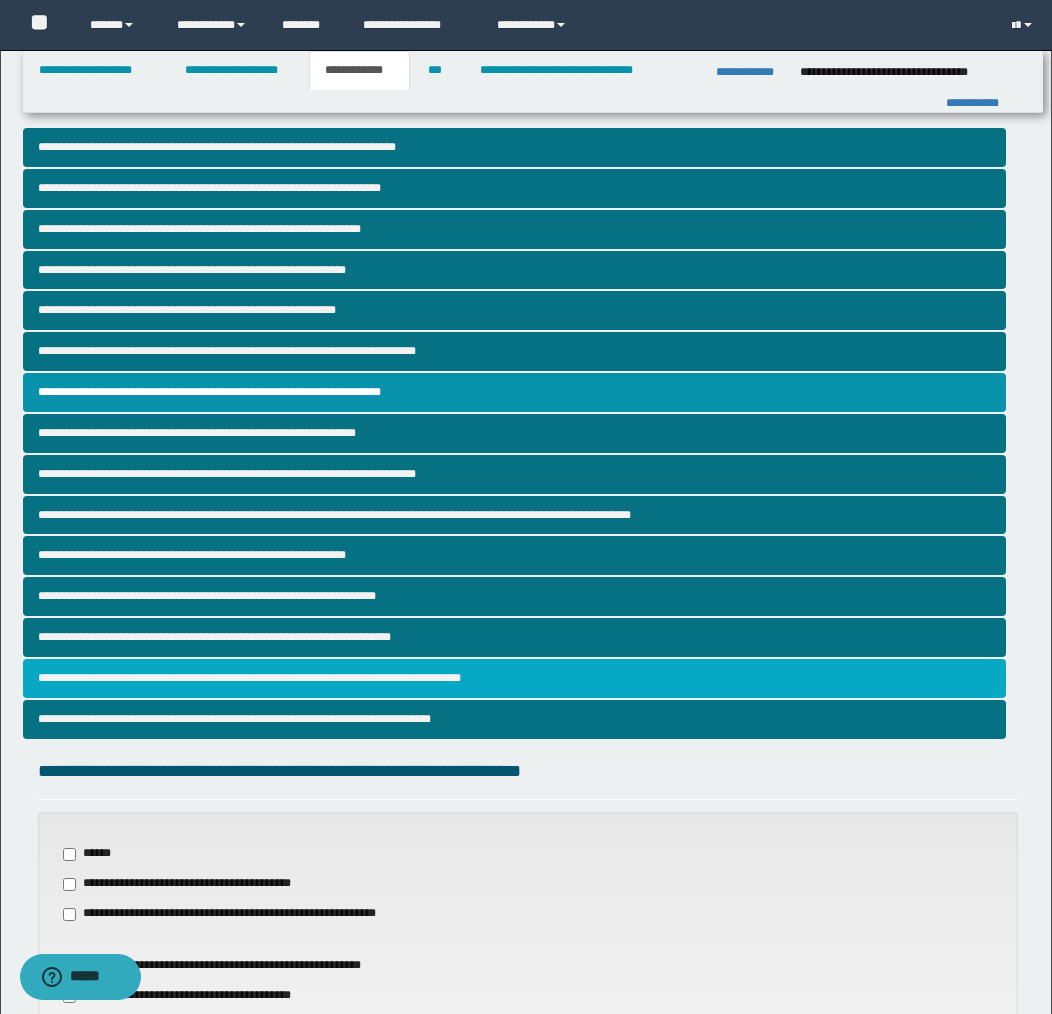 click on "**********" at bounding box center [514, 678] 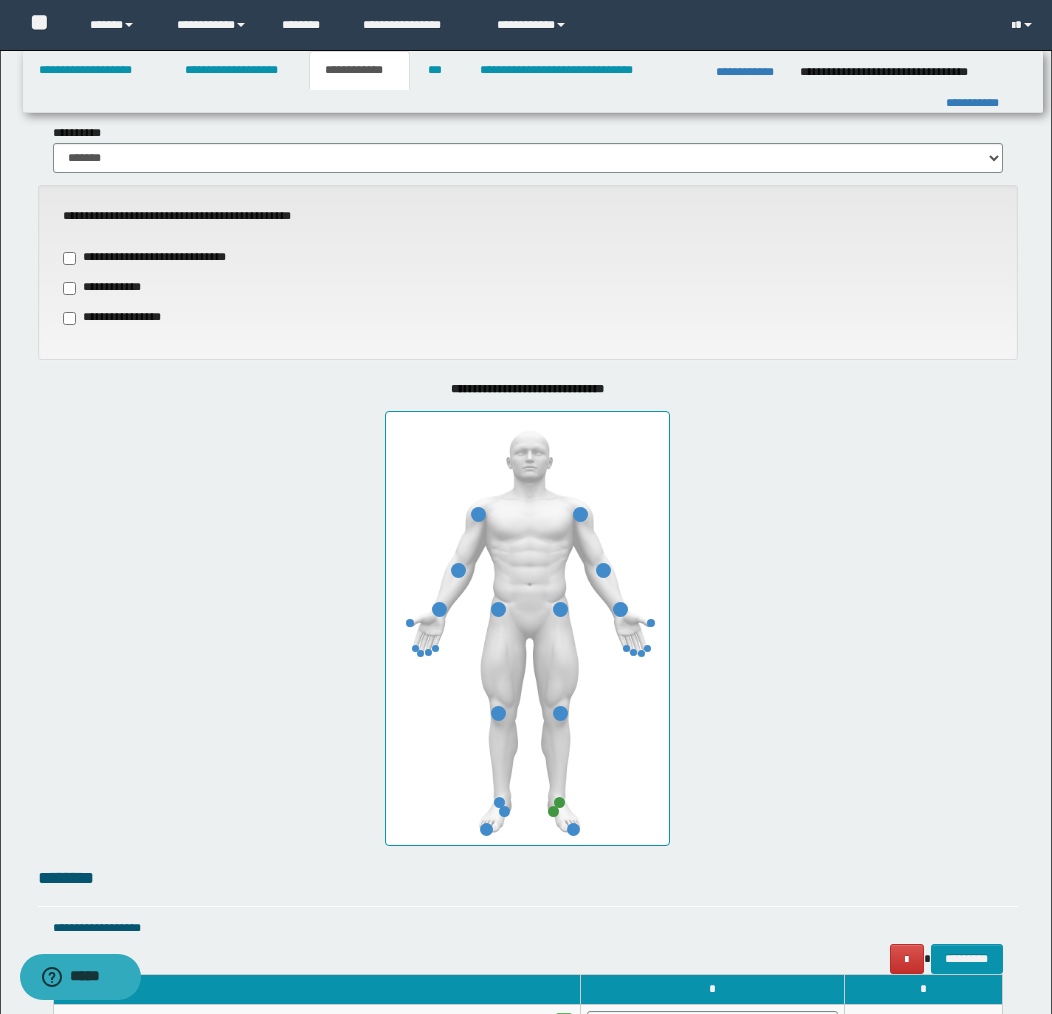 scroll, scrollTop: 692, scrollLeft: 0, axis: vertical 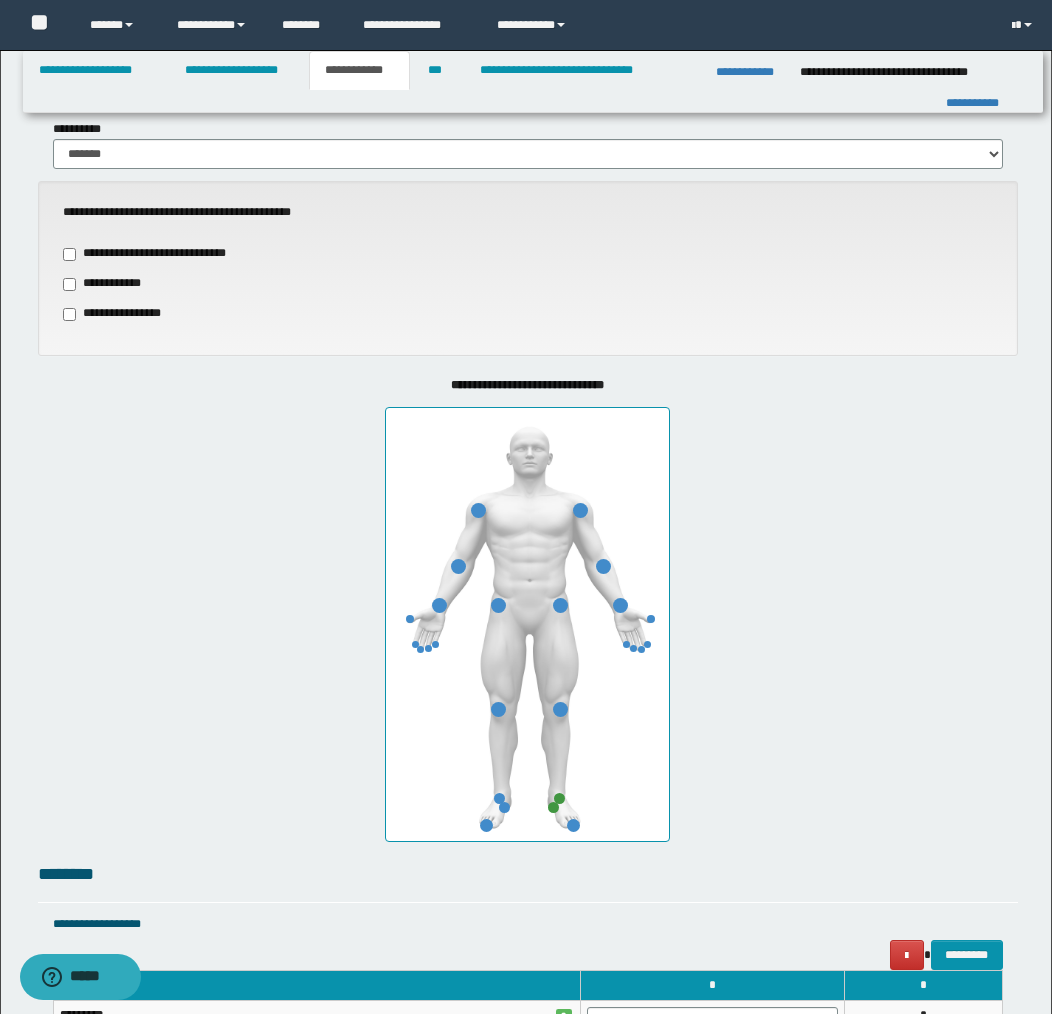 click on "**********" at bounding box center [113, 284] 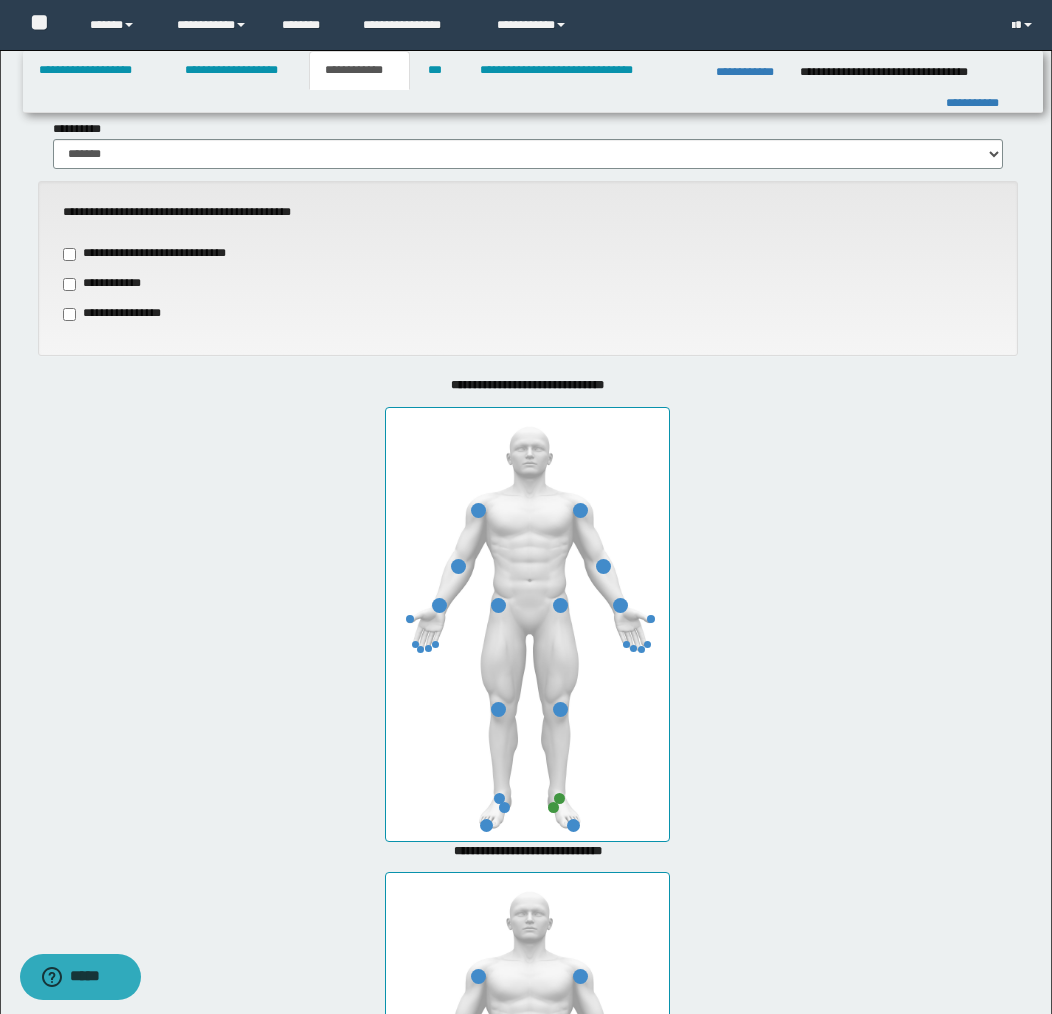 click on "**********" at bounding box center (113, 284) 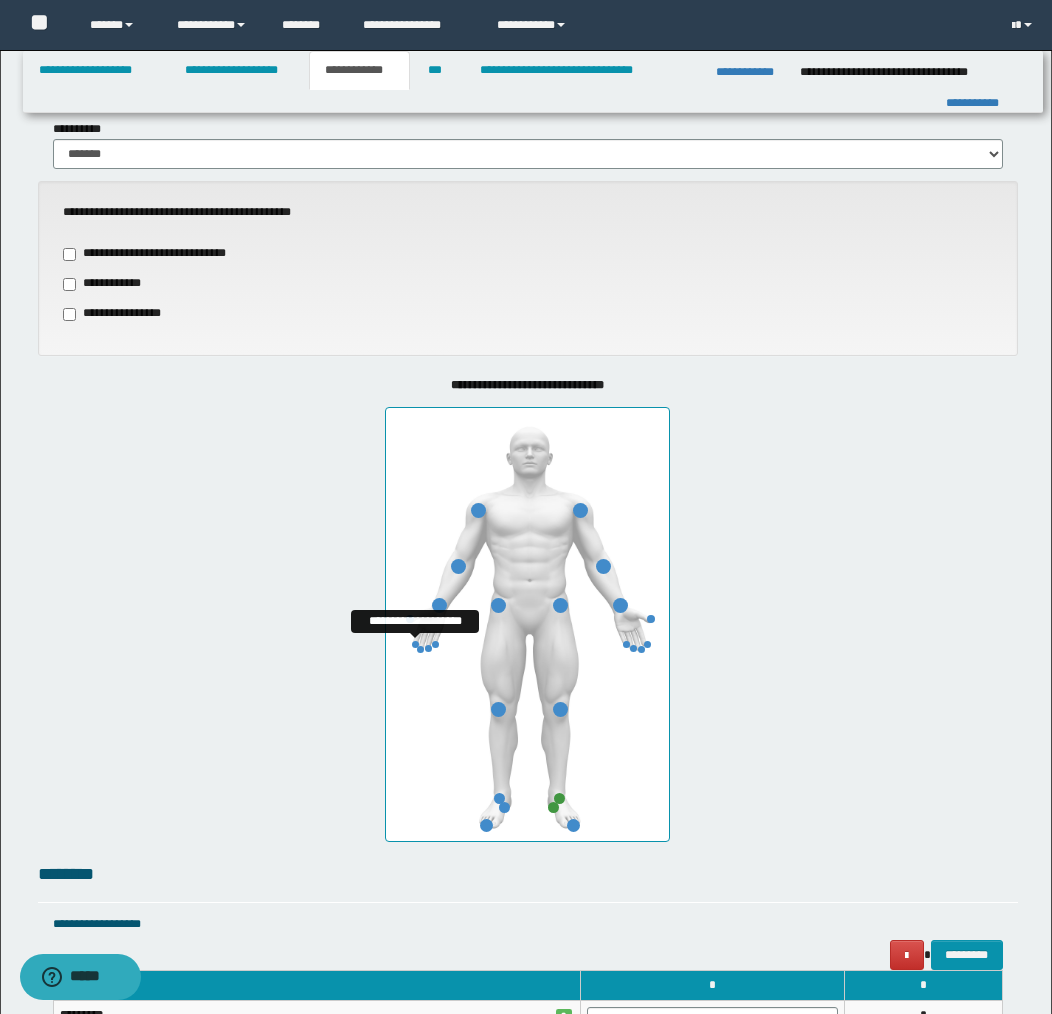 click at bounding box center (415, 644) 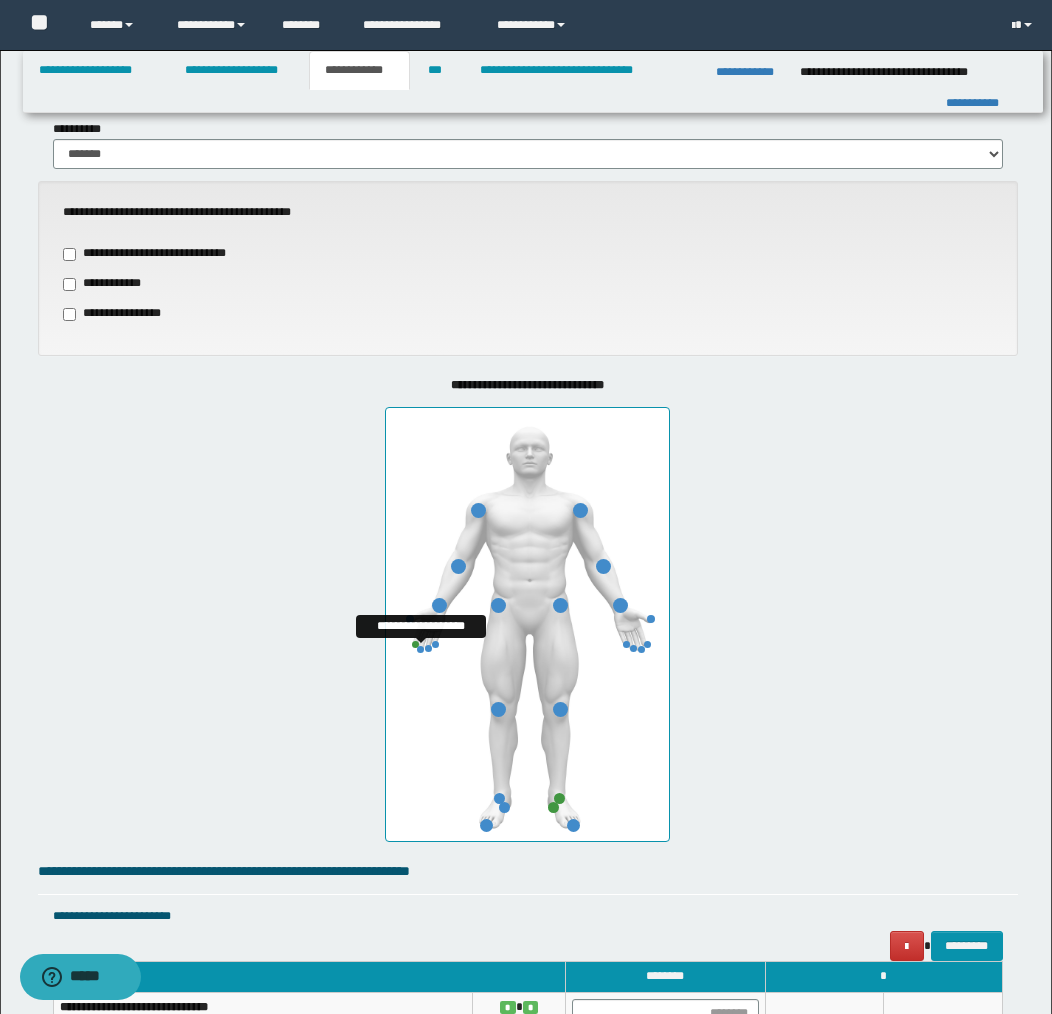 click at bounding box center [420, 649] 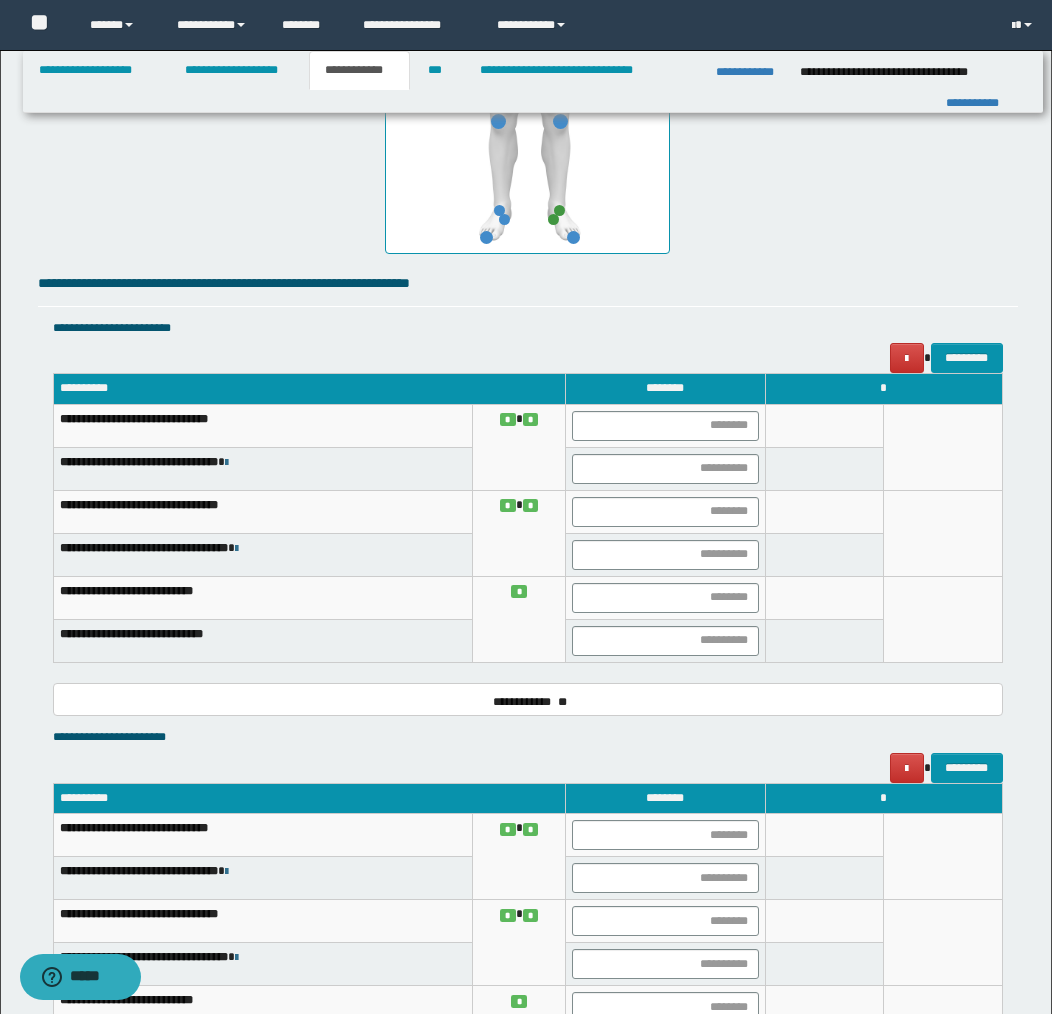 scroll, scrollTop: 1287, scrollLeft: 0, axis: vertical 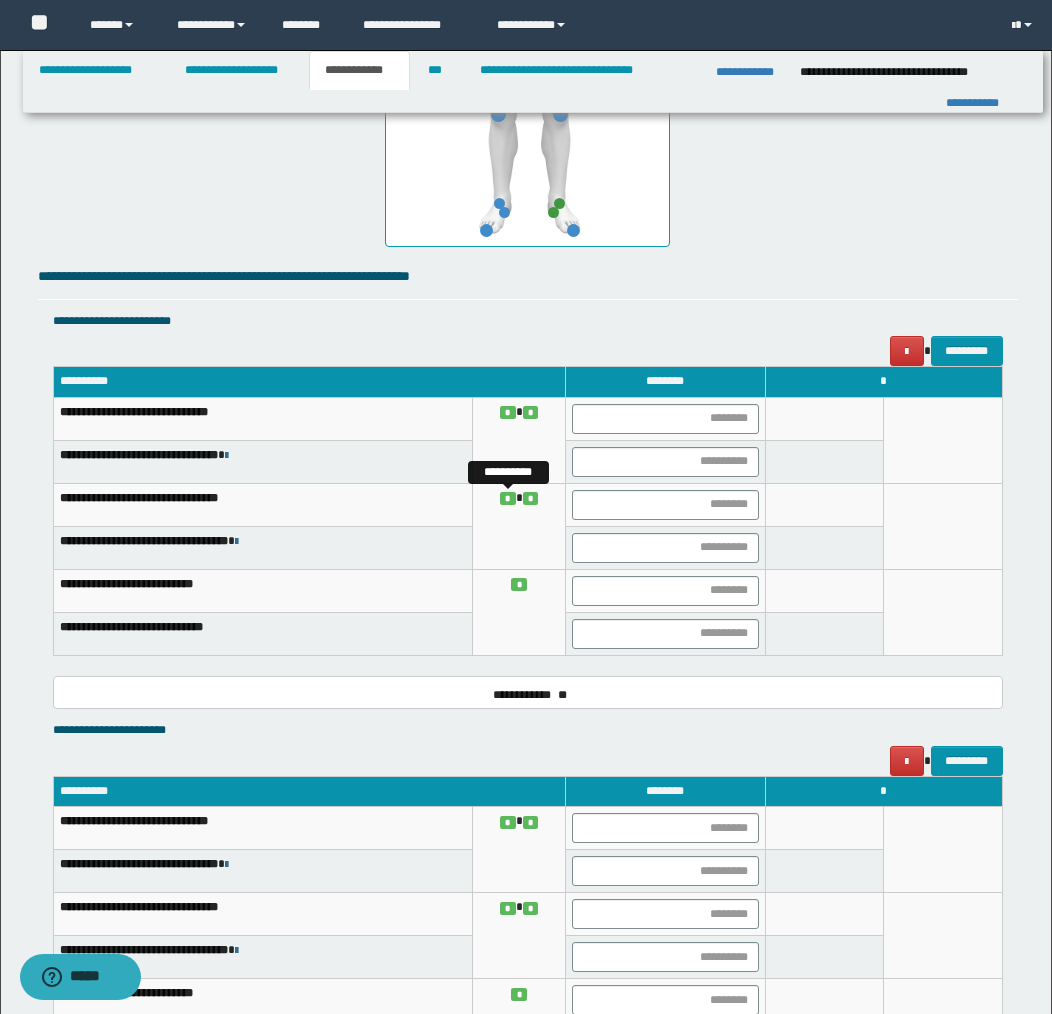 click on "*" at bounding box center [508, 498] 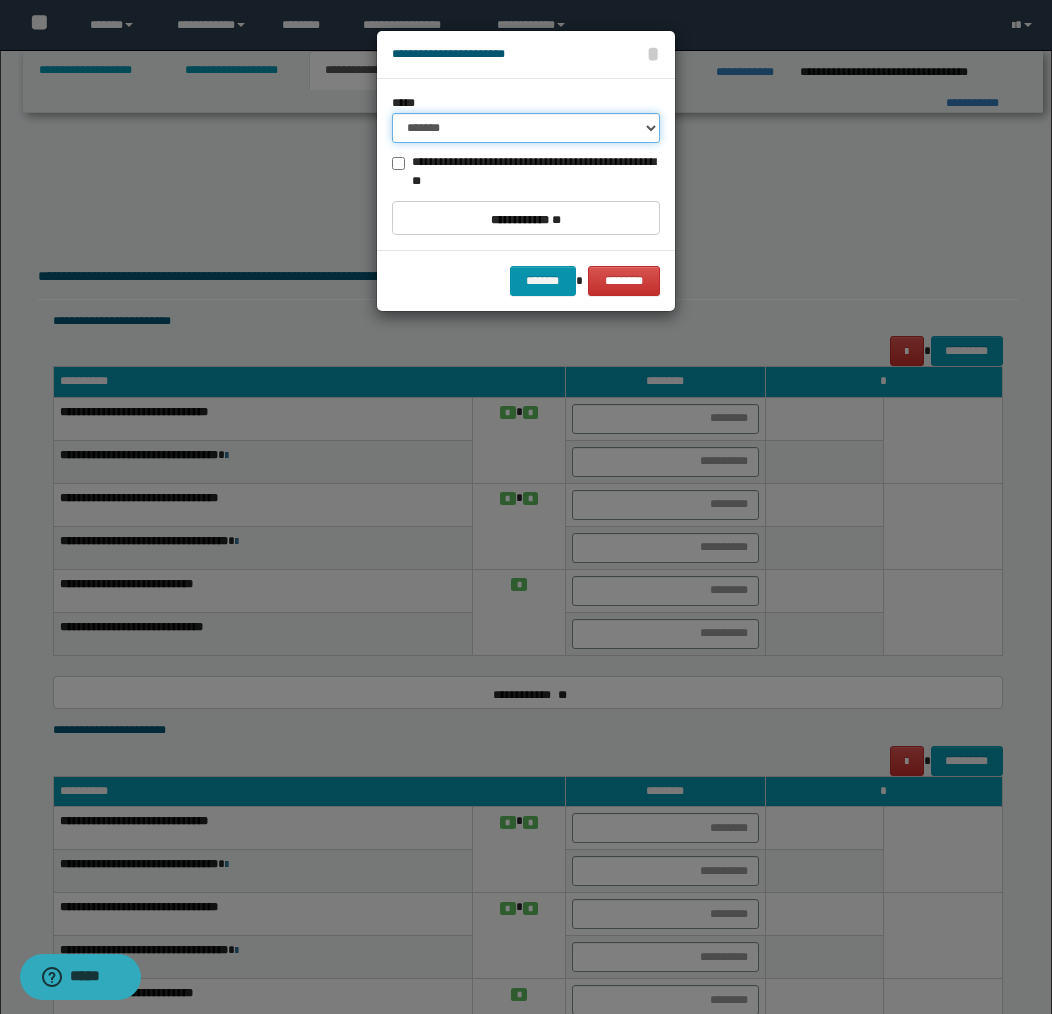 click on "*******
********" at bounding box center [526, 128] 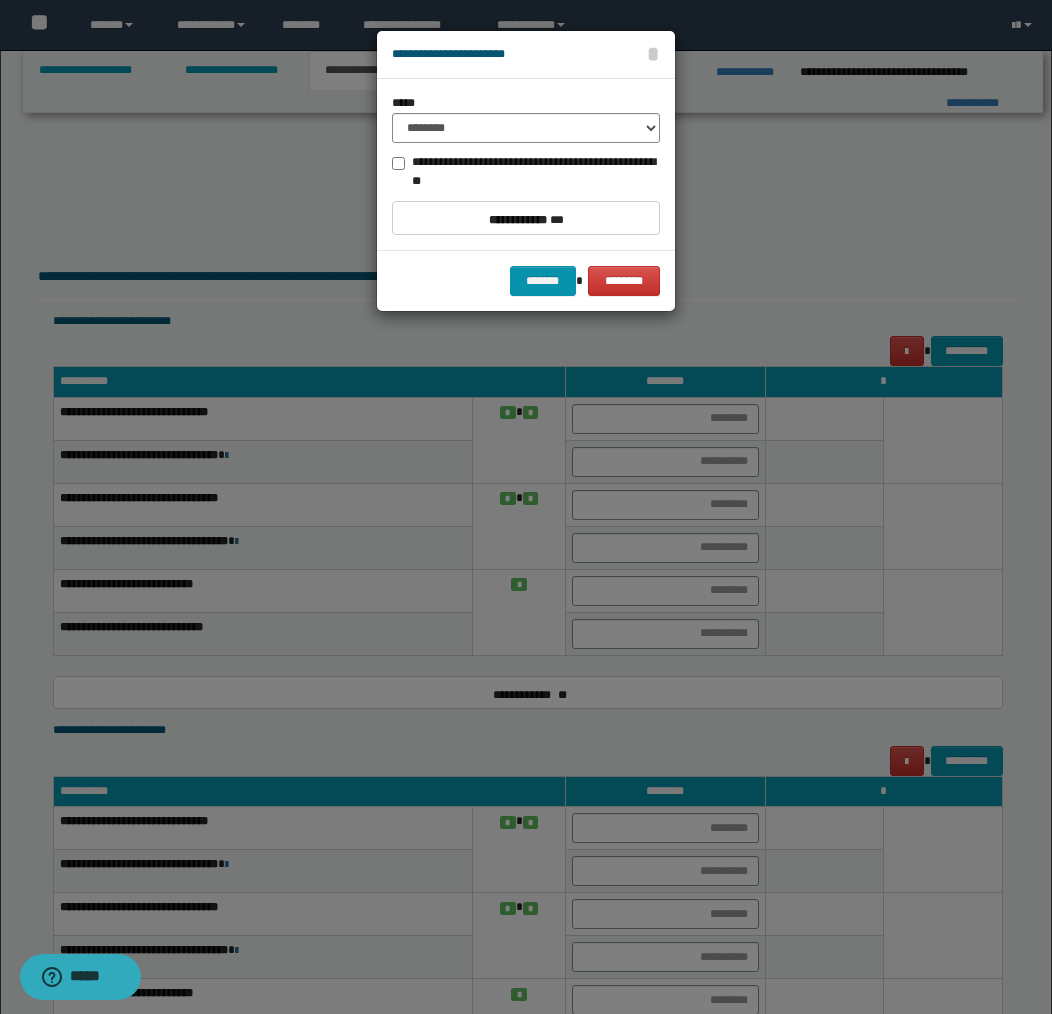 click on "*******
********" at bounding box center (526, 280) 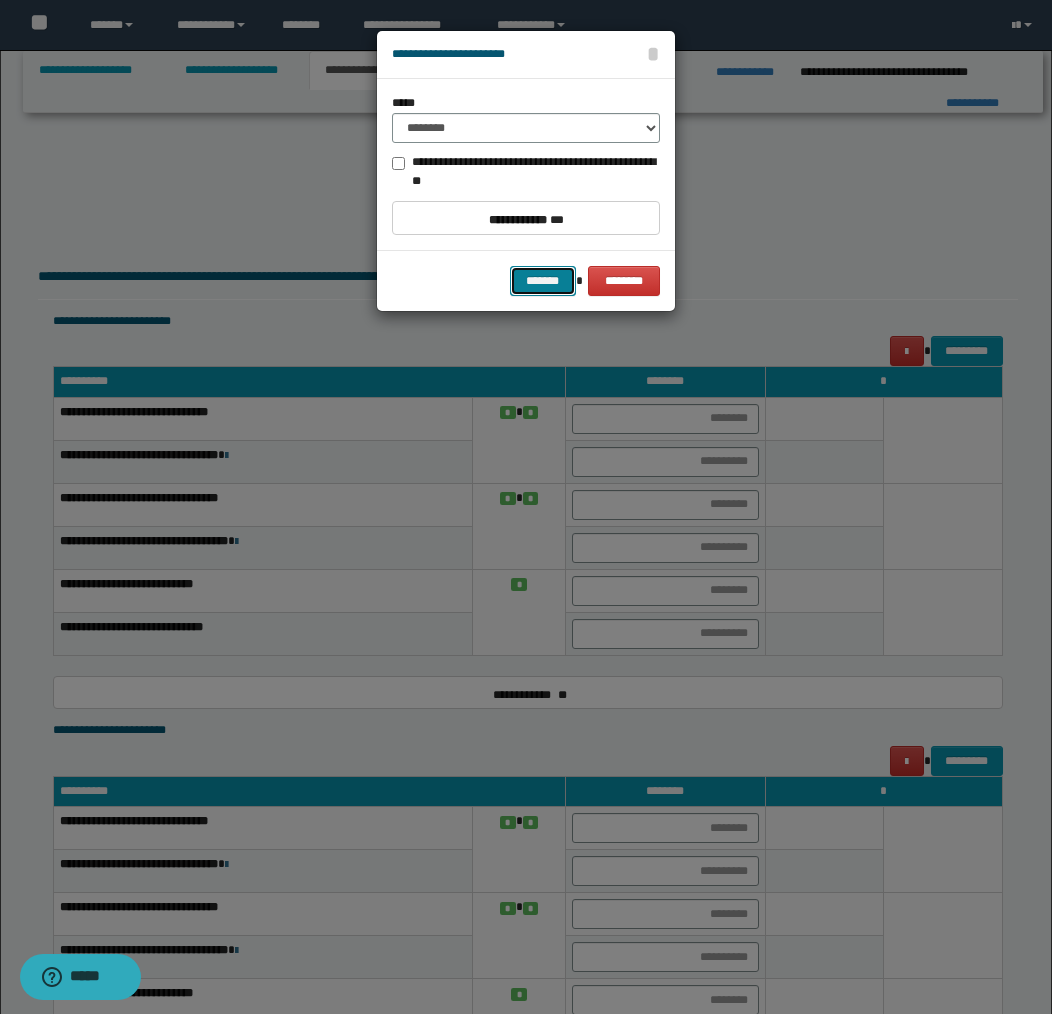 click on "*******" at bounding box center (543, 281) 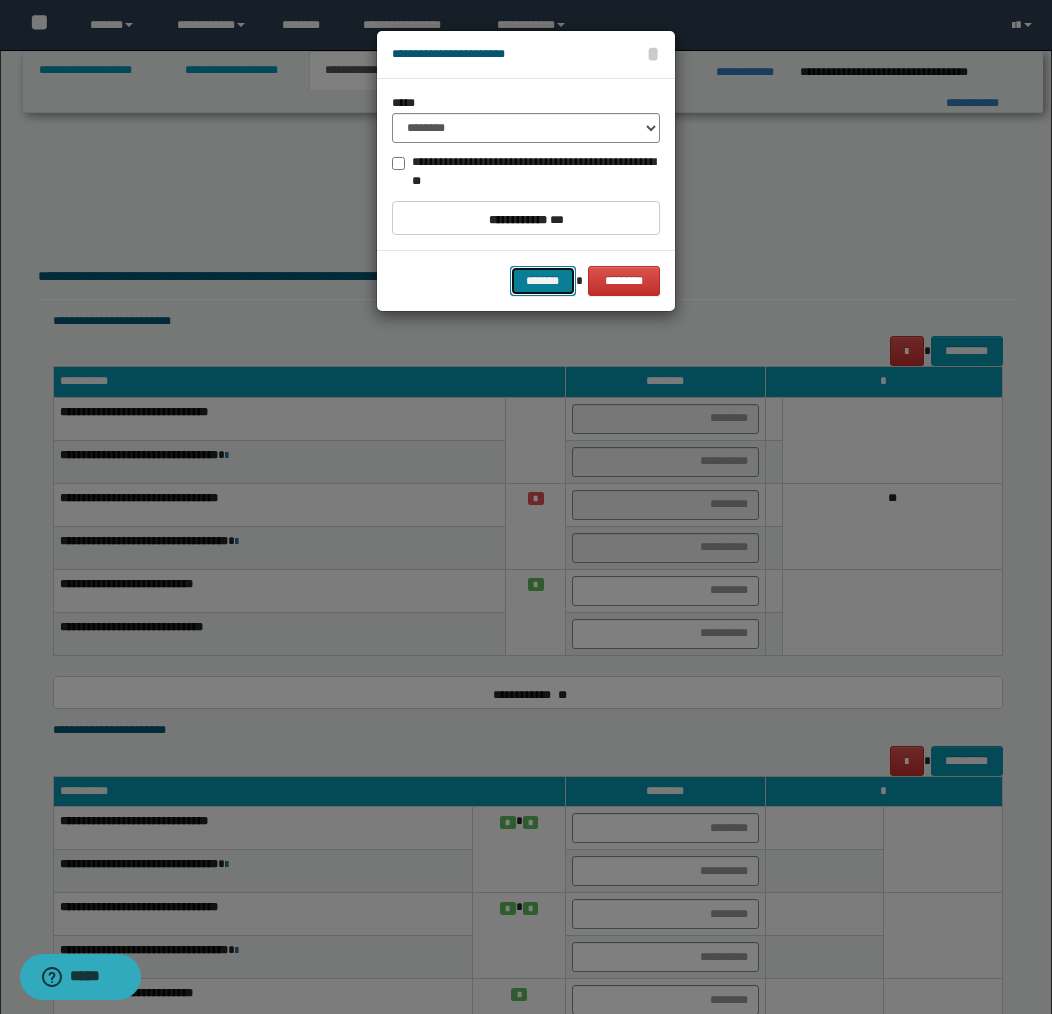 click on "*******" at bounding box center (543, 281) 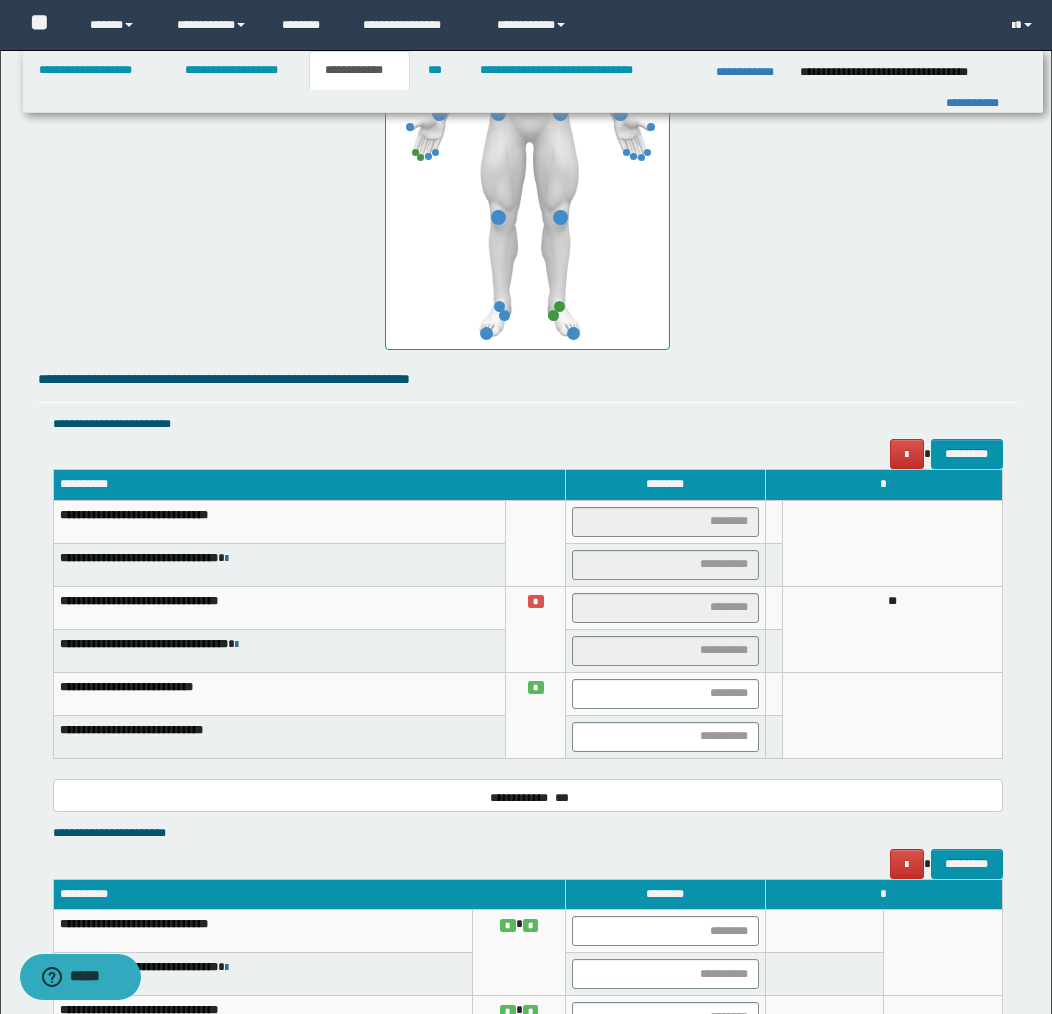 scroll, scrollTop: 1181, scrollLeft: 0, axis: vertical 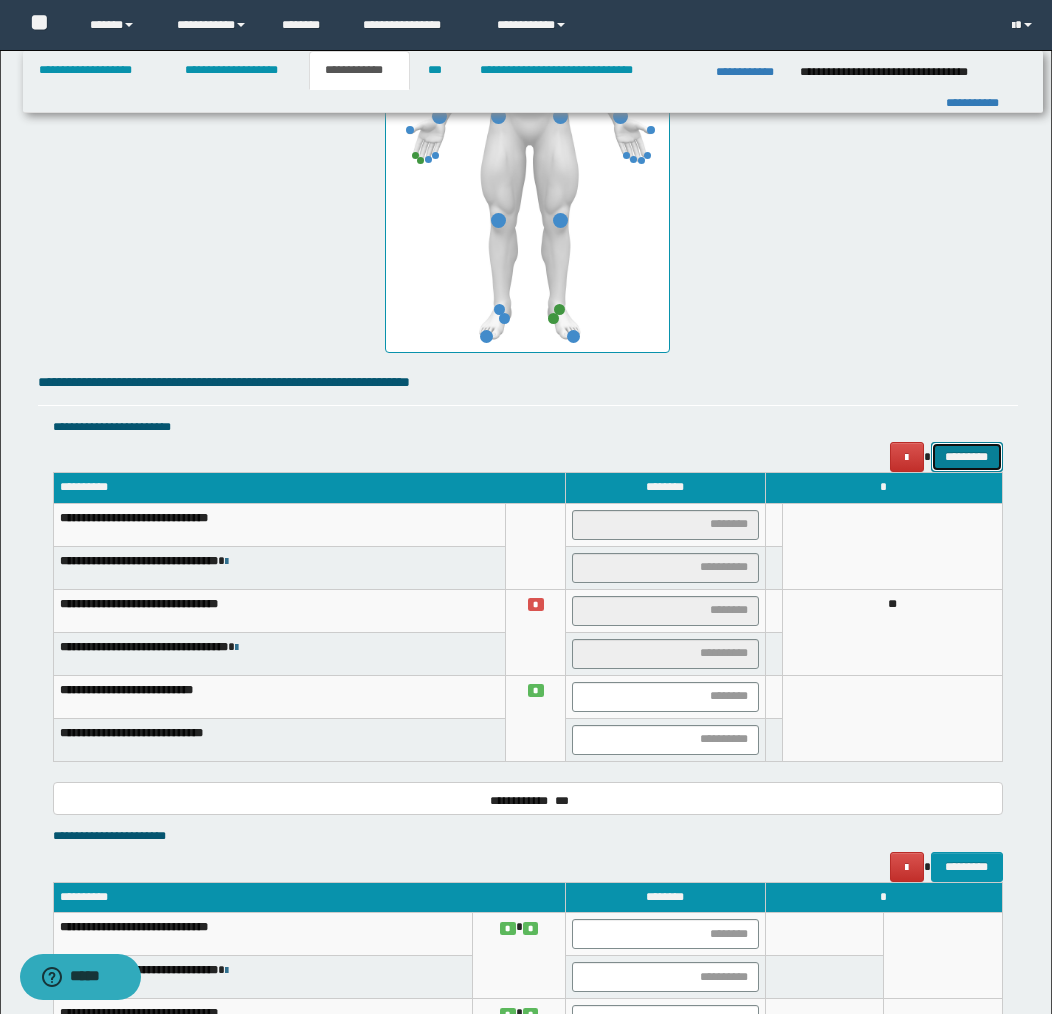 click on "*********" at bounding box center [967, 457] 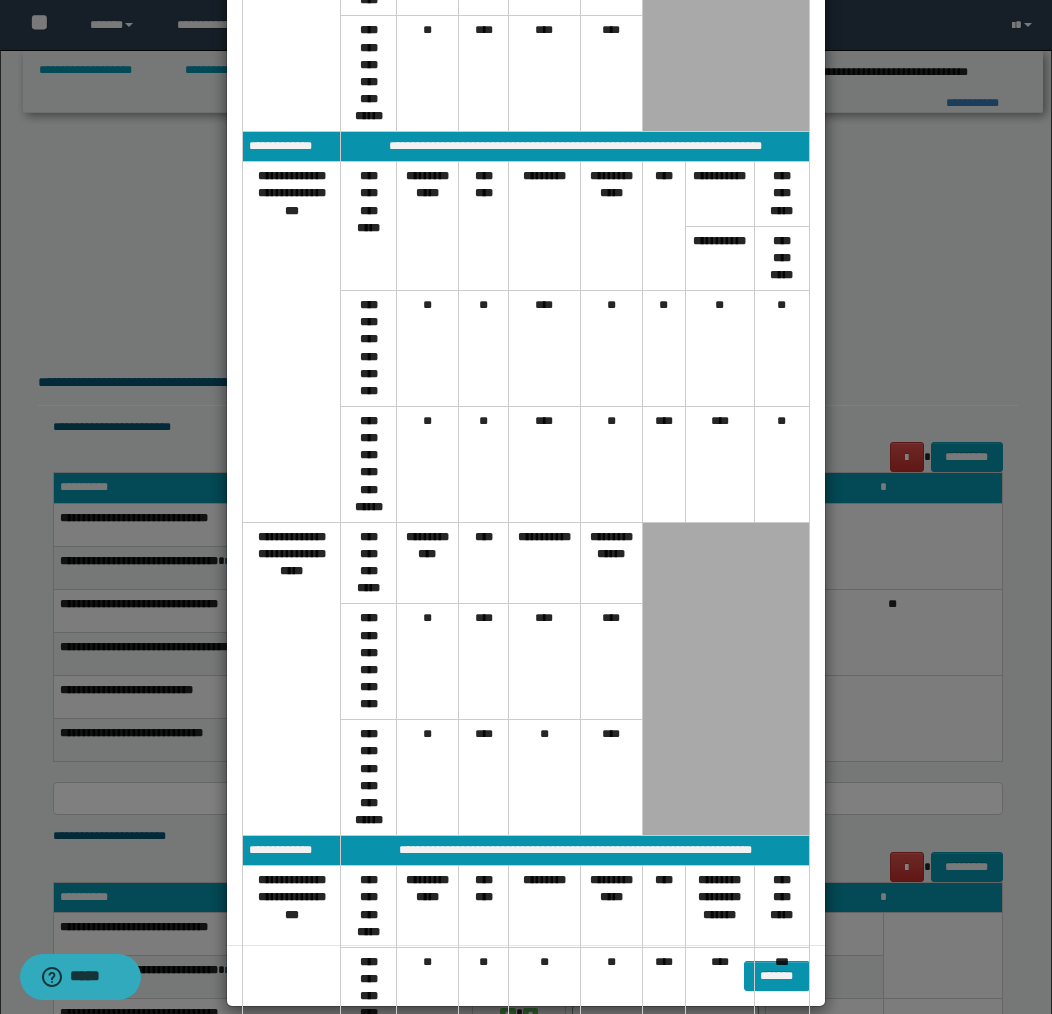 scroll, scrollTop: 702, scrollLeft: 0, axis: vertical 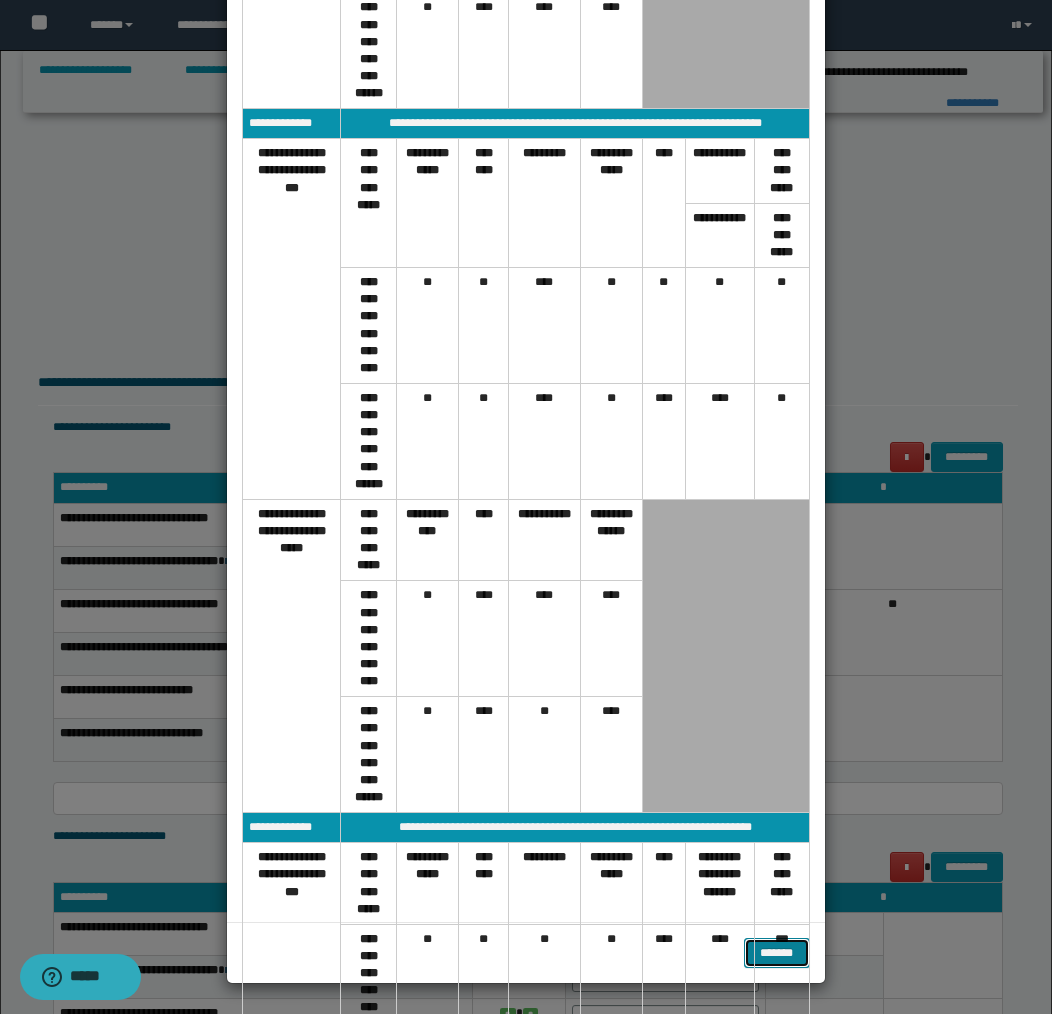 click on "*******" at bounding box center (777, 953) 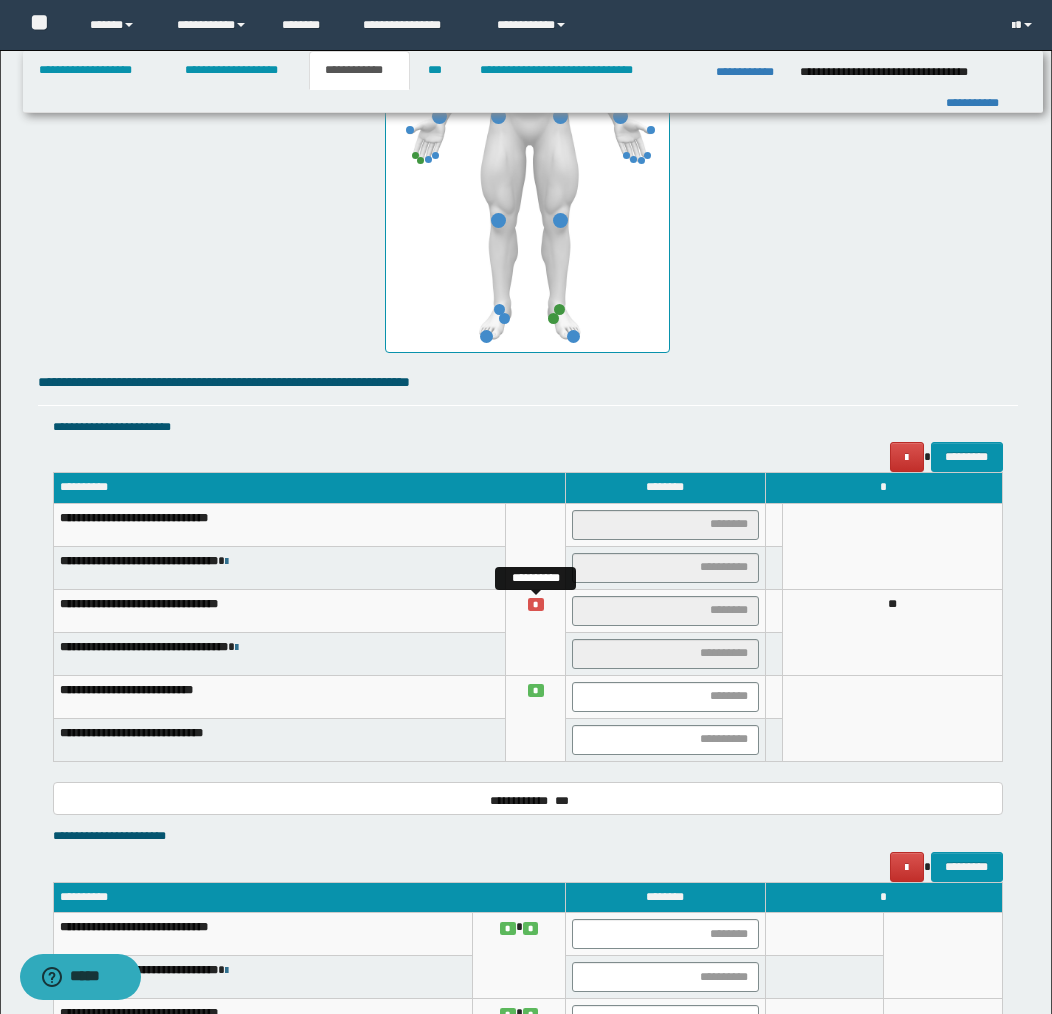 click on "*" at bounding box center (536, 604) 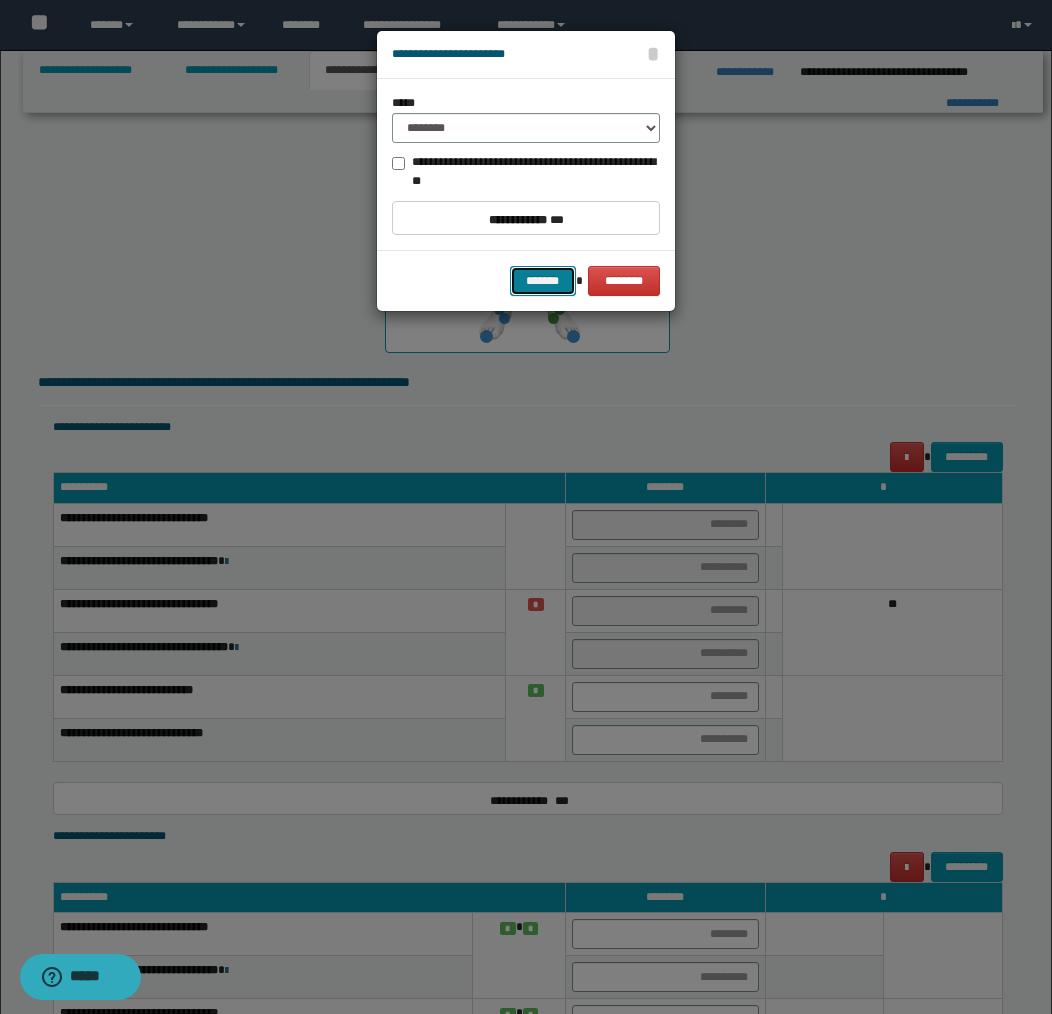 click on "*******" at bounding box center (543, 281) 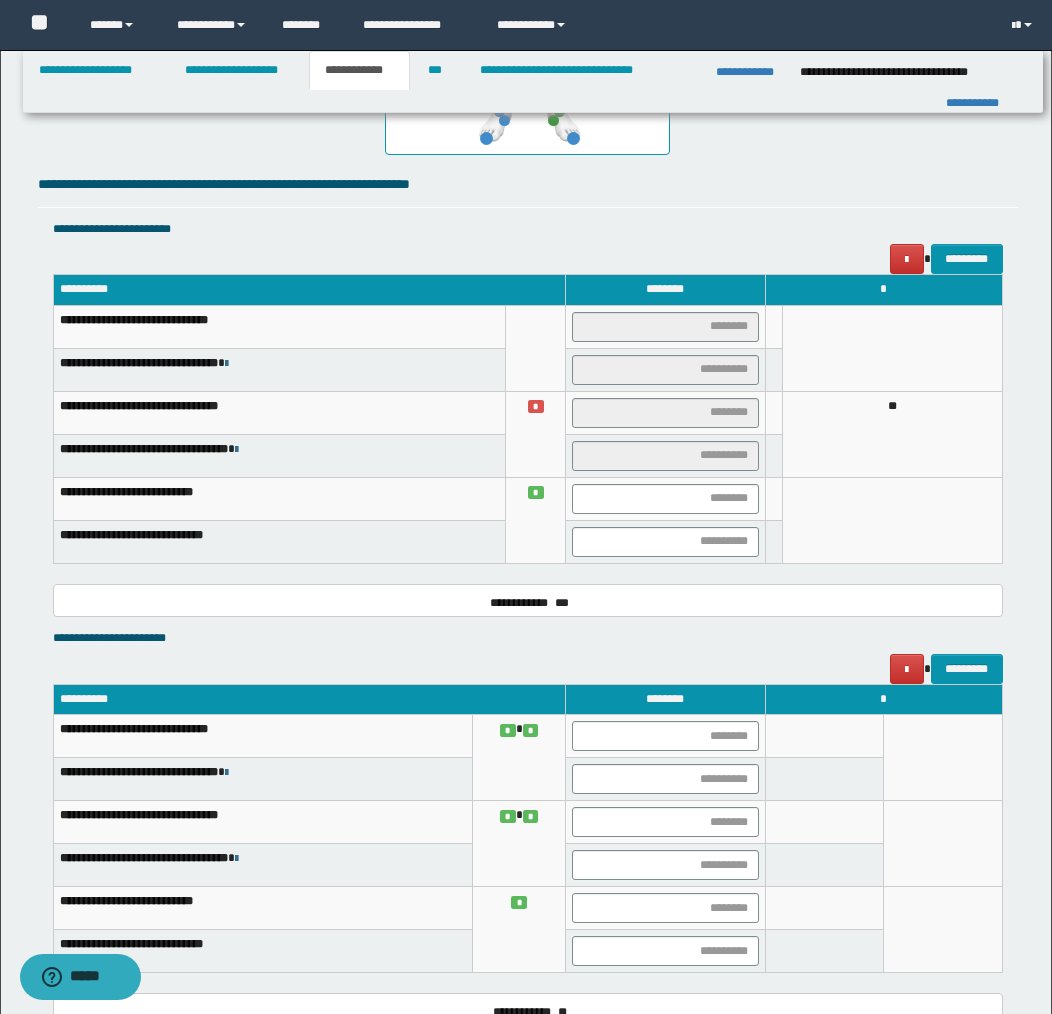 scroll, scrollTop: 1340, scrollLeft: 0, axis: vertical 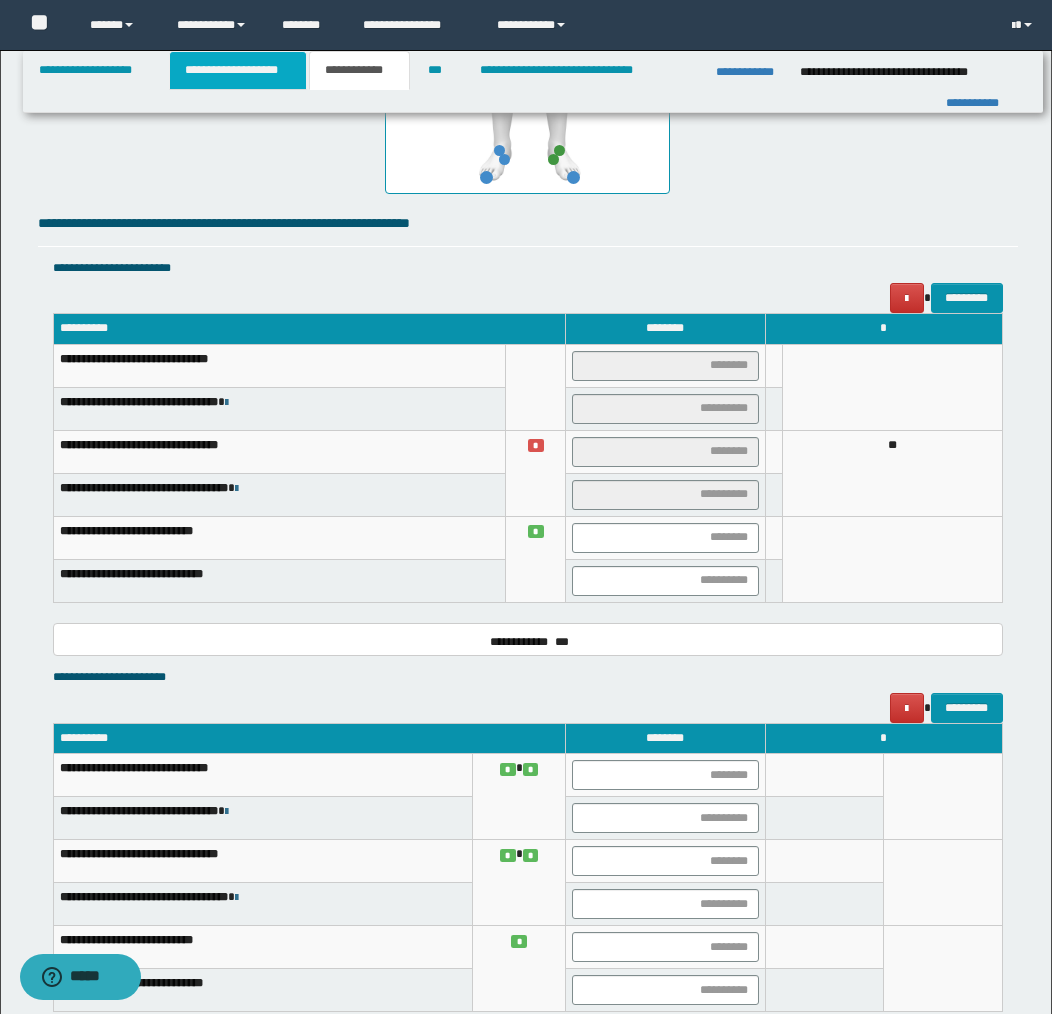 click on "**********" at bounding box center [238, 70] 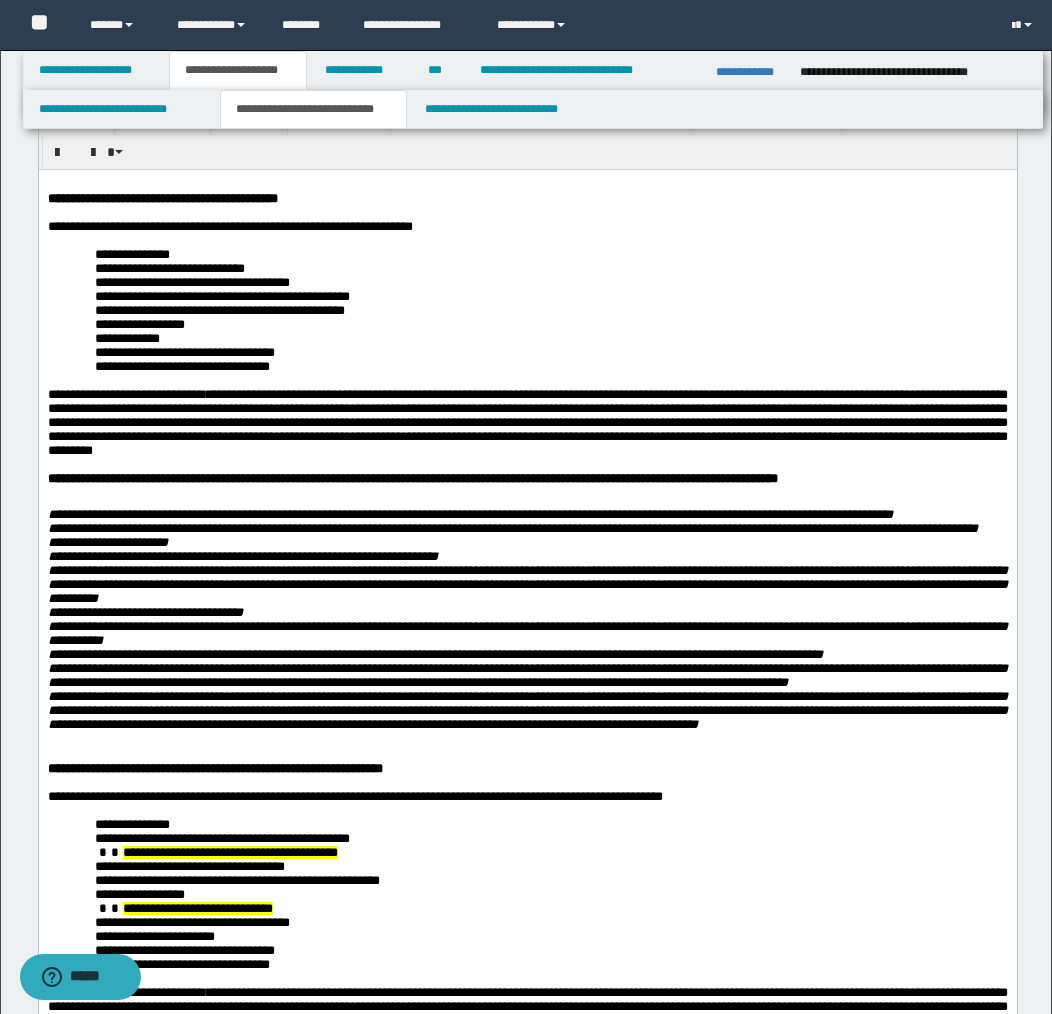 scroll, scrollTop: 0, scrollLeft: 0, axis: both 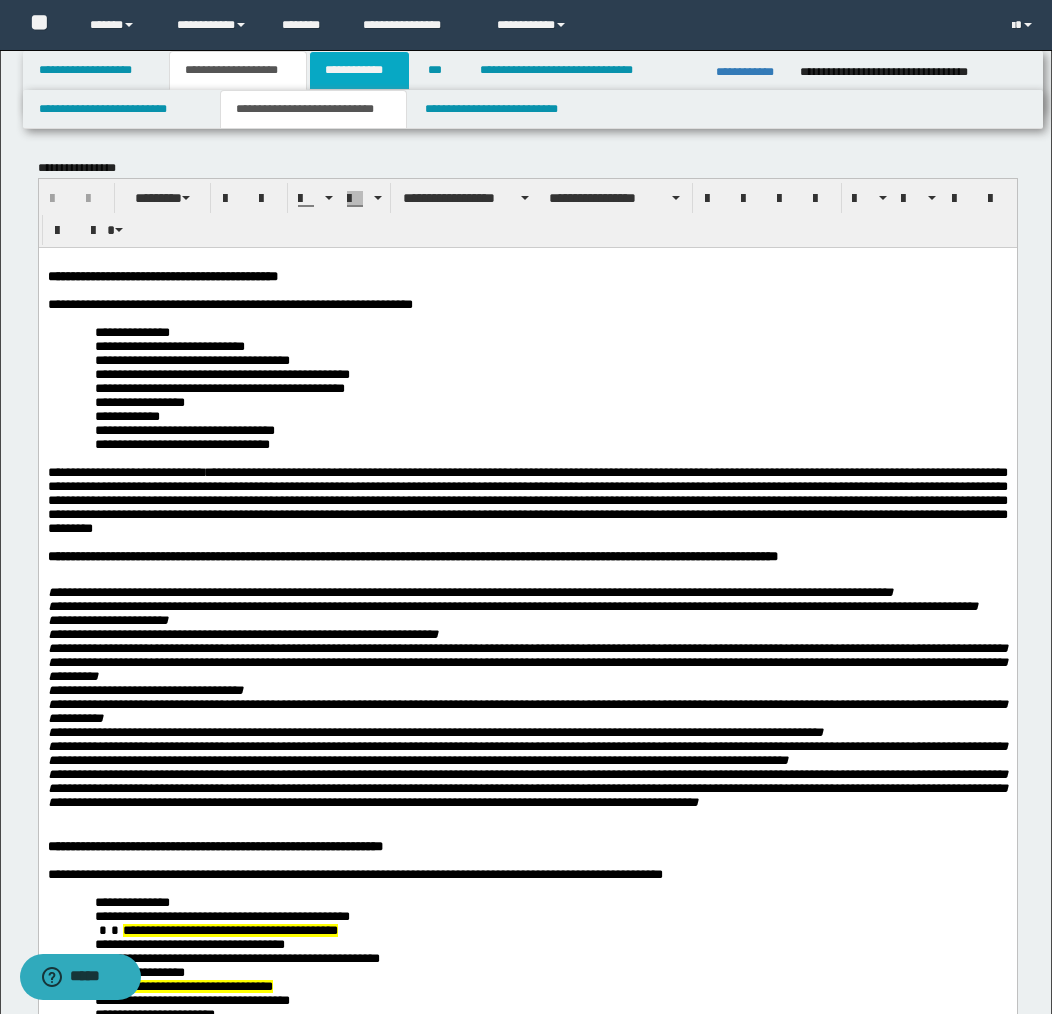 click on "**********" at bounding box center [359, 70] 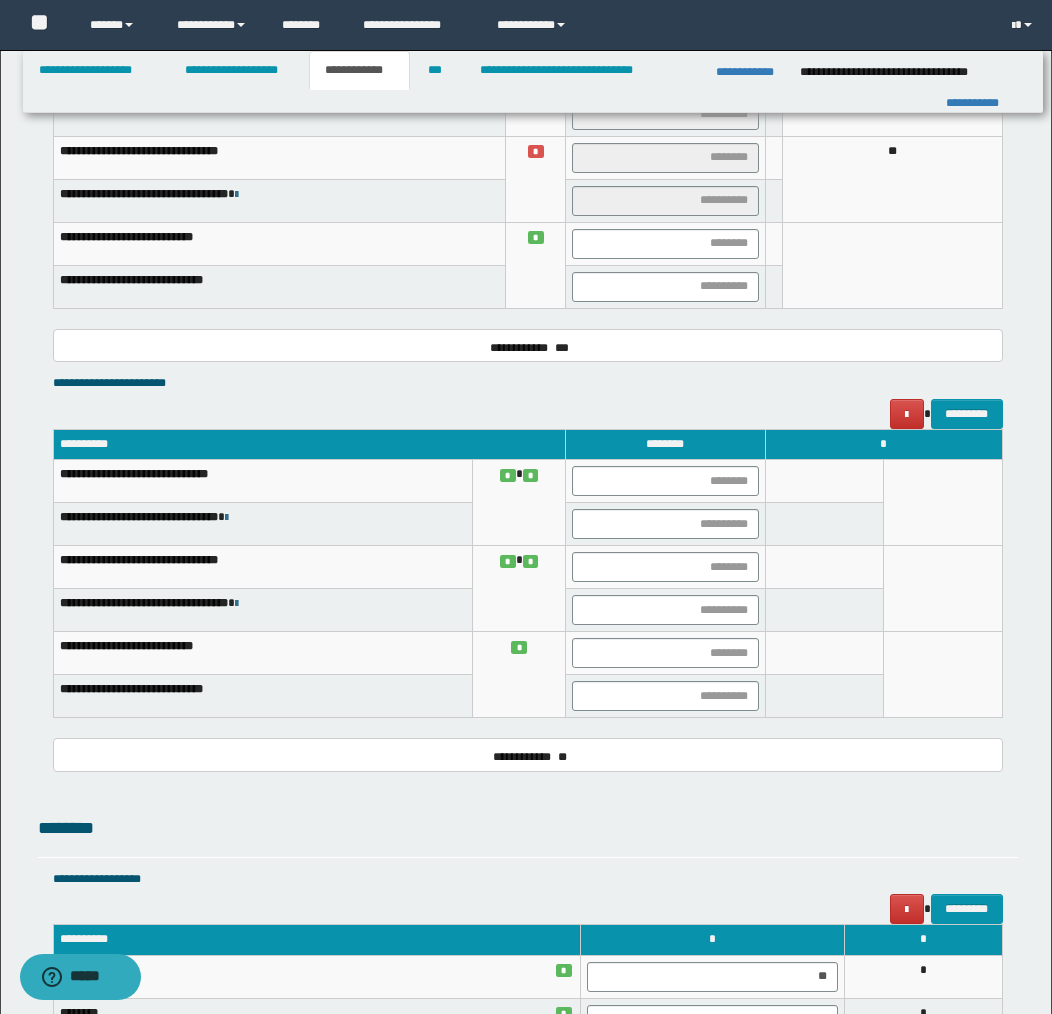 scroll, scrollTop: 1527, scrollLeft: 0, axis: vertical 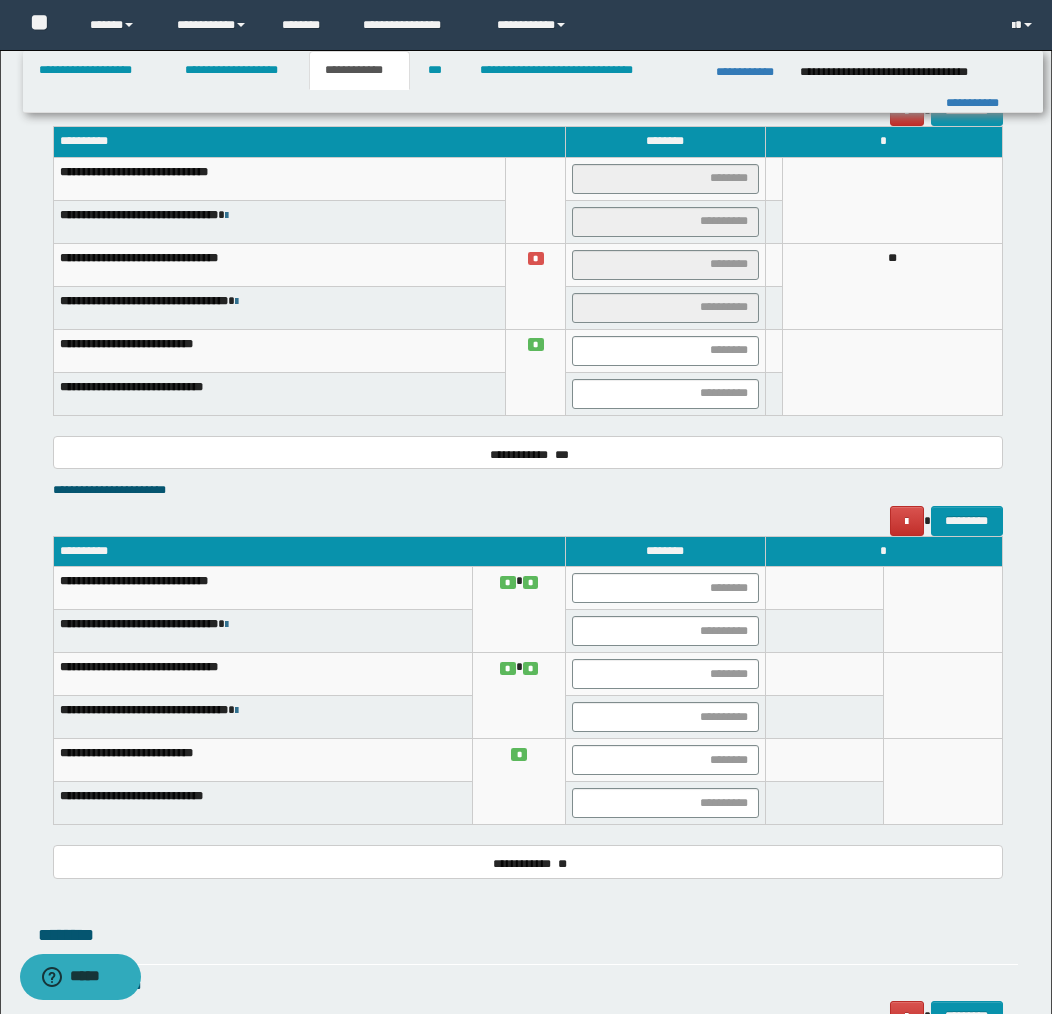 click on "*" at bounding box center [508, 668] 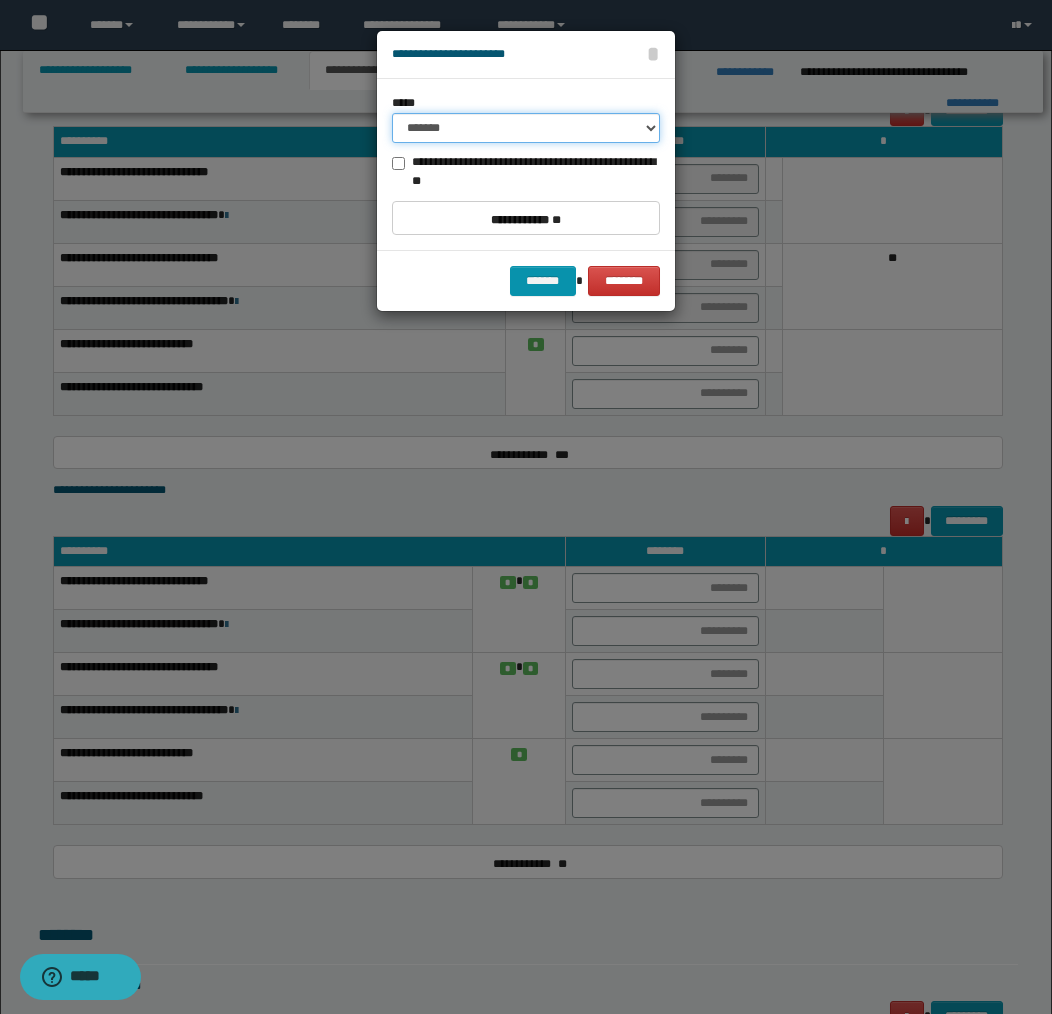 click on "*******
********" at bounding box center [526, 128] 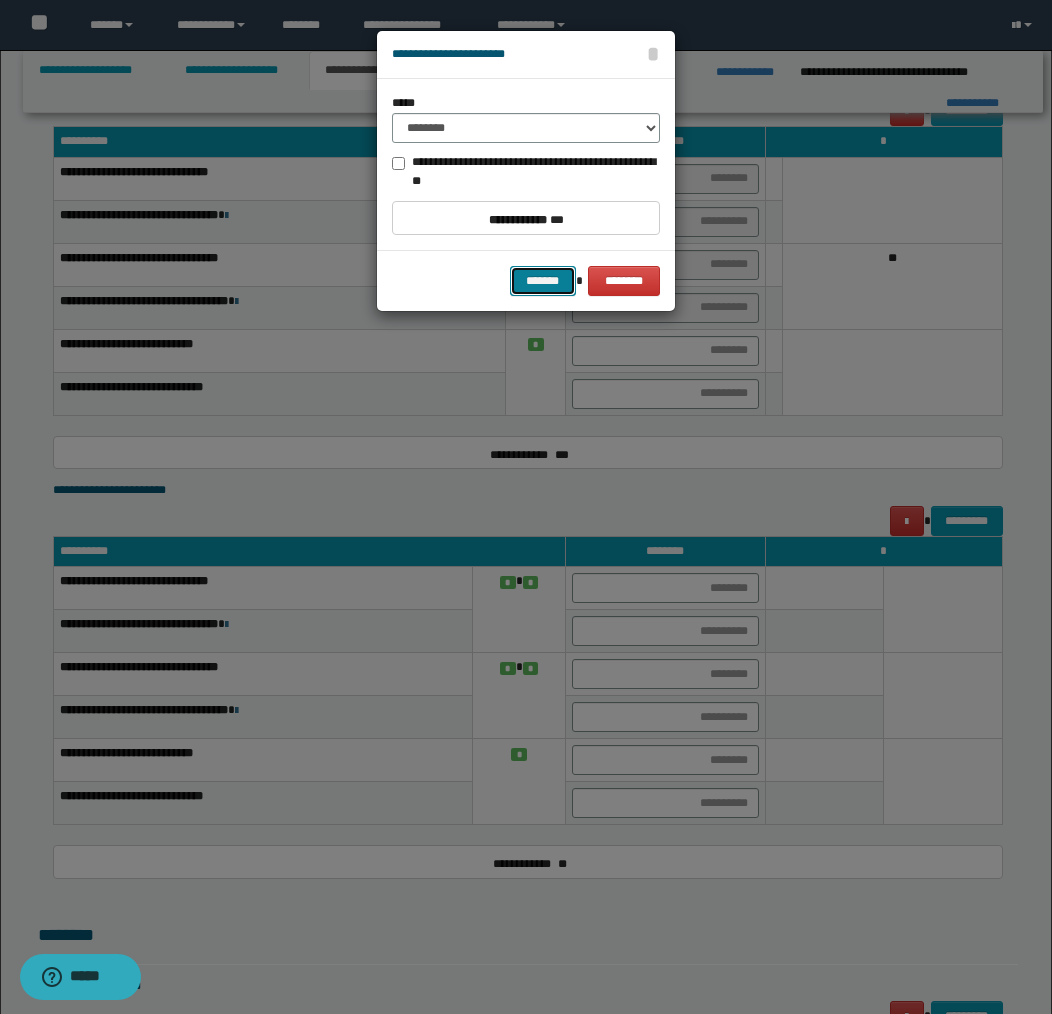 click on "*******" at bounding box center (543, 281) 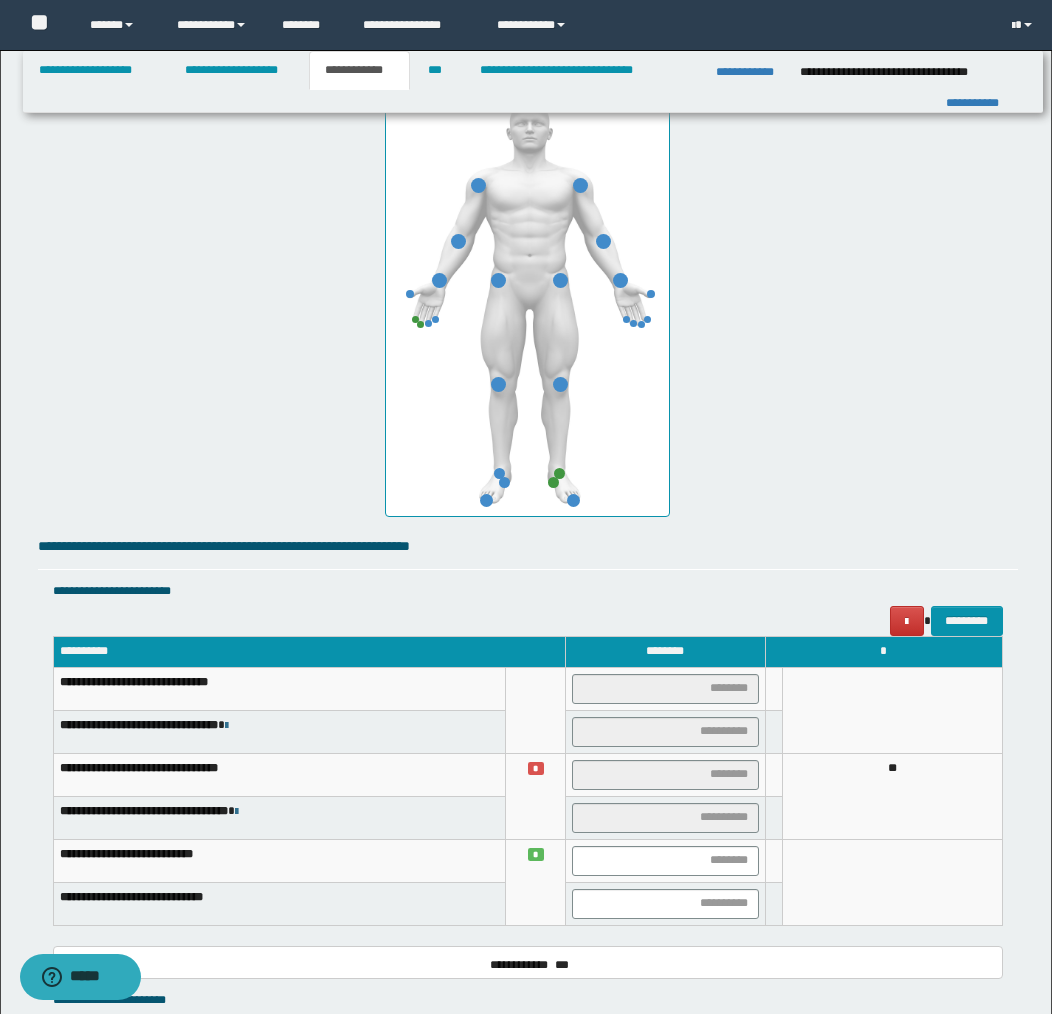 scroll, scrollTop: 1059, scrollLeft: 0, axis: vertical 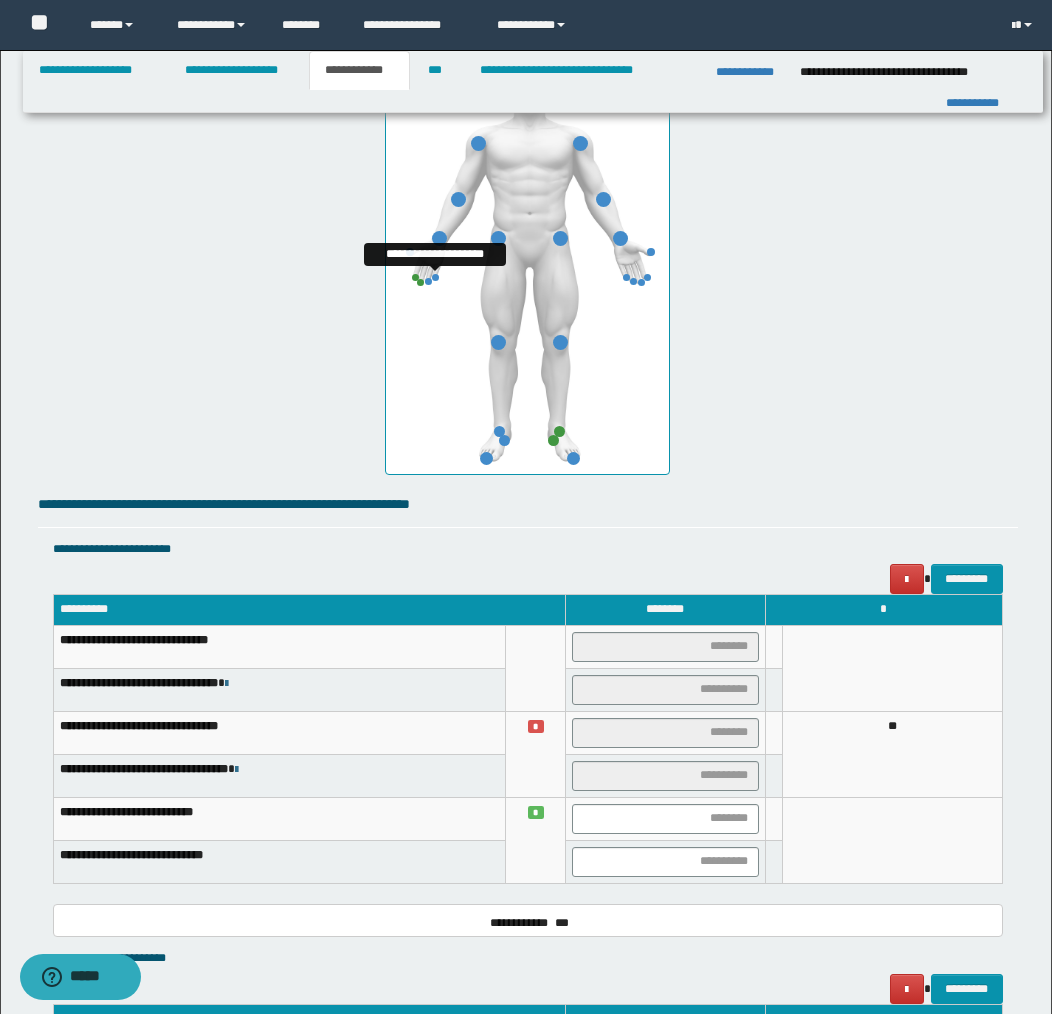 click at bounding box center (435, 277) 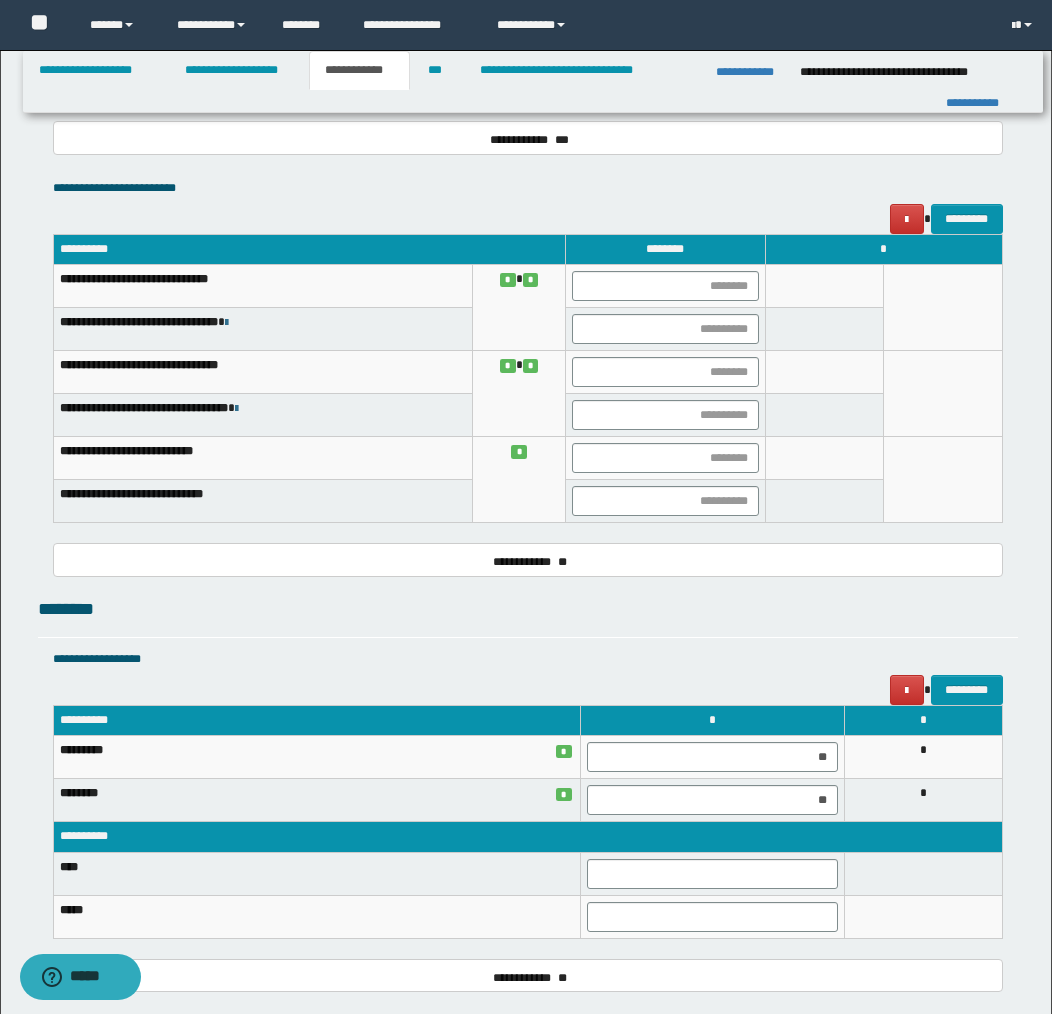 scroll, scrollTop: 2254, scrollLeft: 0, axis: vertical 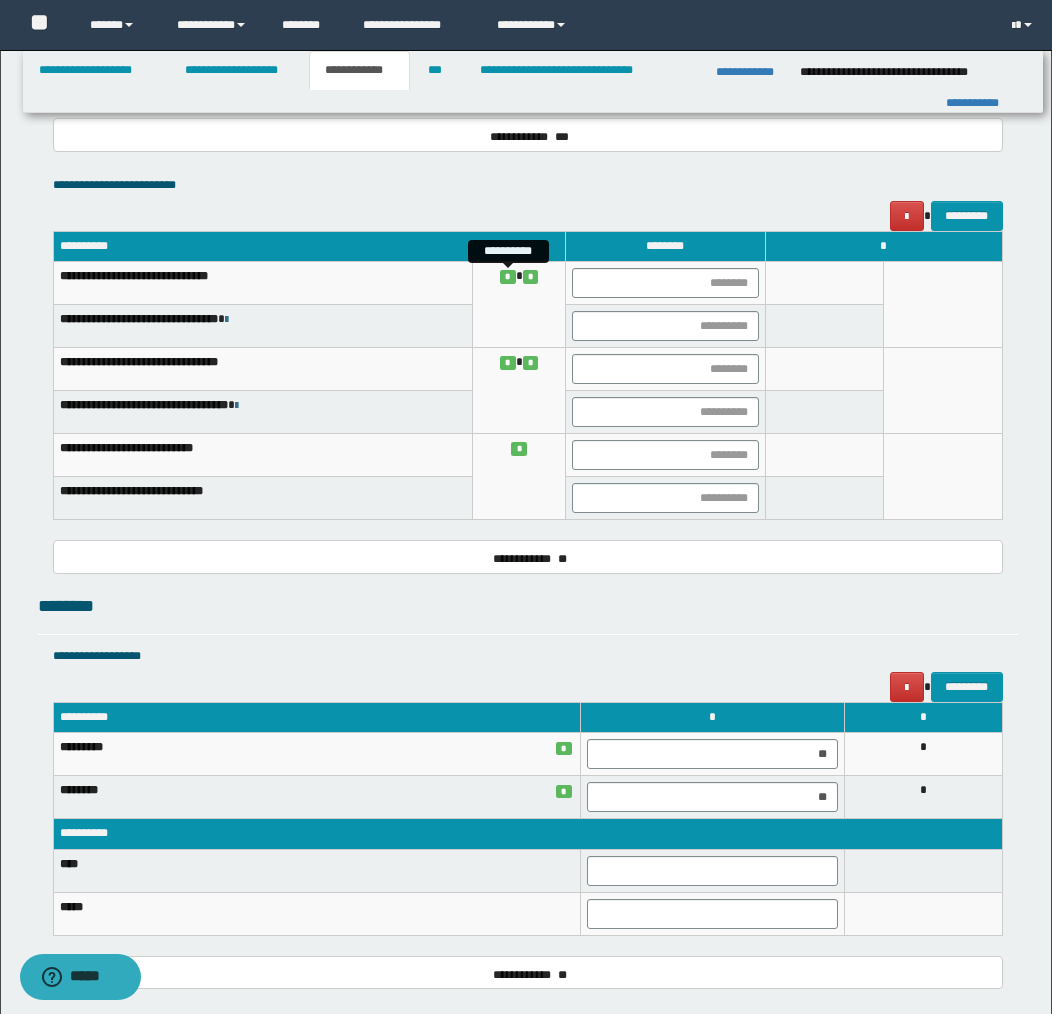 click on "*" at bounding box center (508, 276) 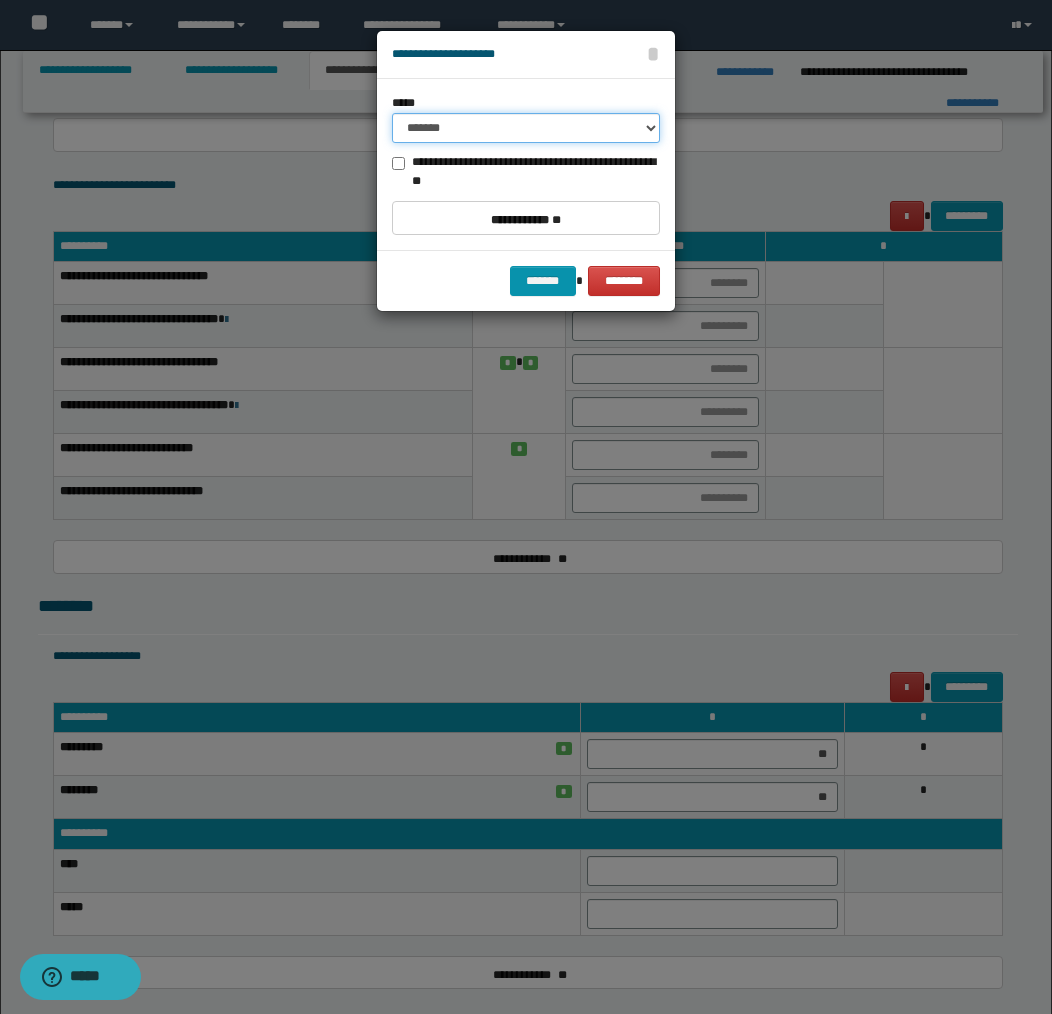 click on "*******
*****
********" at bounding box center [526, 128] 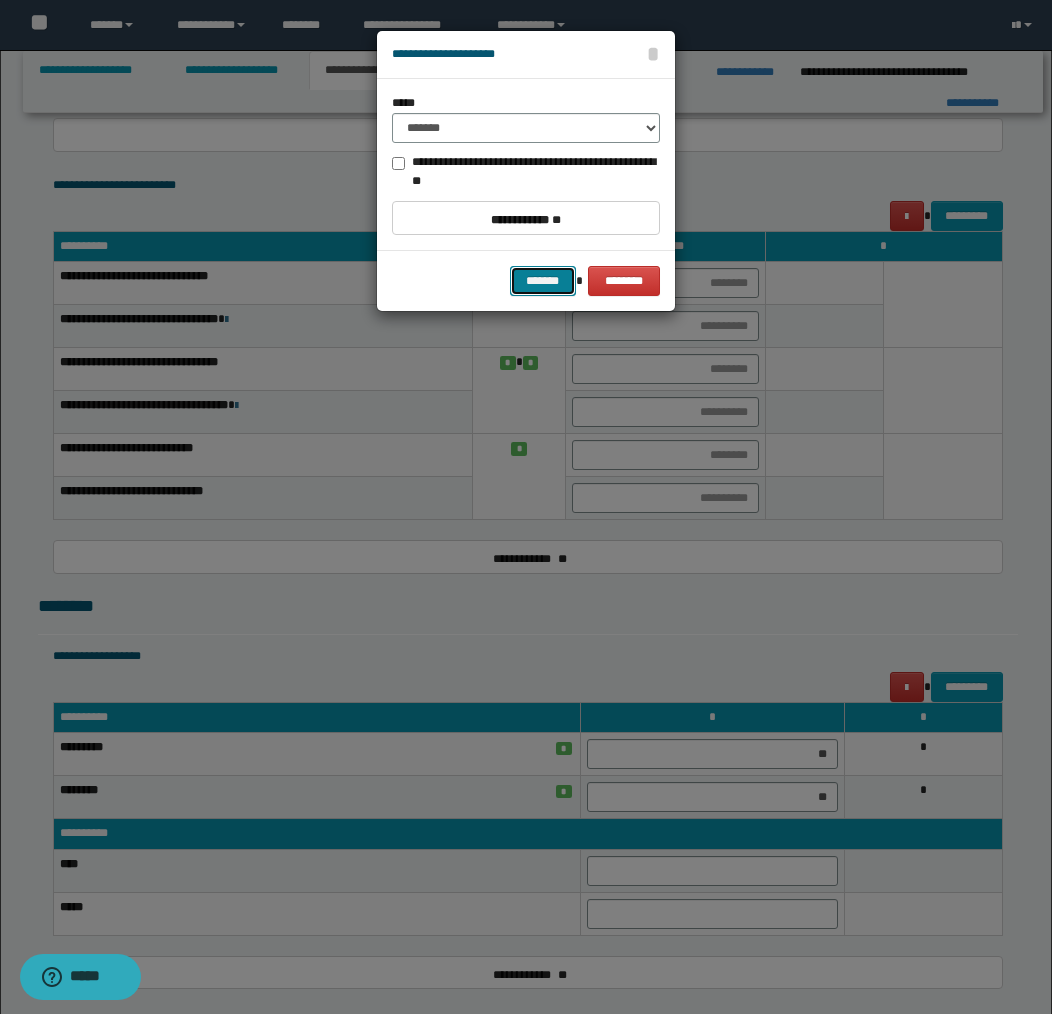 click on "*******" at bounding box center (543, 281) 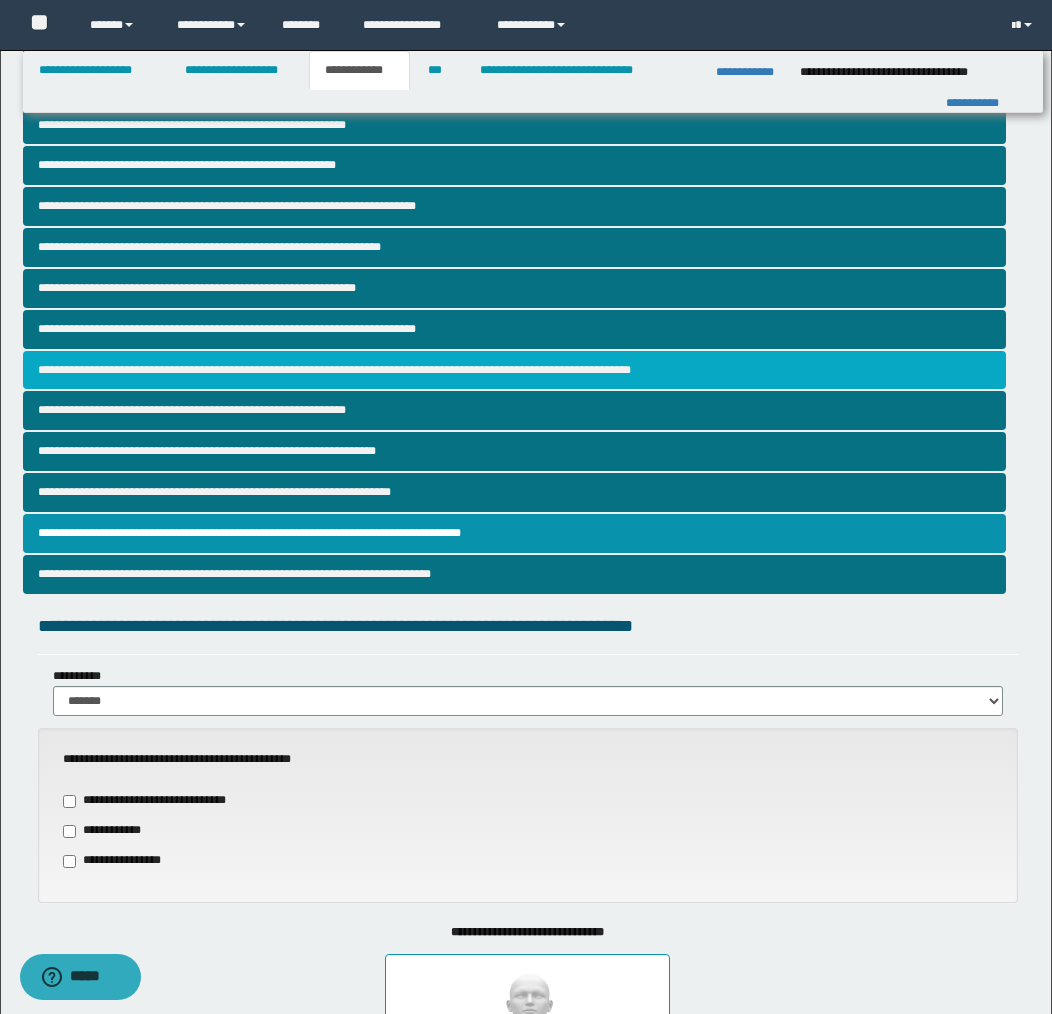 scroll, scrollTop: 143, scrollLeft: 0, axis: vertical 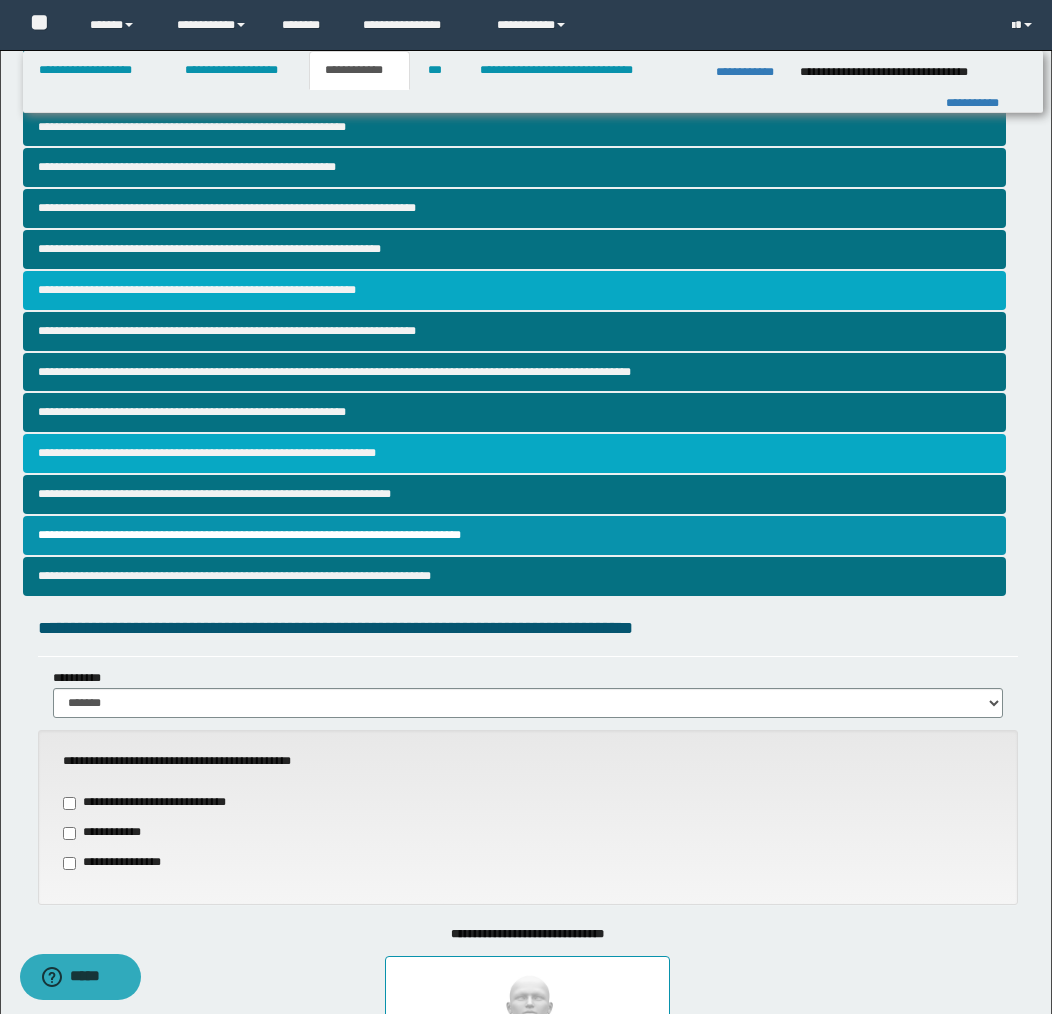 click on "**********" at bounding box center [514, 453] 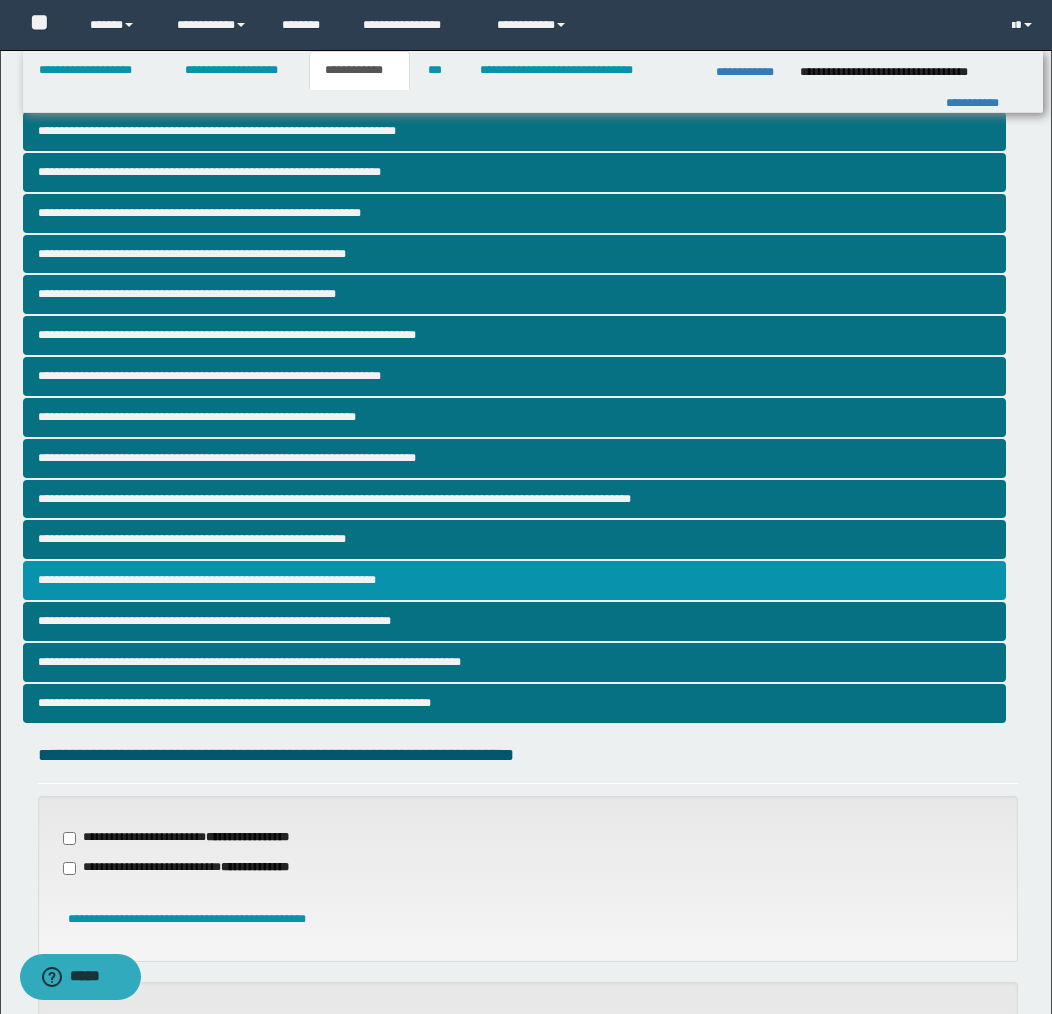 scroll, scrollTop: 13, scrollLeft: 0, axis: vertical 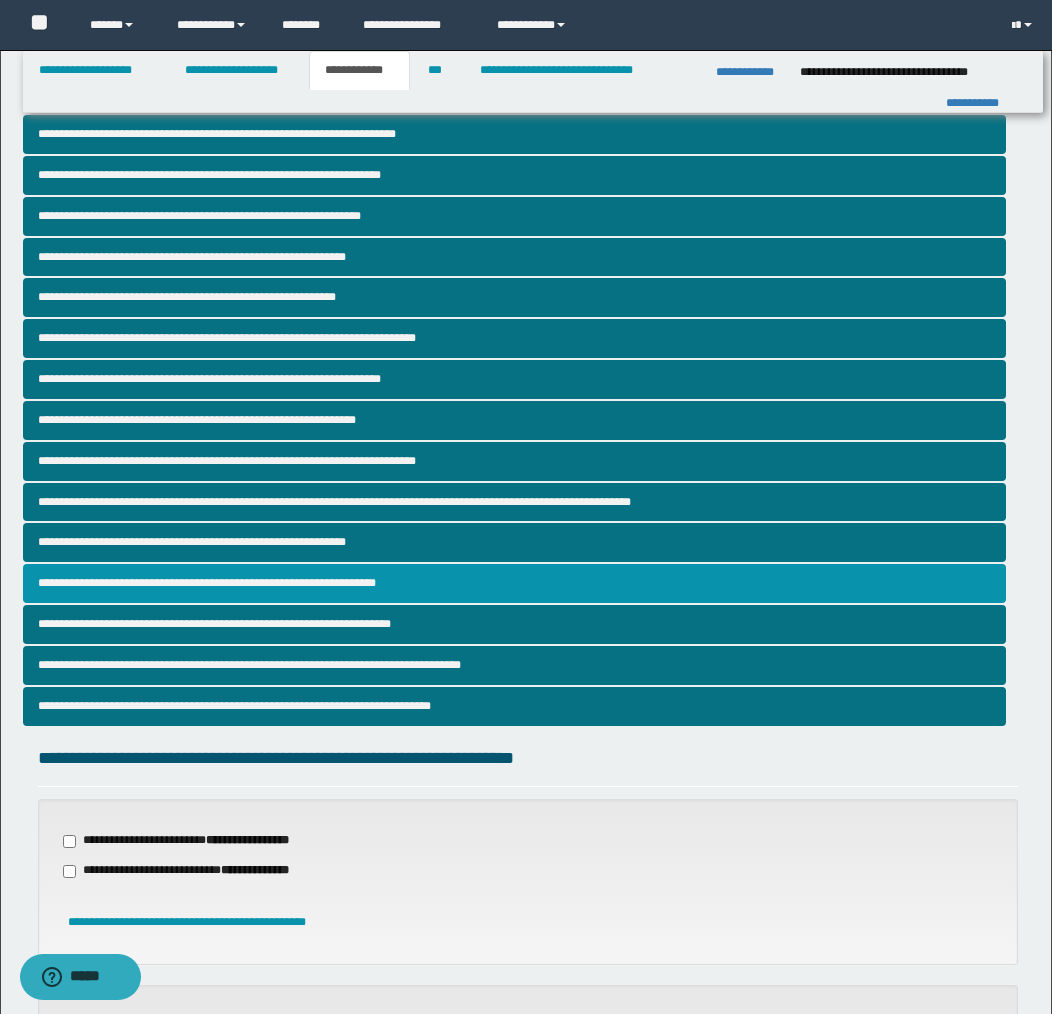 click on "**********" at bounding box center [514, 583] 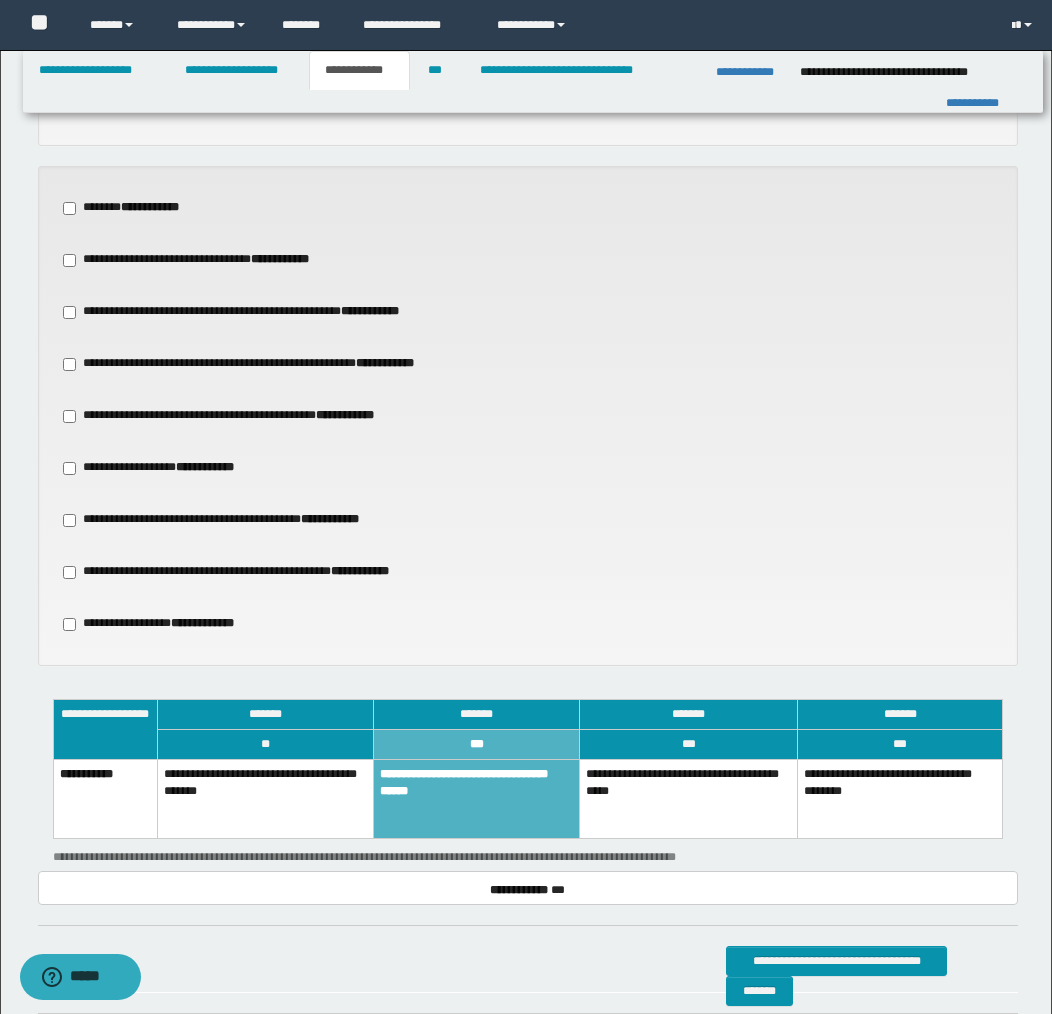 scroll, scrollTop: 833, scrollLeft: 0, axis: vertical 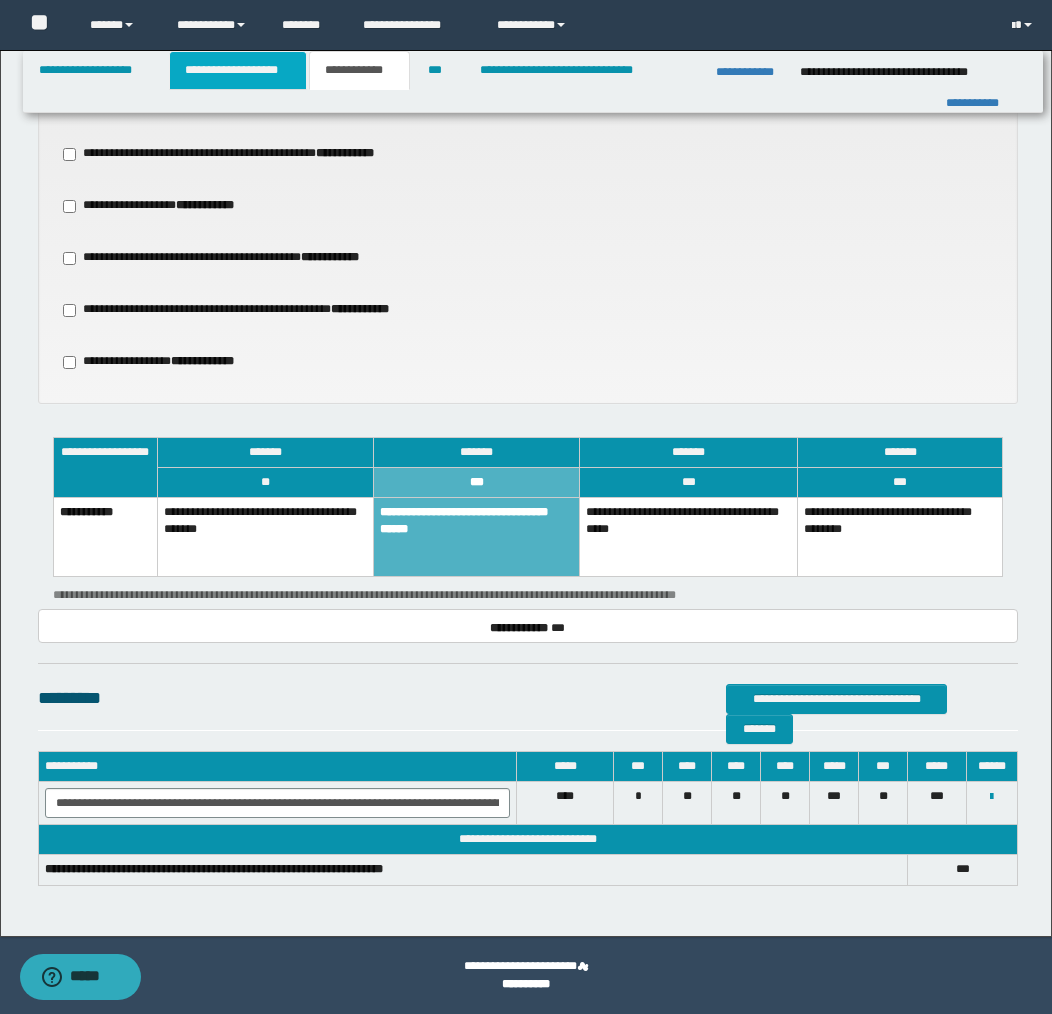 click on "**********" at bounding box center [238, 70] 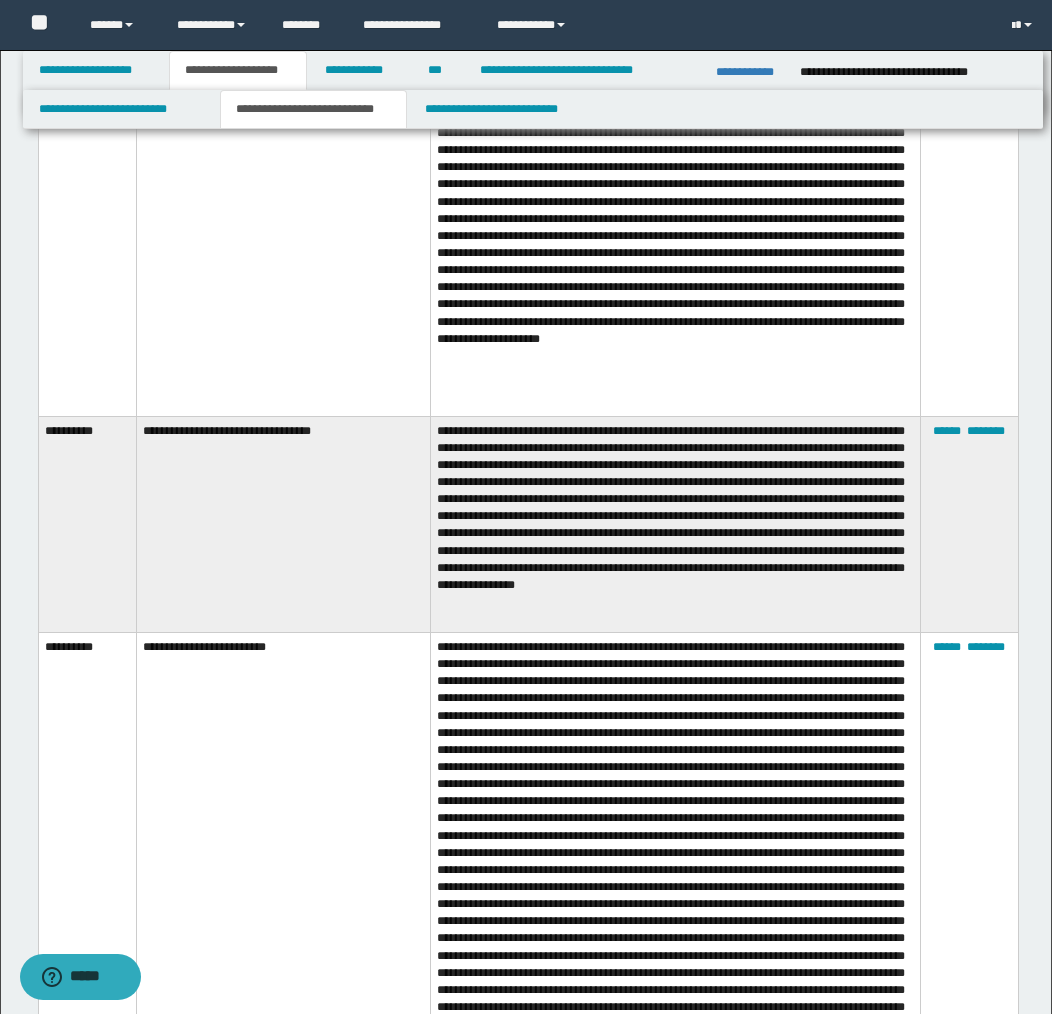 scroll, scrollTop: 12106, scrollLeft: 0, axis: vertical 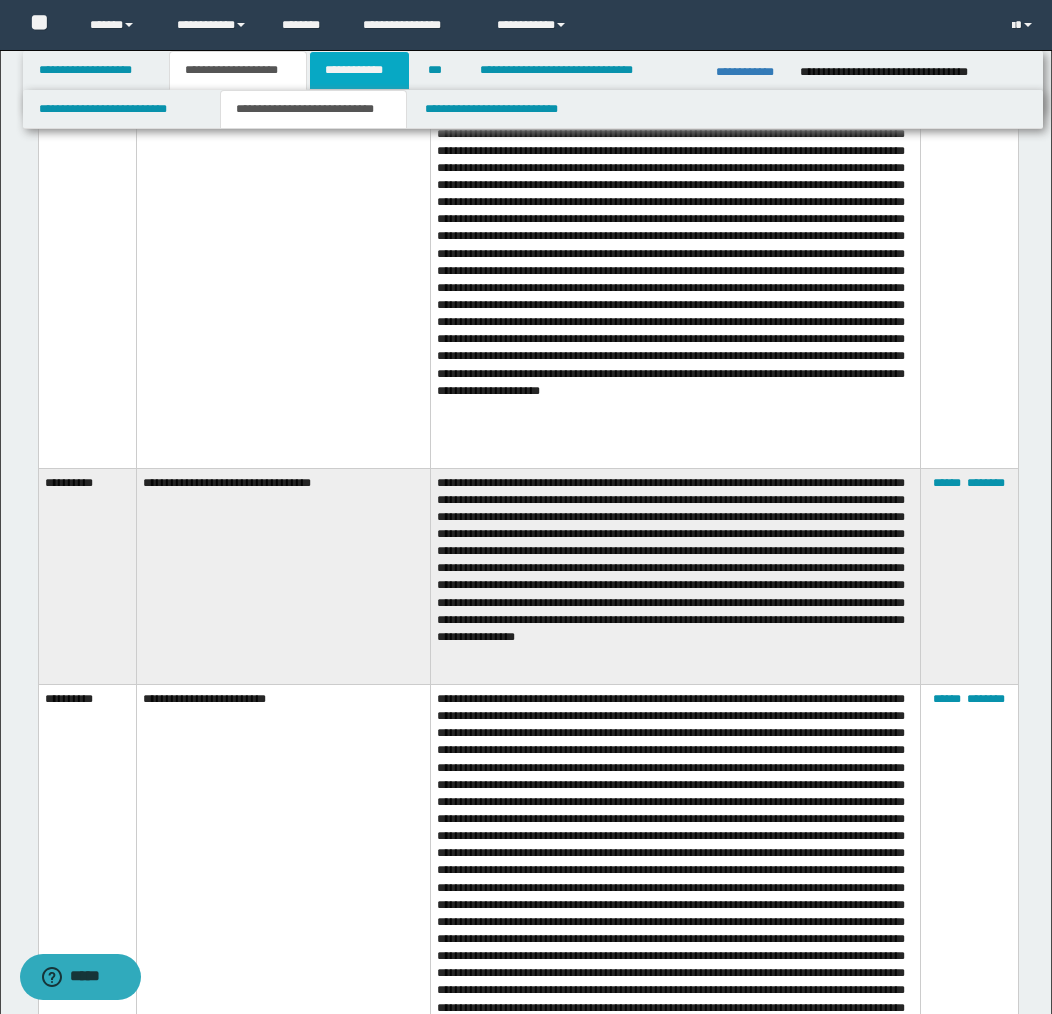click on "**********" at bounding box center (359, 70) 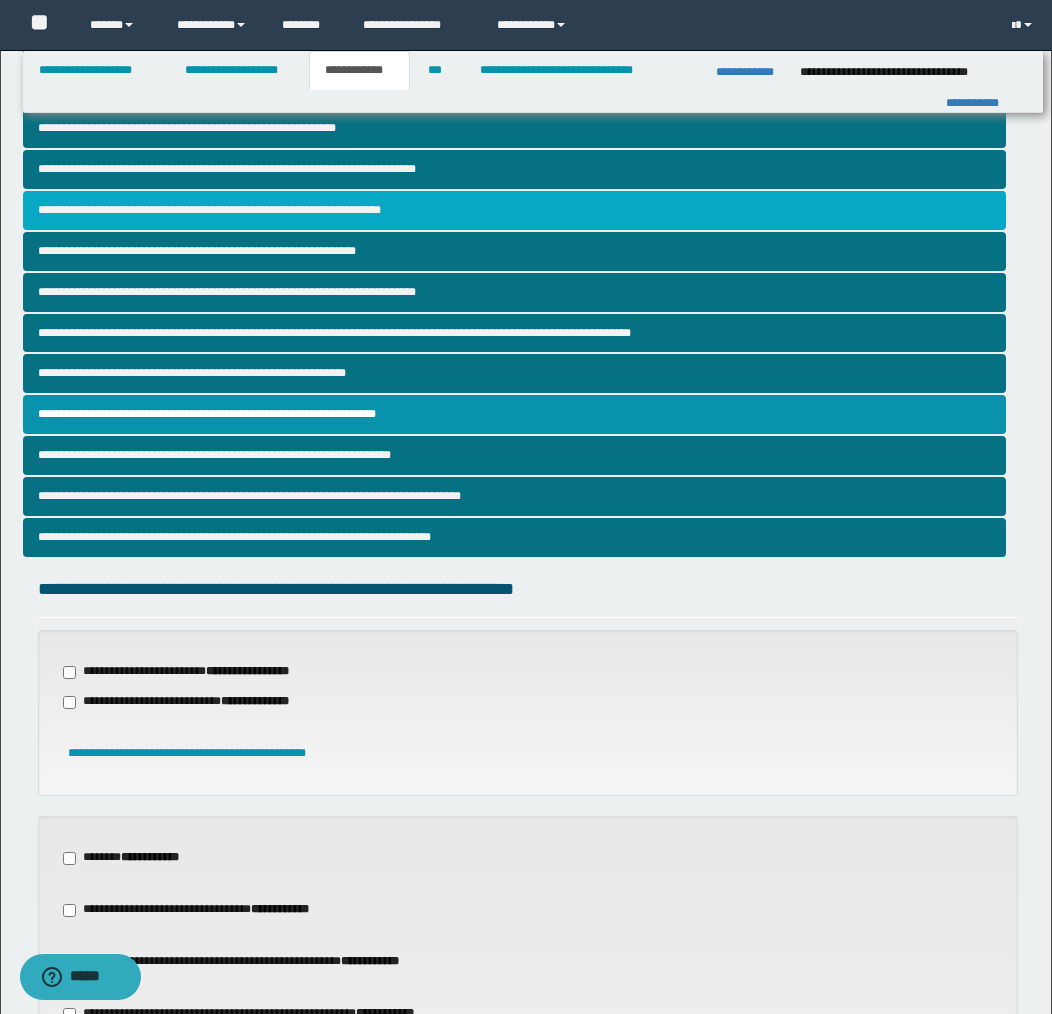 scroll, scrollTop: 0, scrollLeft: 0, axis: both 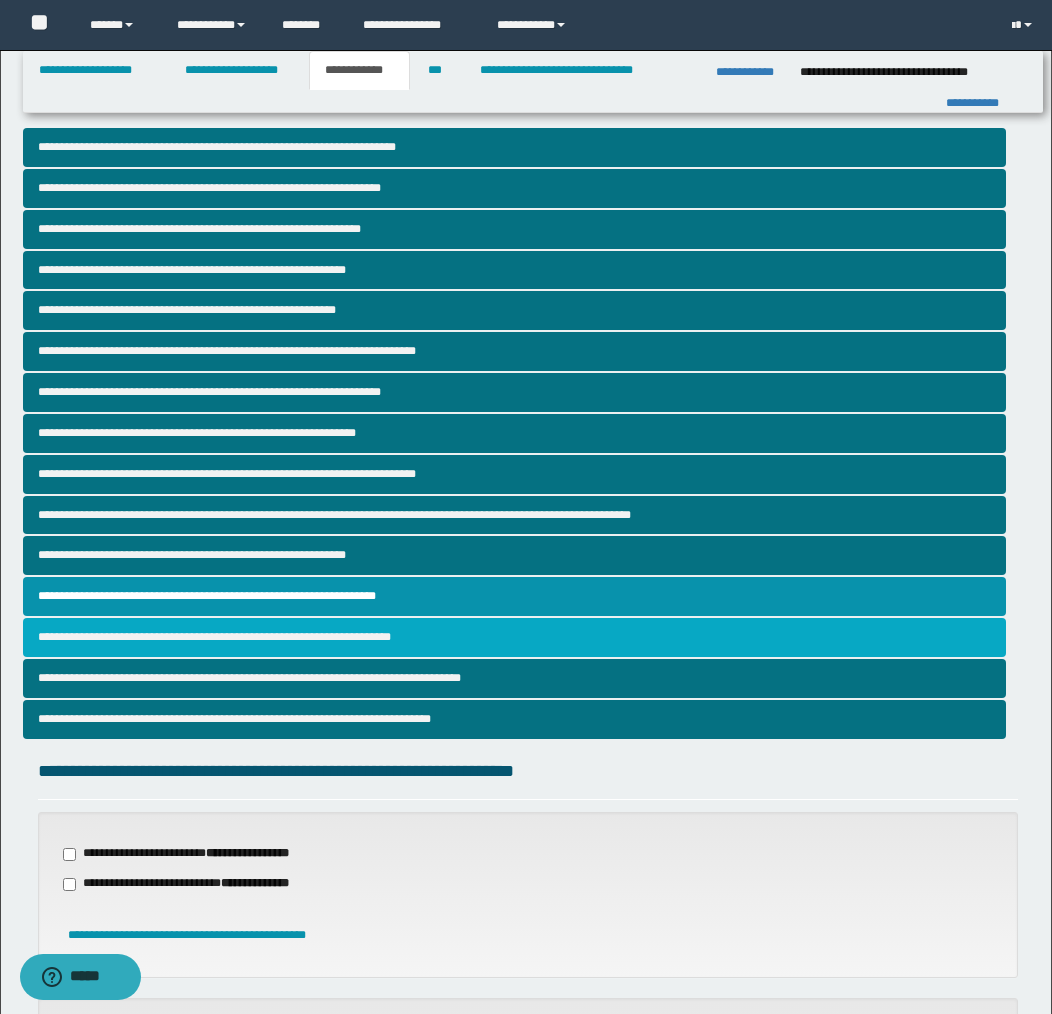 click on "**********" at bounding box center [514, 637] 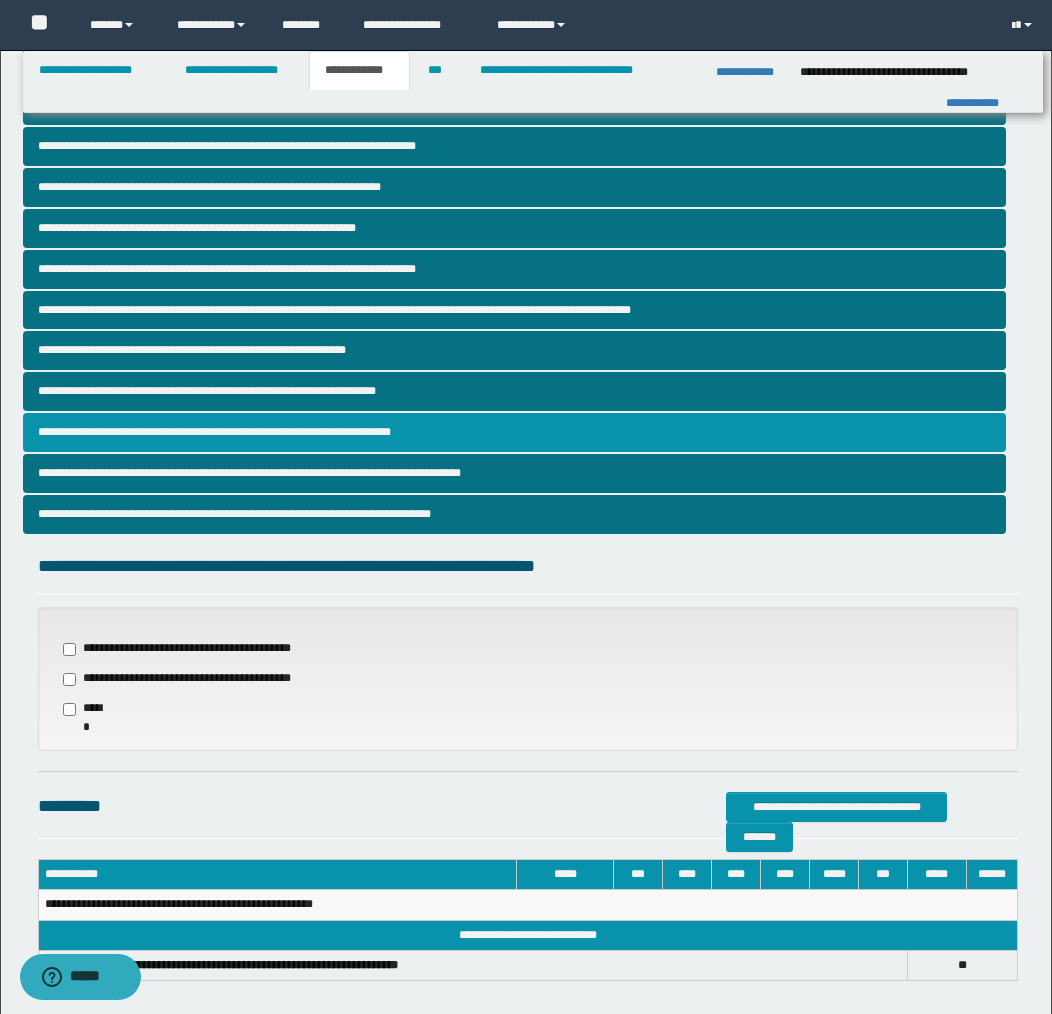 scroll, scrollTop: 300, scrollLeft: 0, axis: vertical 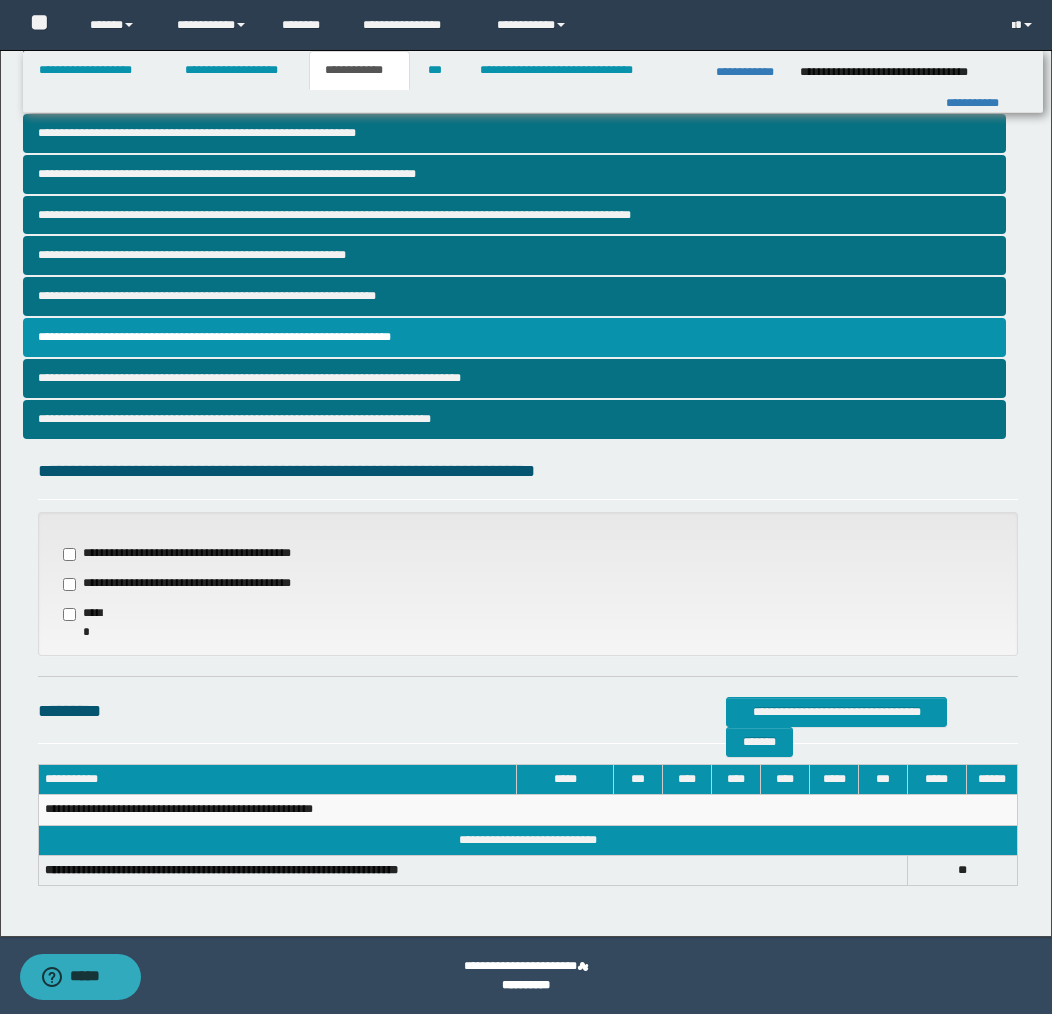 click on "**********" at bounding box center (185, 584) 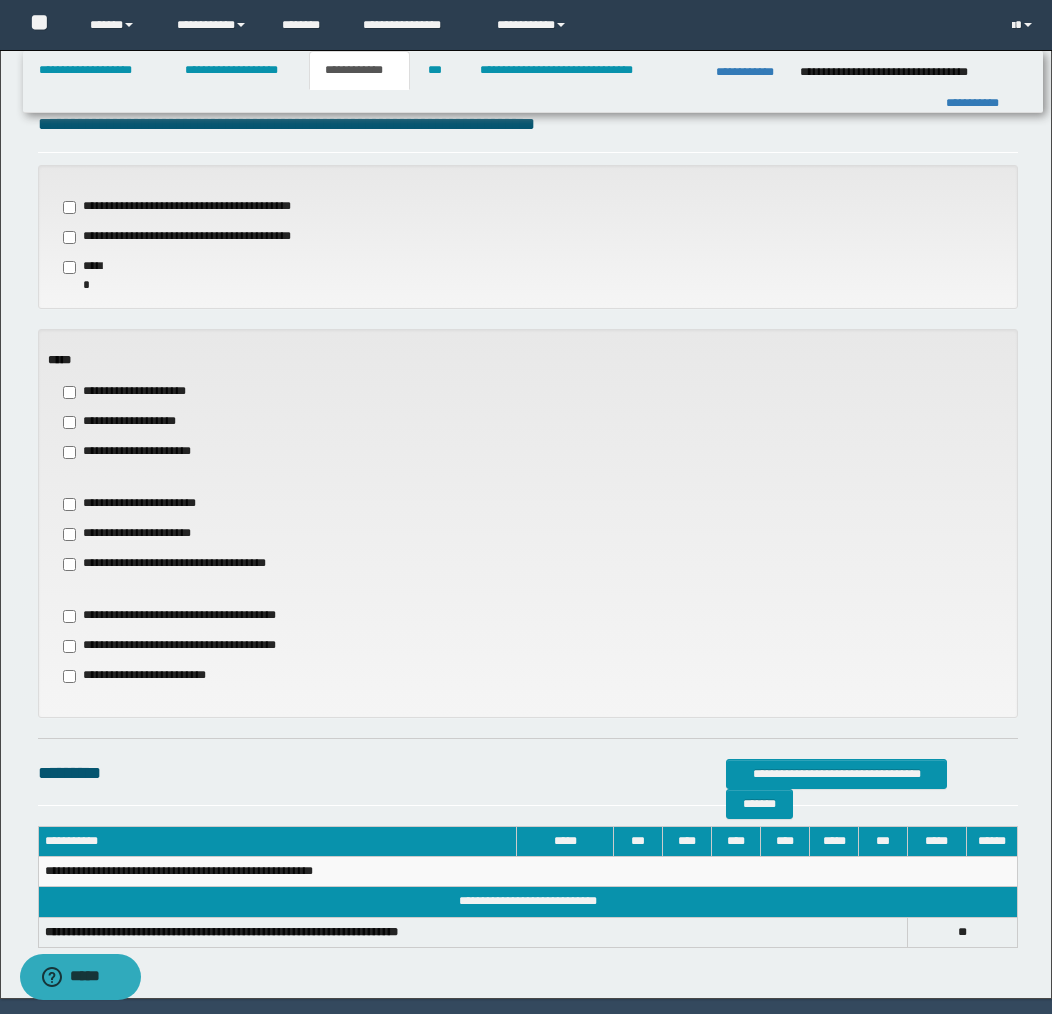 drag, startPoint x: 175, startPoint y: 450, endPoint x: 238, endPoint y: 523, distance: 96.42614 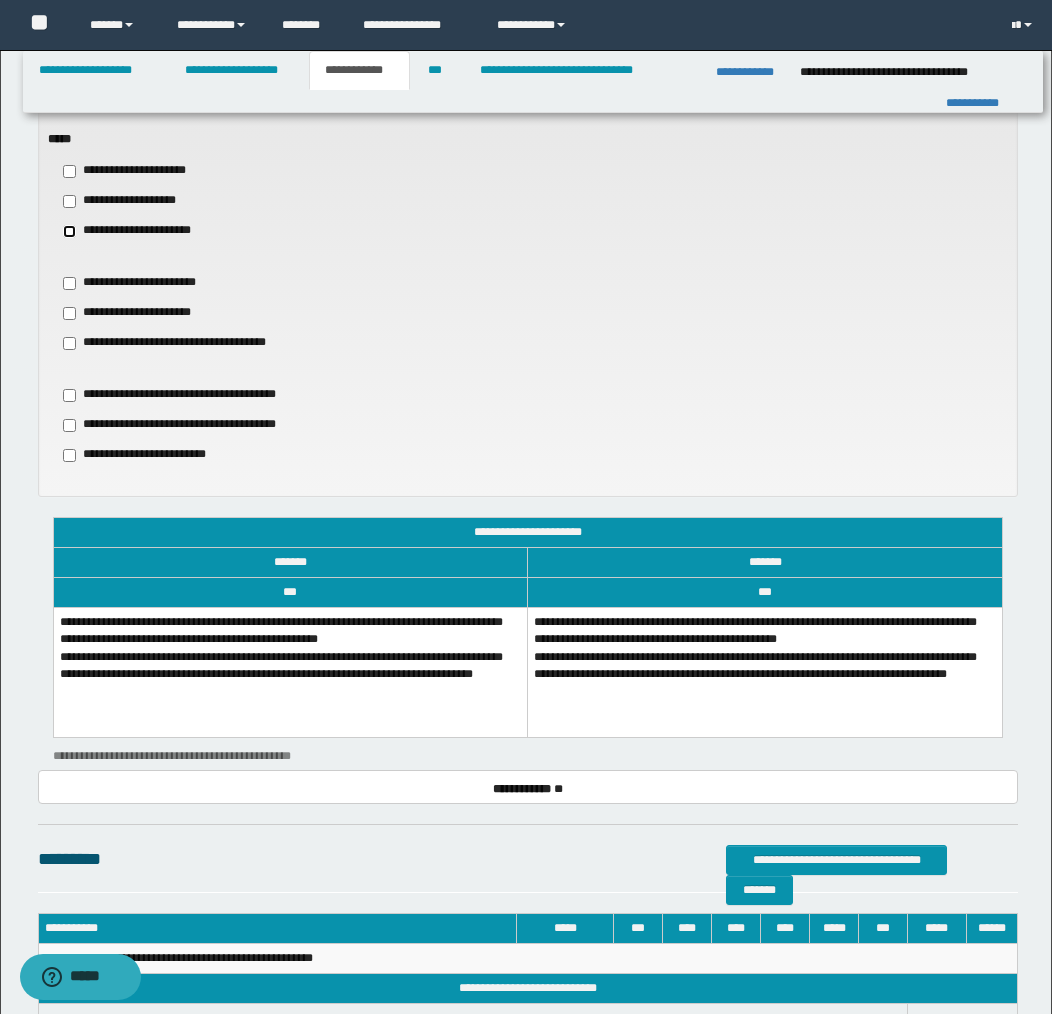 scroll, scrollTop: 909, scrollLeft: 0, axis: vertical 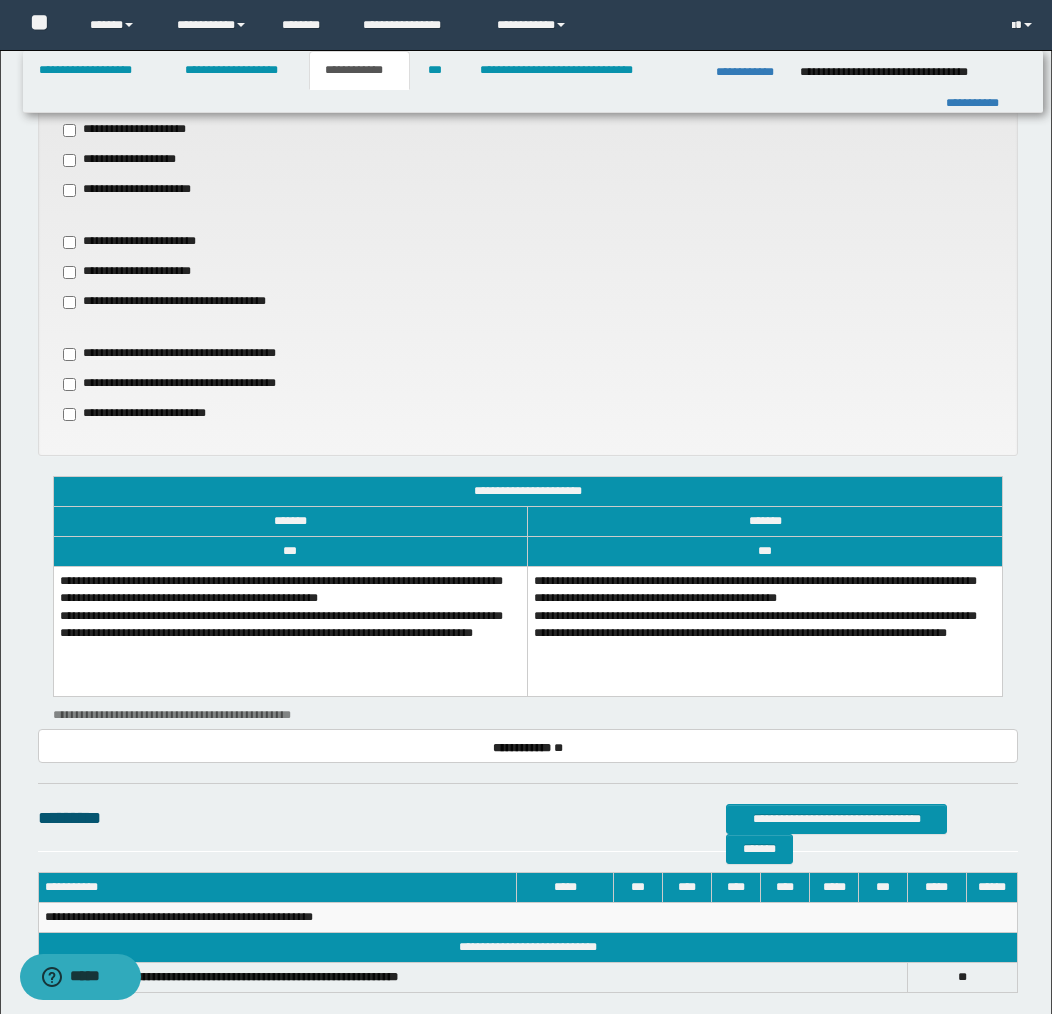 click on "**********" at bounding box center (290, 632) 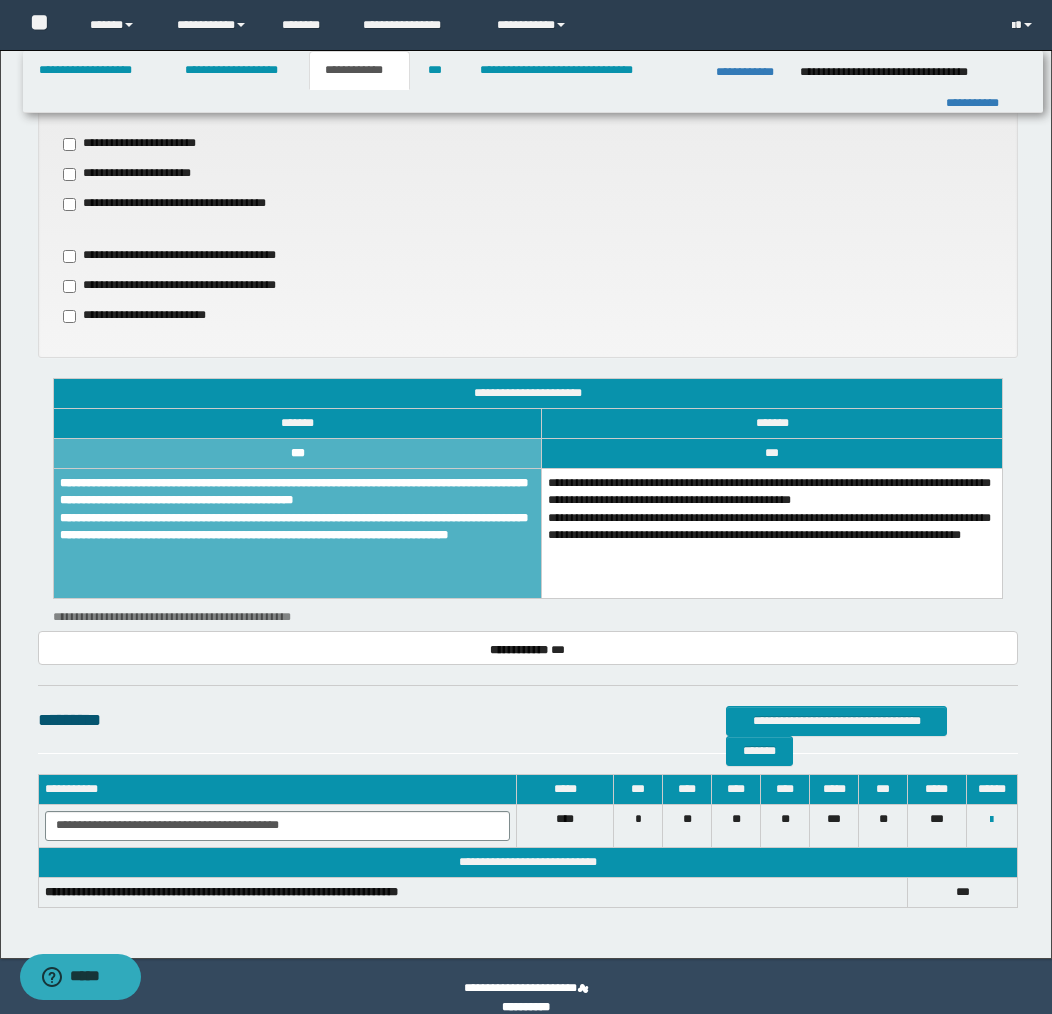 scroll, scrollTop: 1029, scrollLeft: 0, axis: vertical 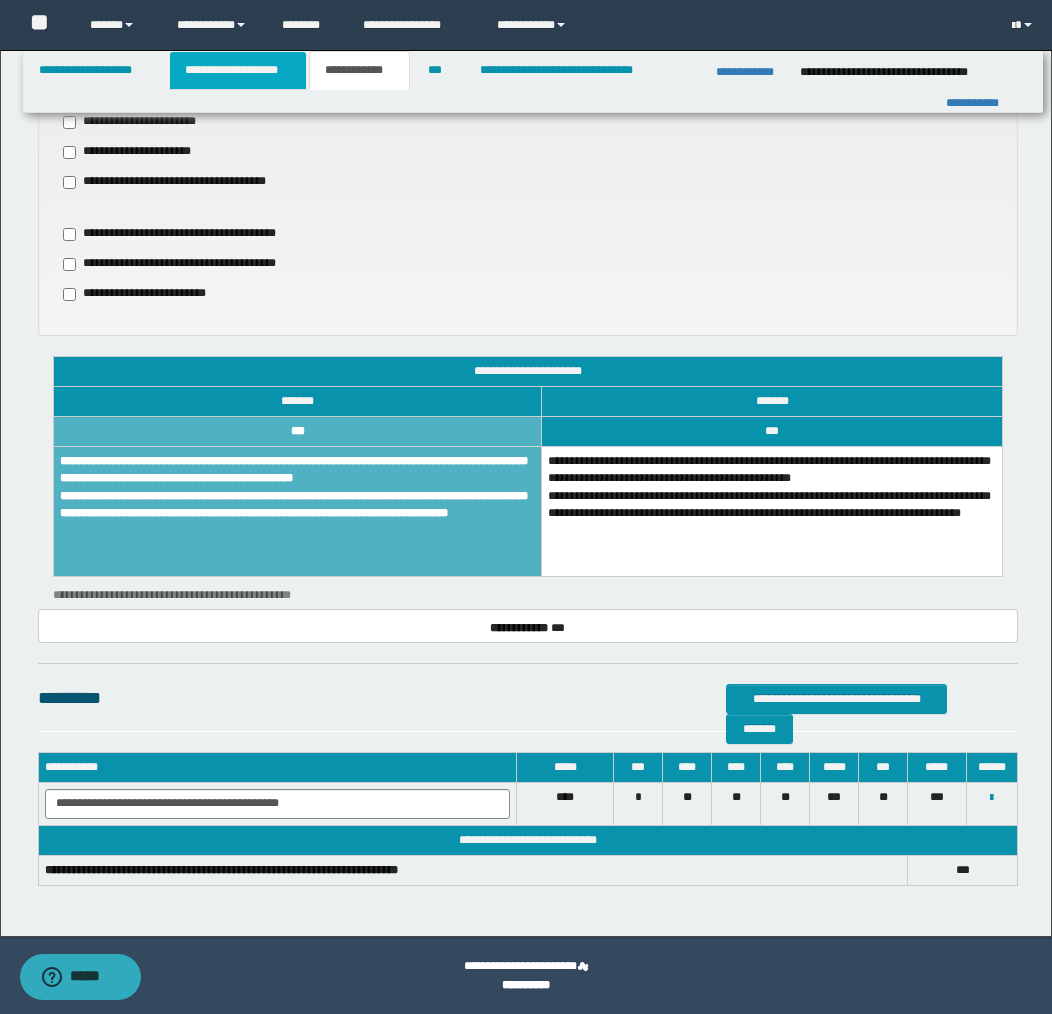 drag, startPoint x: 247, startPoint y: 68, endPoint x: 254, endPoint y: 80, distance: 13.892444 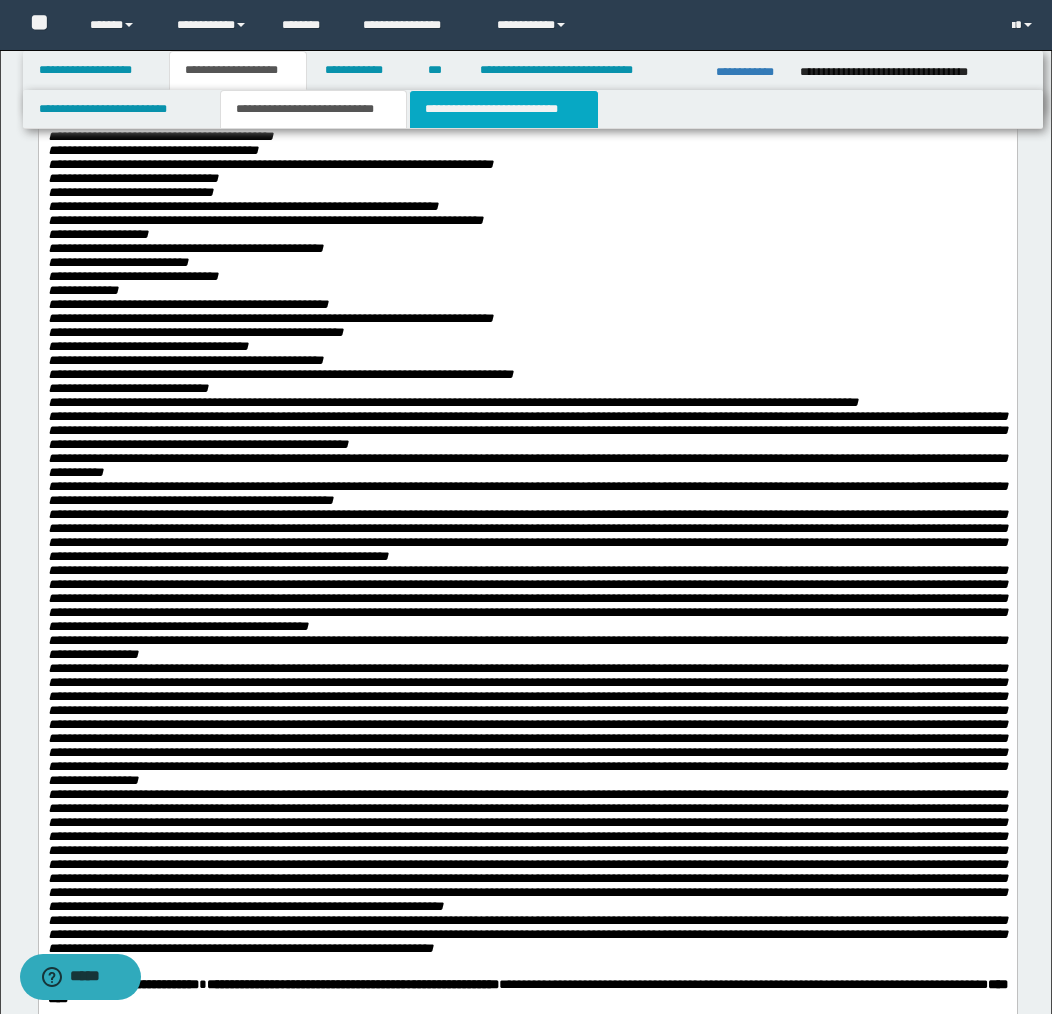 click on "**********" at bounding box center (504, 109) 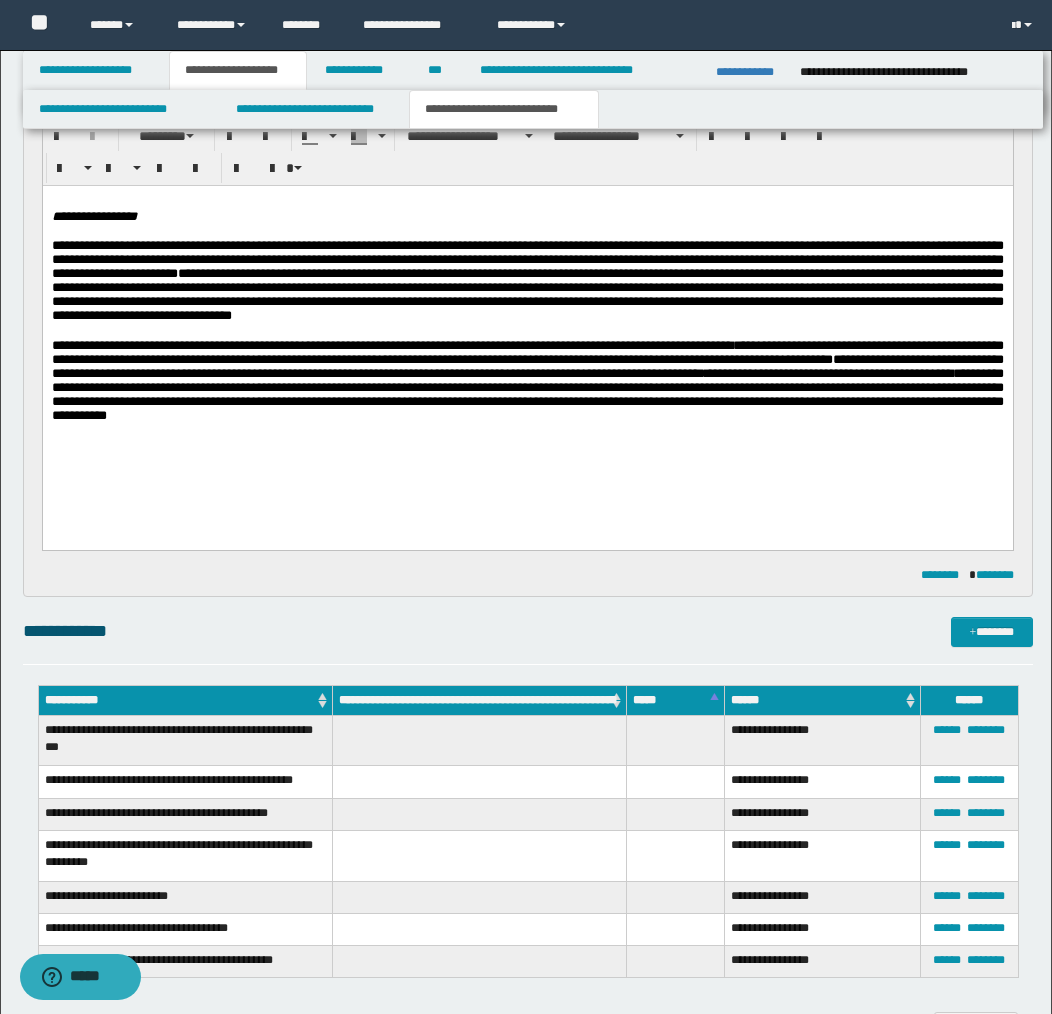 scroll, scrollTop: 857, scrollLeft: 0, axis: vertical 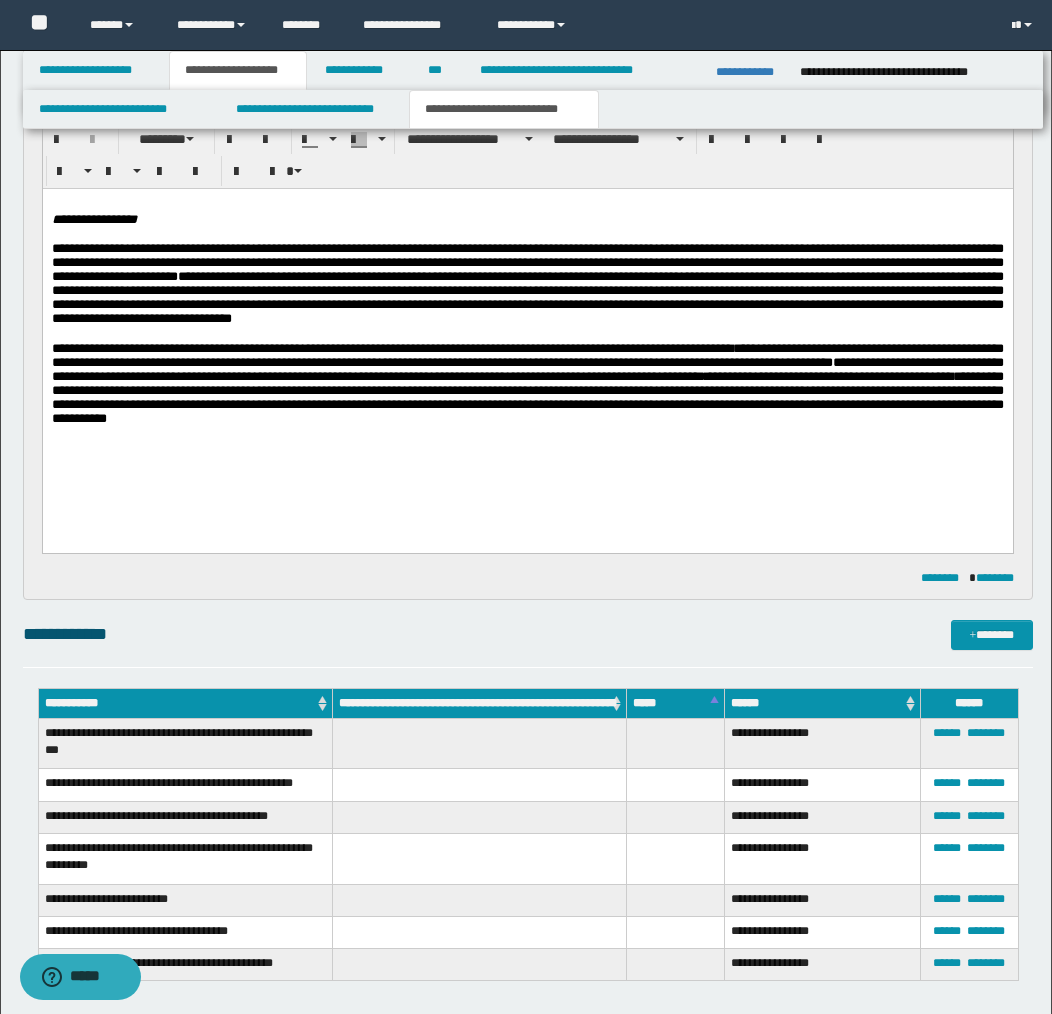 drag, startPoint x: 440, startPoint y: 386, endPoint x: 457, endPoint y: 408, distance: 27.802877 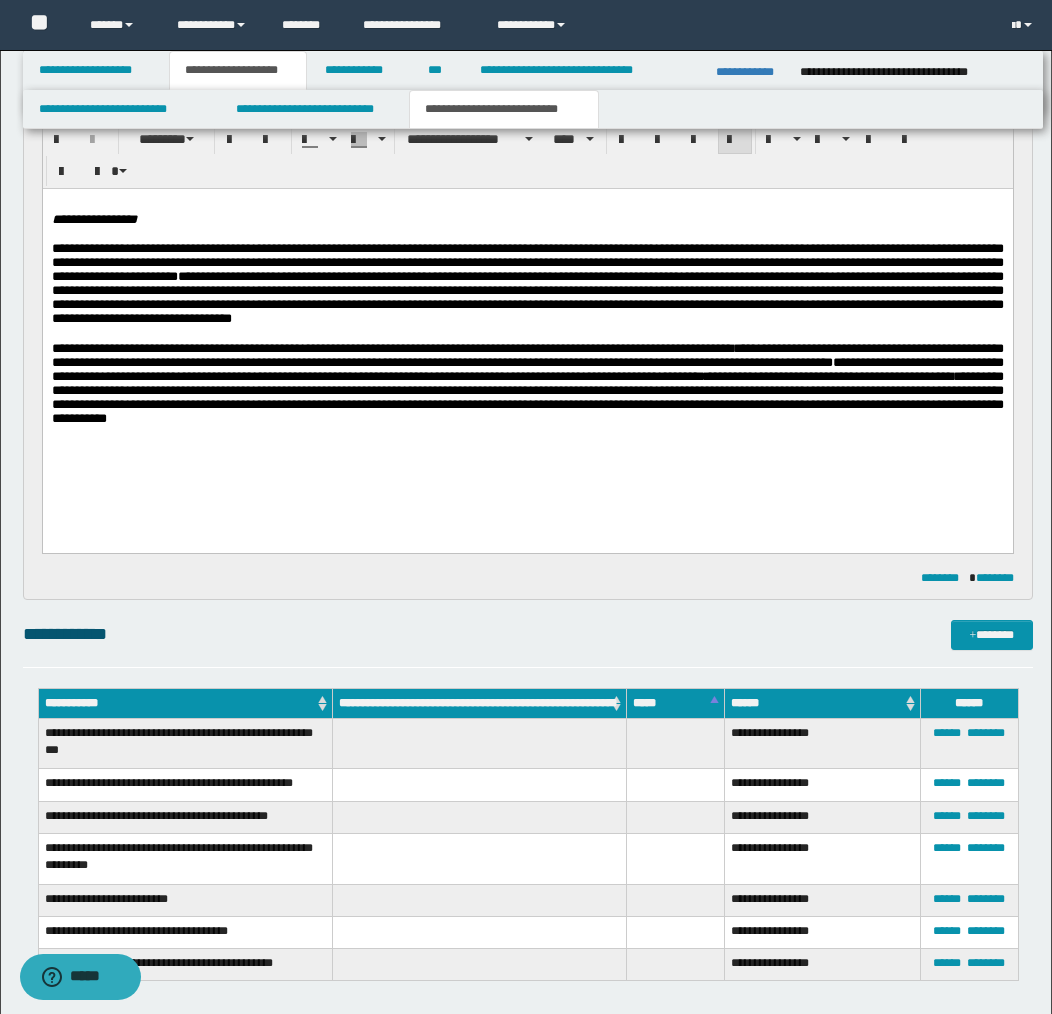 scroll, scrollTop: 862, scrollLeft: 0, axis: vertical 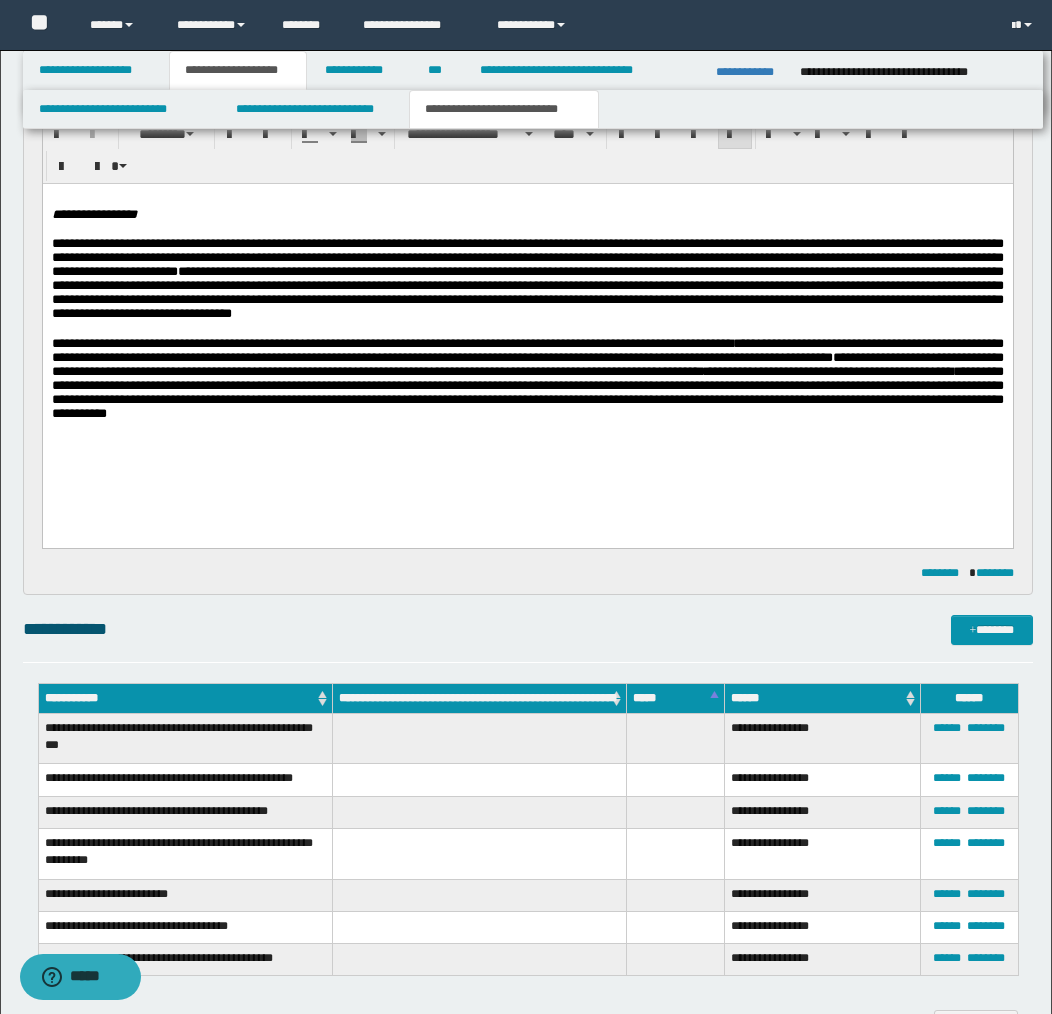 click on "**********" at bounding box center (527, 384) 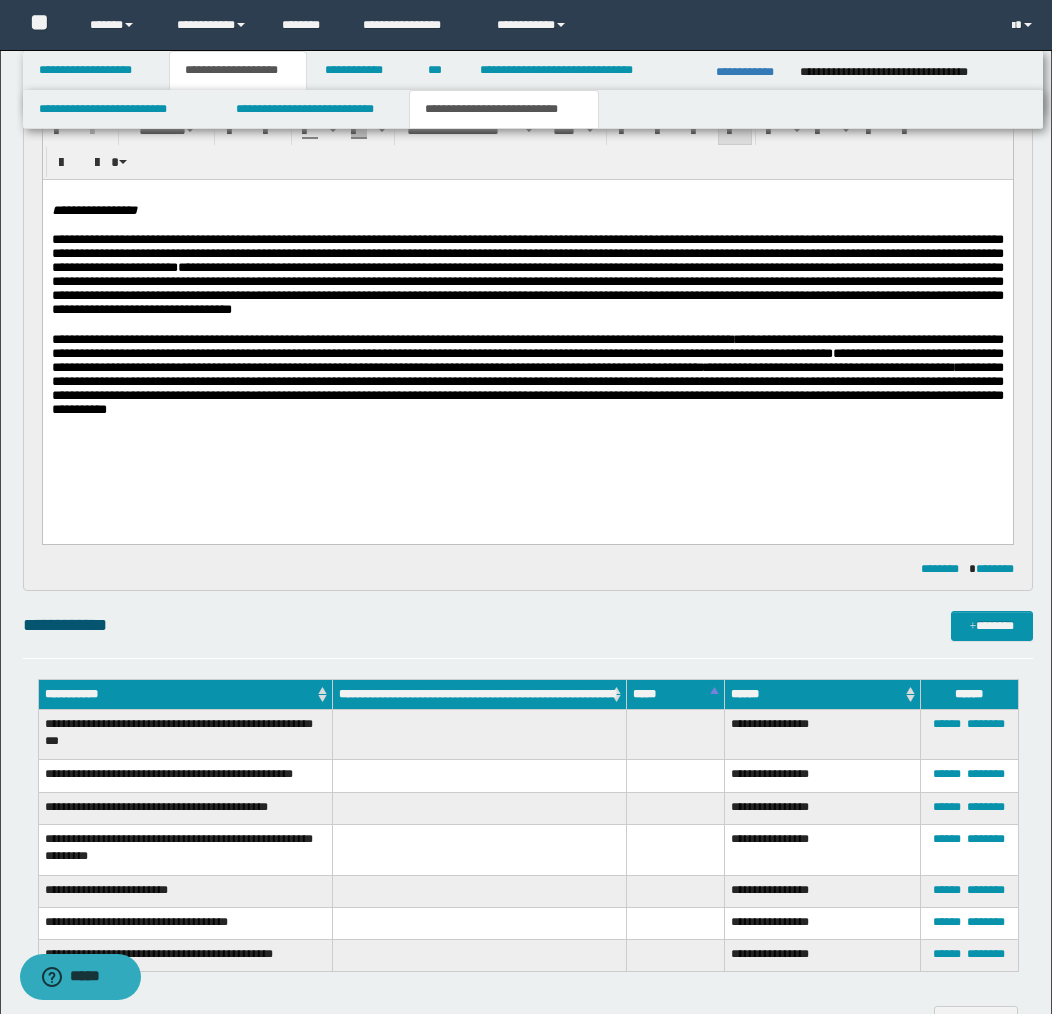 drag, startPoint x: 655, startPoint y: 382, endPoint x: 656, endPoint y: 399, distance: 17.029387 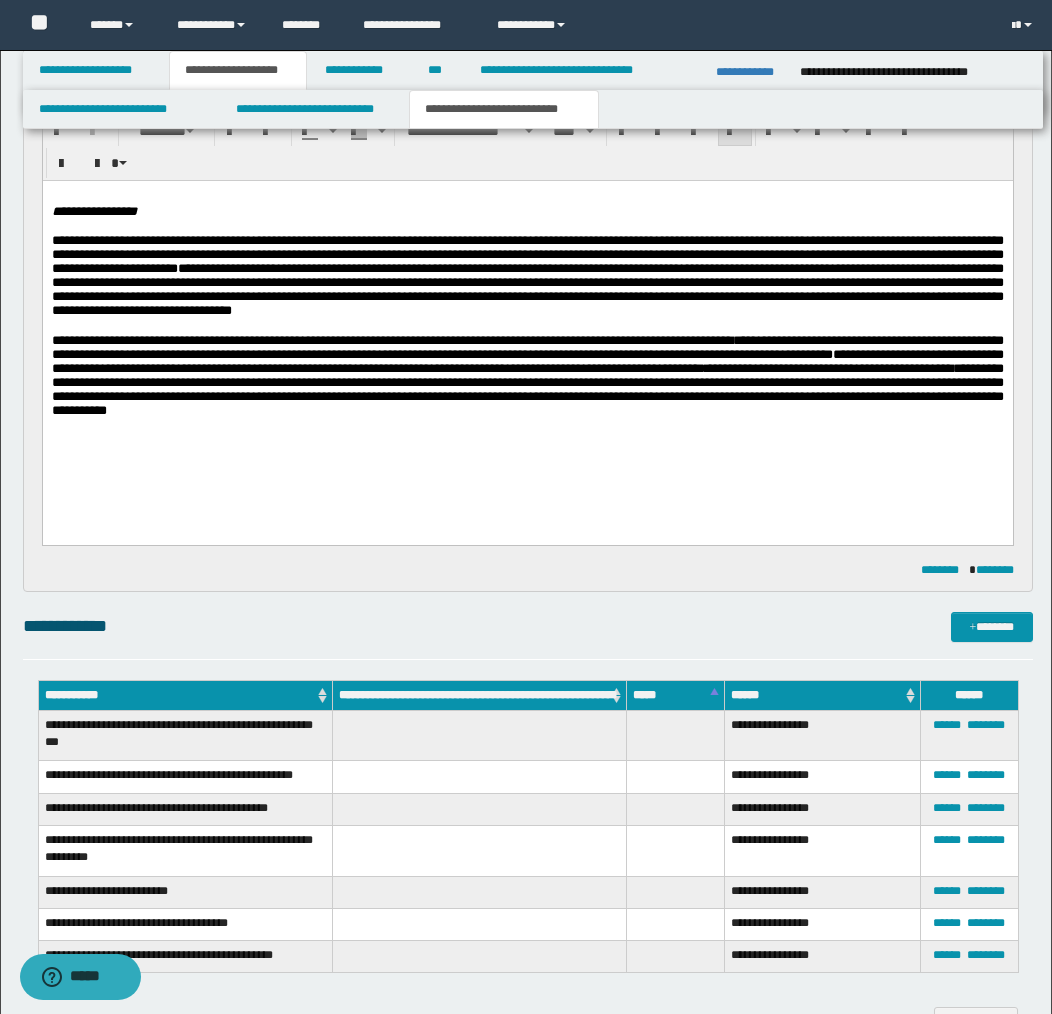 click on "**********" at bounding box center [527, 381] 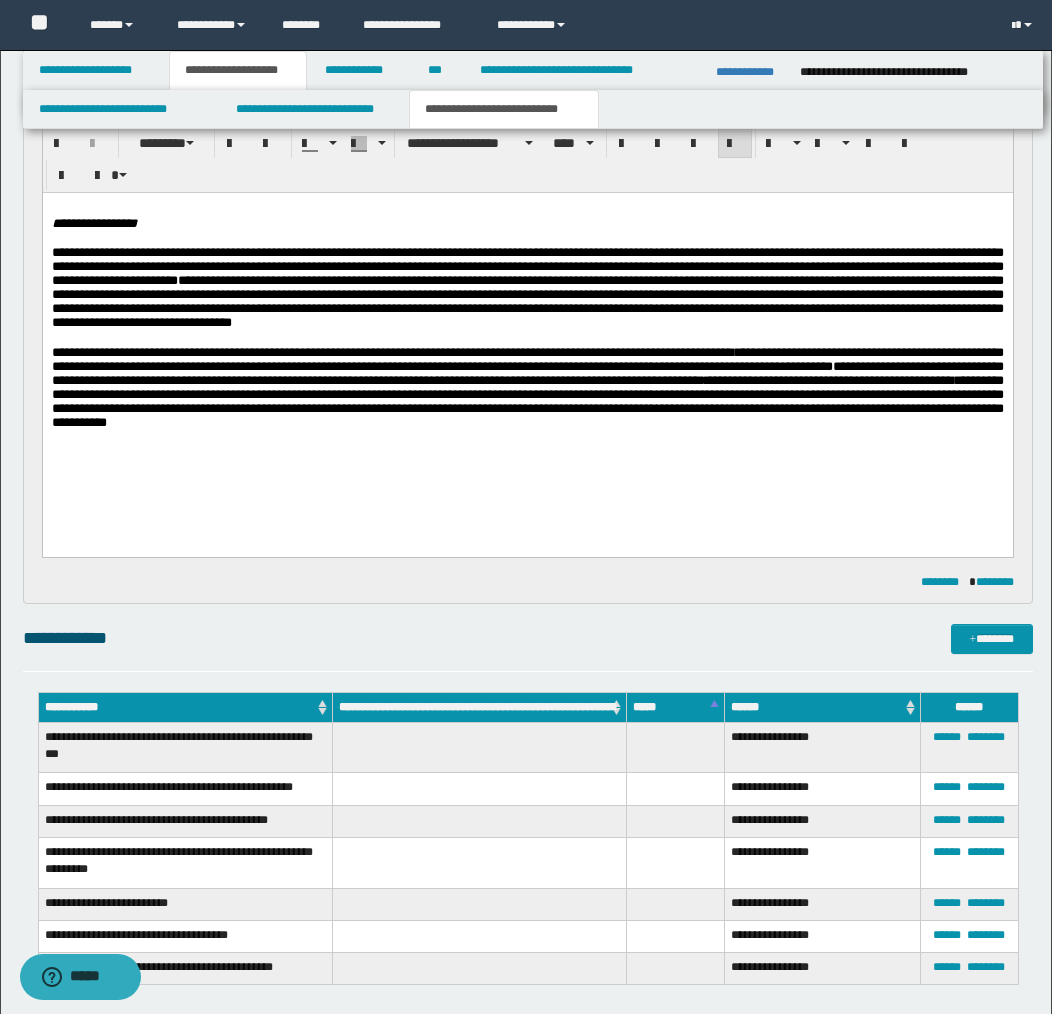 click on "**********" at bounding box center (527, 393) 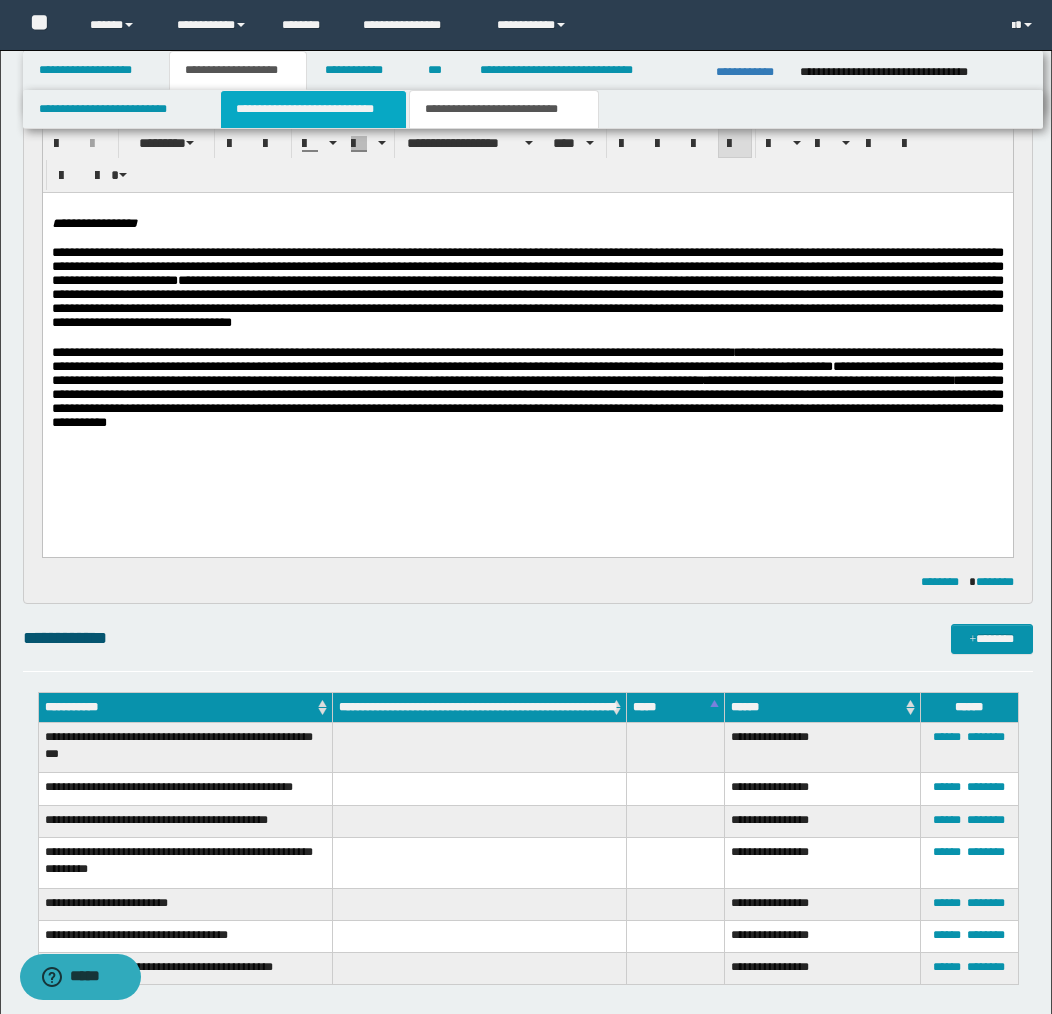 click on "**********" at bounding box center (314, 109) 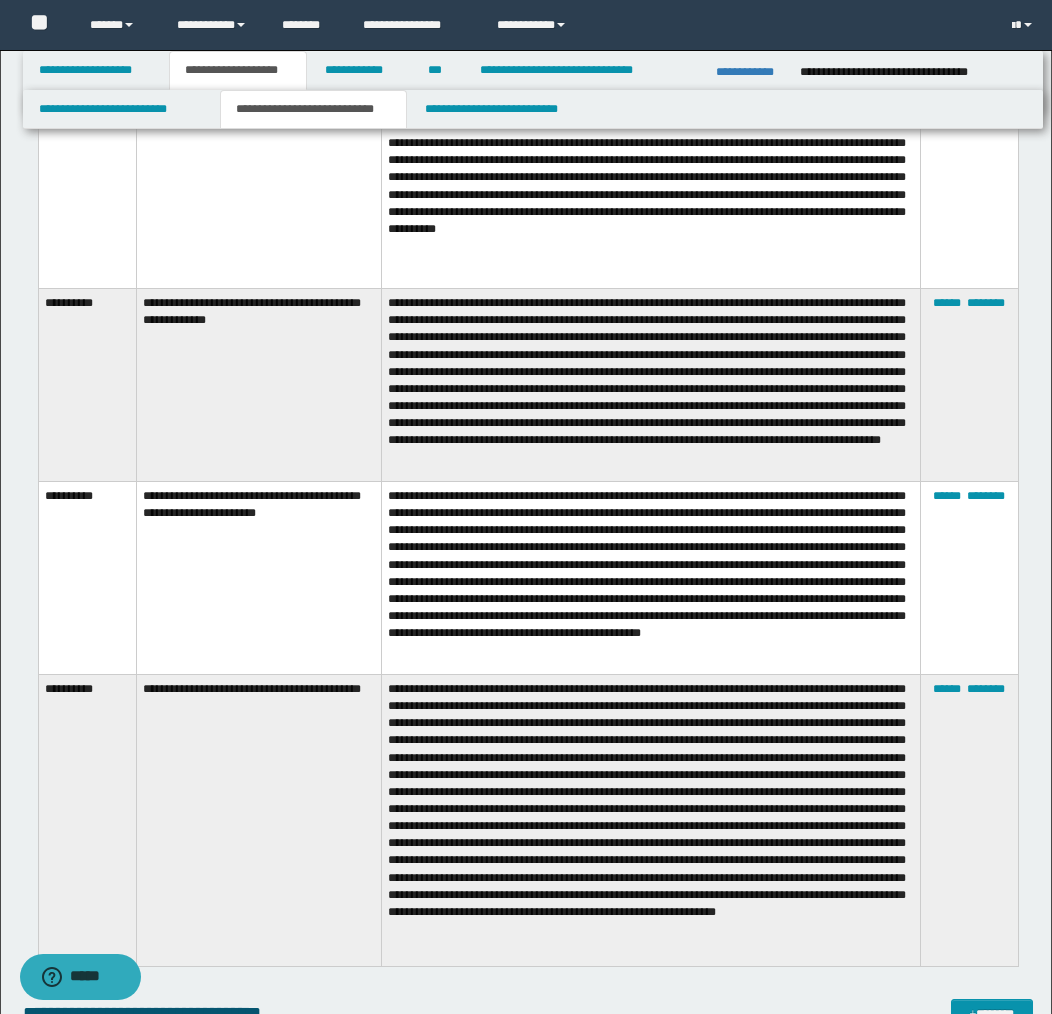 scroll, scrollTop: 16846, scrollLeft: 0, axis: vertical 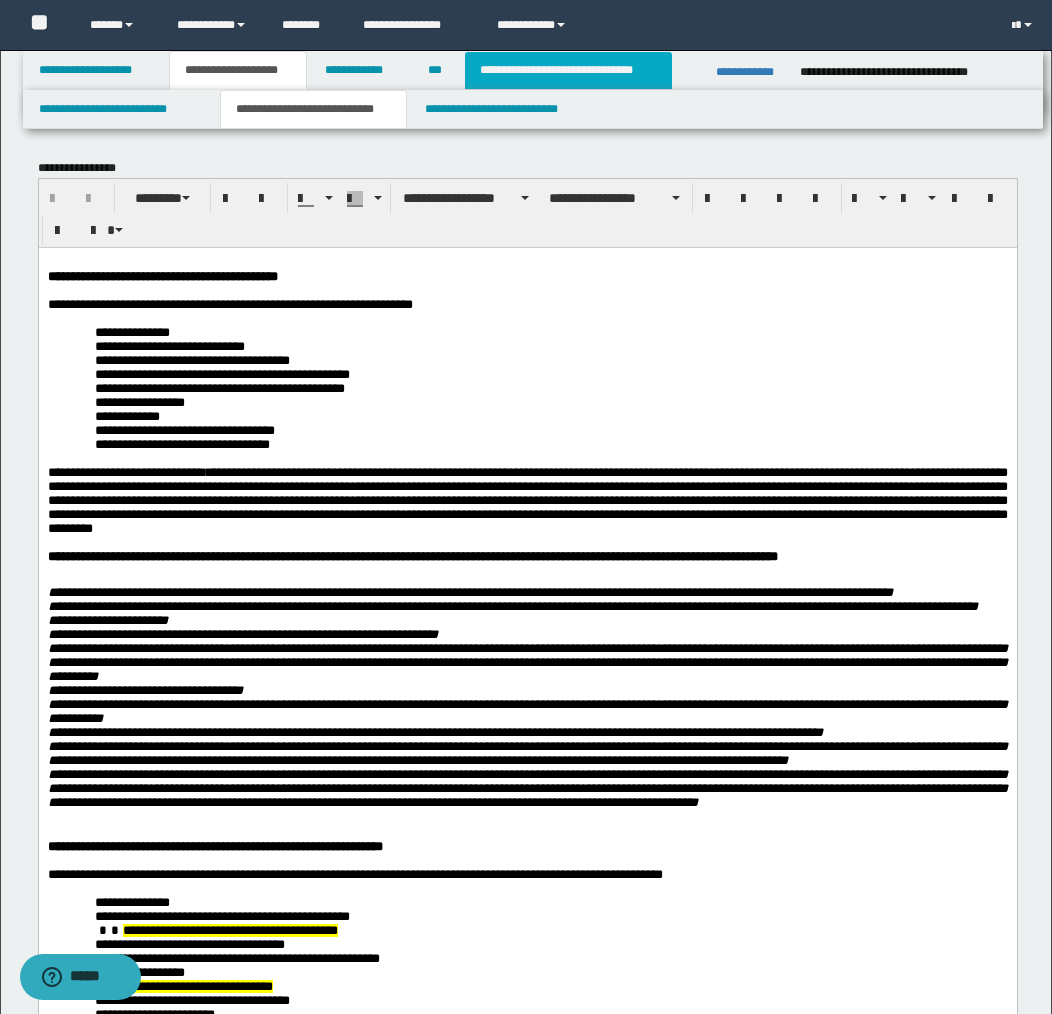 click on "**********" at bounding box center [568, 70] 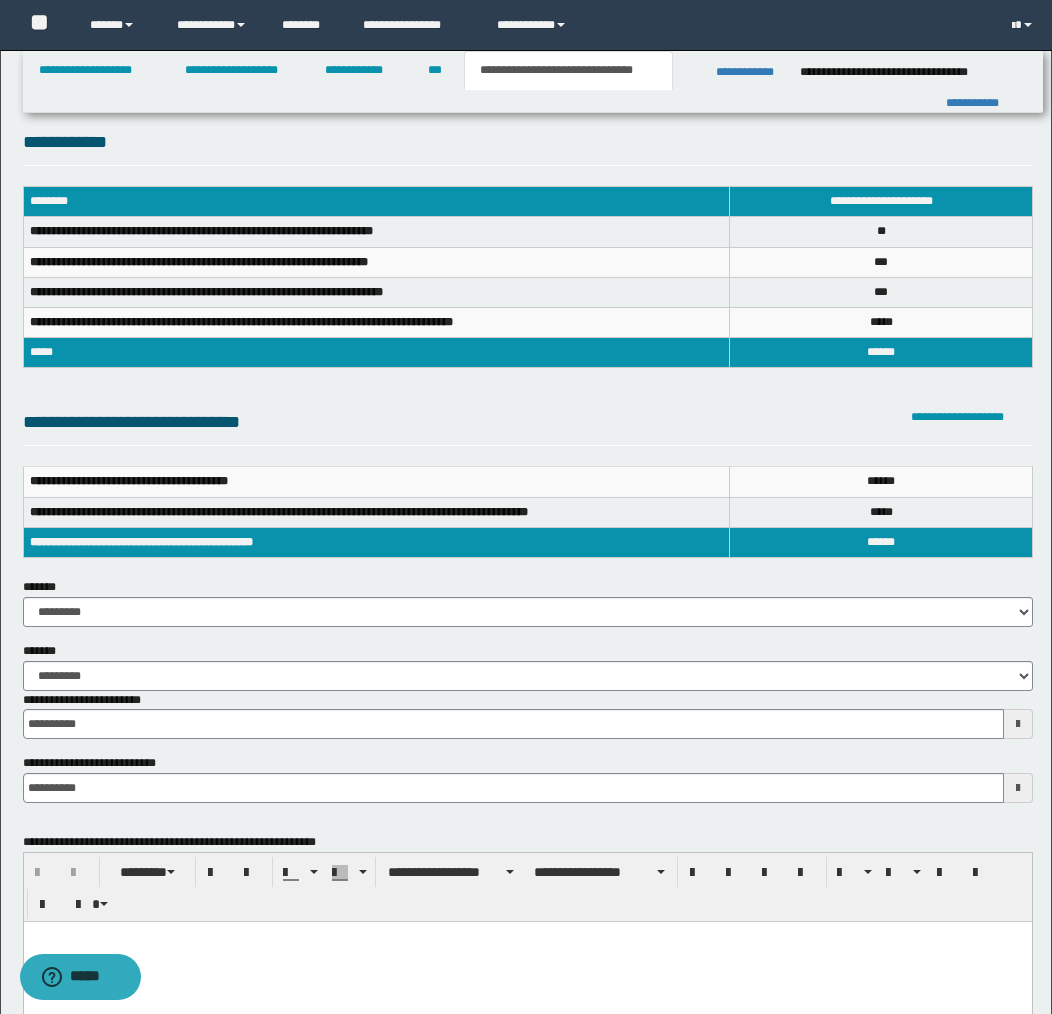 scroll, scrollTop: 0, scrollLeft: 0, axis: both 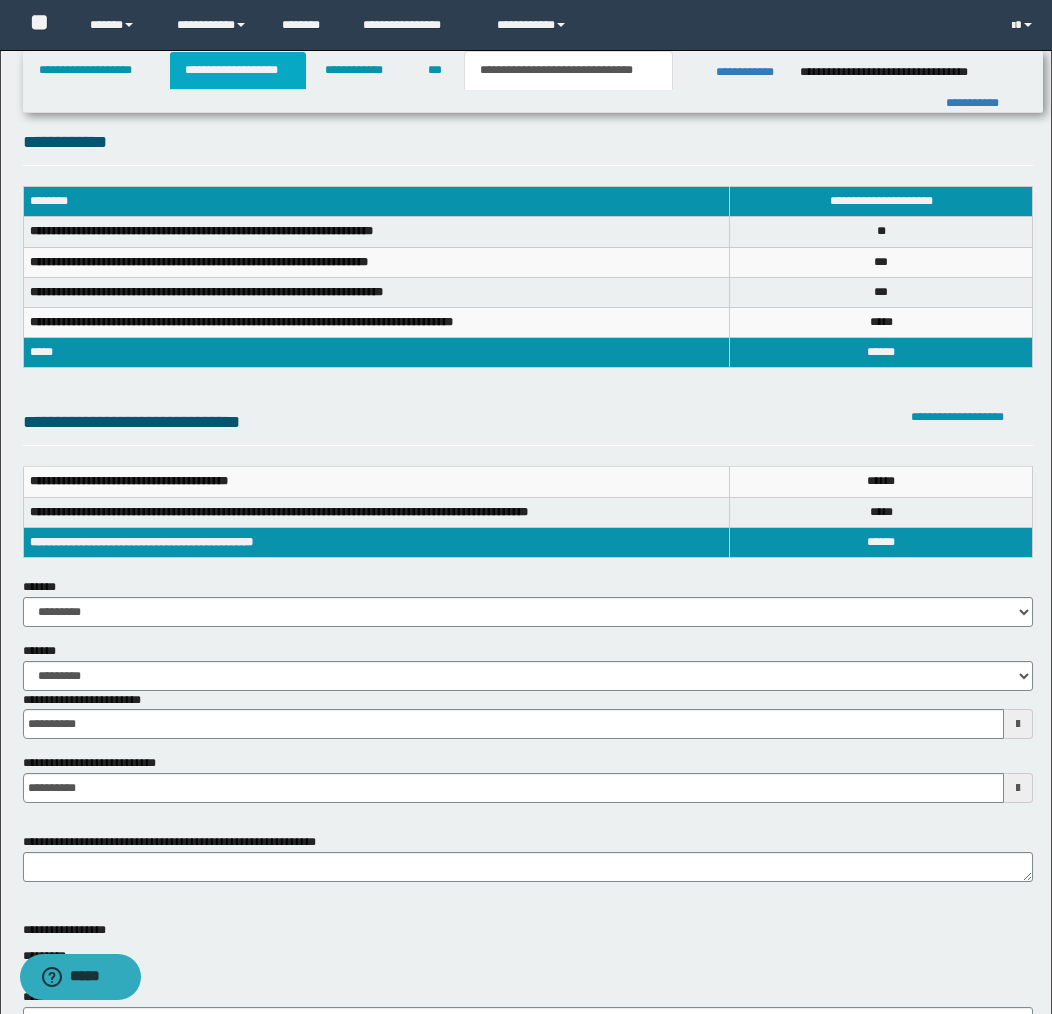 click on "**********" at bounding box center (238, 70) 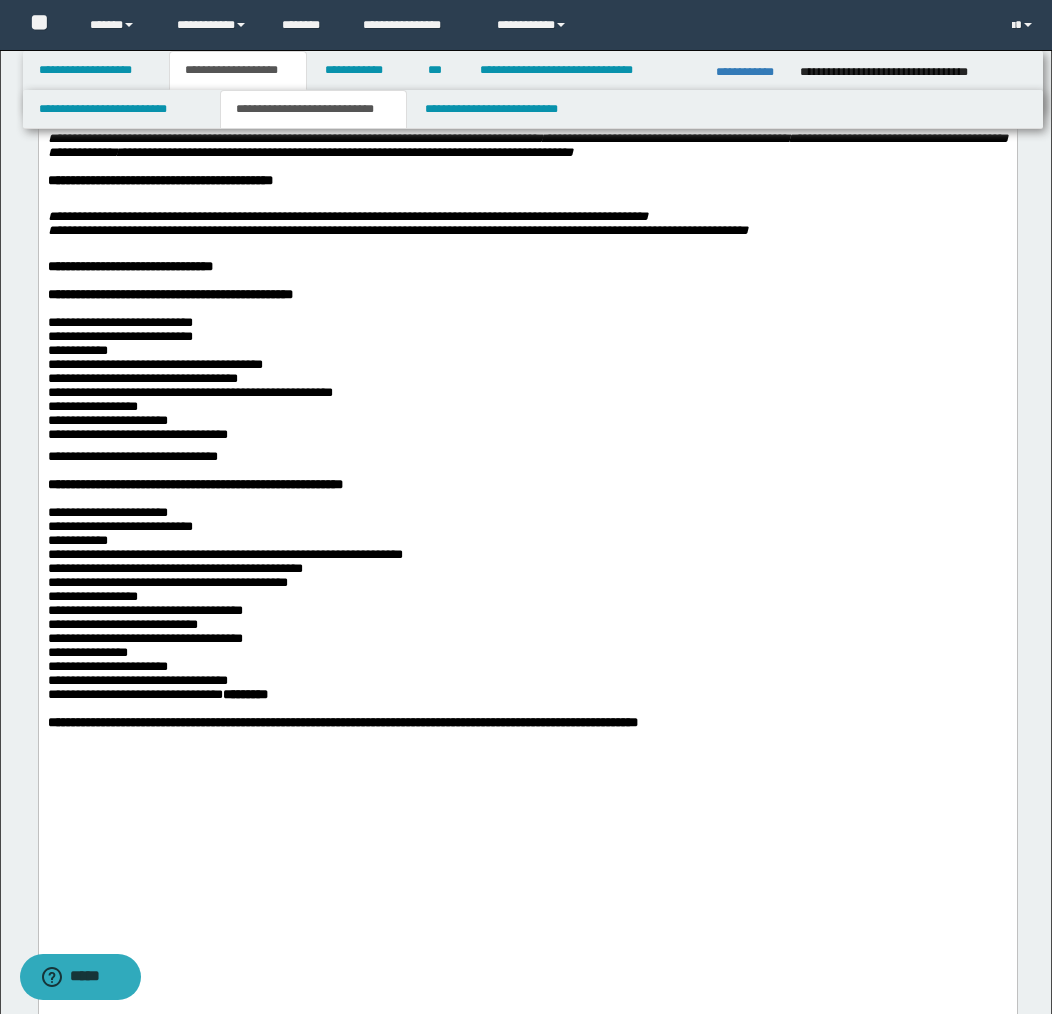 scroll, scrollTop: 2950, scrollLeft: 0, axis: vertical 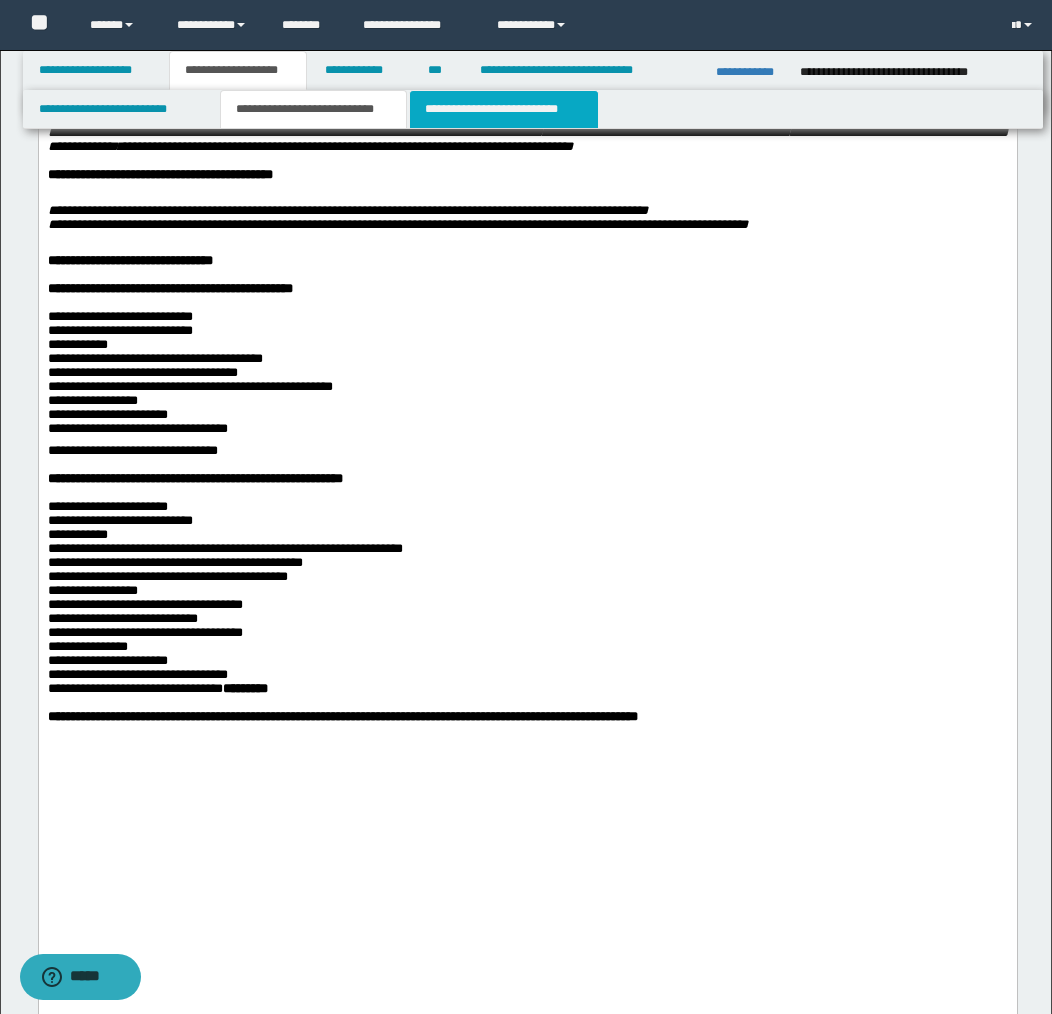 click on "**********" at bounding box center (504, 109) 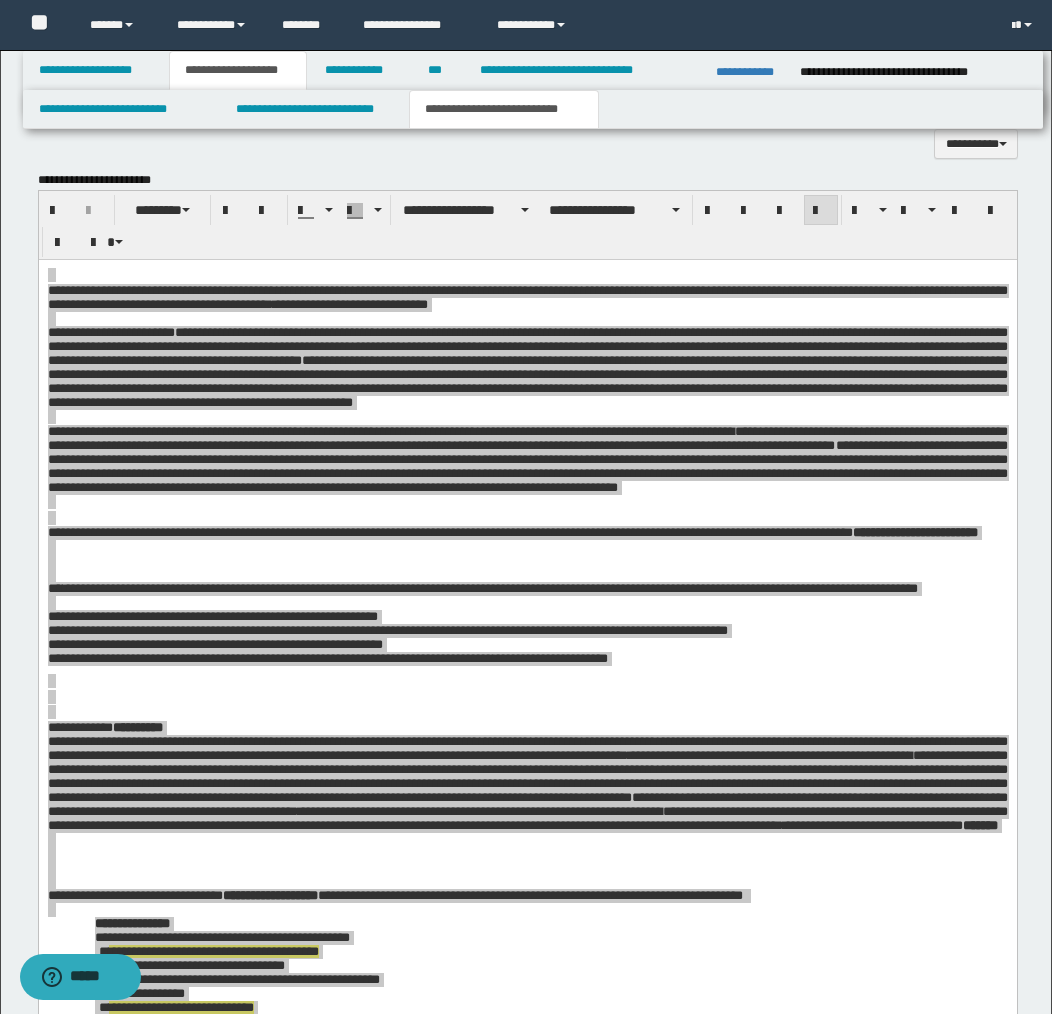 scroll, scrollTop: 1731, scrollLeft: 0, axis: vertical 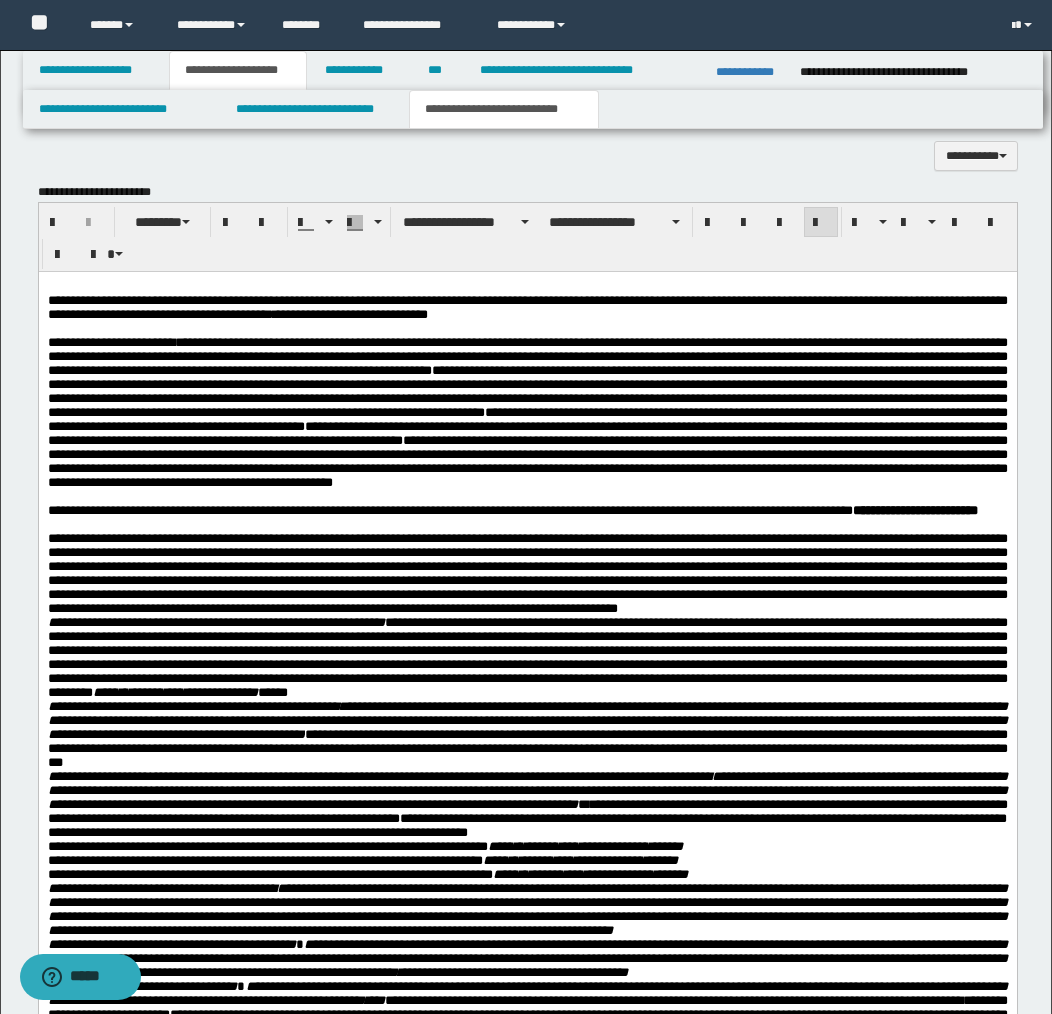 type 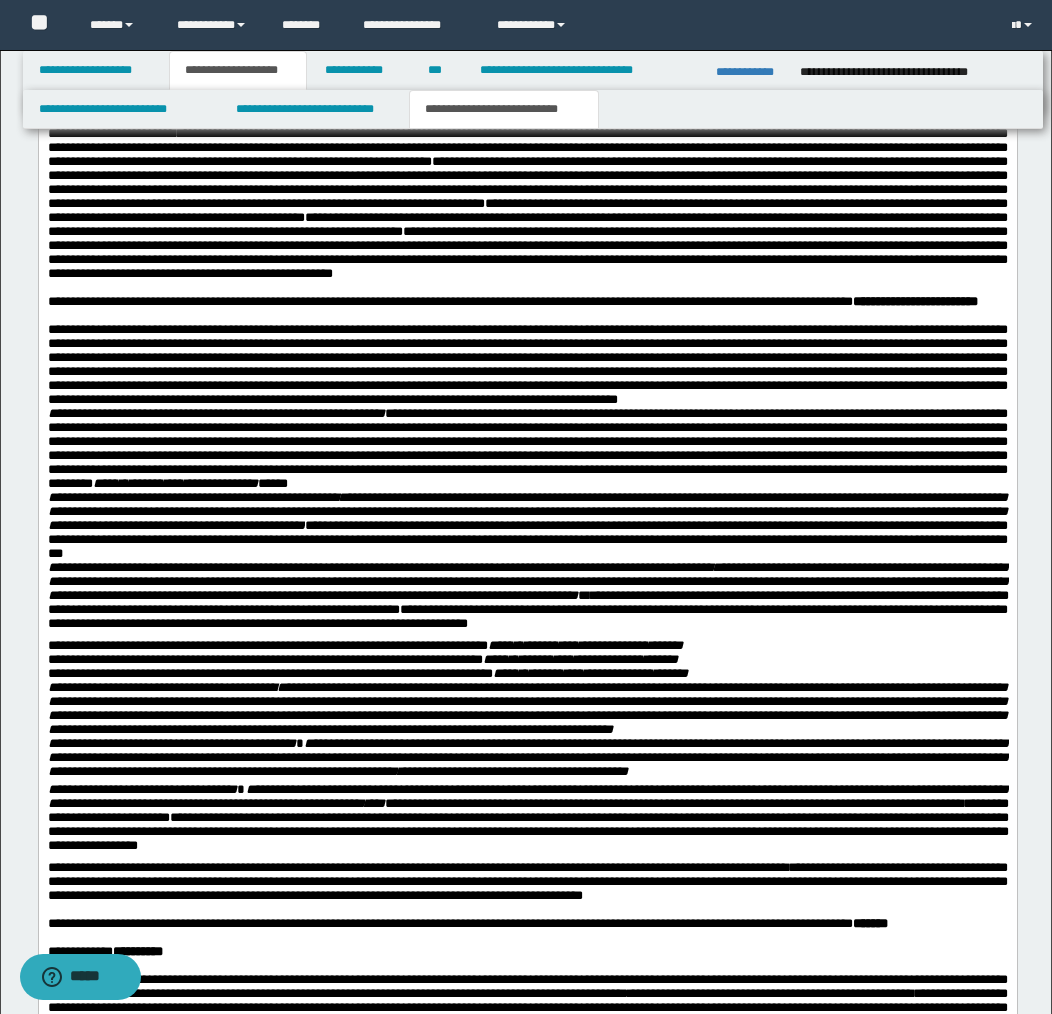 scroll, scrollTop: 1946, scrollLeft: 0, axis: vertical 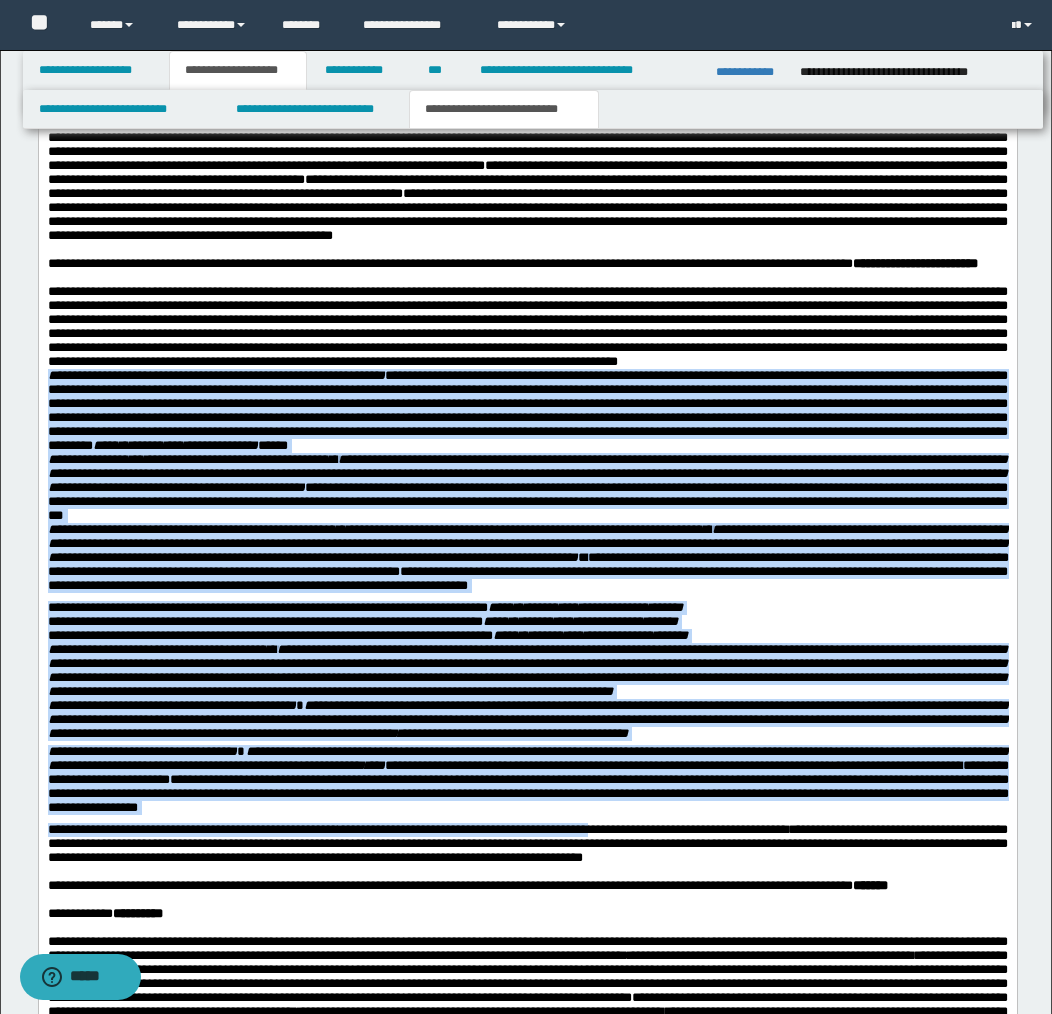 drag, startPoint x: 48, startPoint y: 446, endPoint x: 626, endPoint y: 919, distance: 746.8688 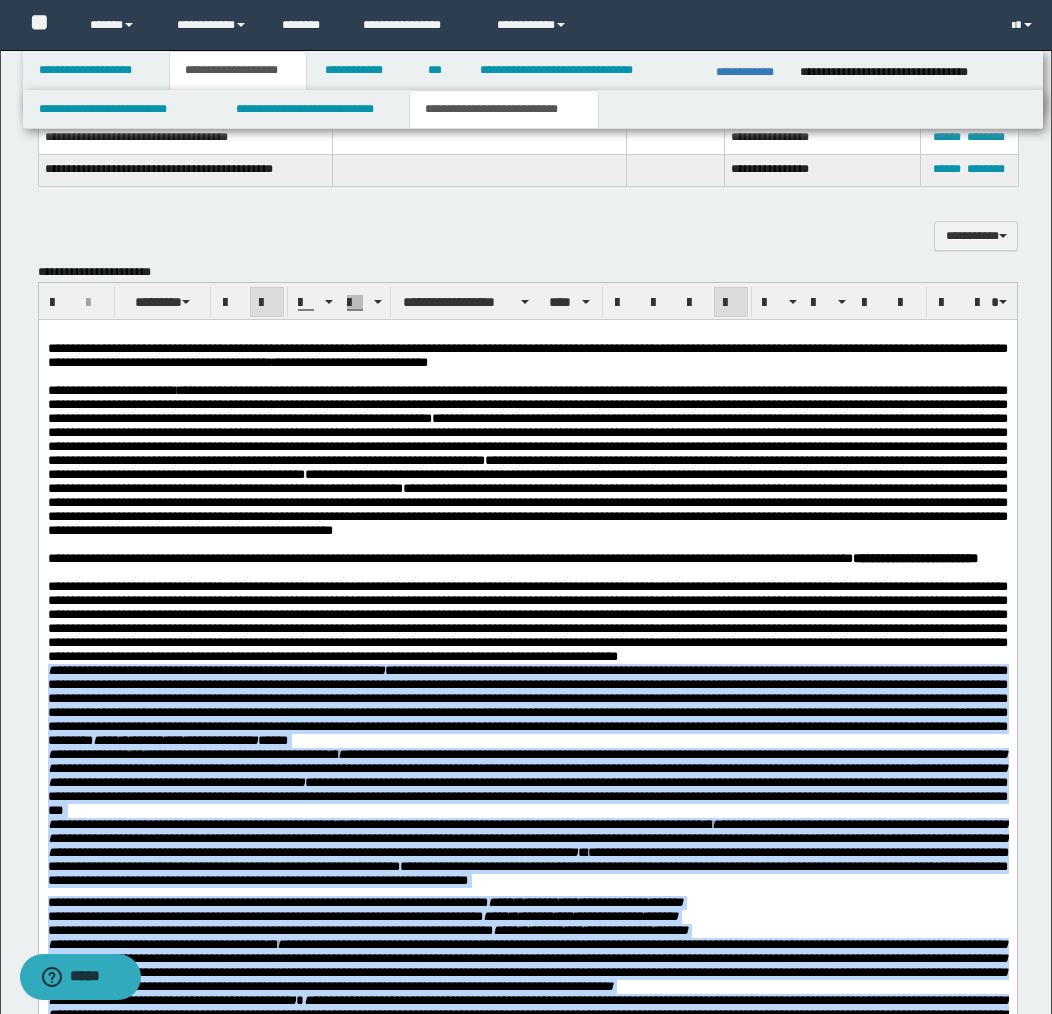 scroll, scrollTop: 1642, scrollLeft: 0, axis: vertical 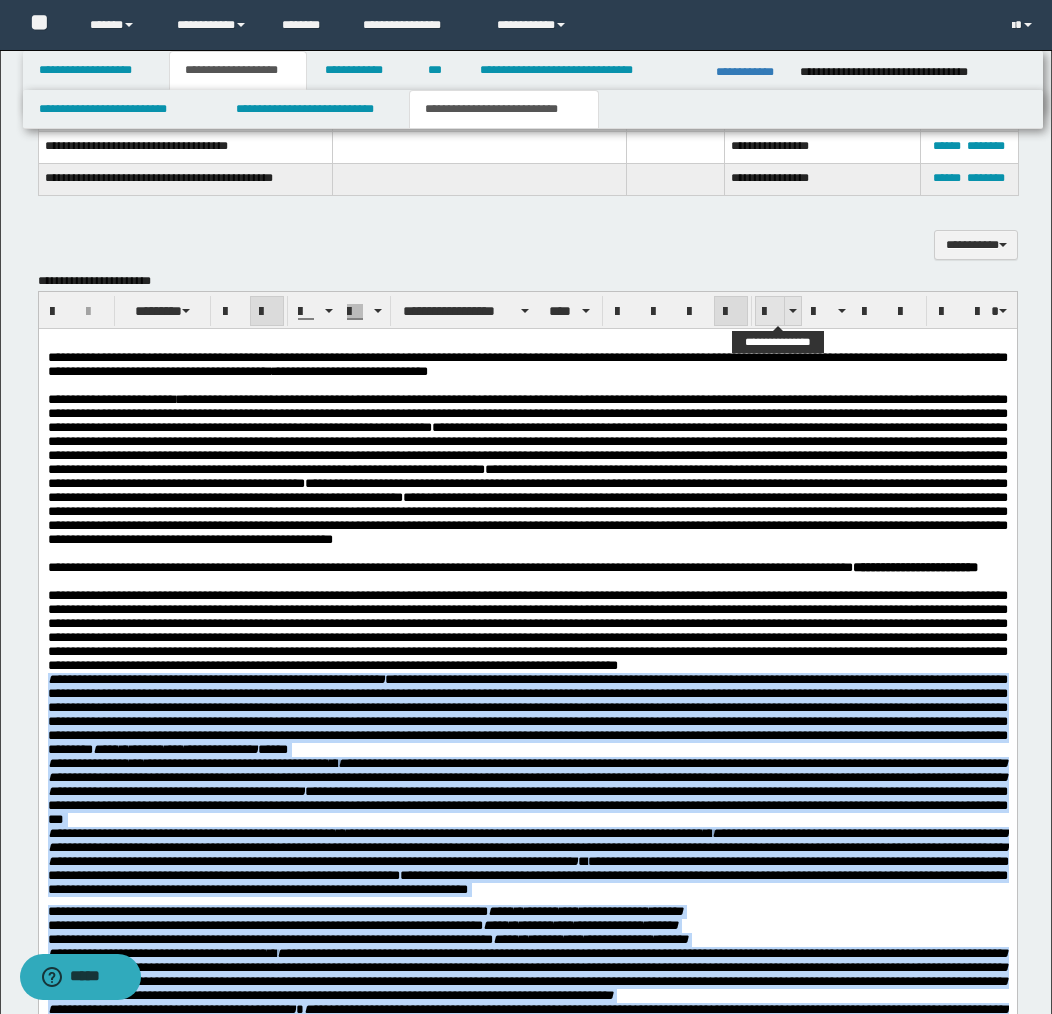 click at bounding box center (770, 311) 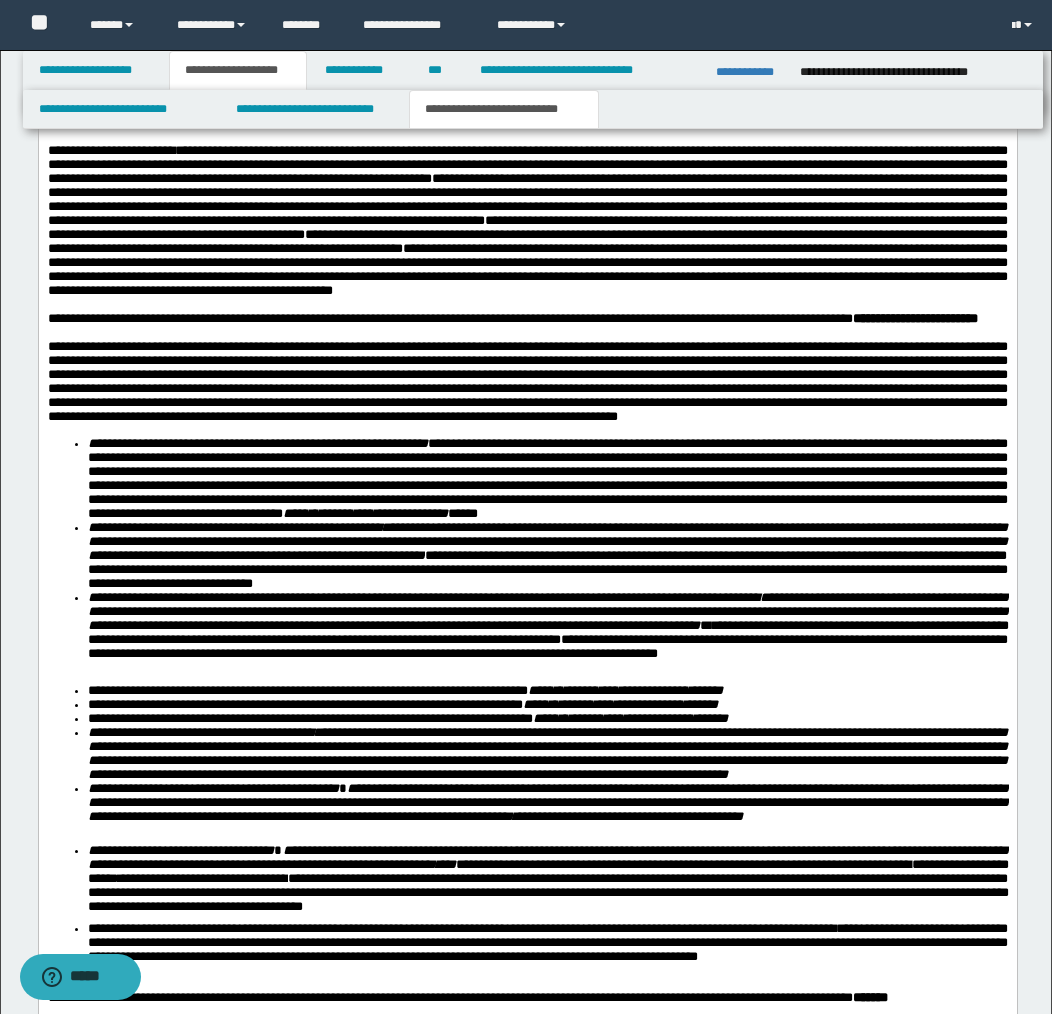 scroll, scrollTop: 1919, scrollLeft: 0, axis: vertical 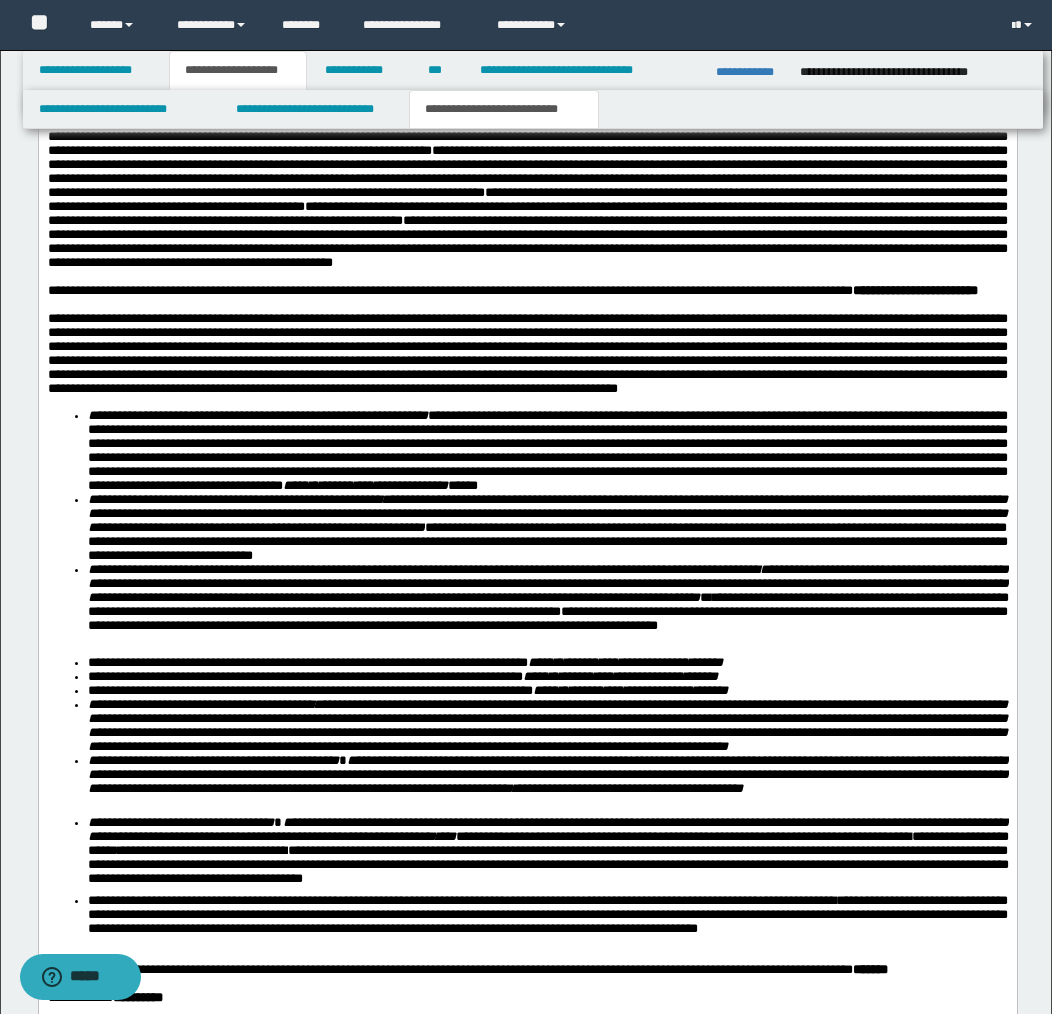 click on "**********" at bounding box center [547, 449] 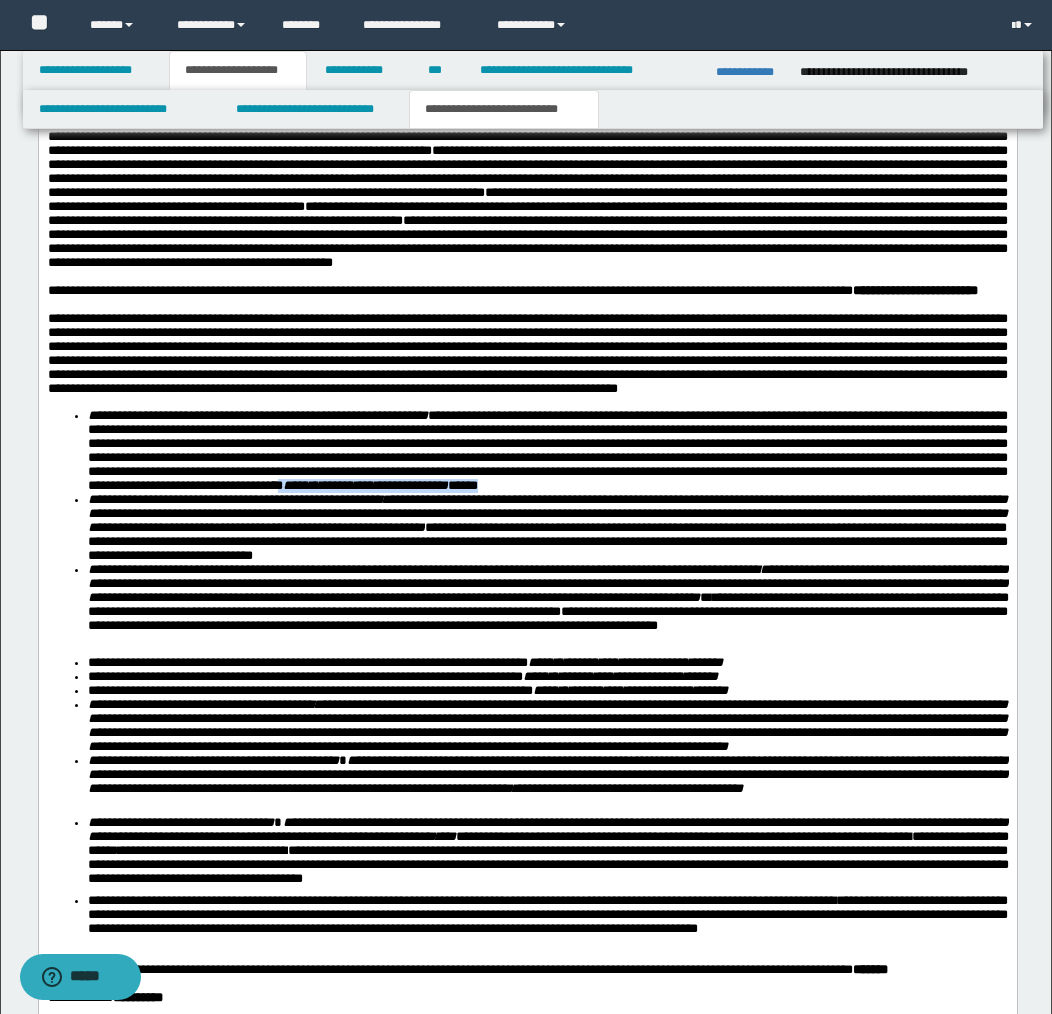 drag, startPoint x: 702, startPoint y: 560, endPoint x: 930, endPoint y: 556, distance: 228.03508 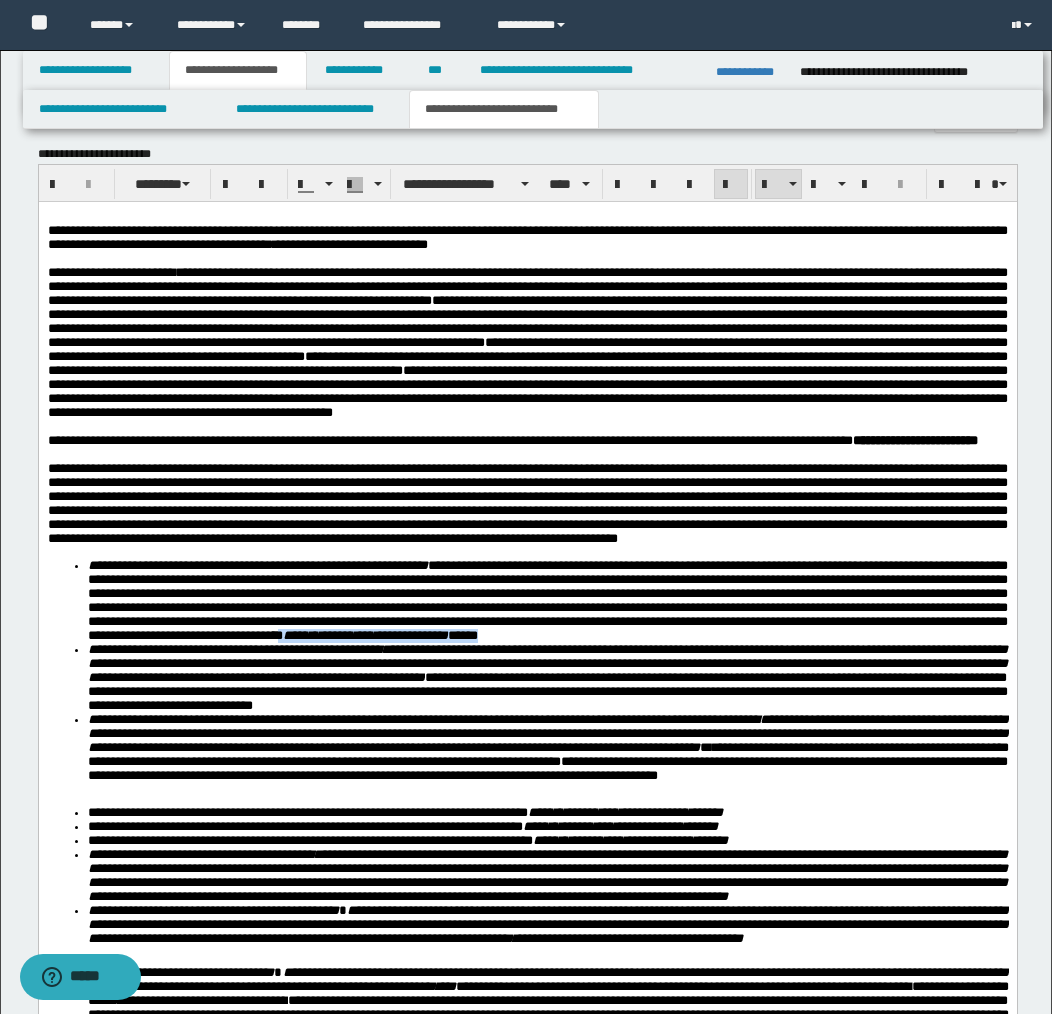 scroll, scrollTop: 1679, scrollLeft: 0, axis: vertical 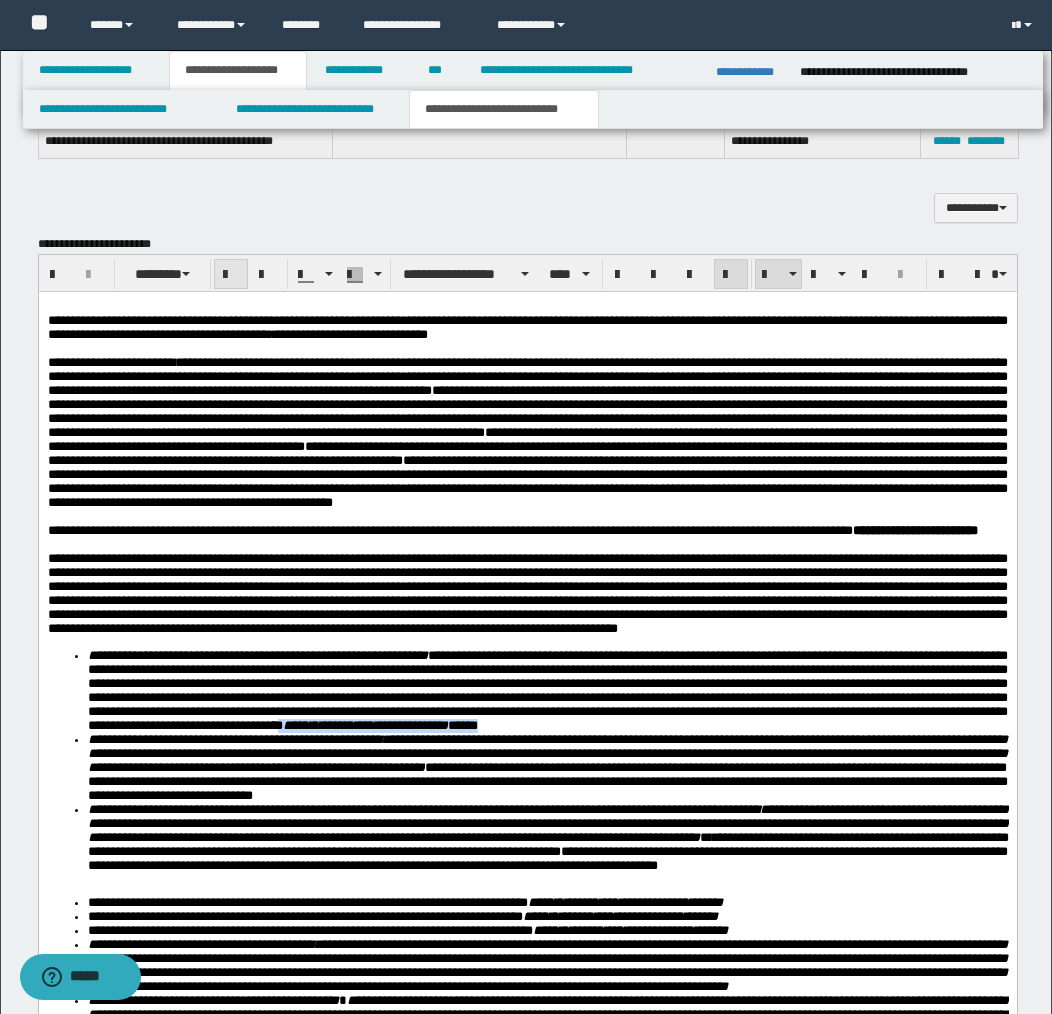 click at bounding box center [231, 275] 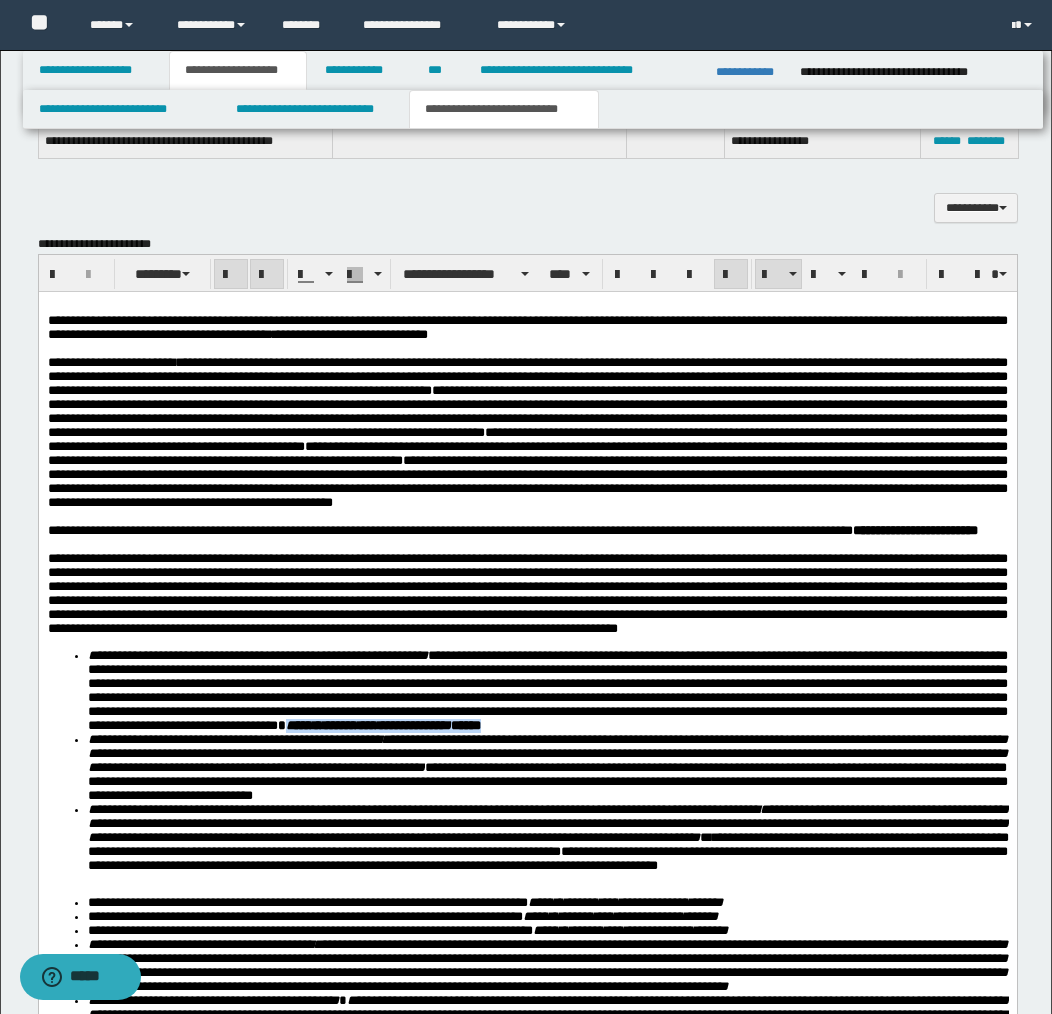 click at bounding box center [231, 275] 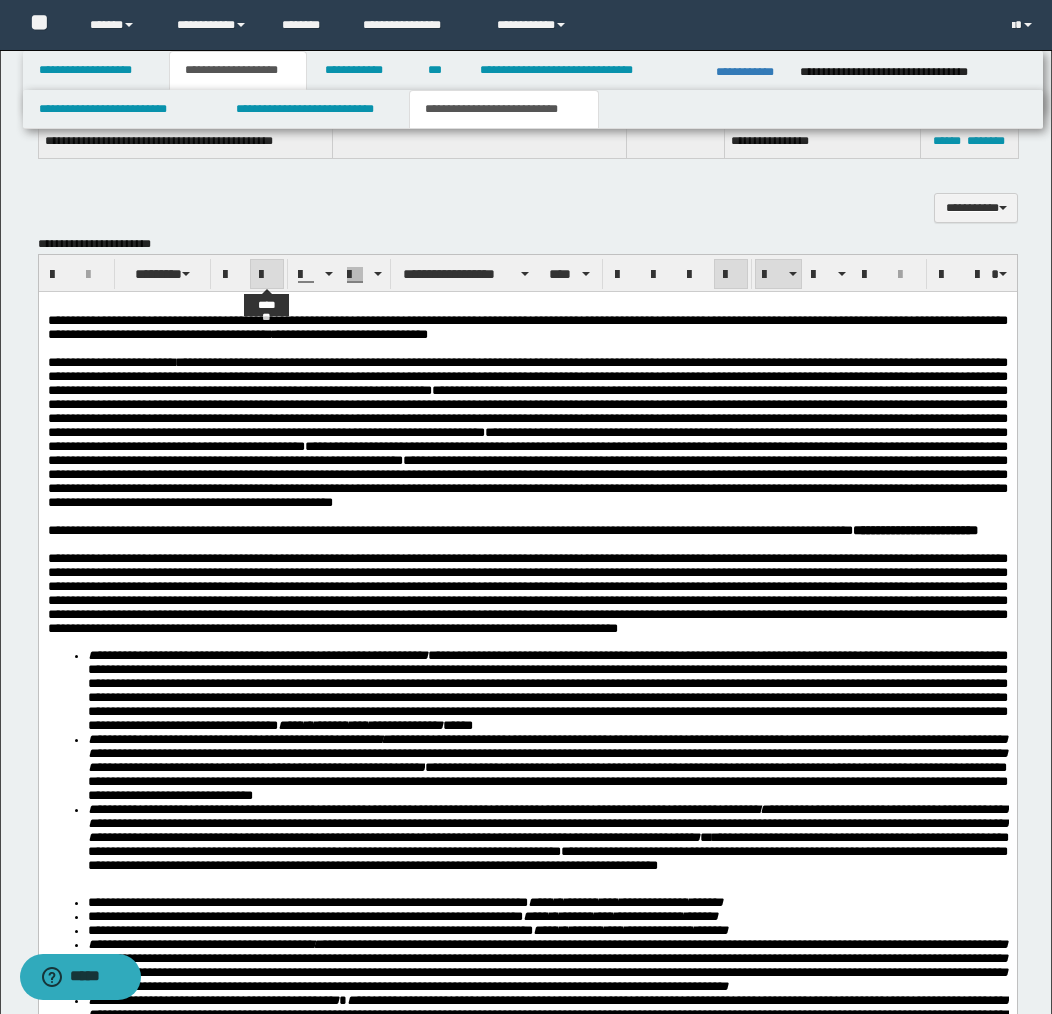 click at bounding box center (267, 275) 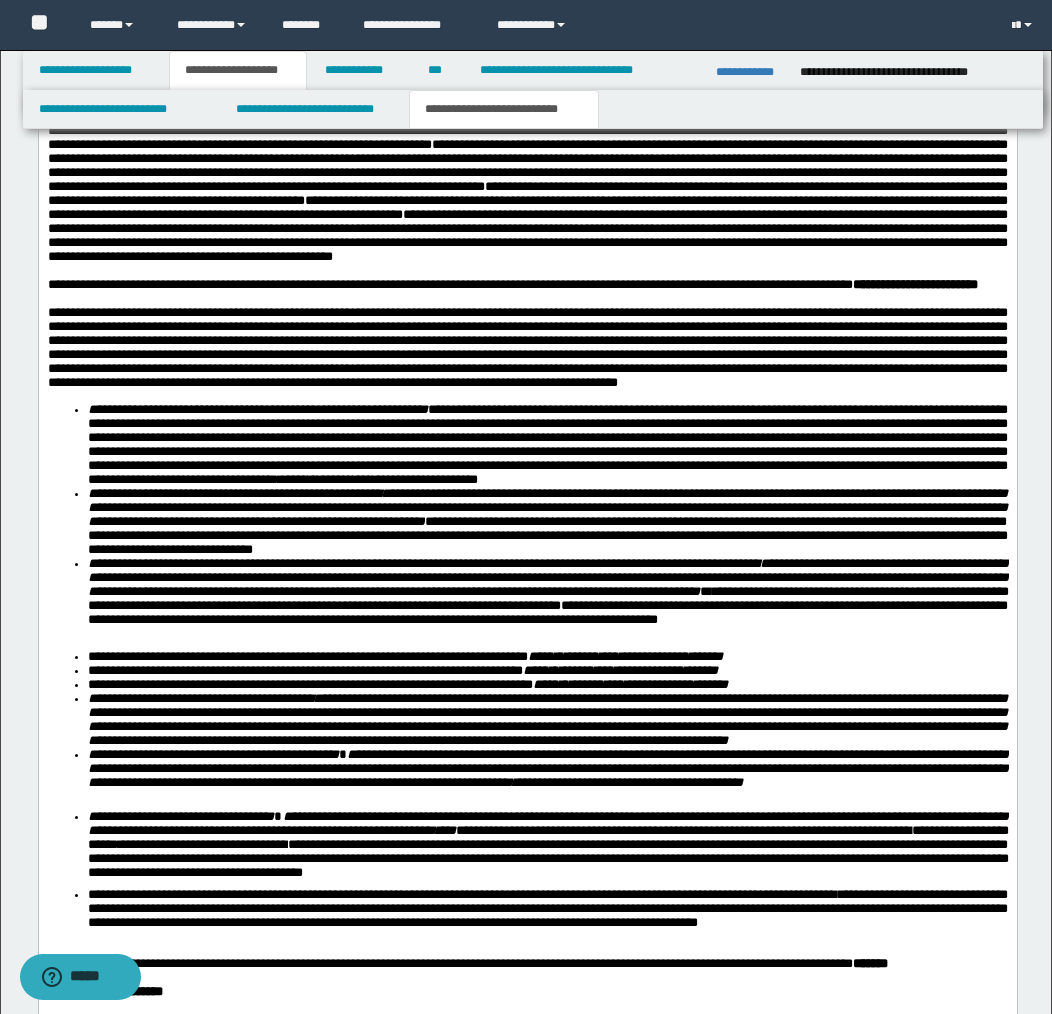 scroll, scrollTop: 1927, scrollLeft: 0, axis: vertical 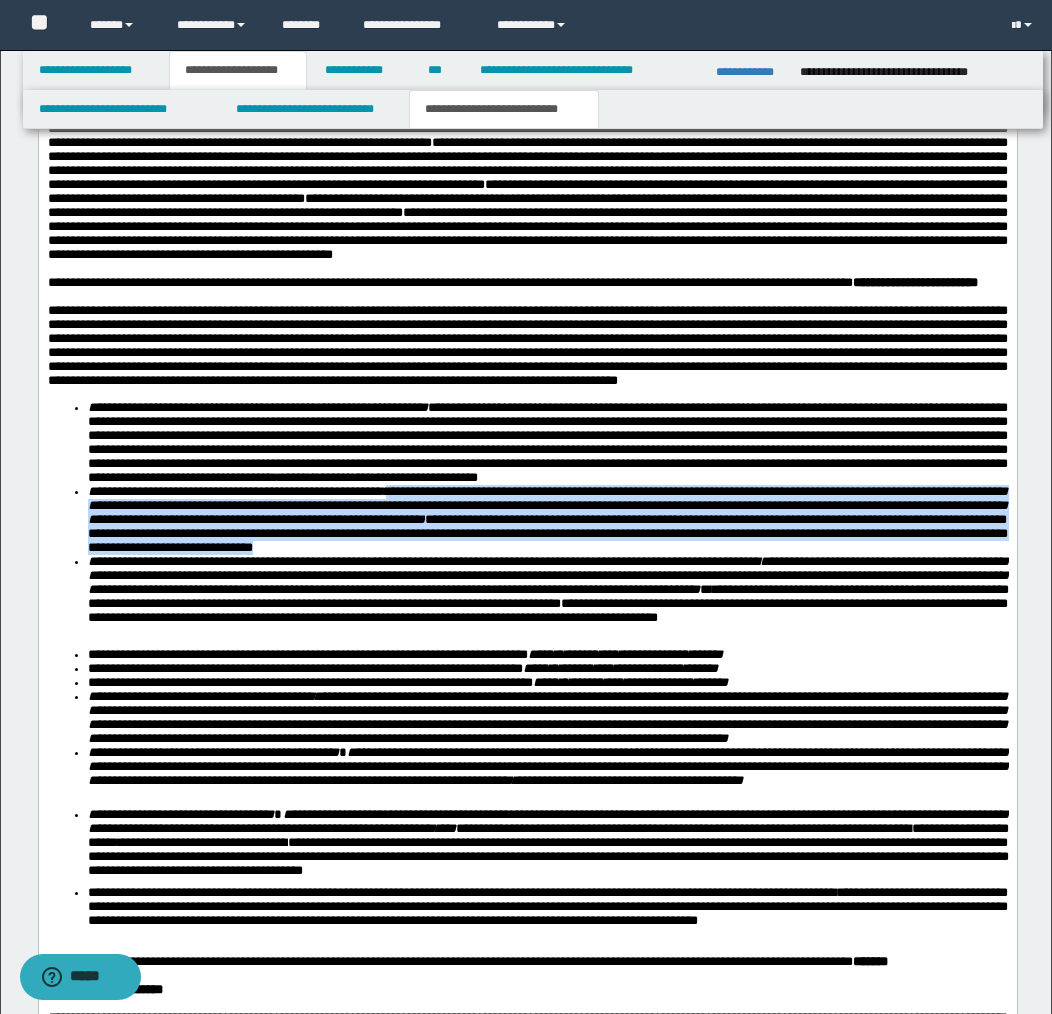 drag, startPoint x: 402, startPoint y: 568, endPoint x: 586, endPoint y: 625, distance: 192.62659 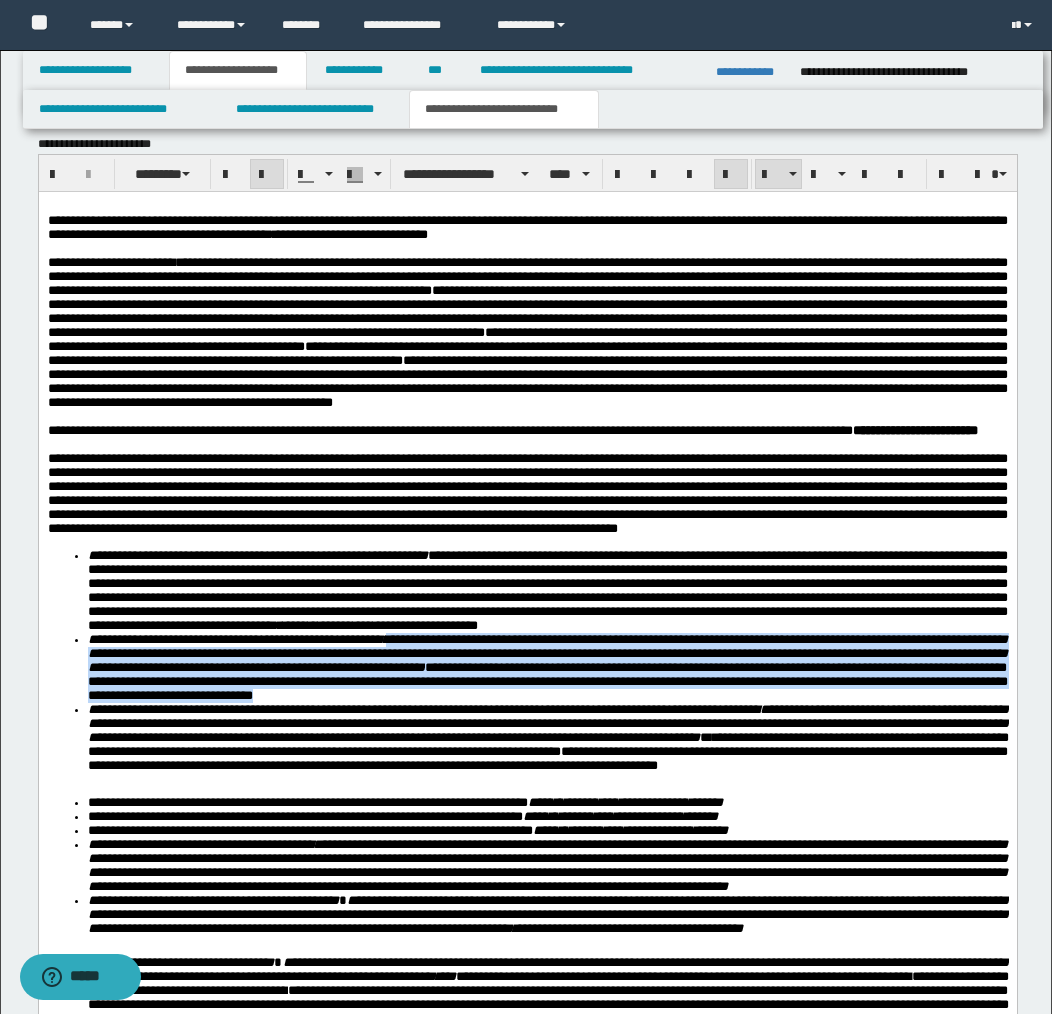 scroll, scrollTop: 1743, scrollLeft: 0, axis: vertical 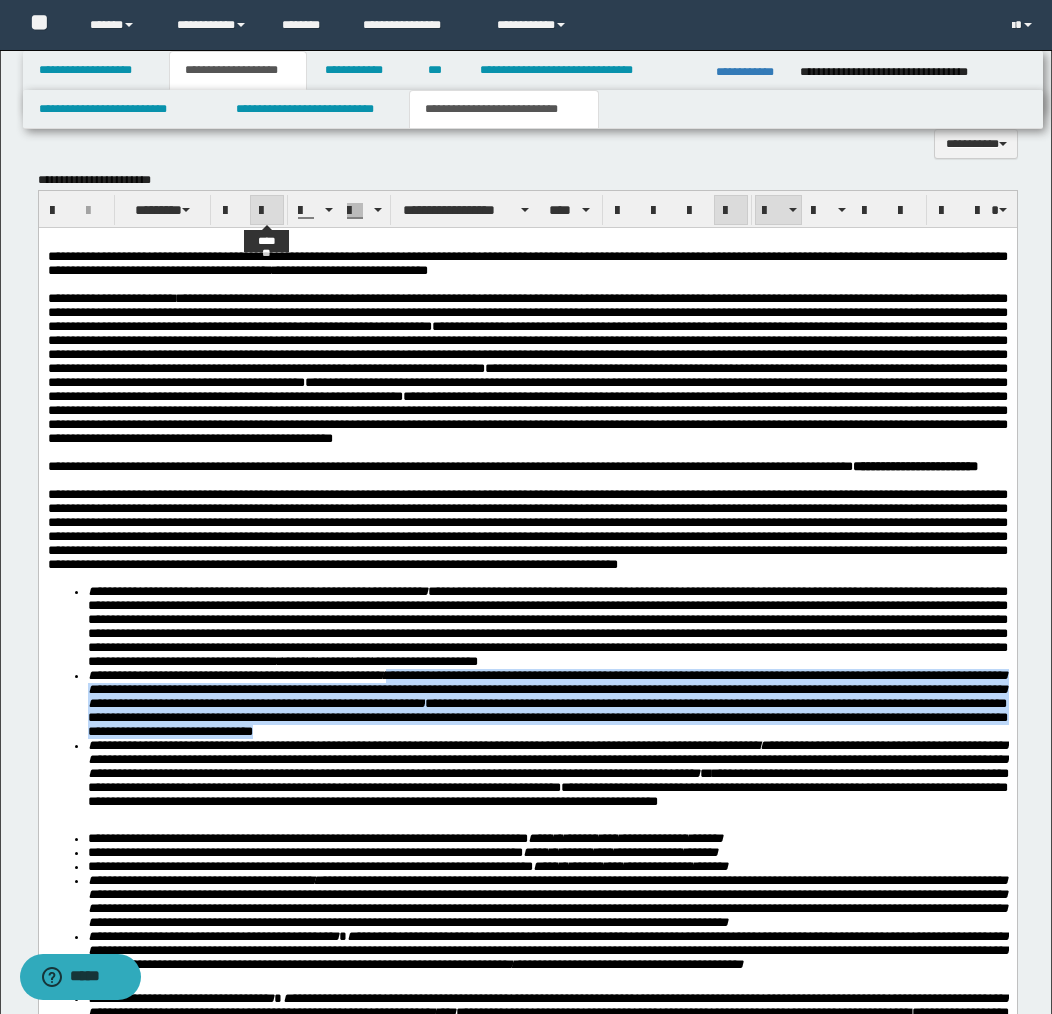 click at bounding box center (267, 211) 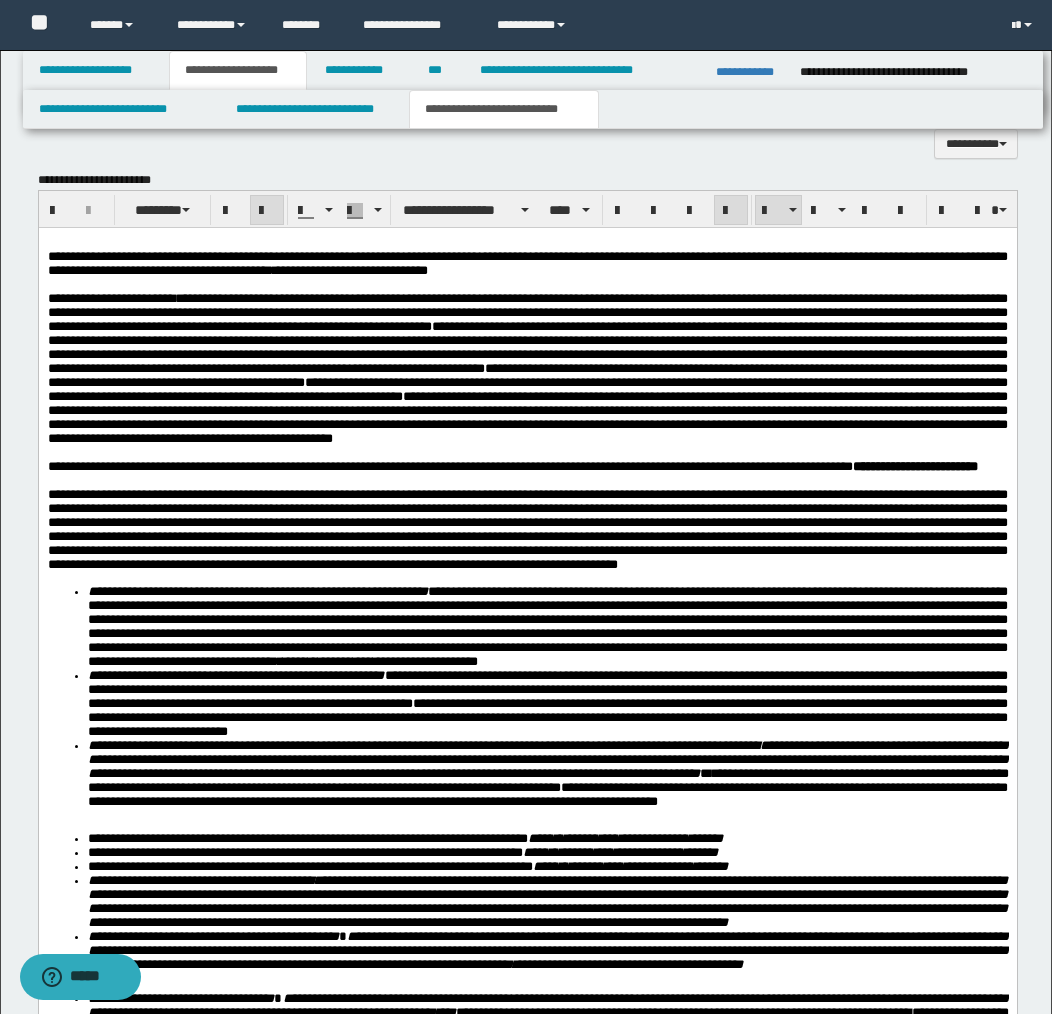 drag, startPoint x: 402, startPoint y: 751, endPoint x: 266, endPoint y: 378, distance: 397.02014 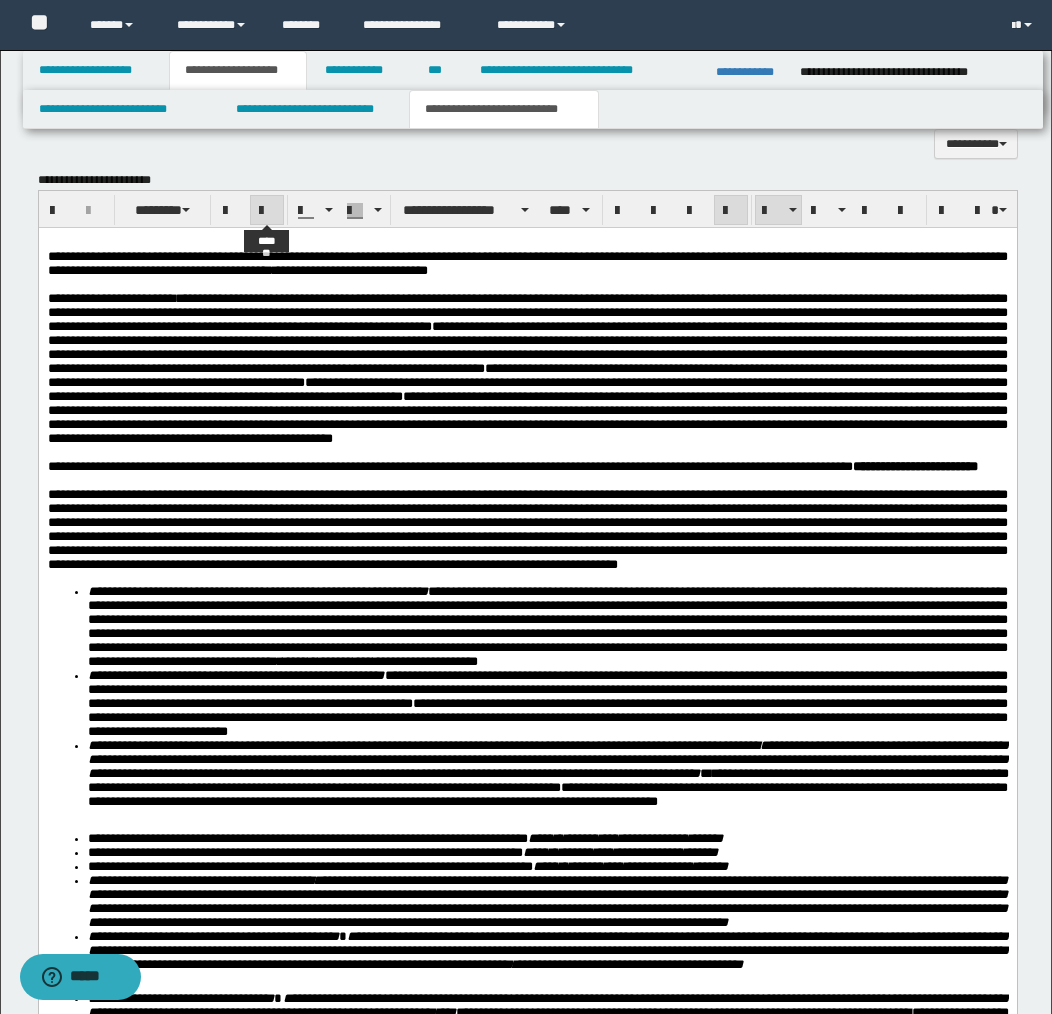 click at bounding box center (267, 211) 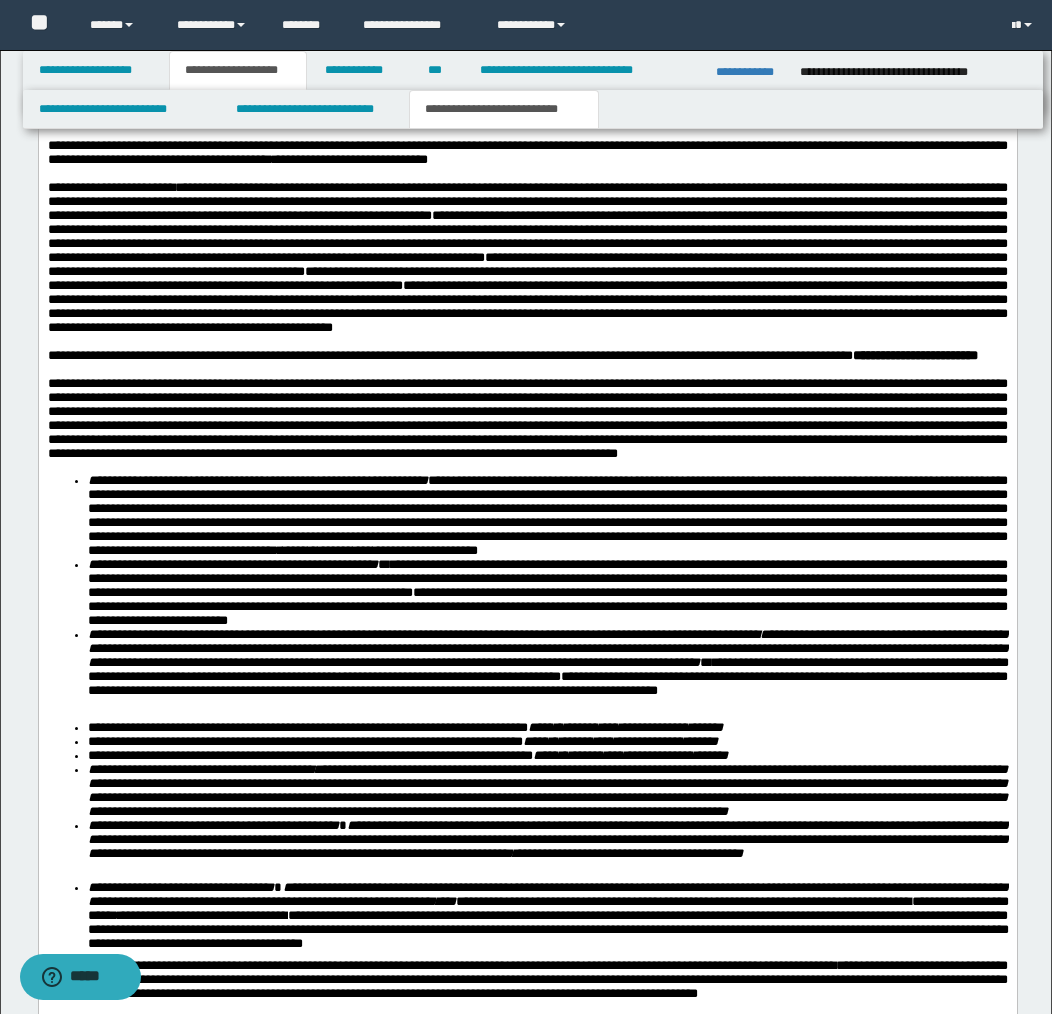 scroll, scrollTop: 1876, scrollLeft: 0, axis: vertical 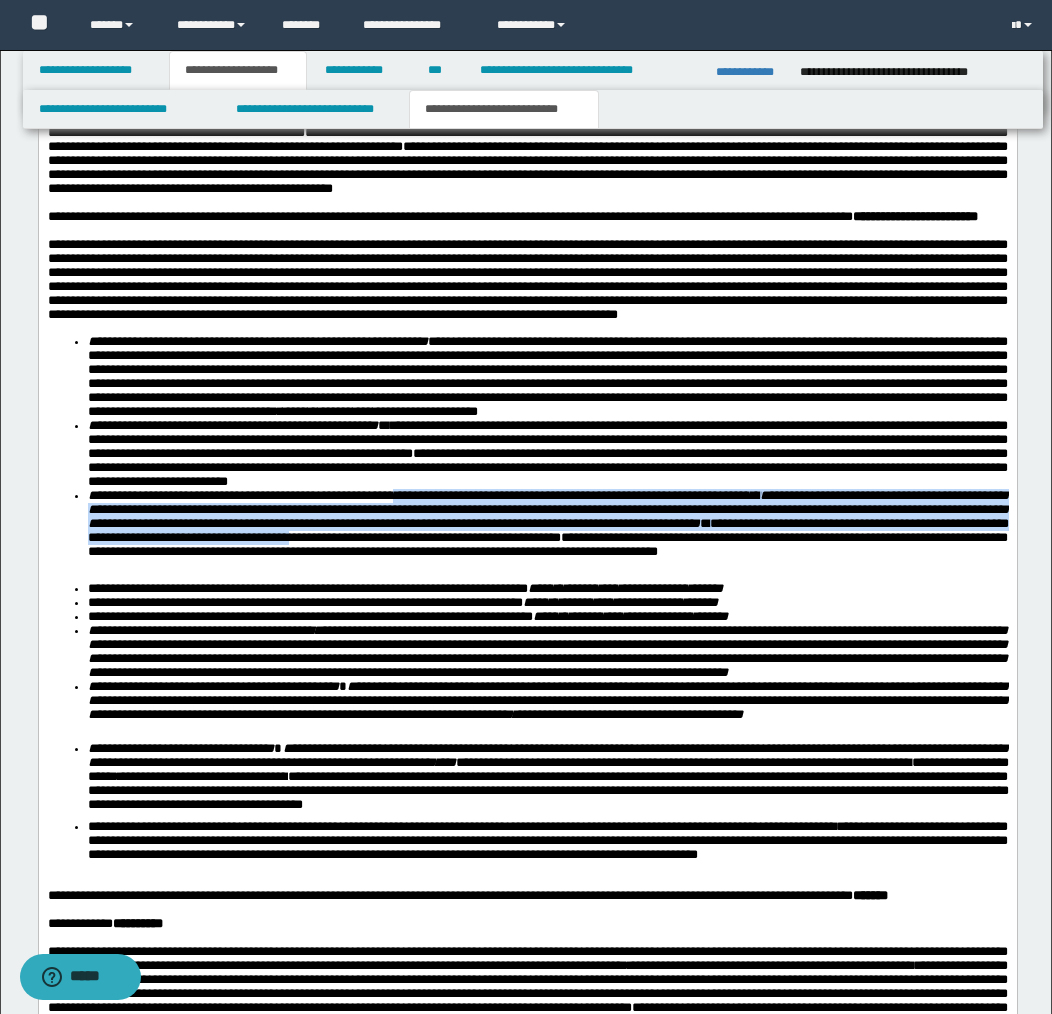 drag, startPoint x: 428, startPoint y: 581, endPoint x: 631, endPoint y: 633, distance: 209.55429 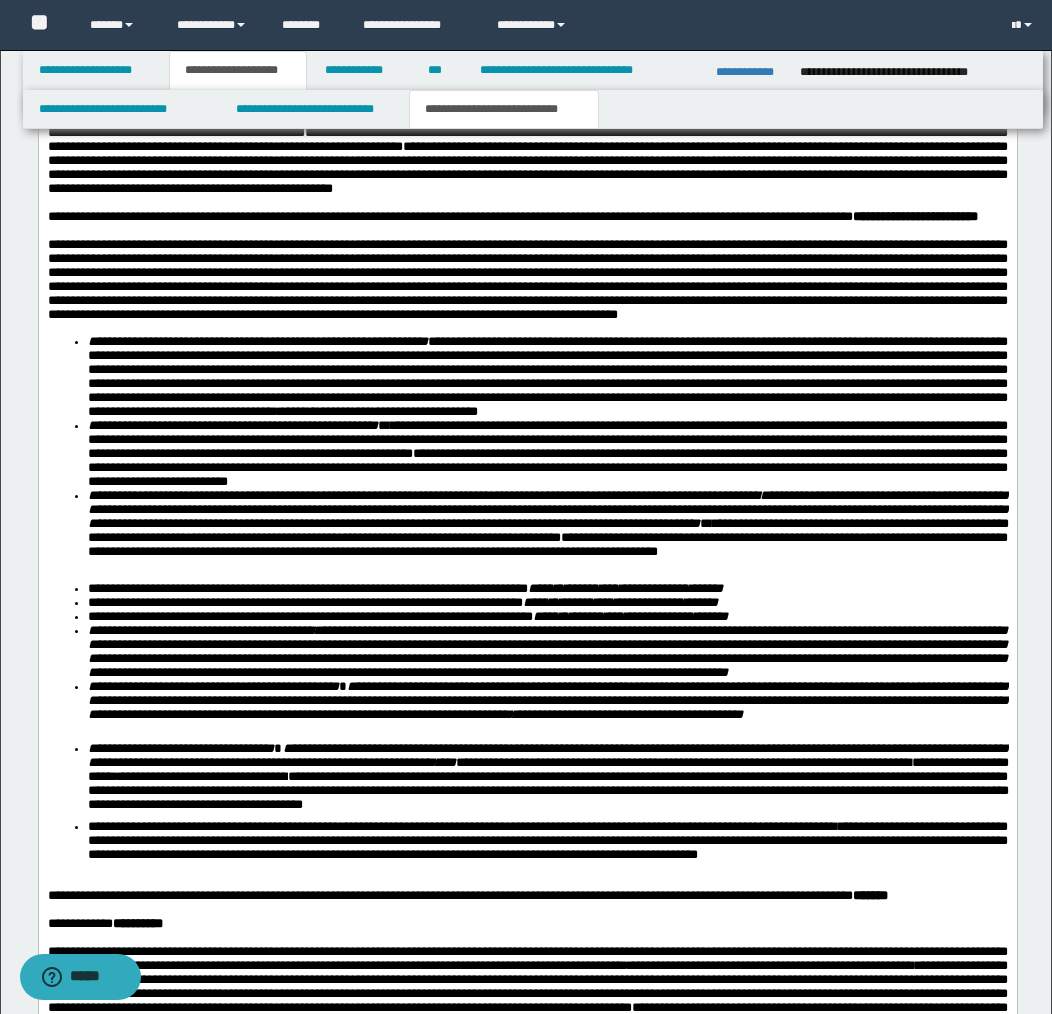 click on "**********" at bounding box center (547, 530) 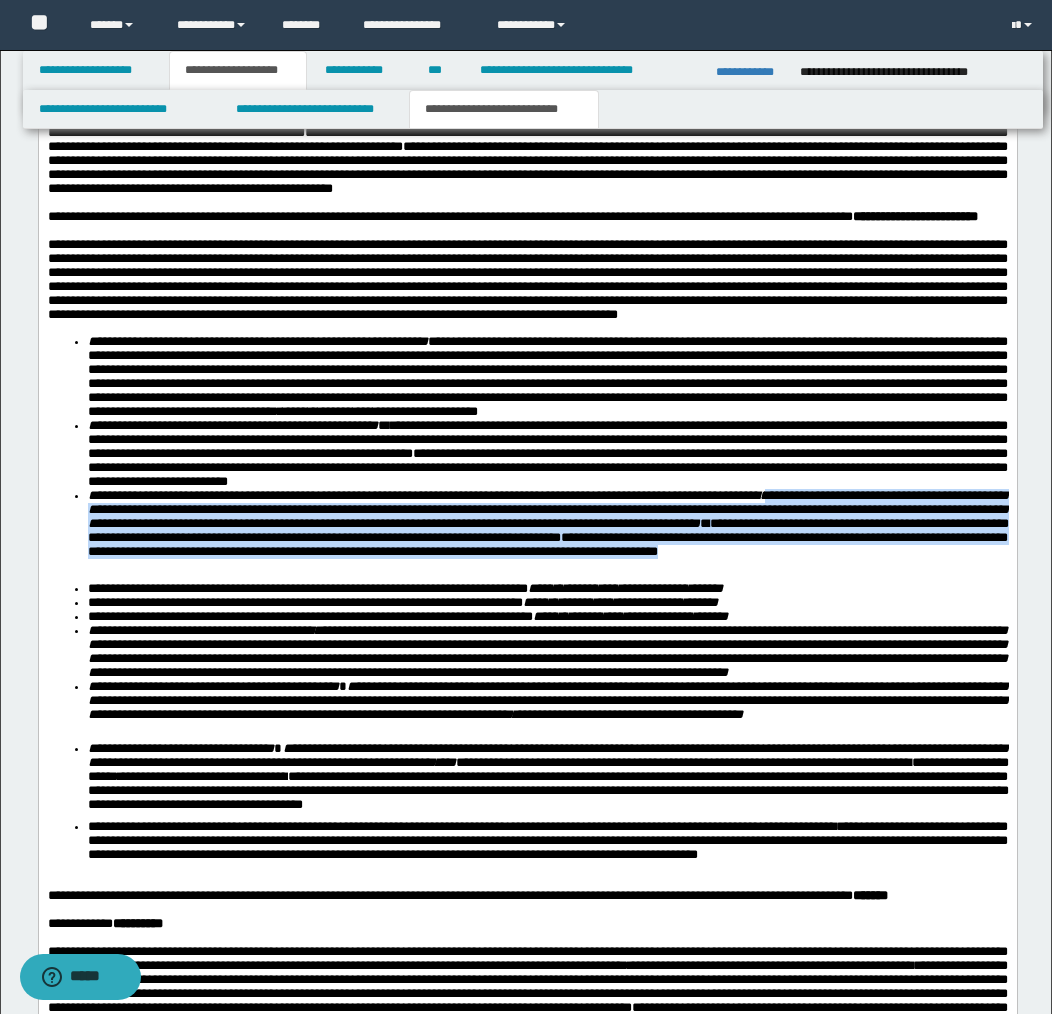 drag, startPoint x: 836, startPoint y: 582, endPoint x: 815, endPoint y: 654, distance: 75 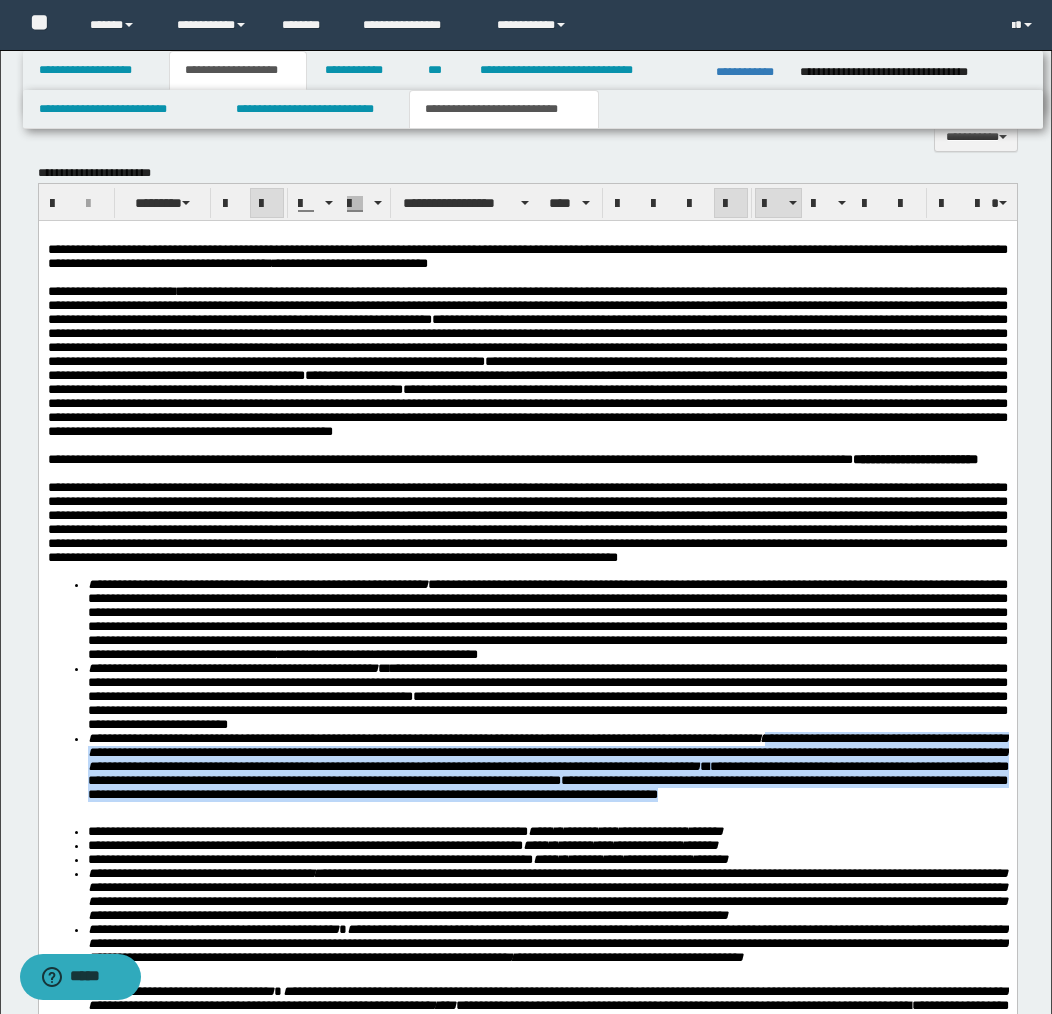 scroll, scrollTop: 1727, scrollLeft: 0, axis: vertical 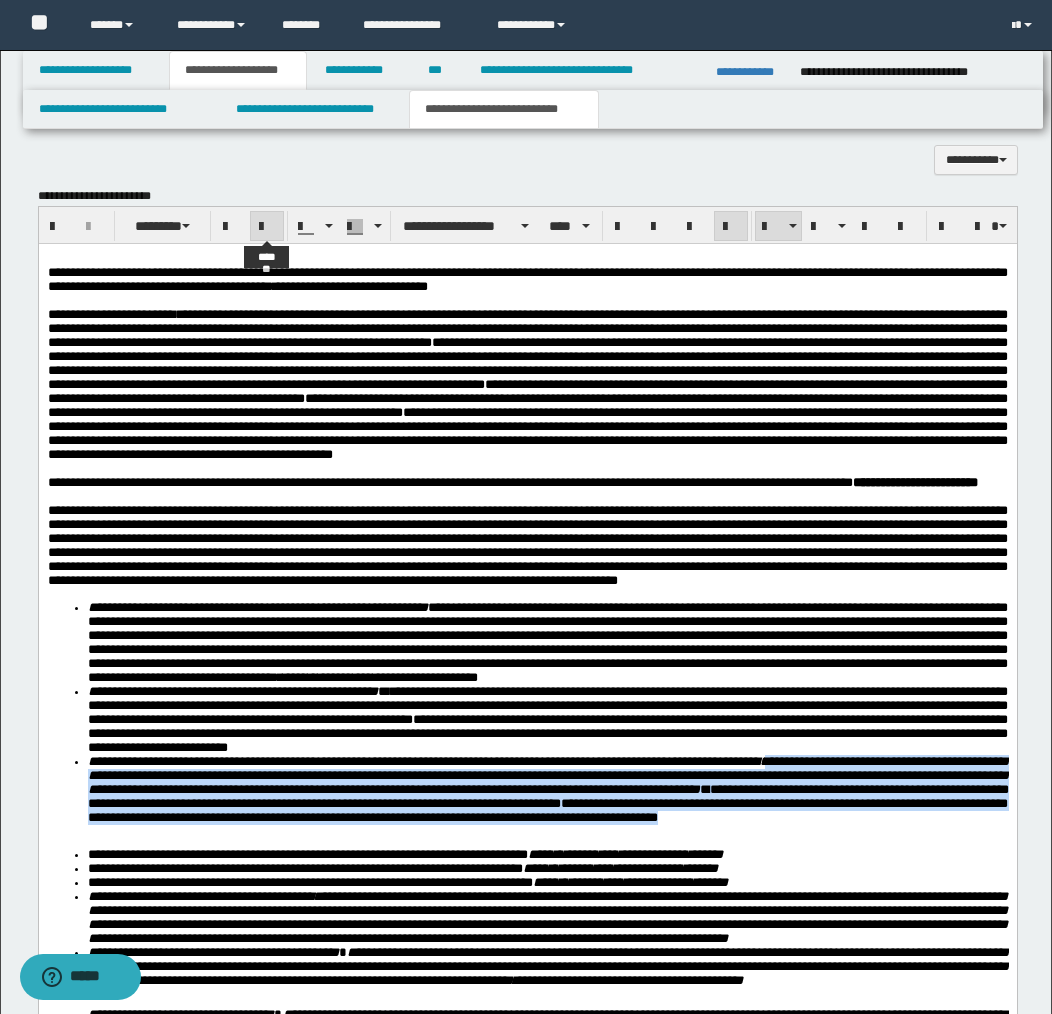 click at bounding box center [267, 227] 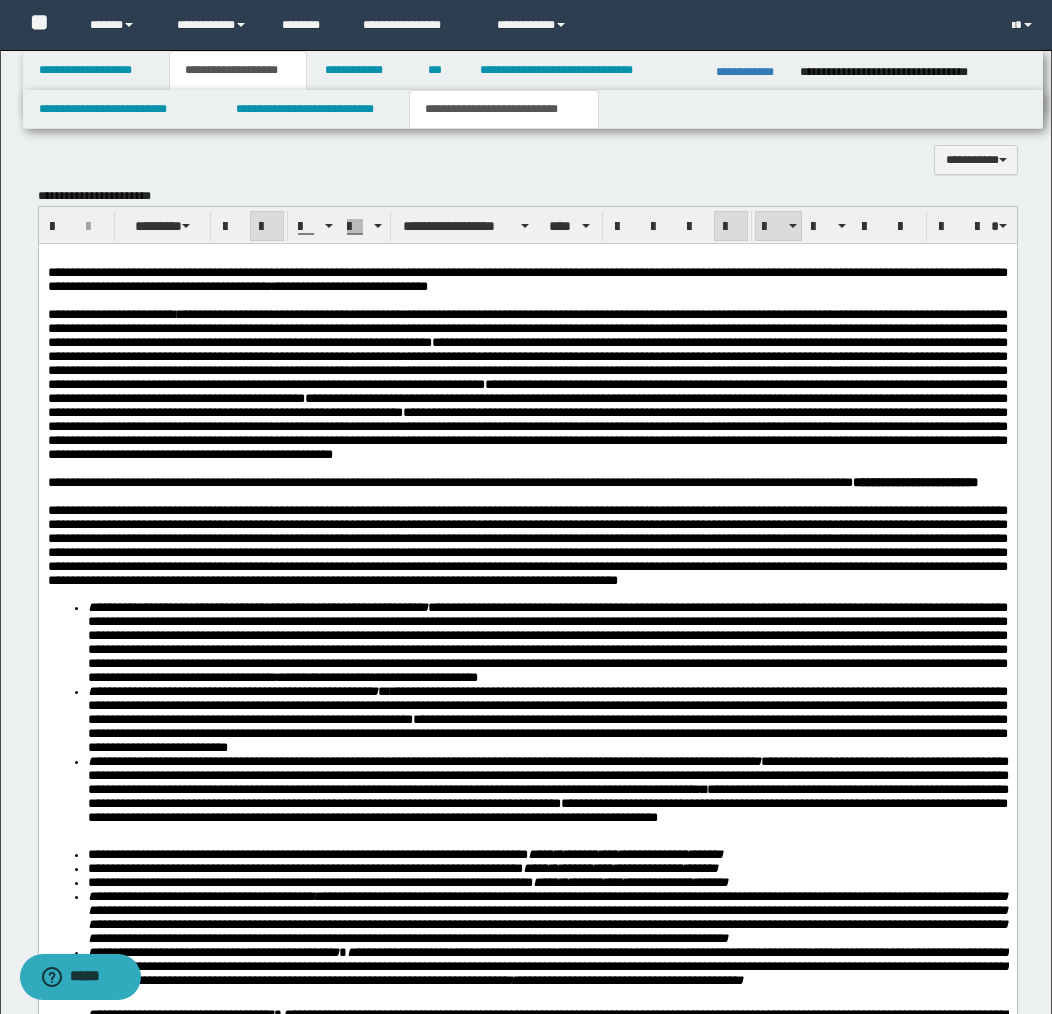 click on "**********" at bounding box center [547, 800] 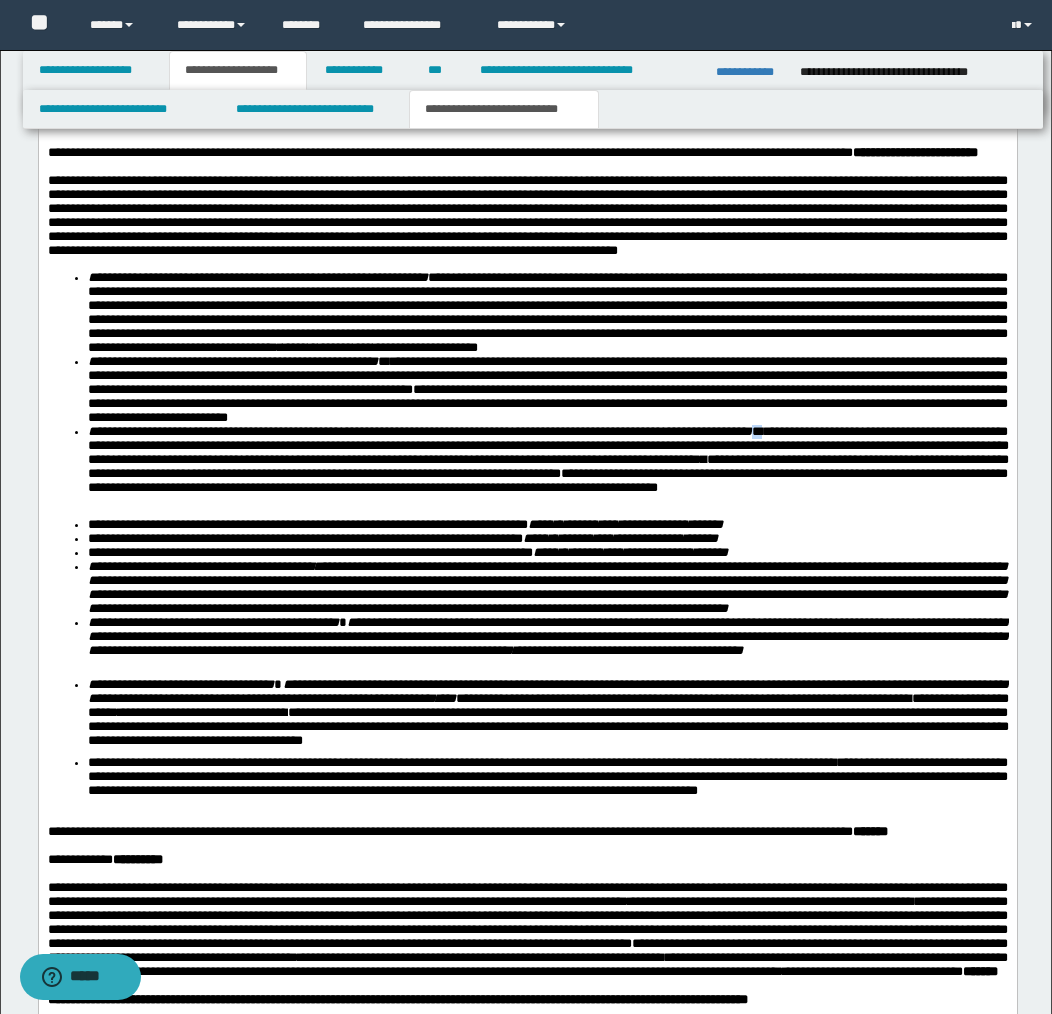 scroll, scrollTop: 2062, scrollLeft: 0, axis: vertical 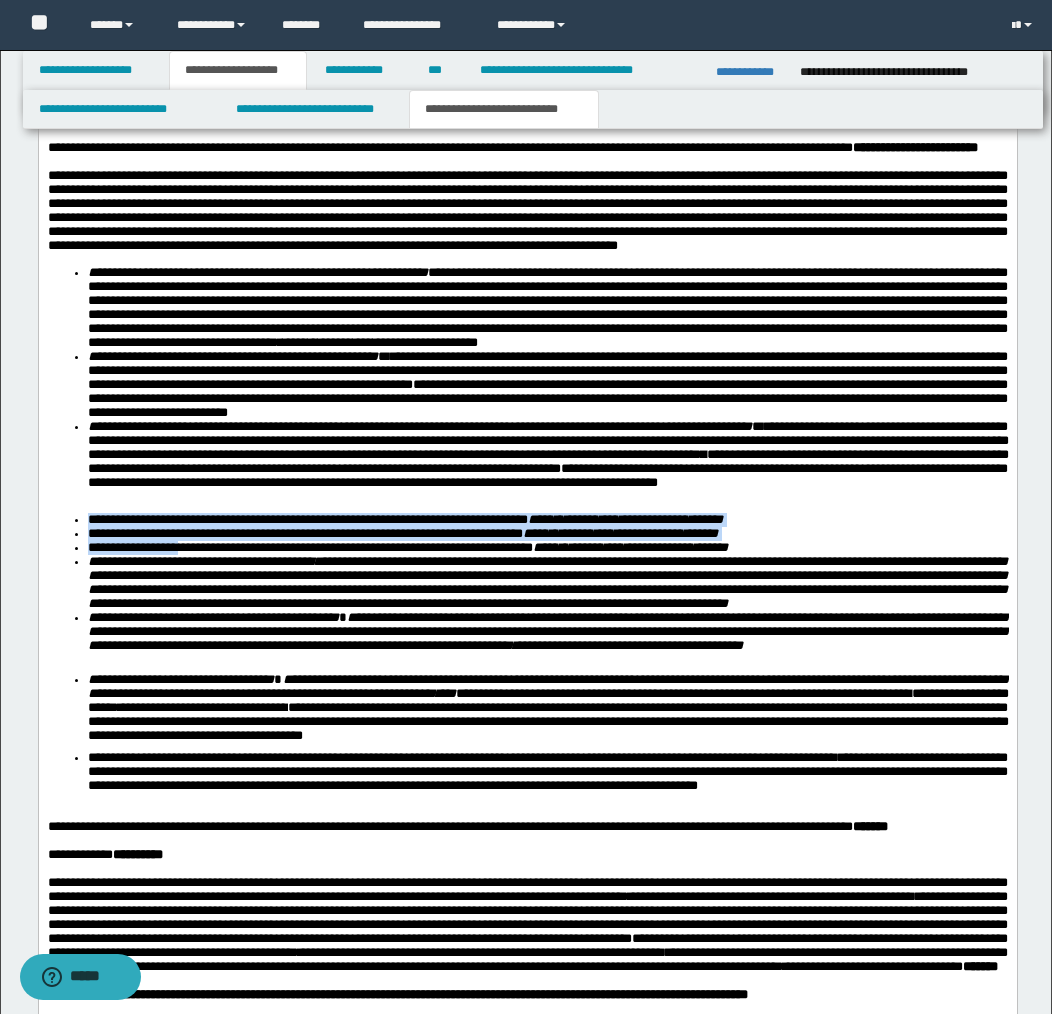 drag, startPoint x: 90, startPoint y: 609, endPoint x: 192, endPoint y: 636, distance: 105.51303 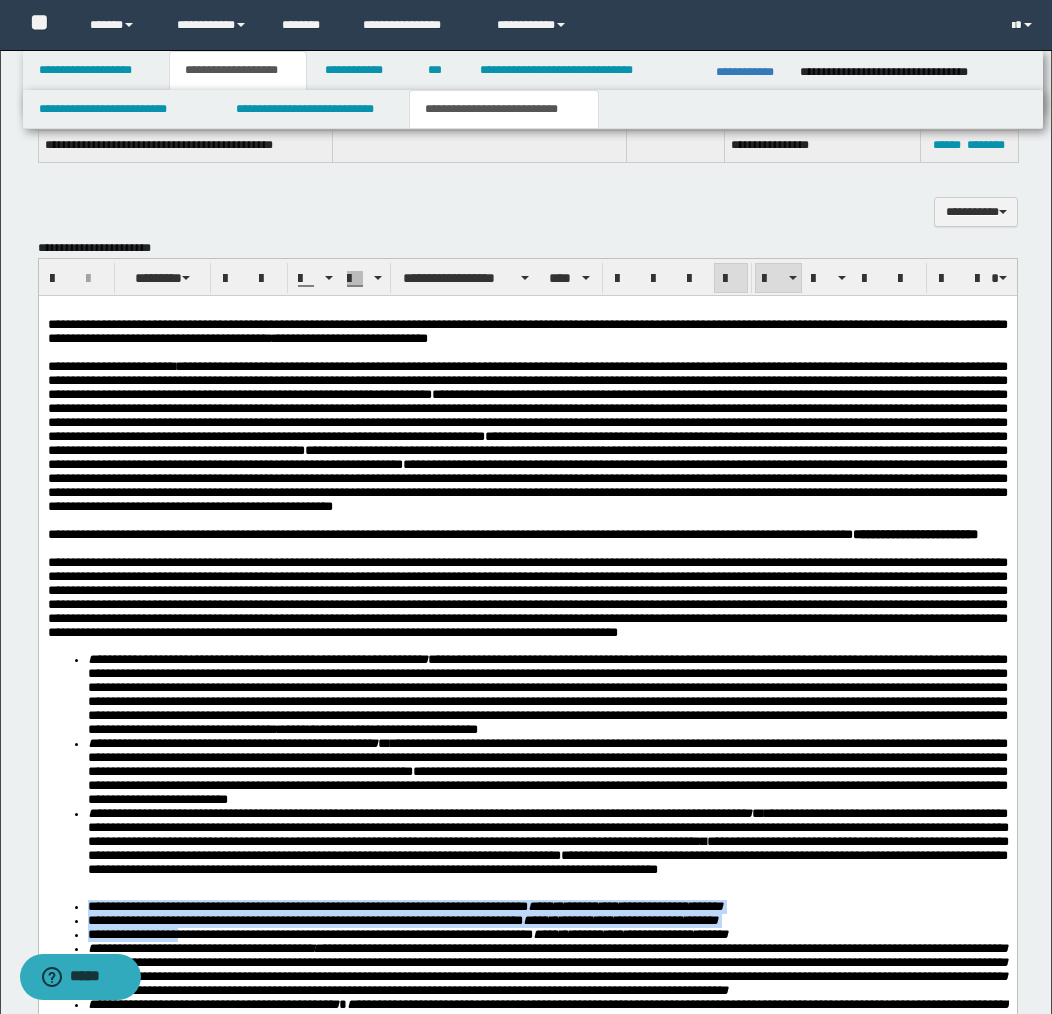 scroll, scrollTop: 1651, scrollLeft: 0, axis: vertical 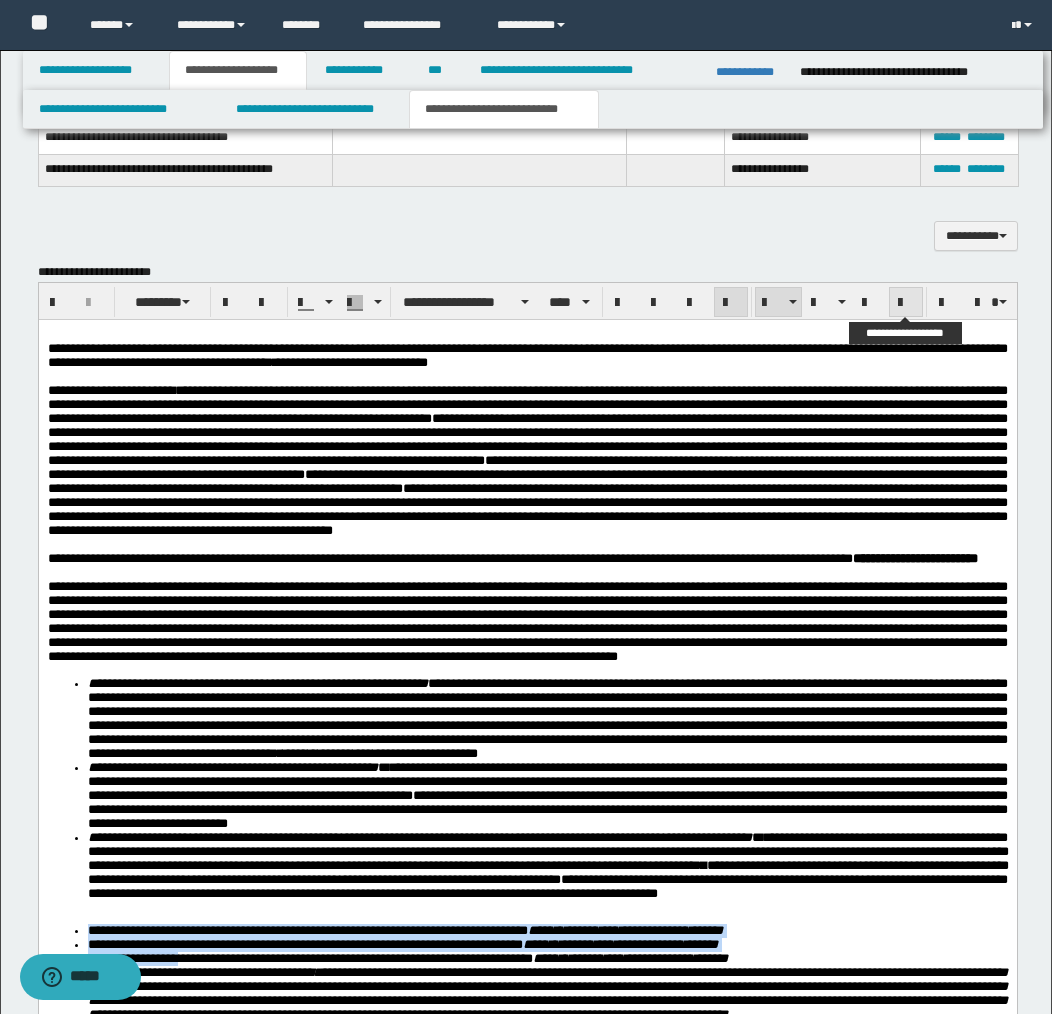 click at bounding box center [906, 303] 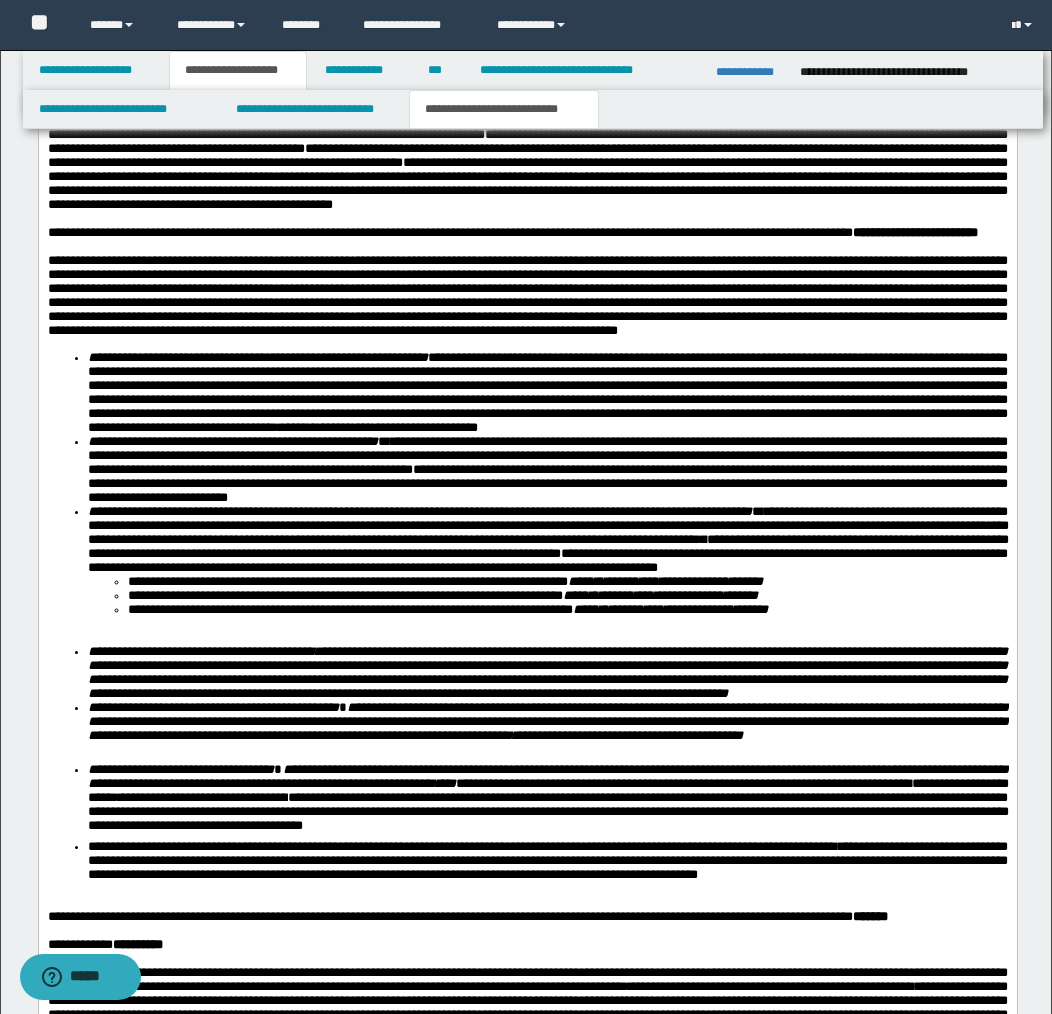 scroll, scrollTop: 2093, scrollLeft: 0, axis: vertical 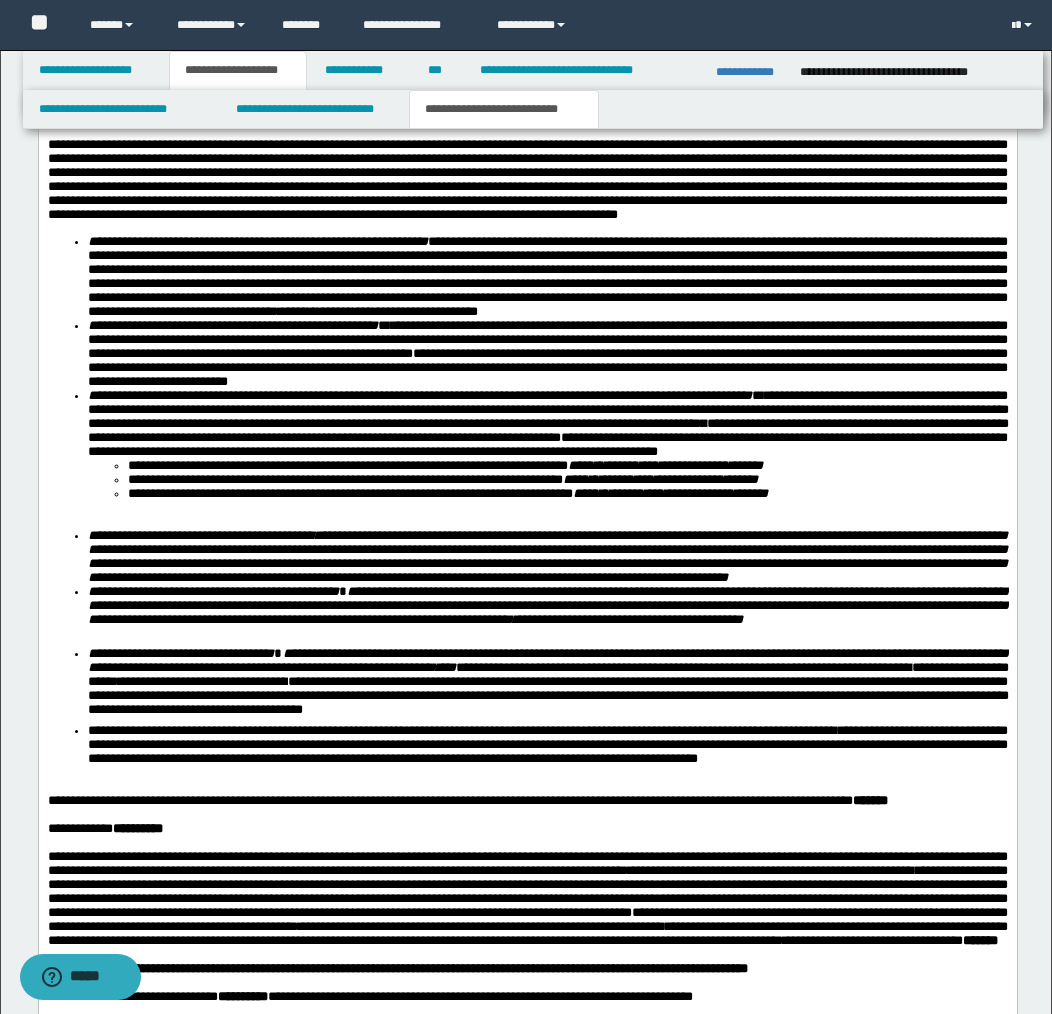 click on "**********" at bounding box center (547, 556) 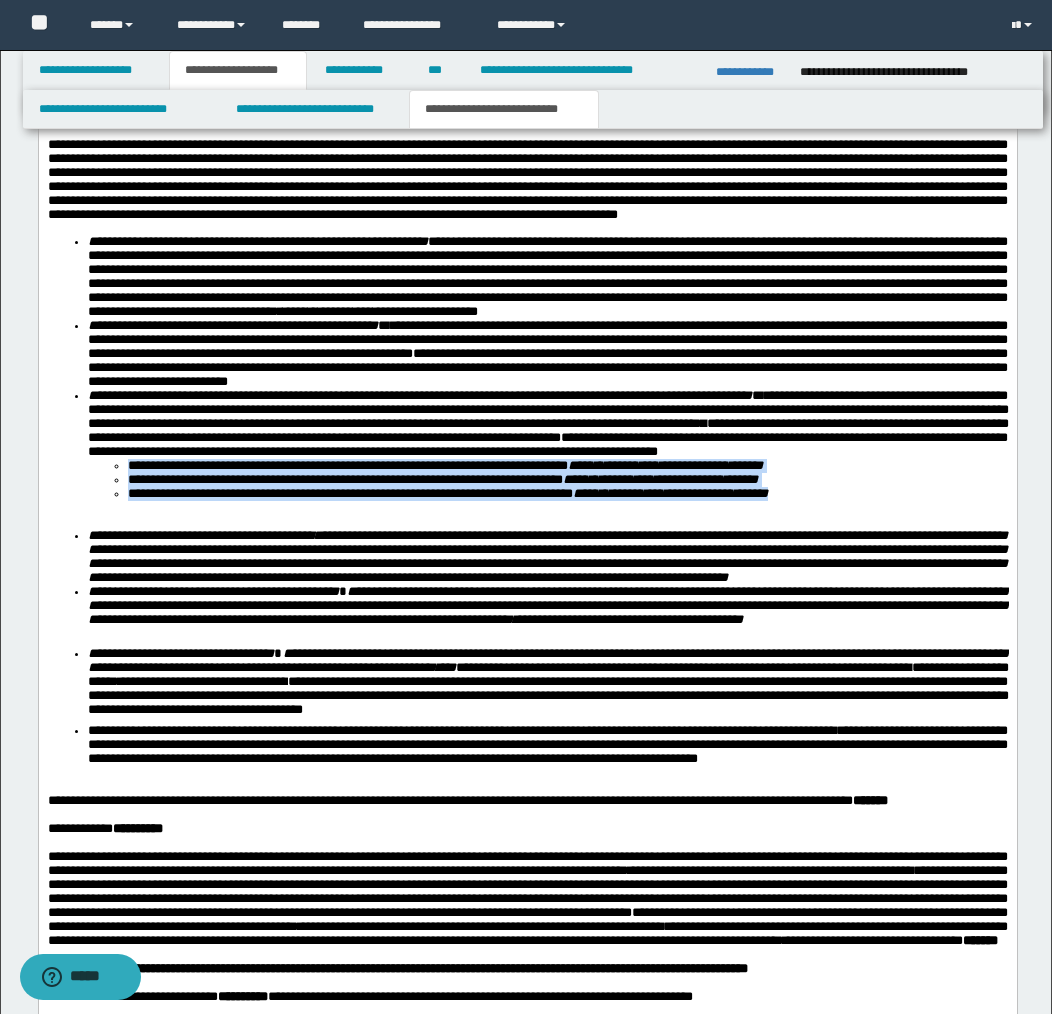 drag, startPoint x: 130, startPoint y: 576, endPoint x: 854, endPoint y: 608, distance: 724.70685 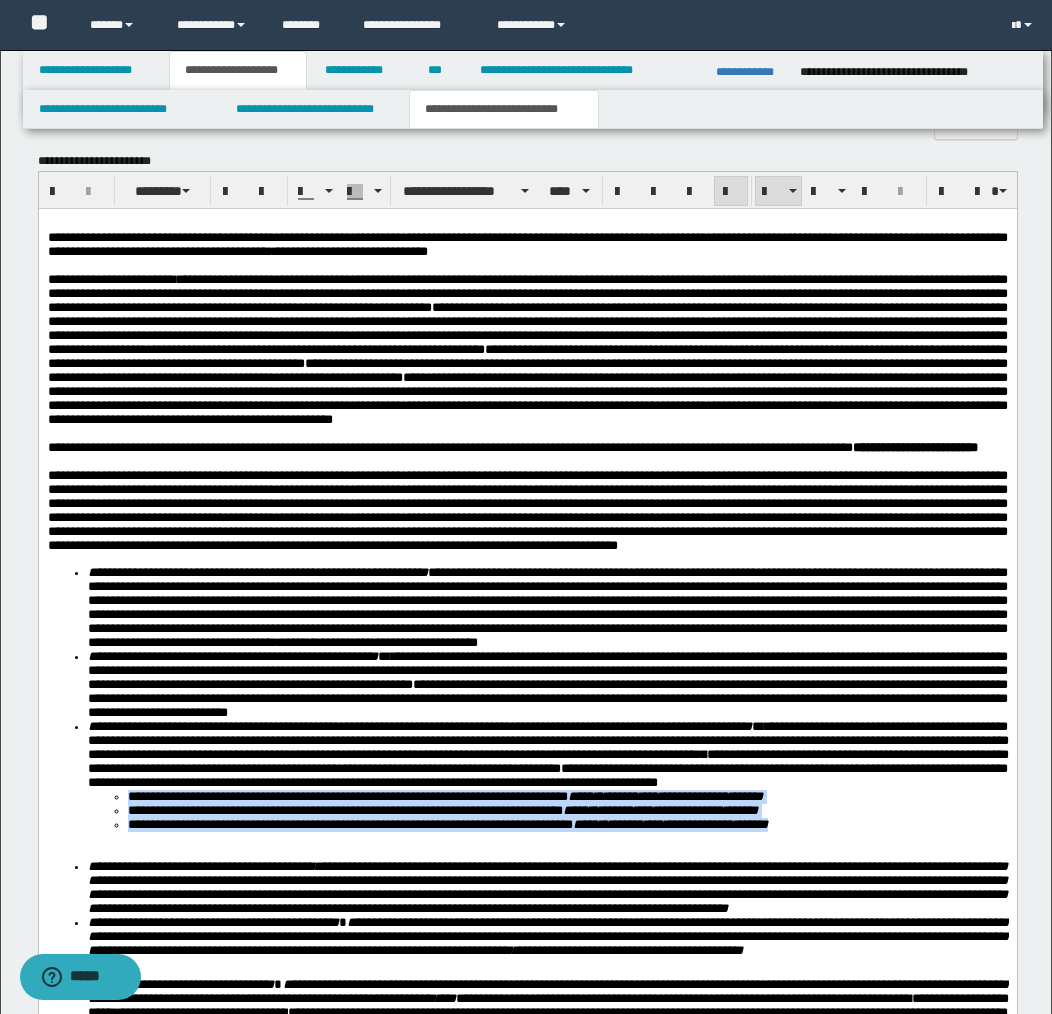 scroll, scrollTop: 1756, scrollLeft: 0, axis: vertical 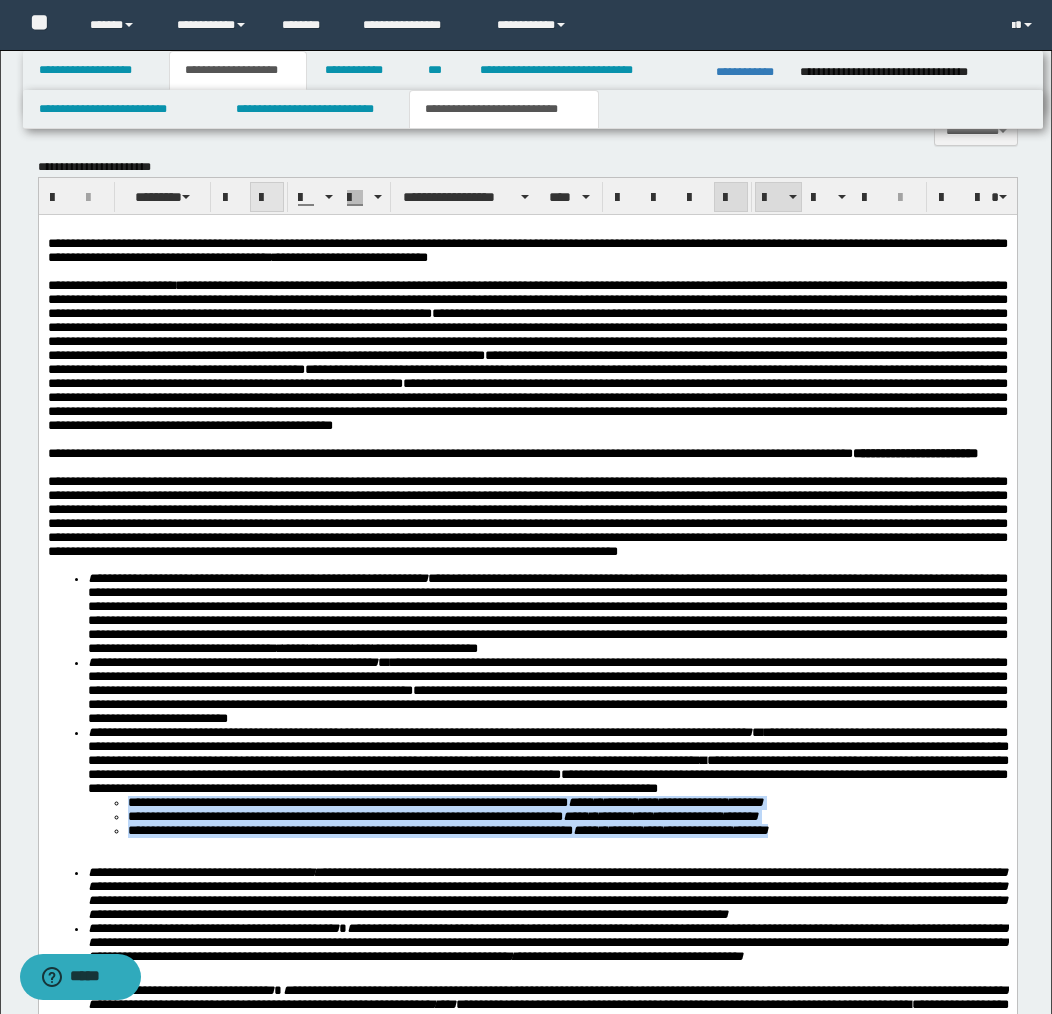 click at bounding box center [267, 198] 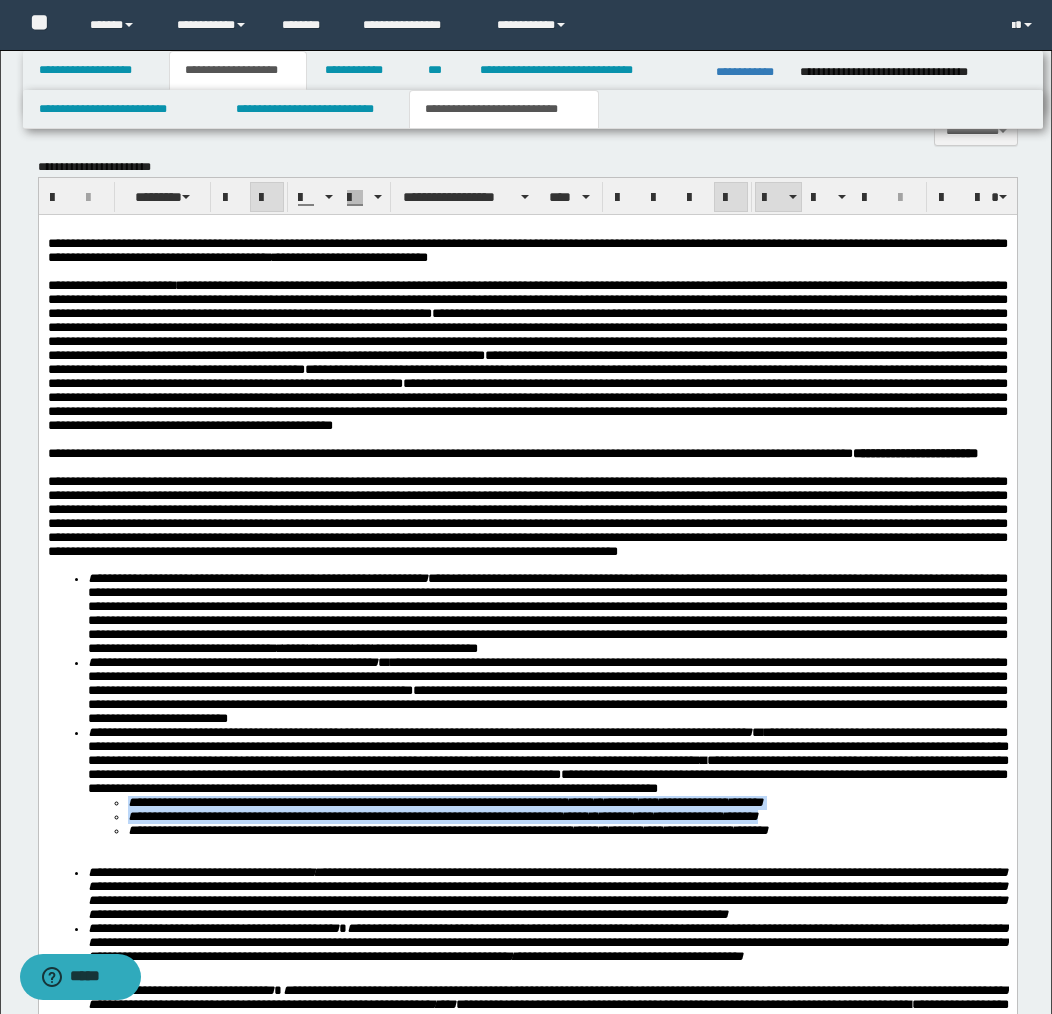 click at bounding box center (267, 198) 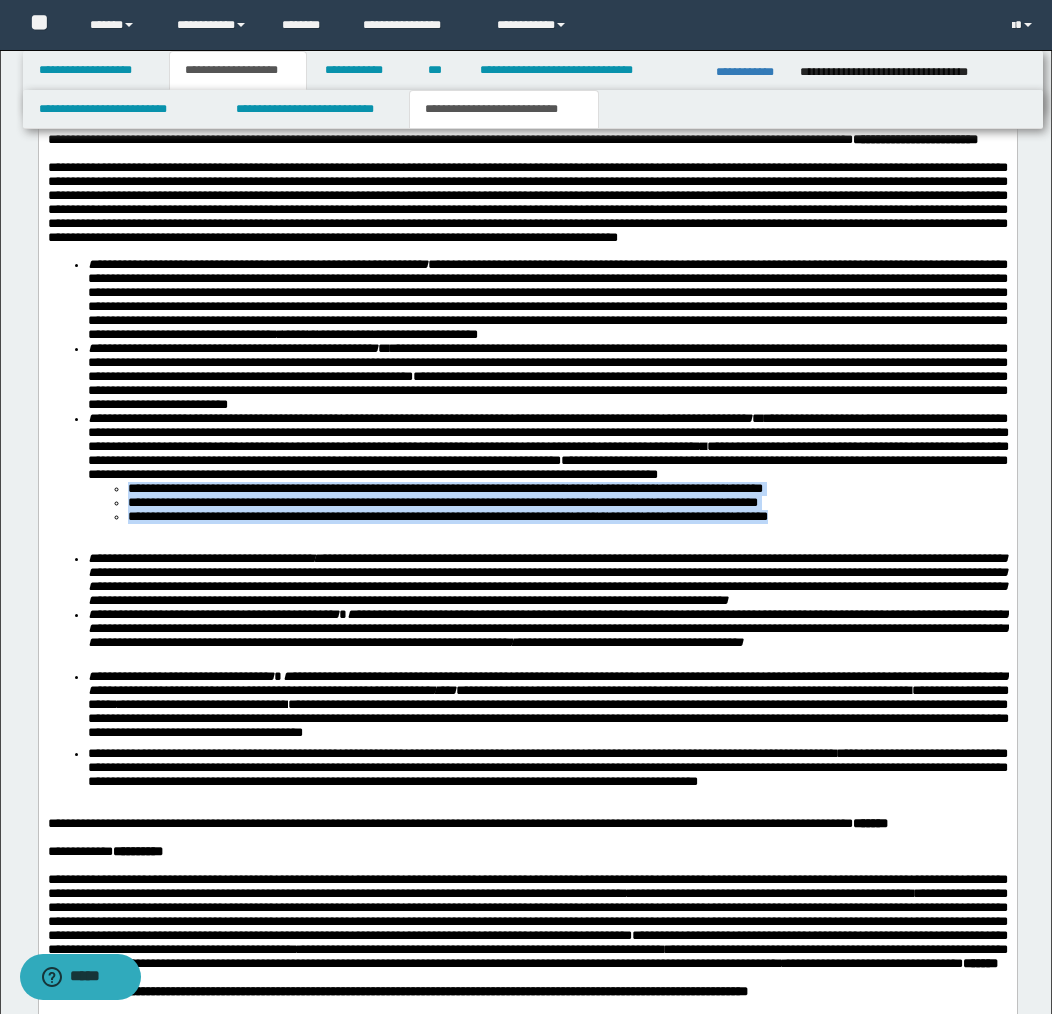 scroll, scrollTop: 2083, scrollLeft: 0, axis: vertical 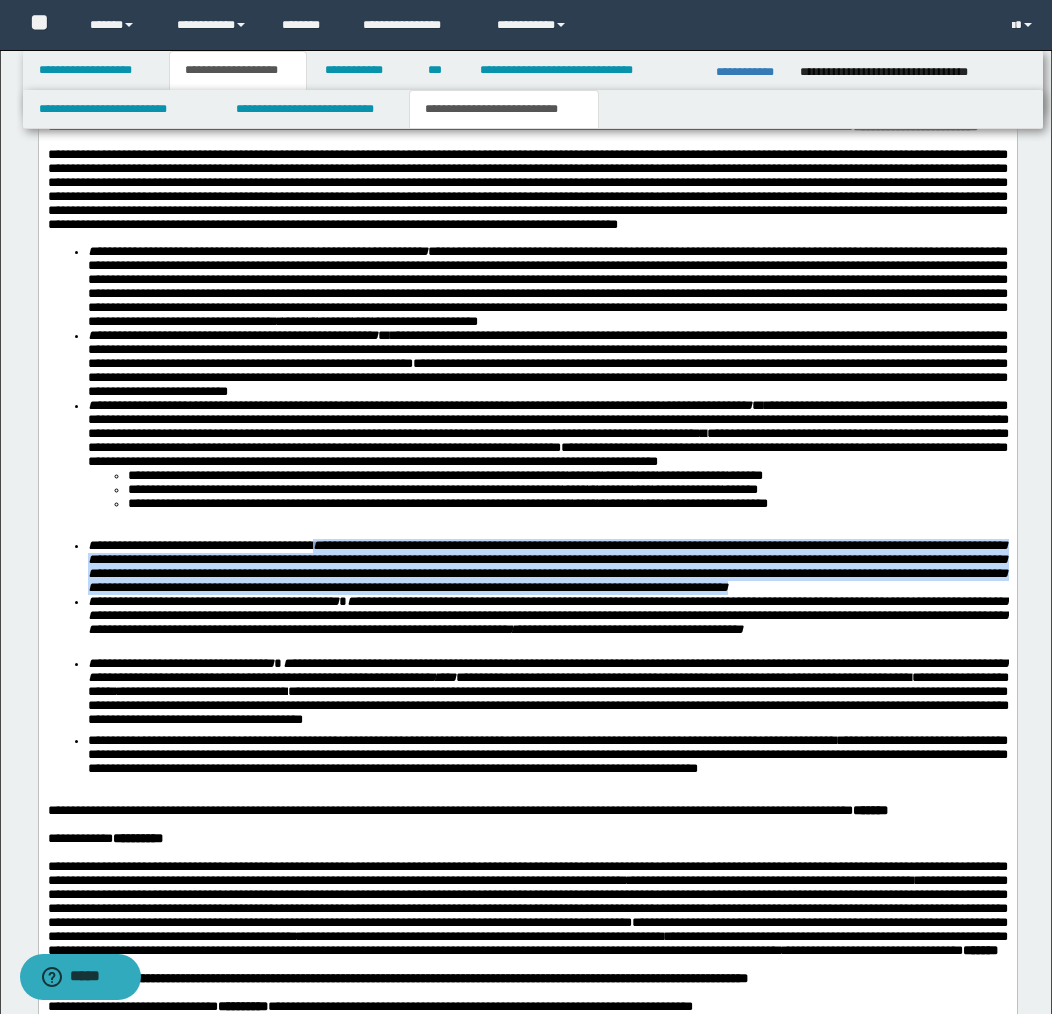 drag, startPoint x: 329, startPoint y: 633, endPoint x: 405, endPoint y: 688, distance: 93.813644 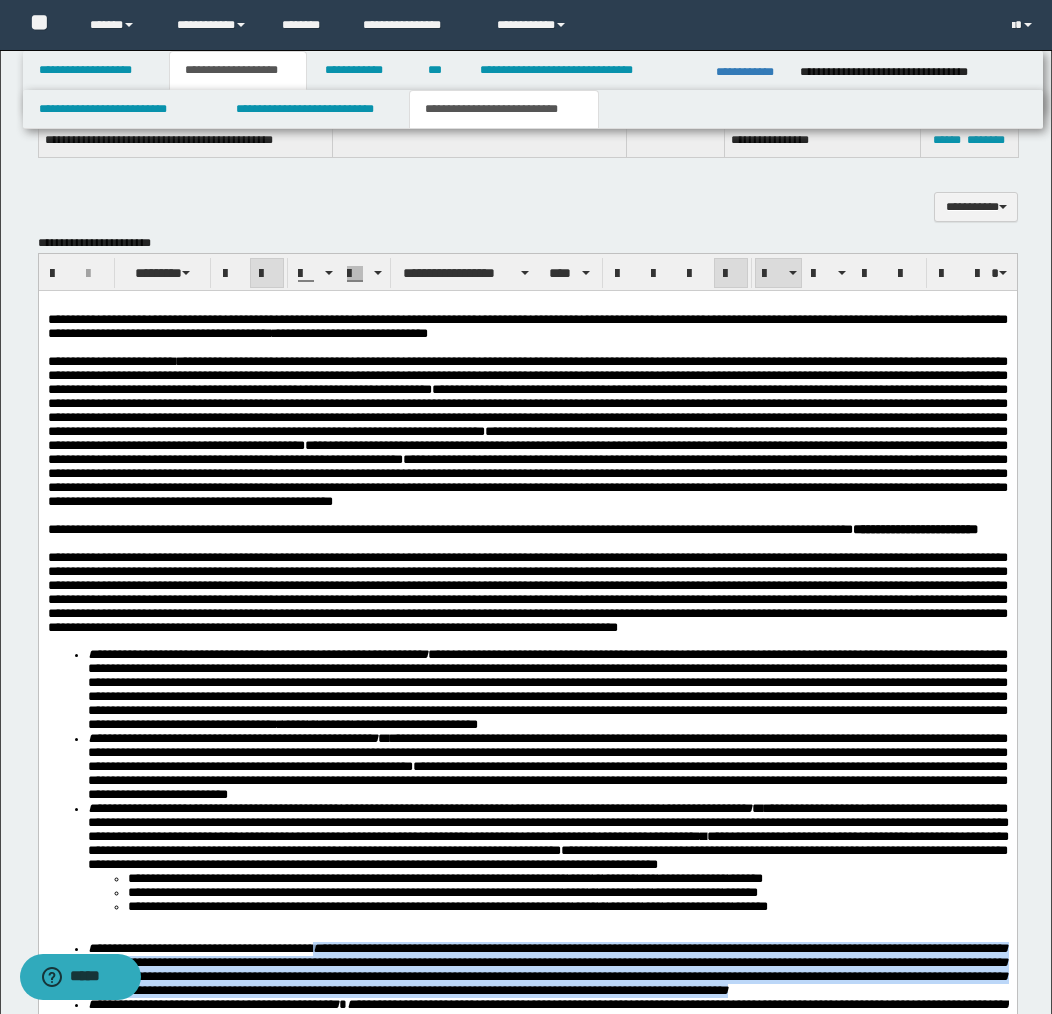 scroll, scrollTop: 1674, scrollLeft: 0, axis: vertical 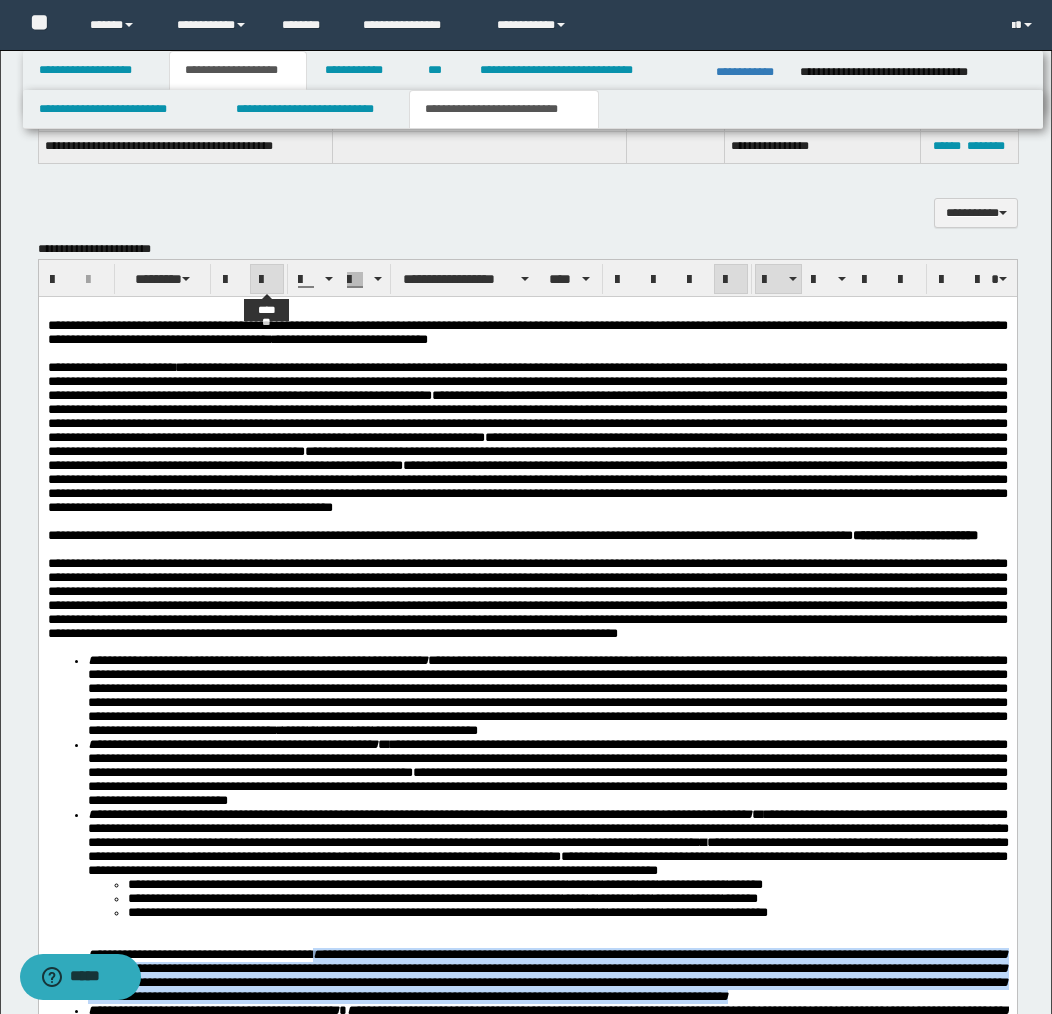 click at bounding box center (267, 280) 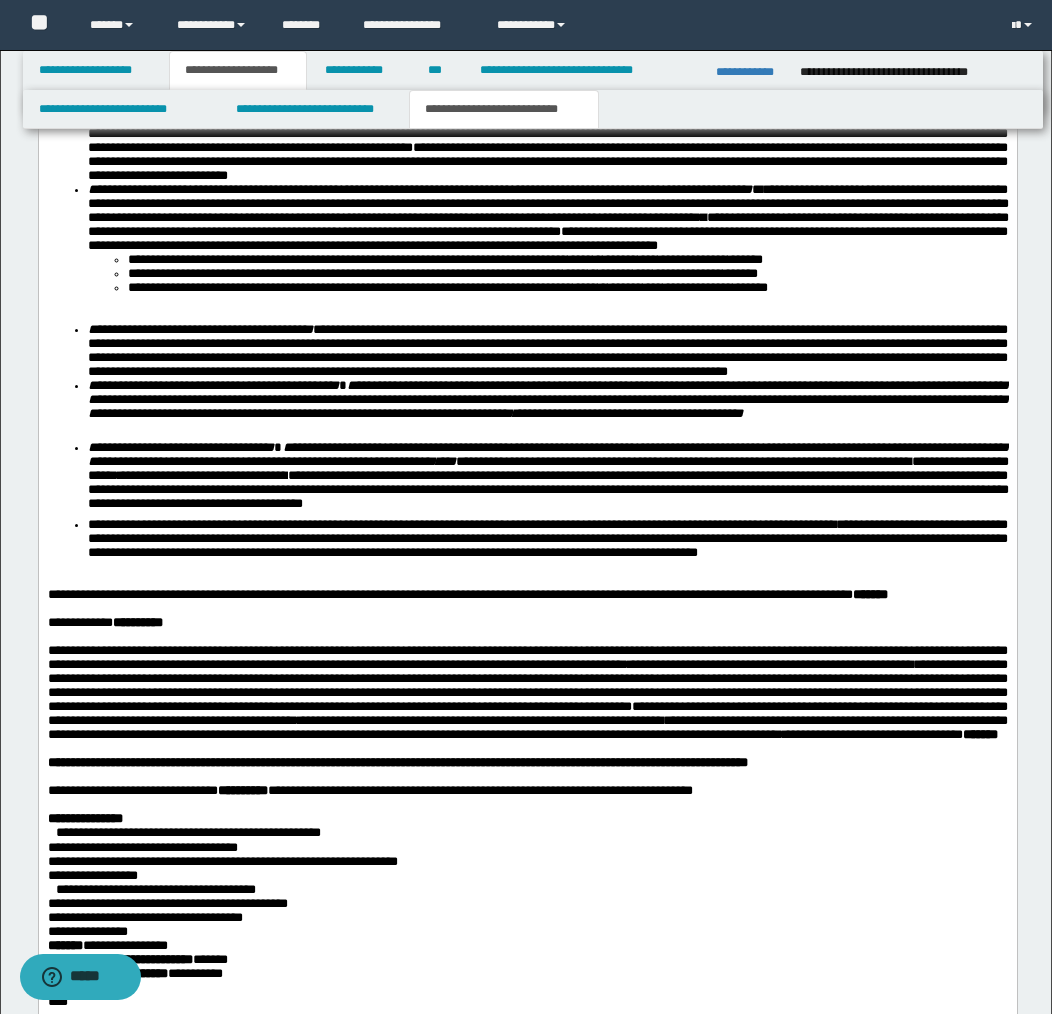 scroll, scrollTop: 2302, scrollLeft: 0, axis: vertical 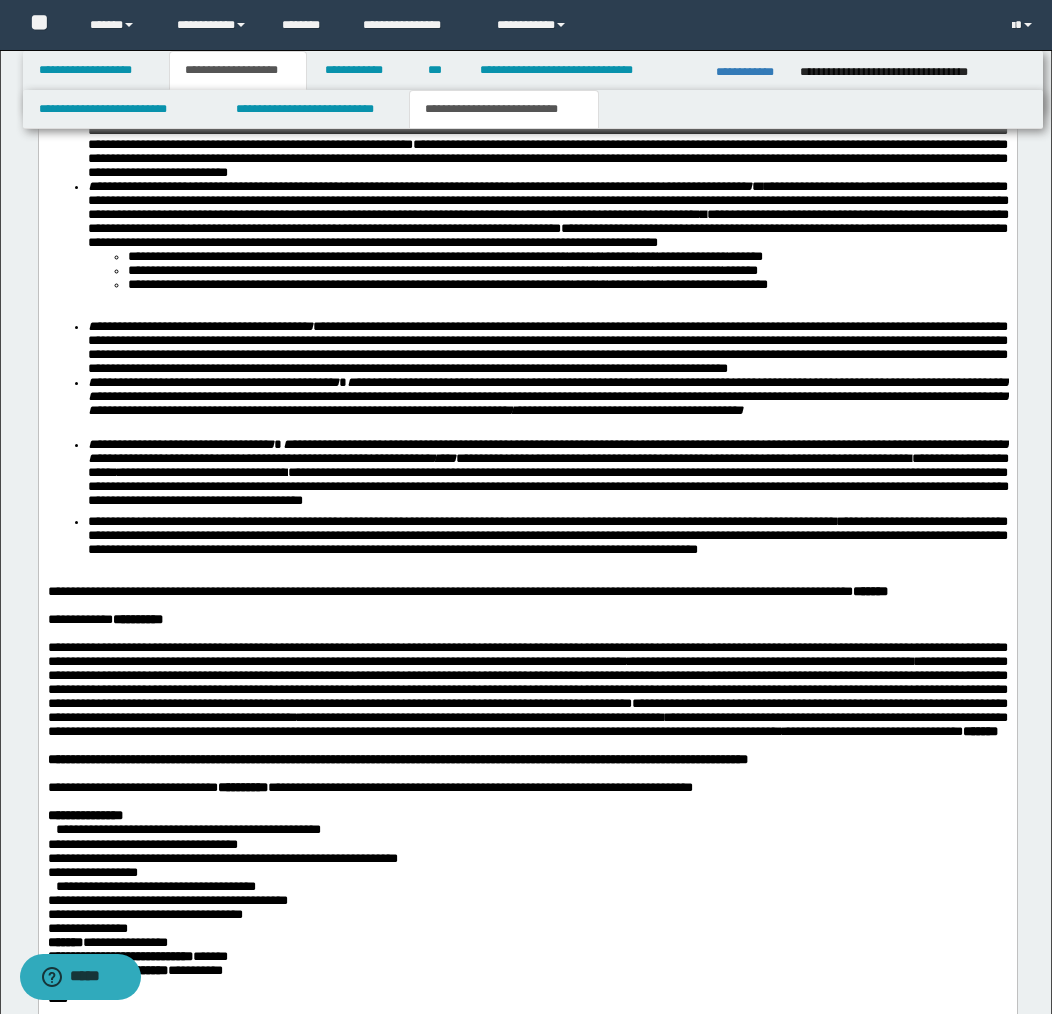 click on "**********" at bounding box center (547, 396) 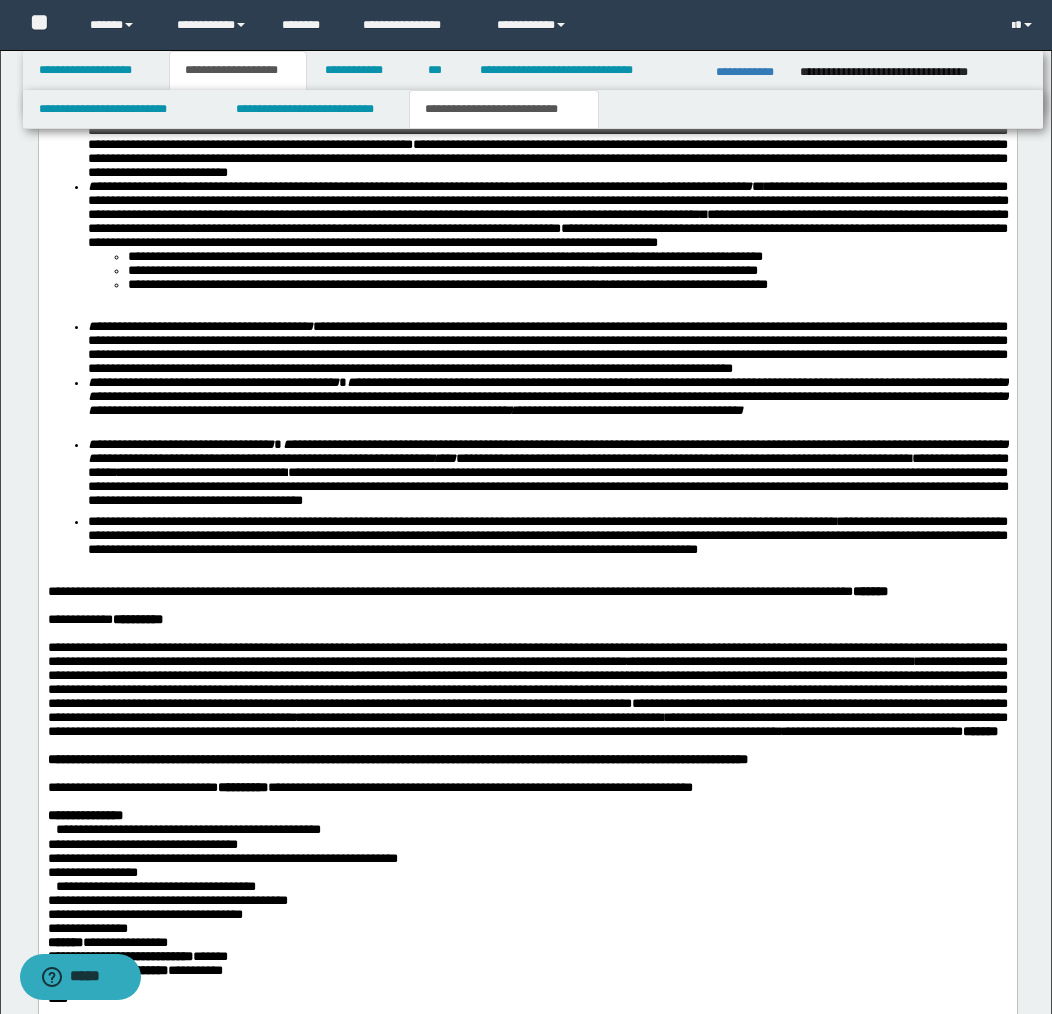 drag, startPoint x: 898, startPoint y: 454, endPoint x: 911, endPoint y: 467, distance: 18.384777 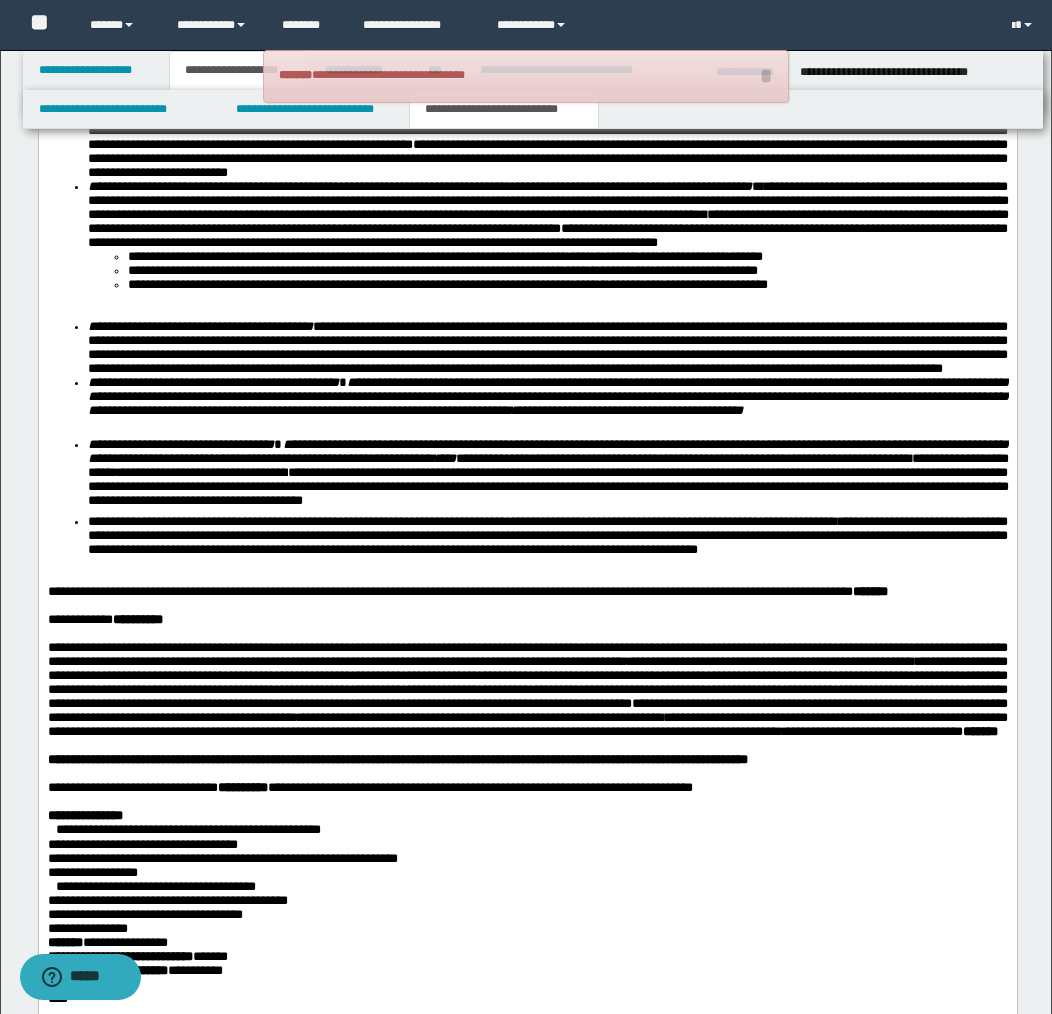 scroll, scrollTop: 2302, scrollLeft: 0, axis: vertical 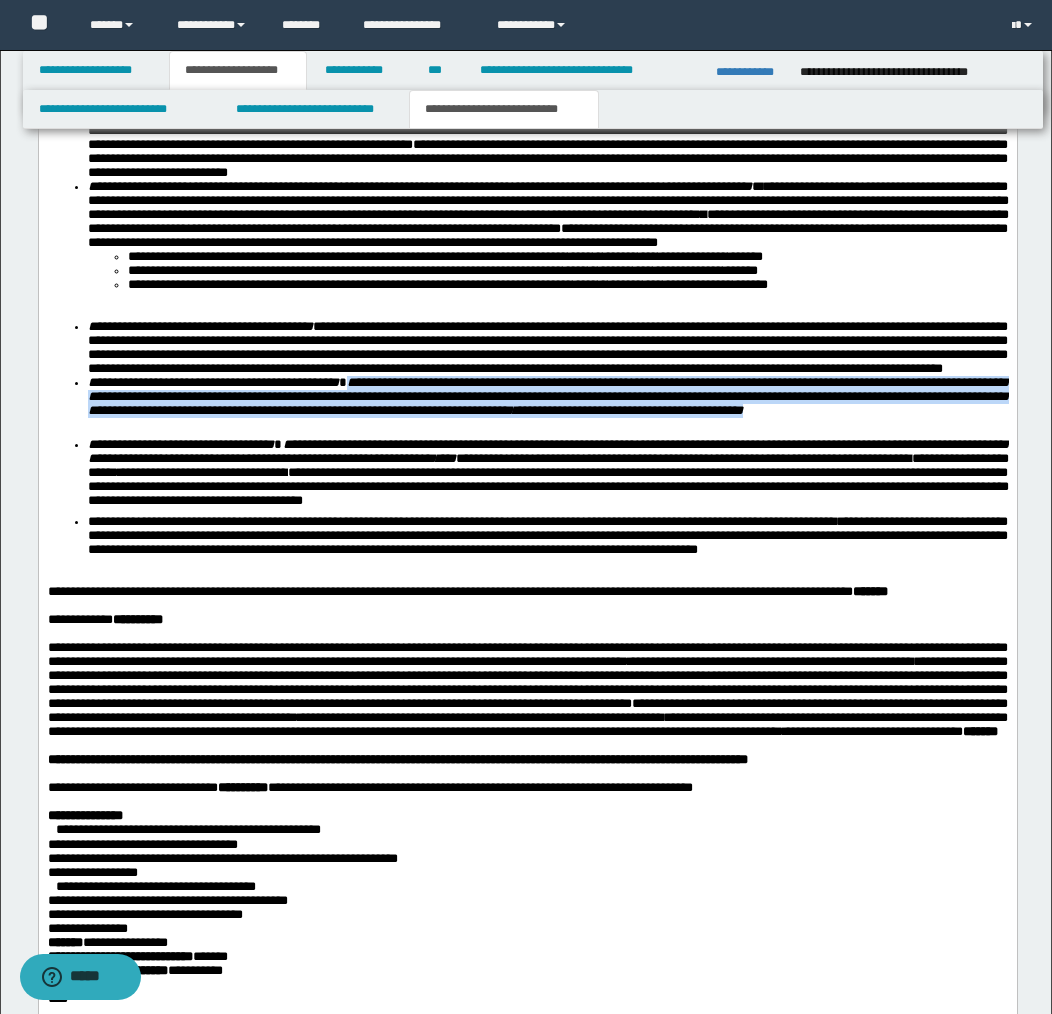 drag, startPoint x: 369, startPoint y: 491, endPoint x: 391, endPoint y: 536, distance: 50.08992 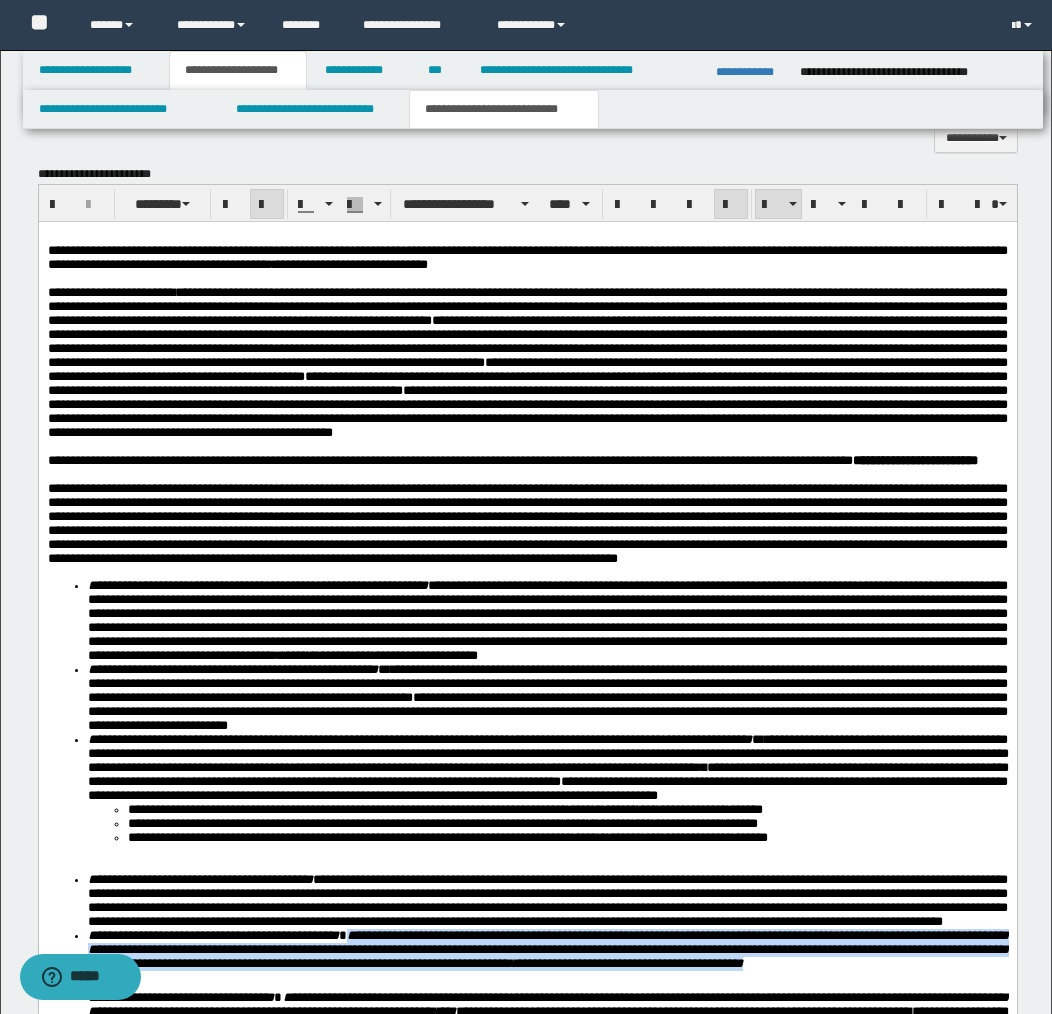 scroll, scrollTop: 1746, scrollLeft: 0, axis: vertical 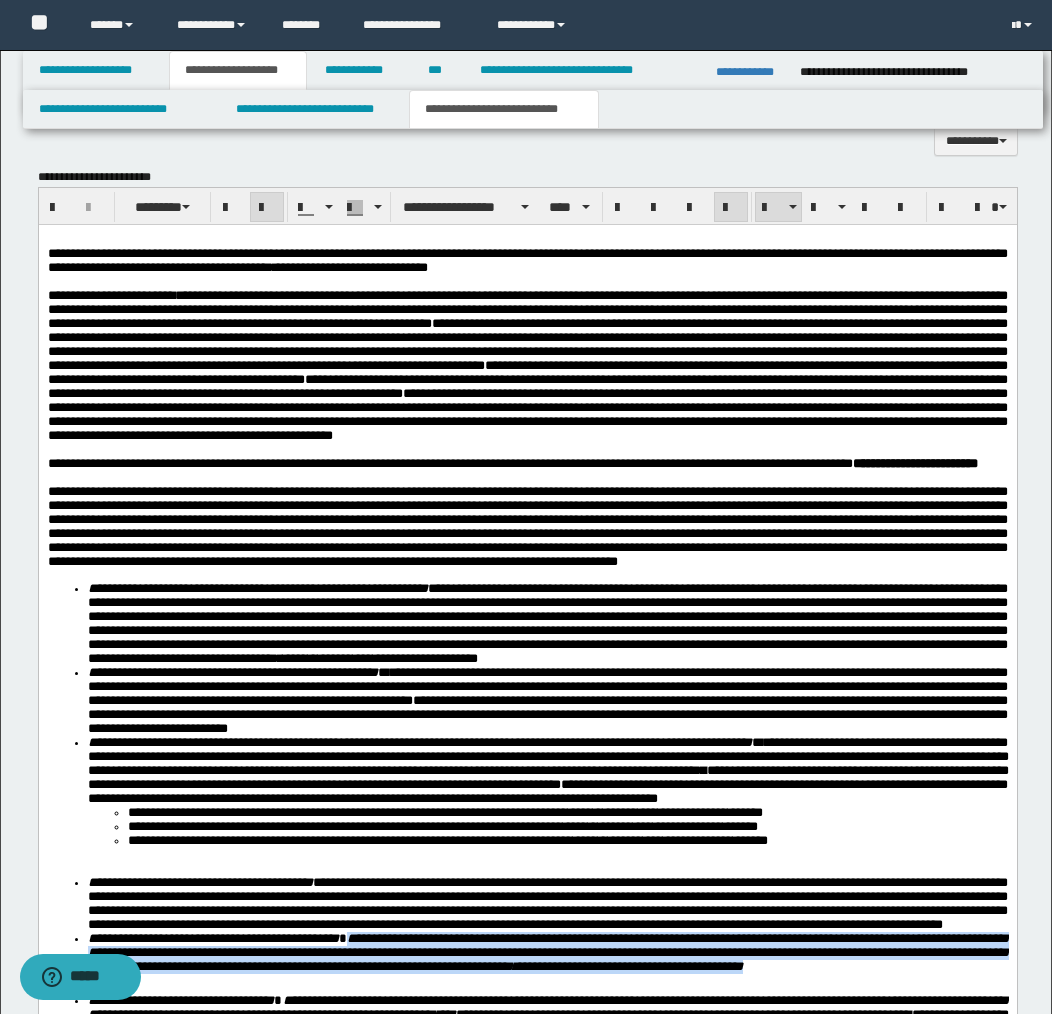 click at bounding box center (267, 208) 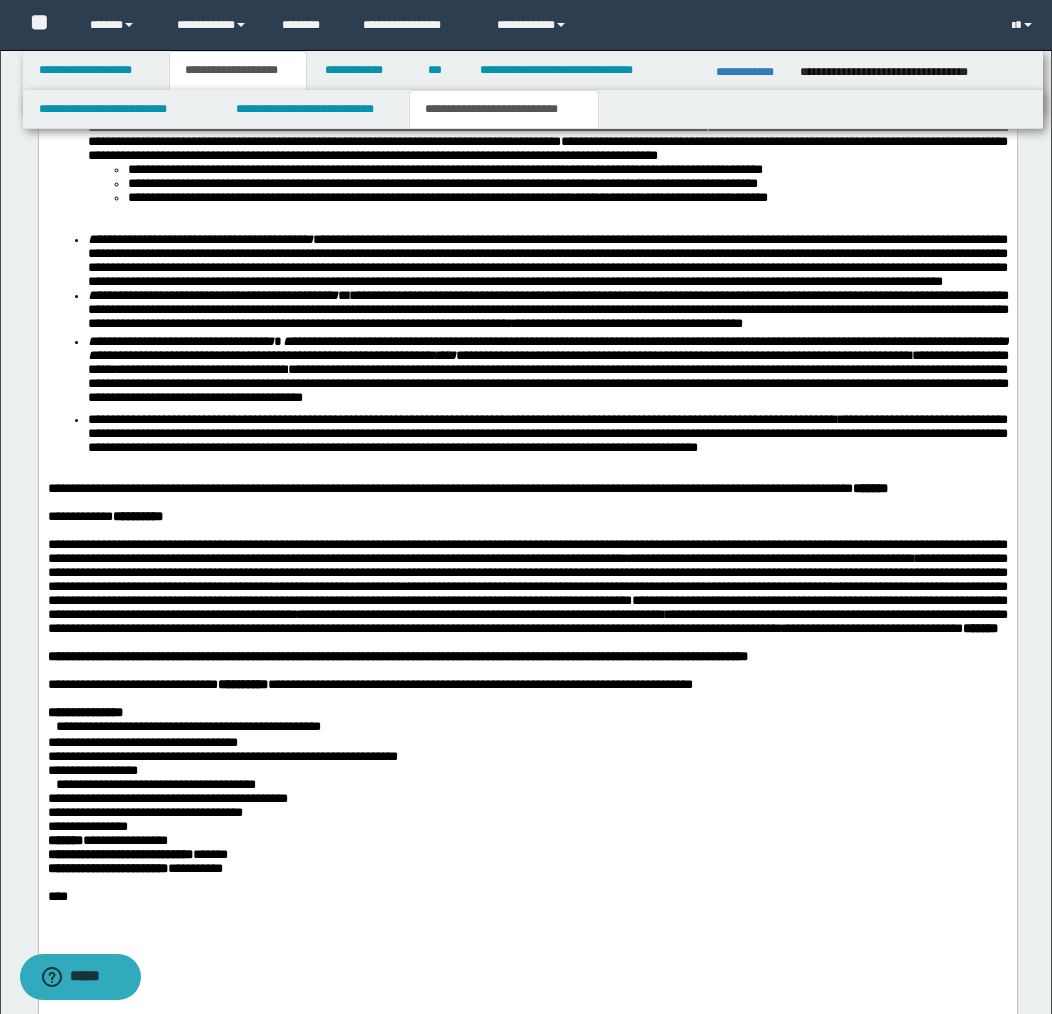 scroll, scrollTop: 2413, scrollLeft: 0, axis: vertical 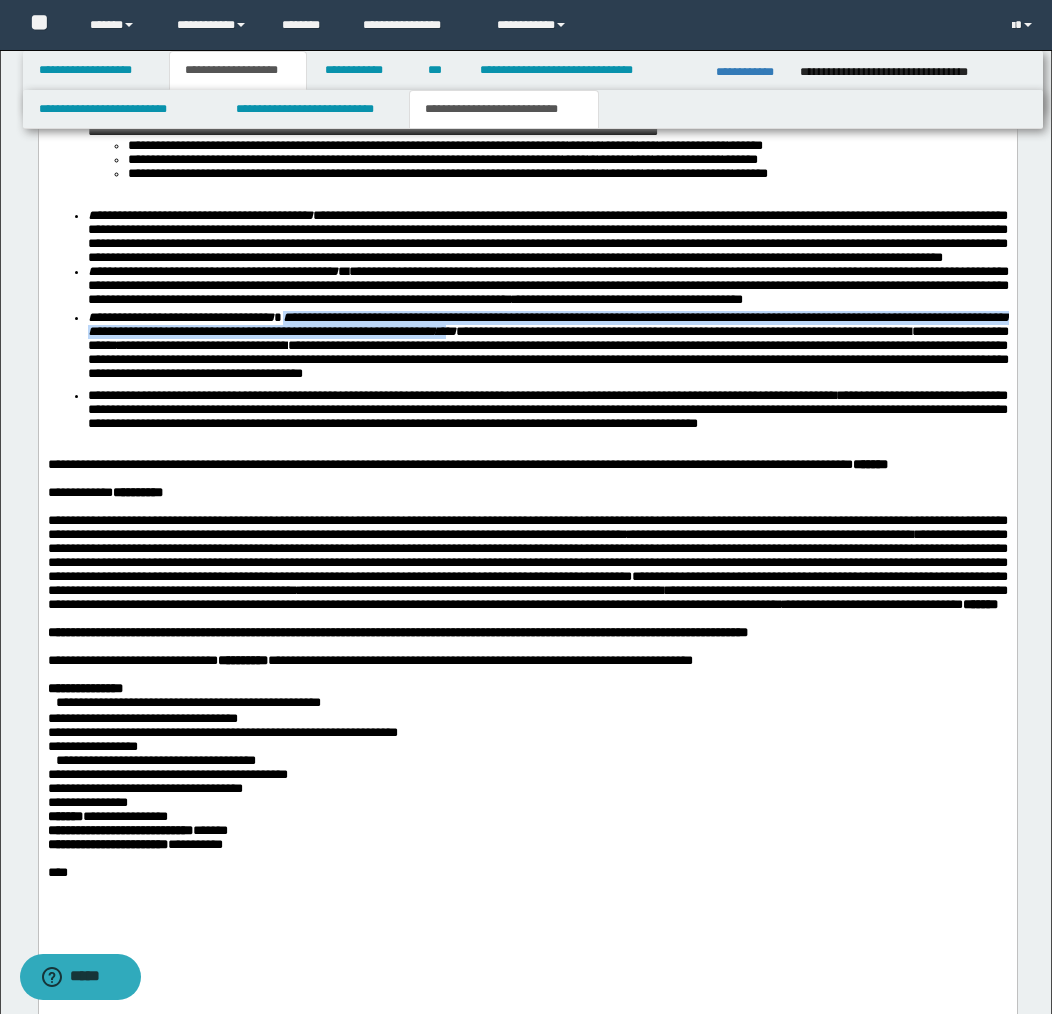 drag, startPoint x: 286, startPoint y: 423, endPoint x: 548, endPoint y: 439, distance: 262.4881 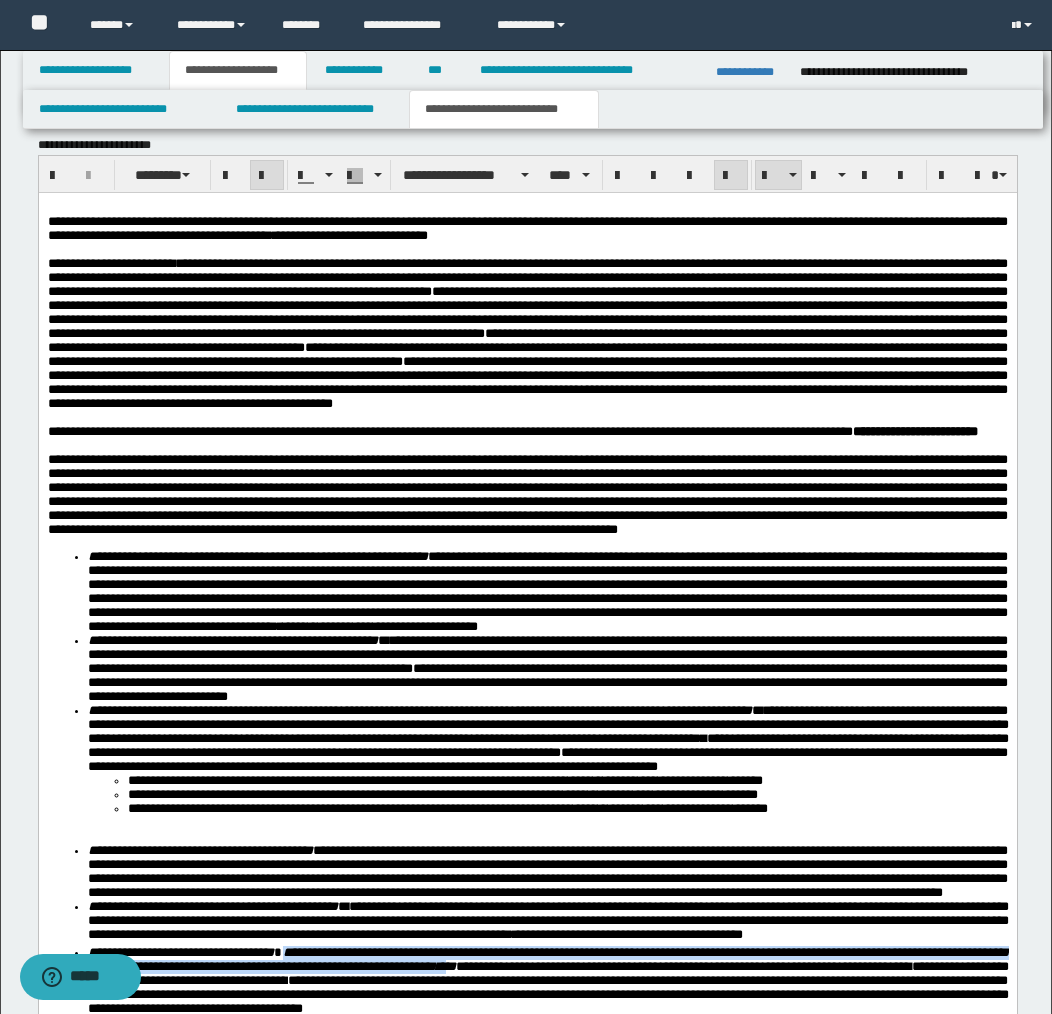 scroll, scrollTop: 1770, scrollLeft: 0, axis: vertical 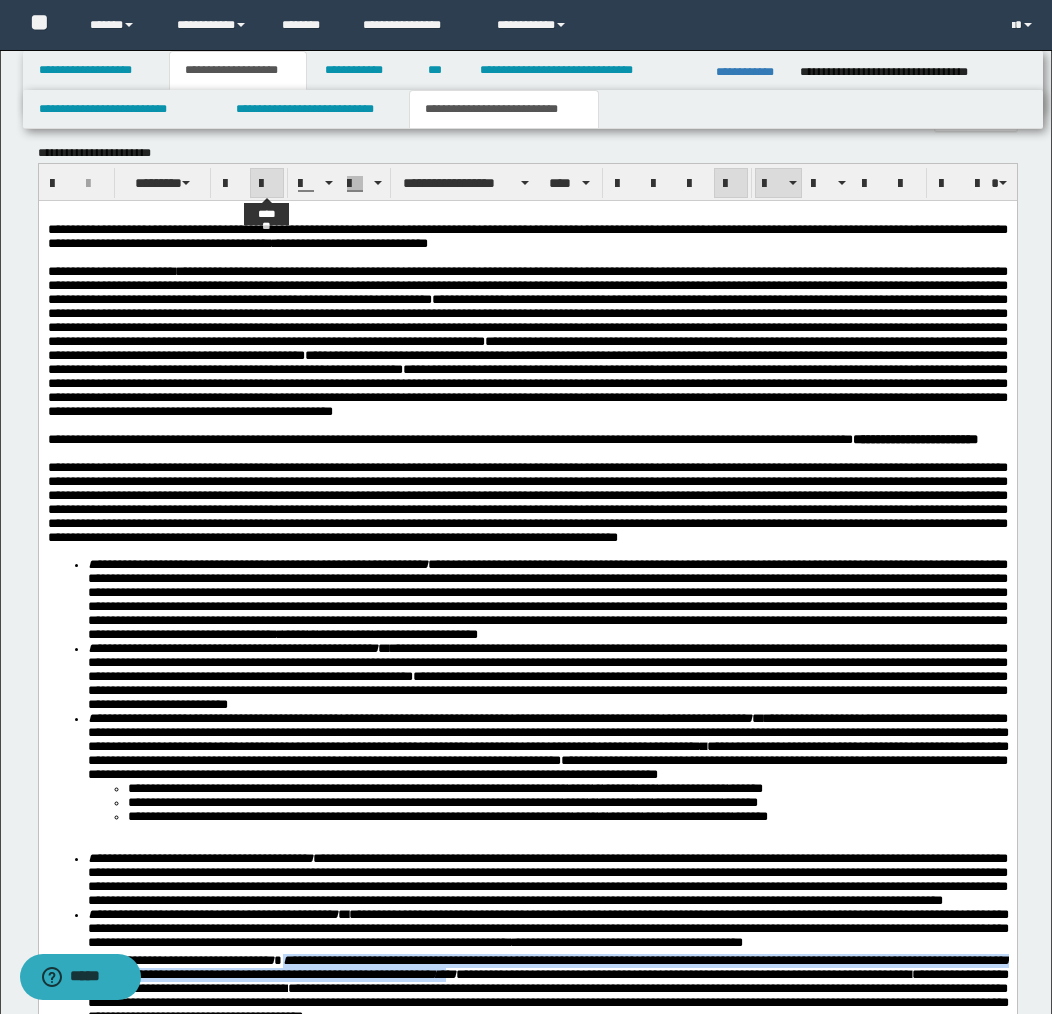 click at bounding box center (267, 184) 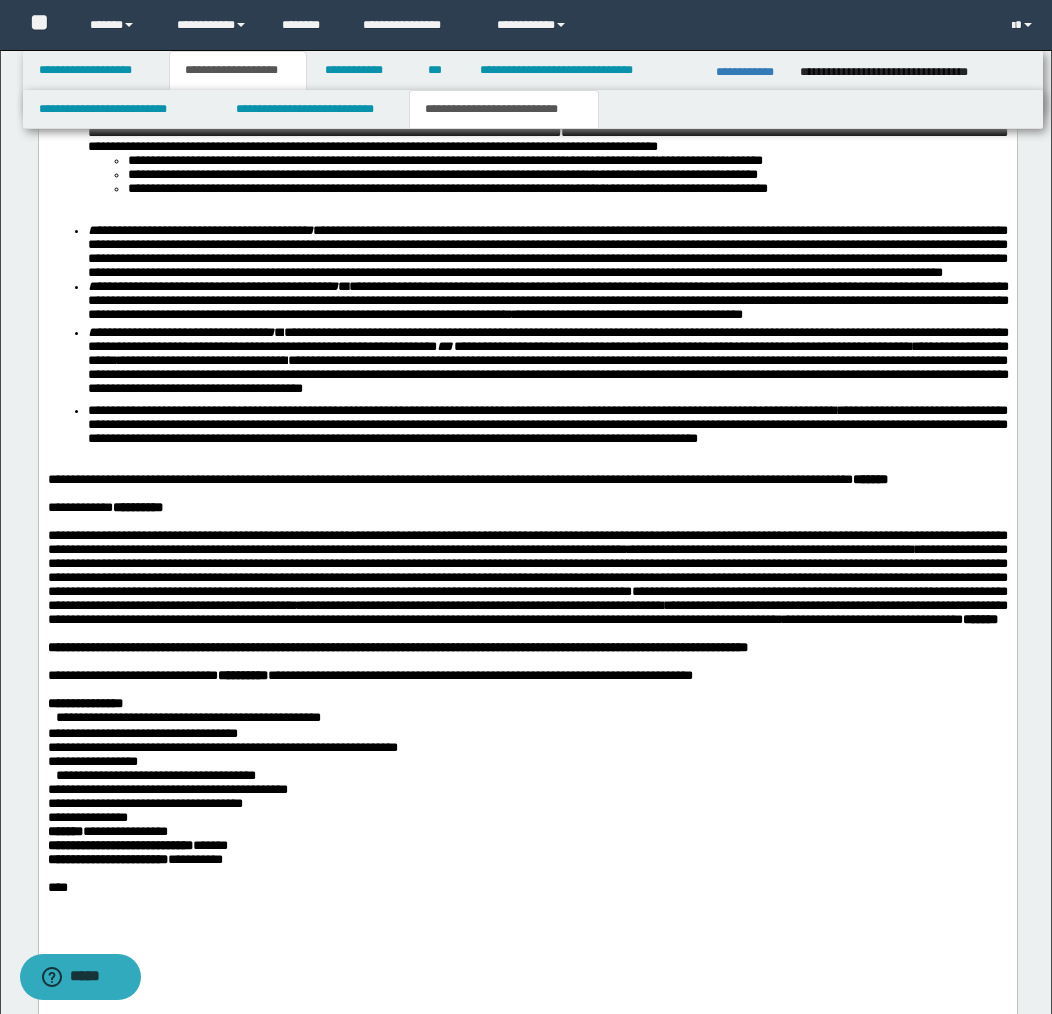 scroll, scrollTop: 2404, scrollLeft: 0, axis: vertical 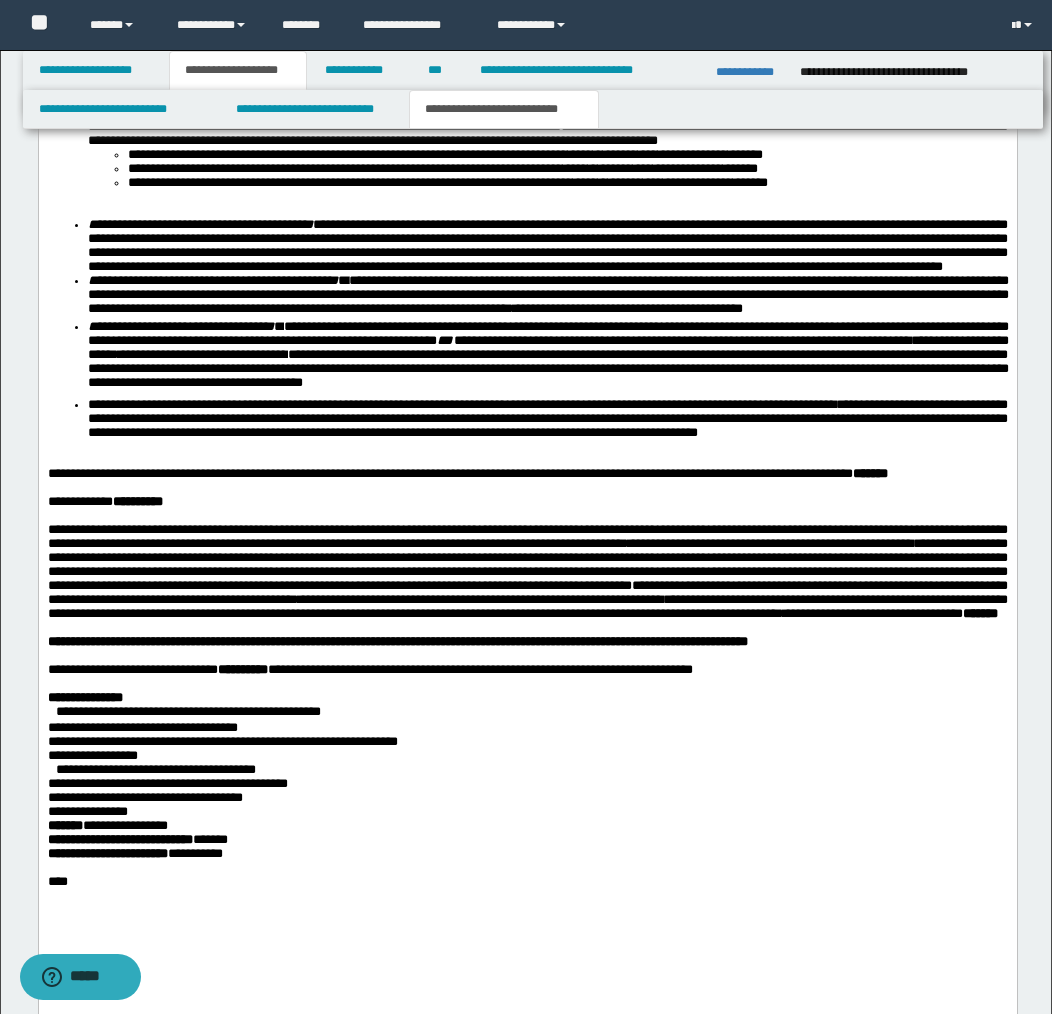 click at bounding box center (527, 460) 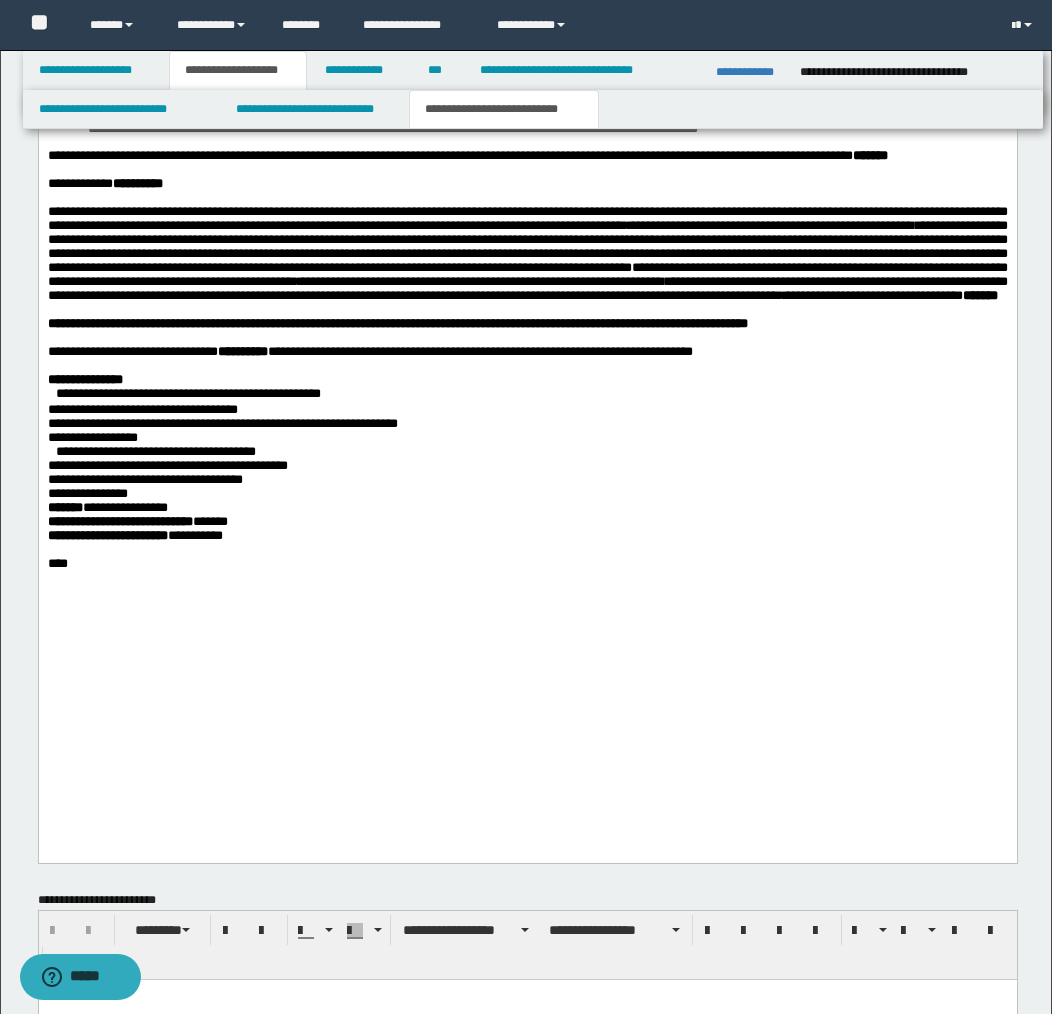 scroll, scrollTop: 2713, scrollLeft: 0, axis: vertical 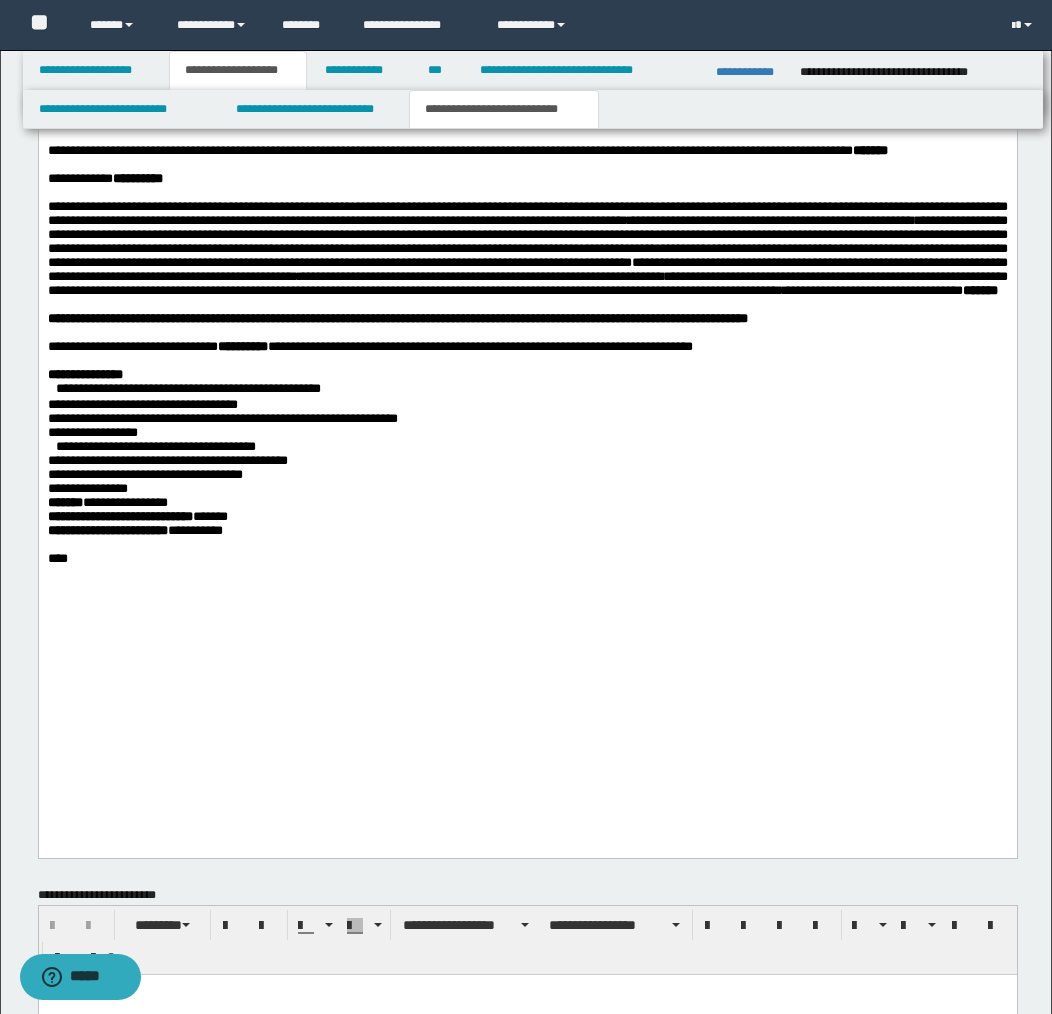 click on "******" at bounding box center [209, 516] 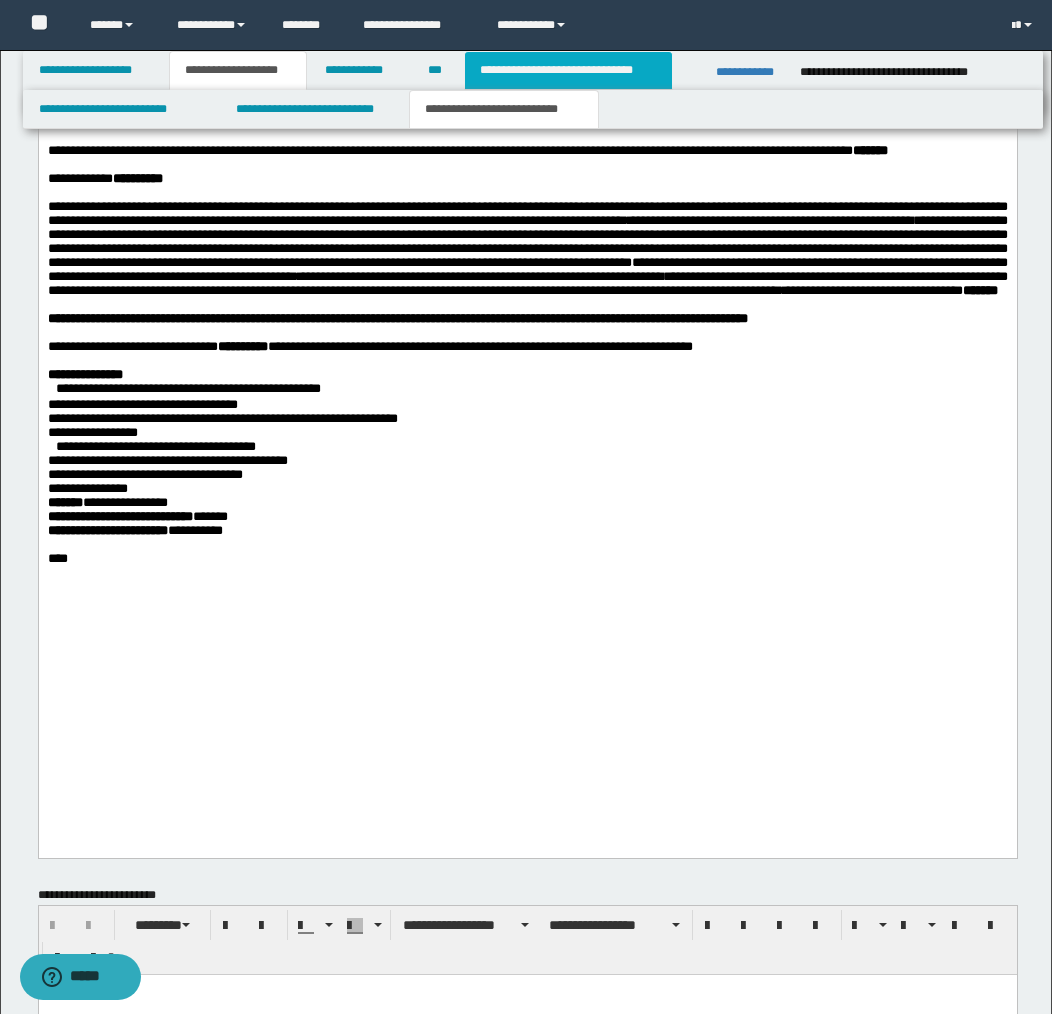 click on "**********" at bounding box center [568, 70] 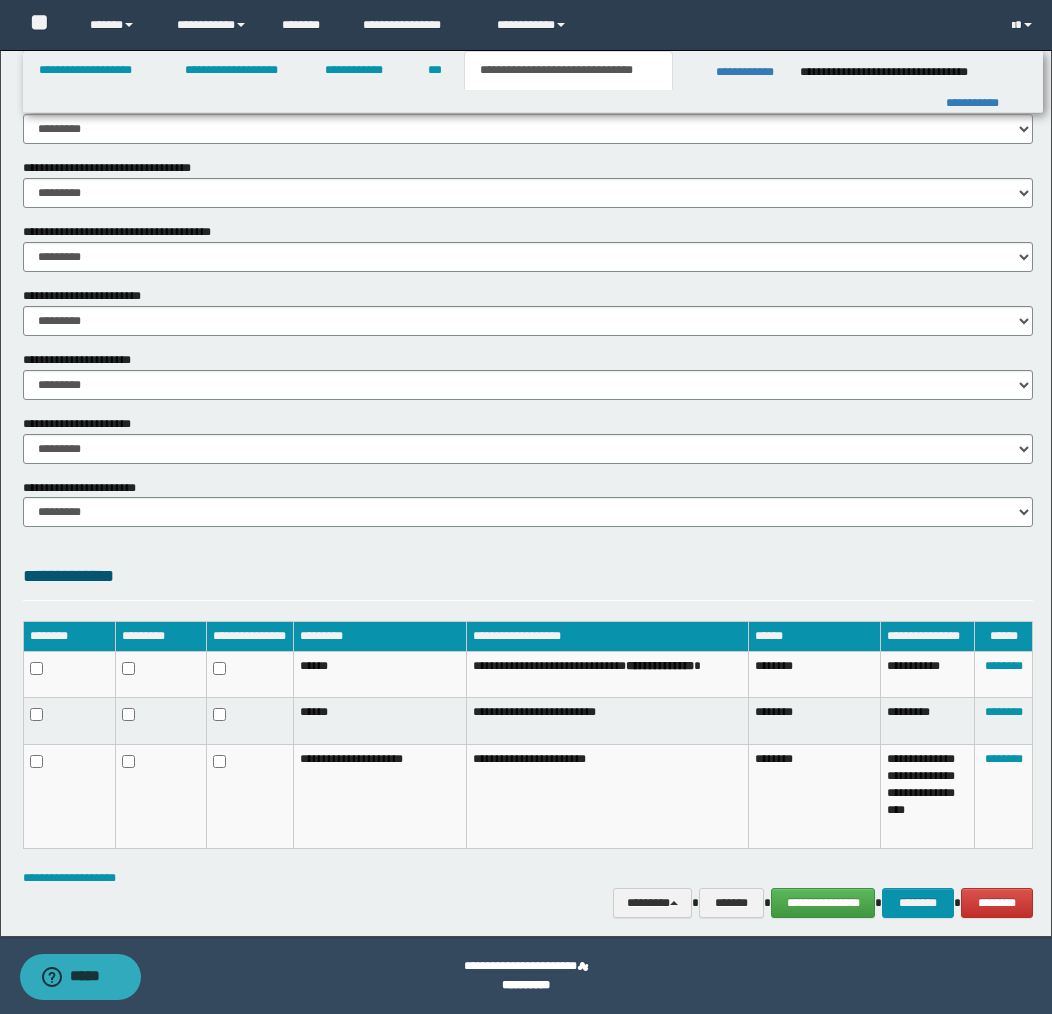 scroll, scrollTop: 0, scrollLeft: 0, axis: both 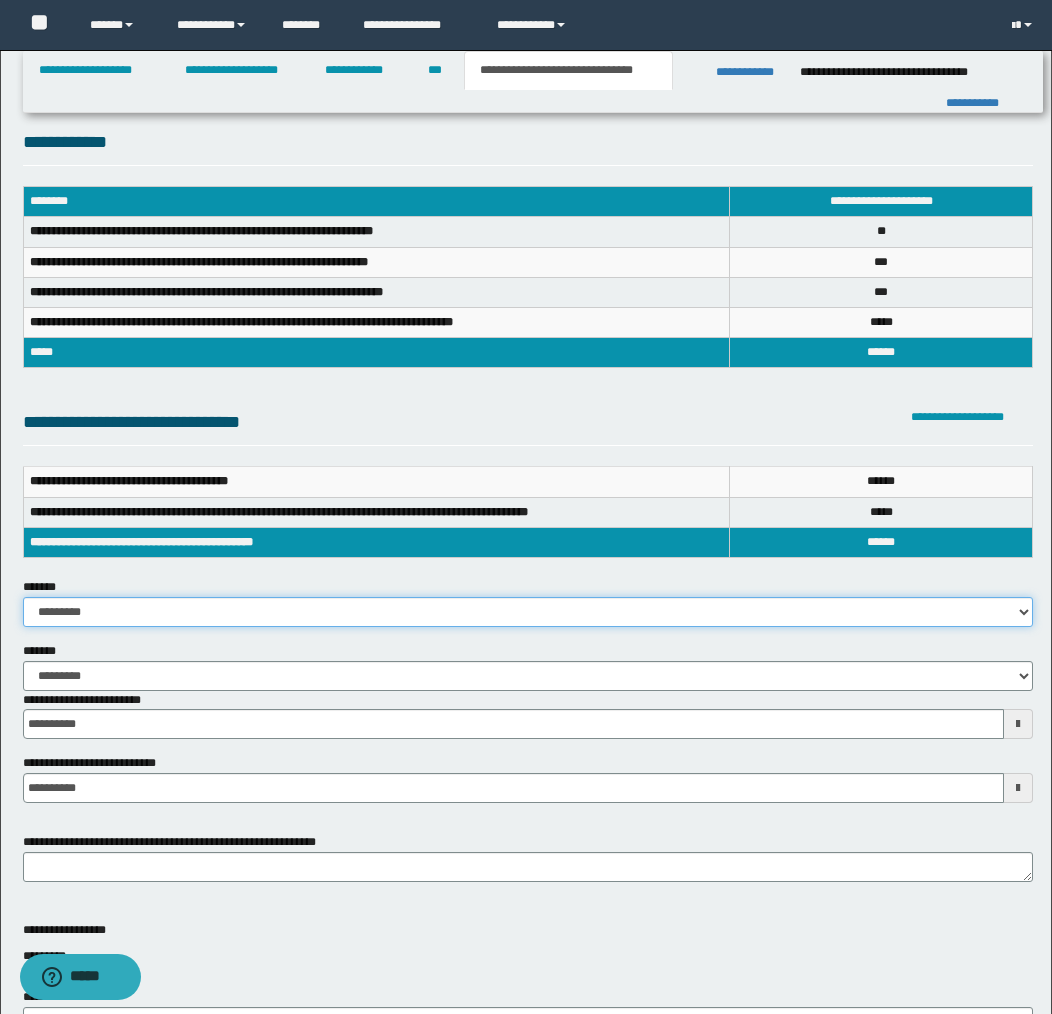 click on "**********" at bounding box center (528, 612) 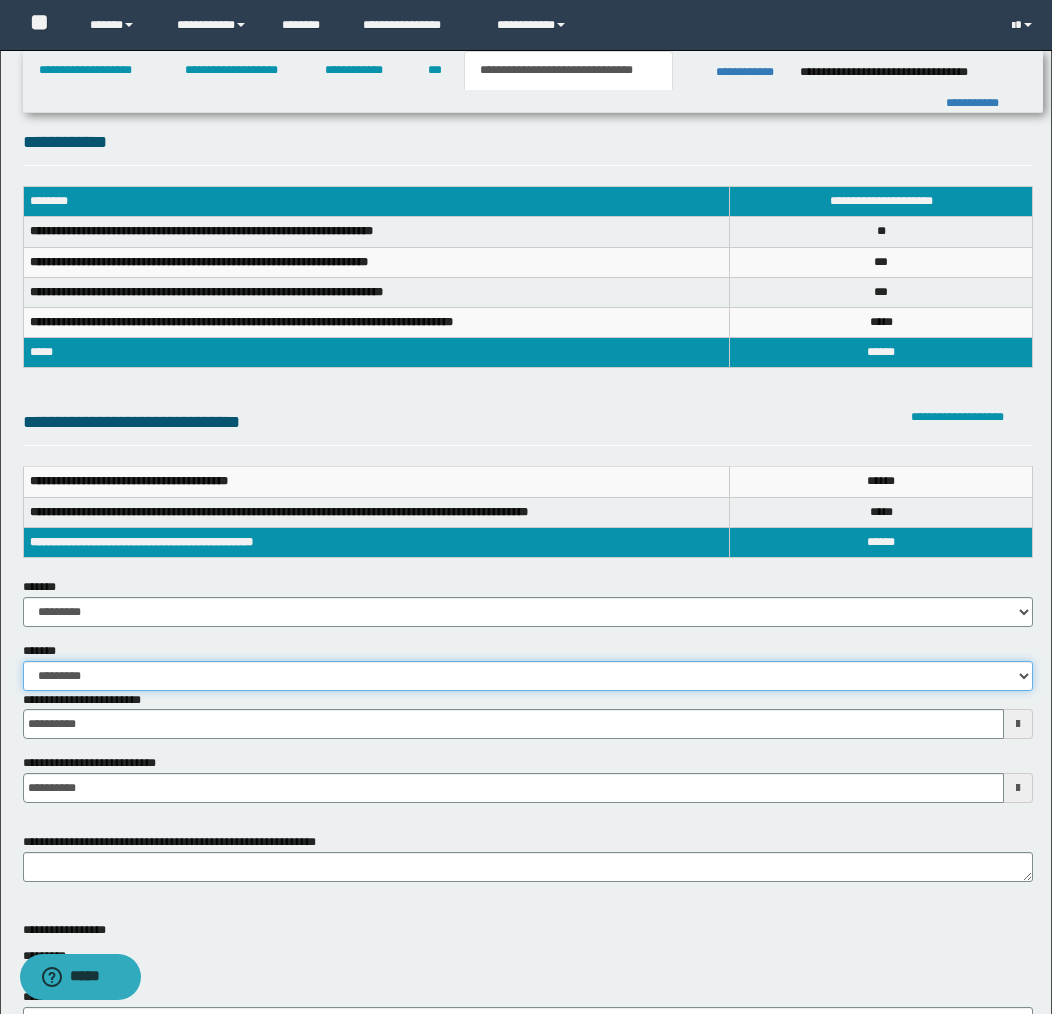 click on "**********" at bounding box center (528, 676) 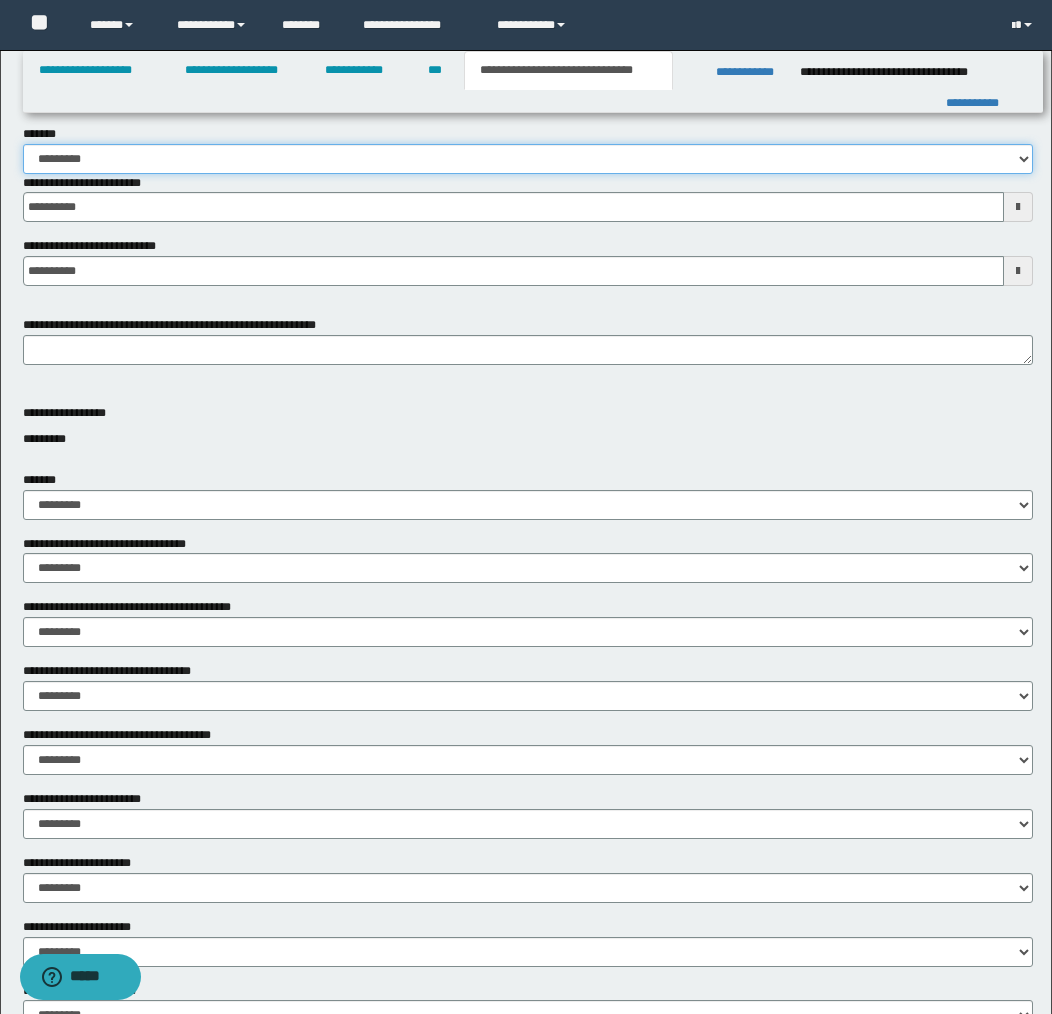 scroll, scrollTop: 585, scrollLeft: 0, axis: vertical 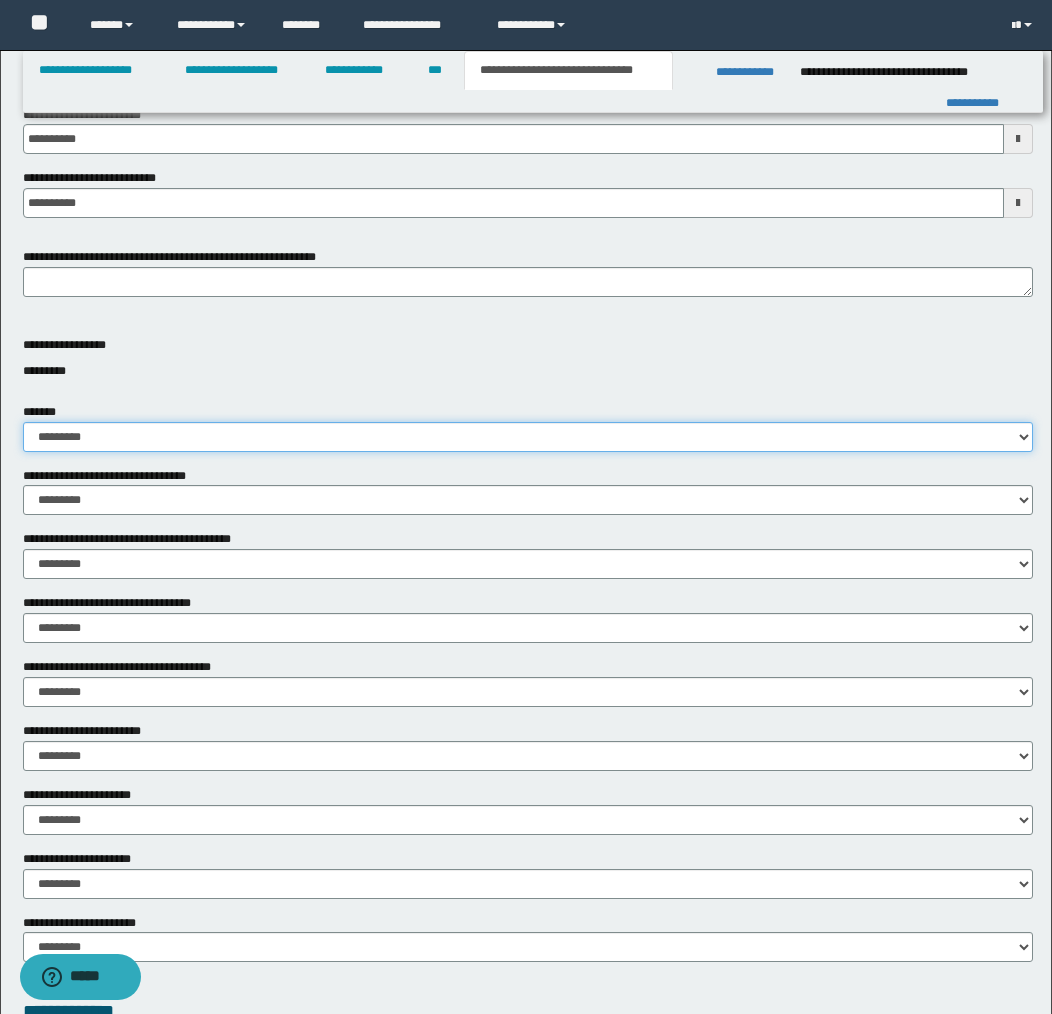 click on "*********
**
**" at bounding box center (528, 437) 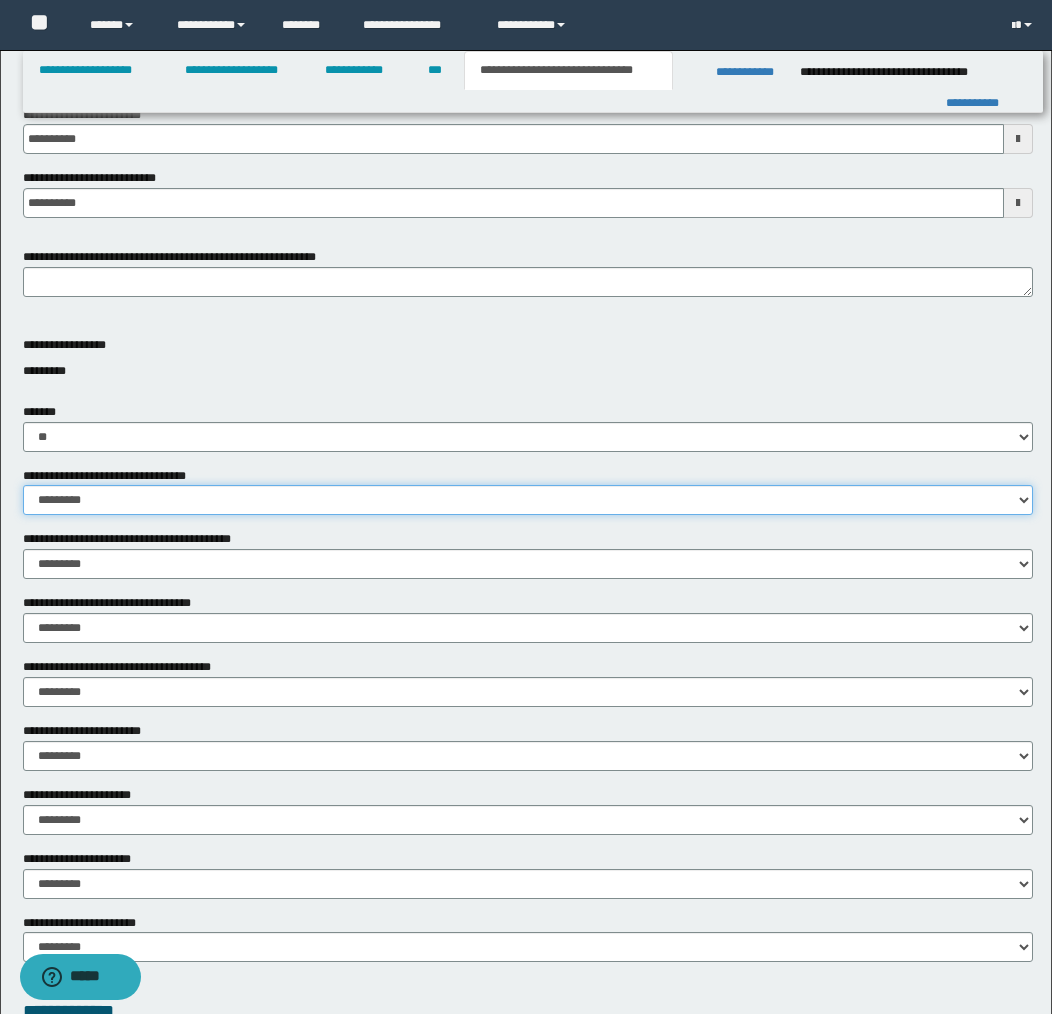 click on "*********
**
**" at bounding box center (528, 500) 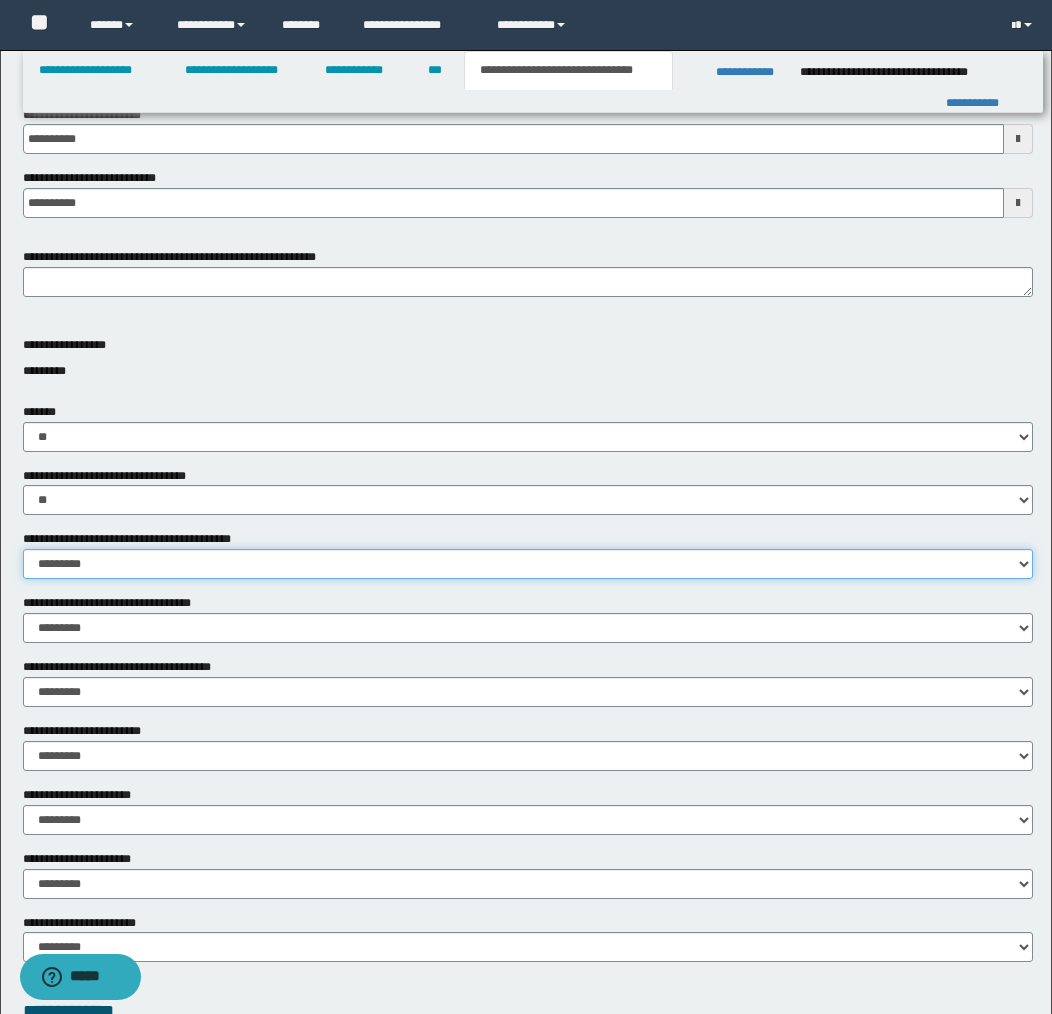 click on "*********
**
**" at bounding box center [528, 564] 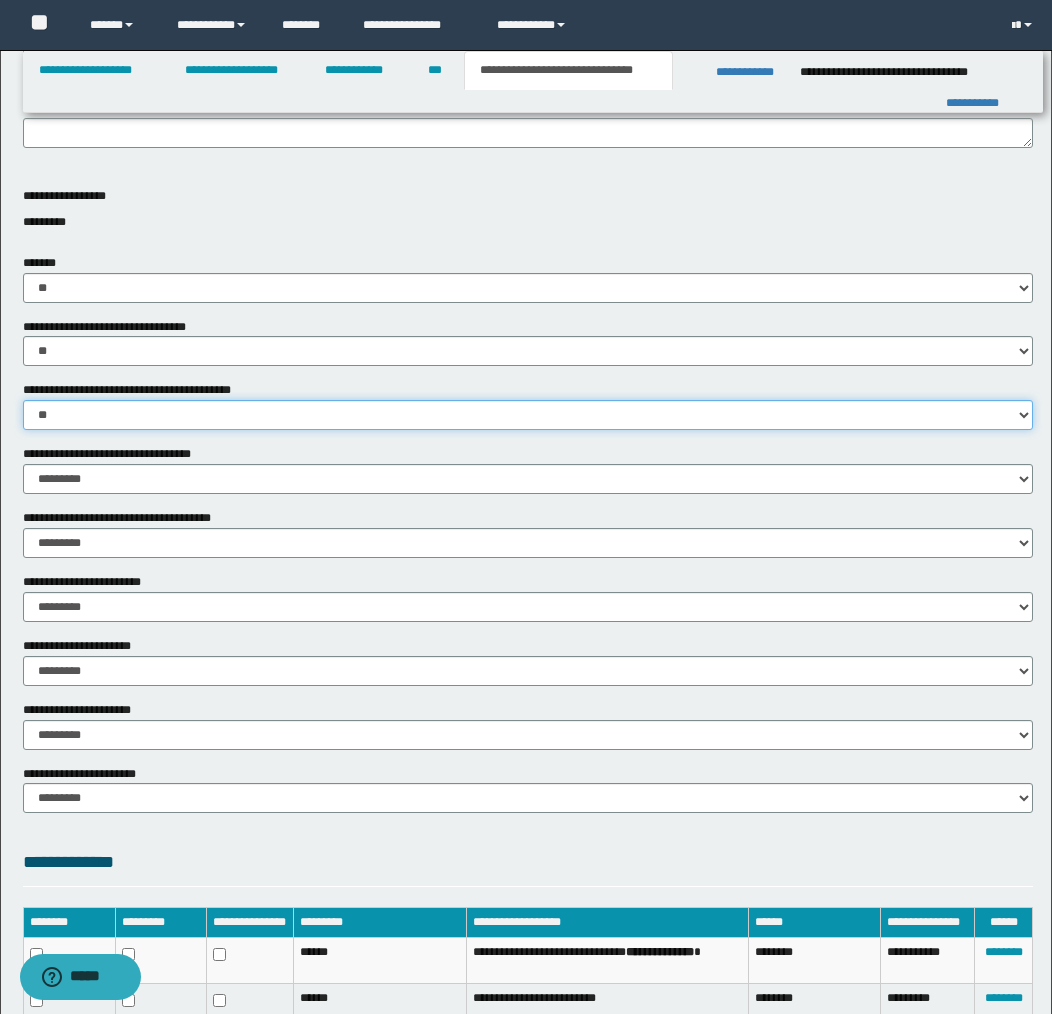 scroll, scrollTop: 744, scrollLeft: 0, axis: vertical 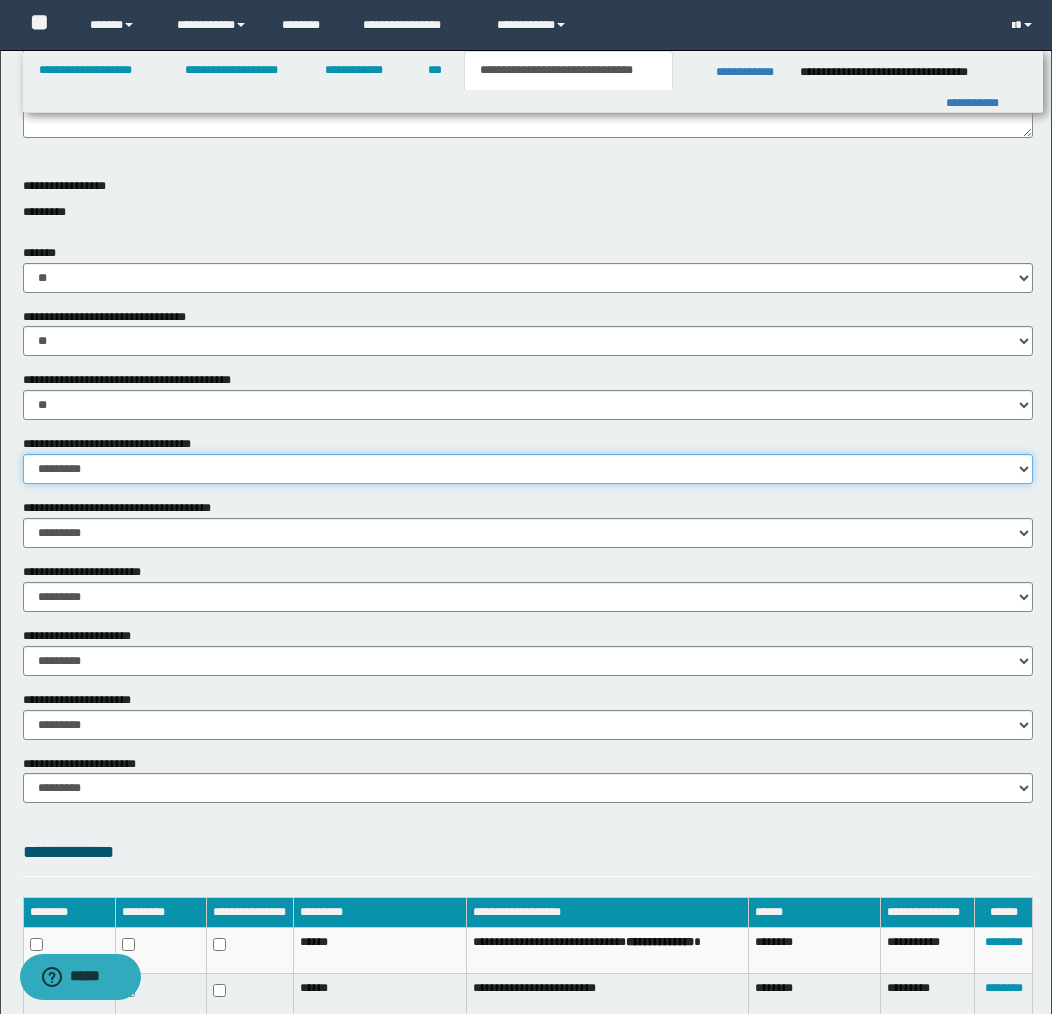 click on "*********
**
**" at bounding box center [528, 469] 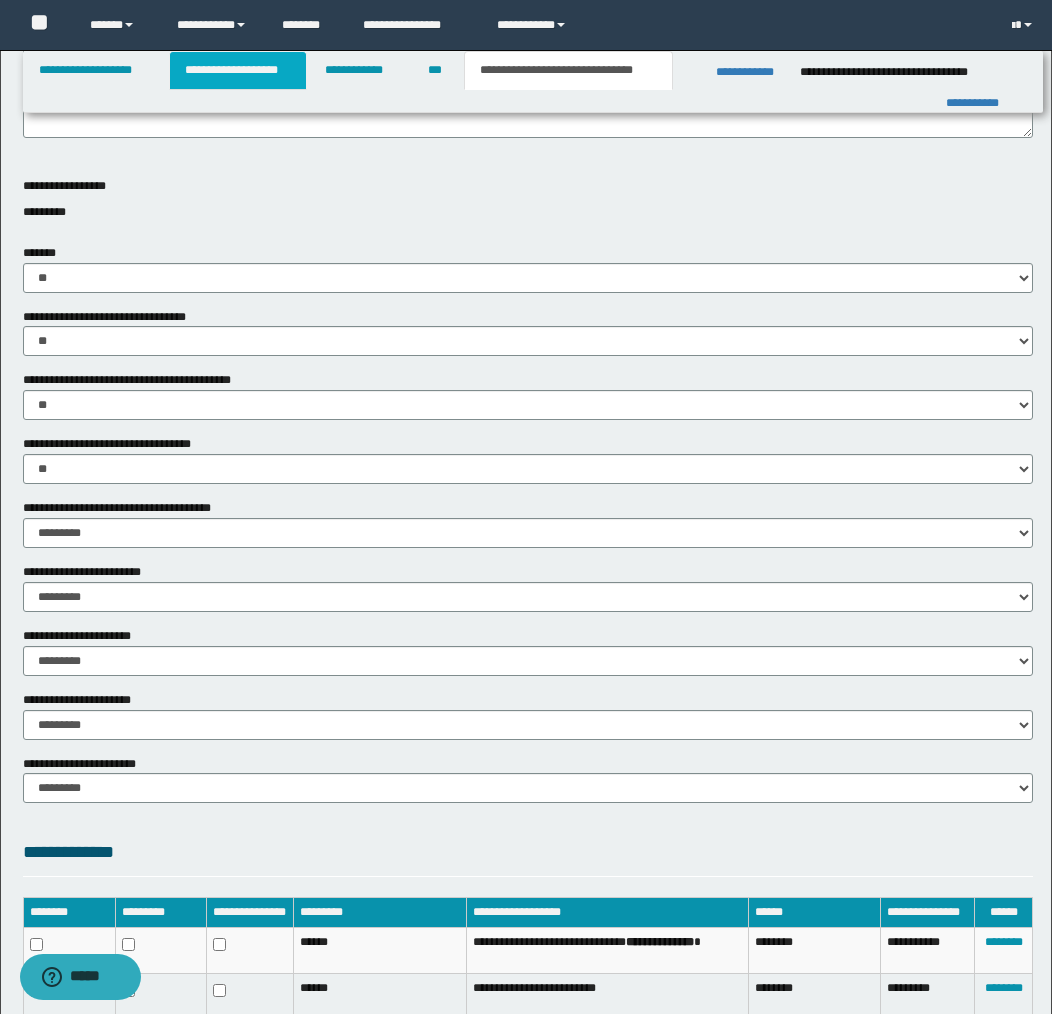 click on "**********" at bounding box center (238, 70) 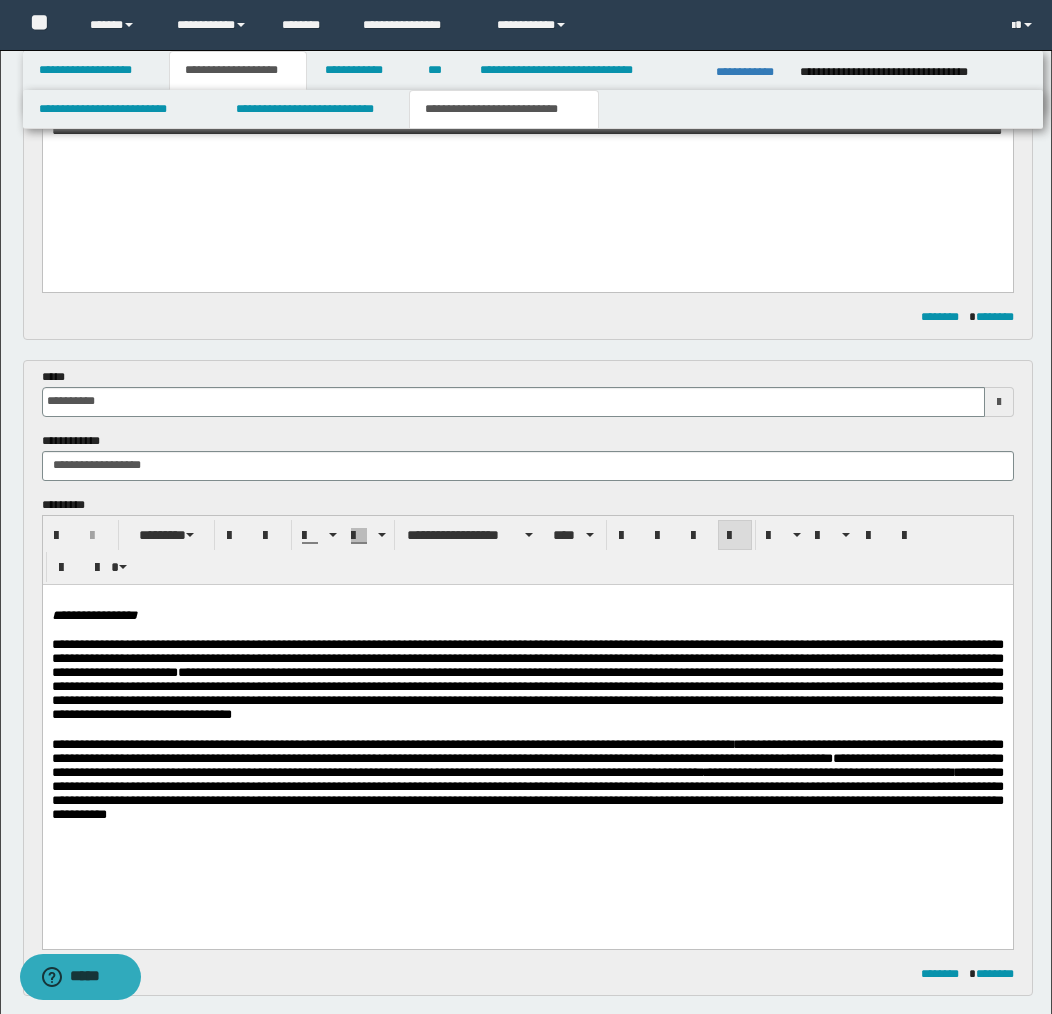 scroll, scrollTop: 477, scrollLeft: 0, axis: vertical 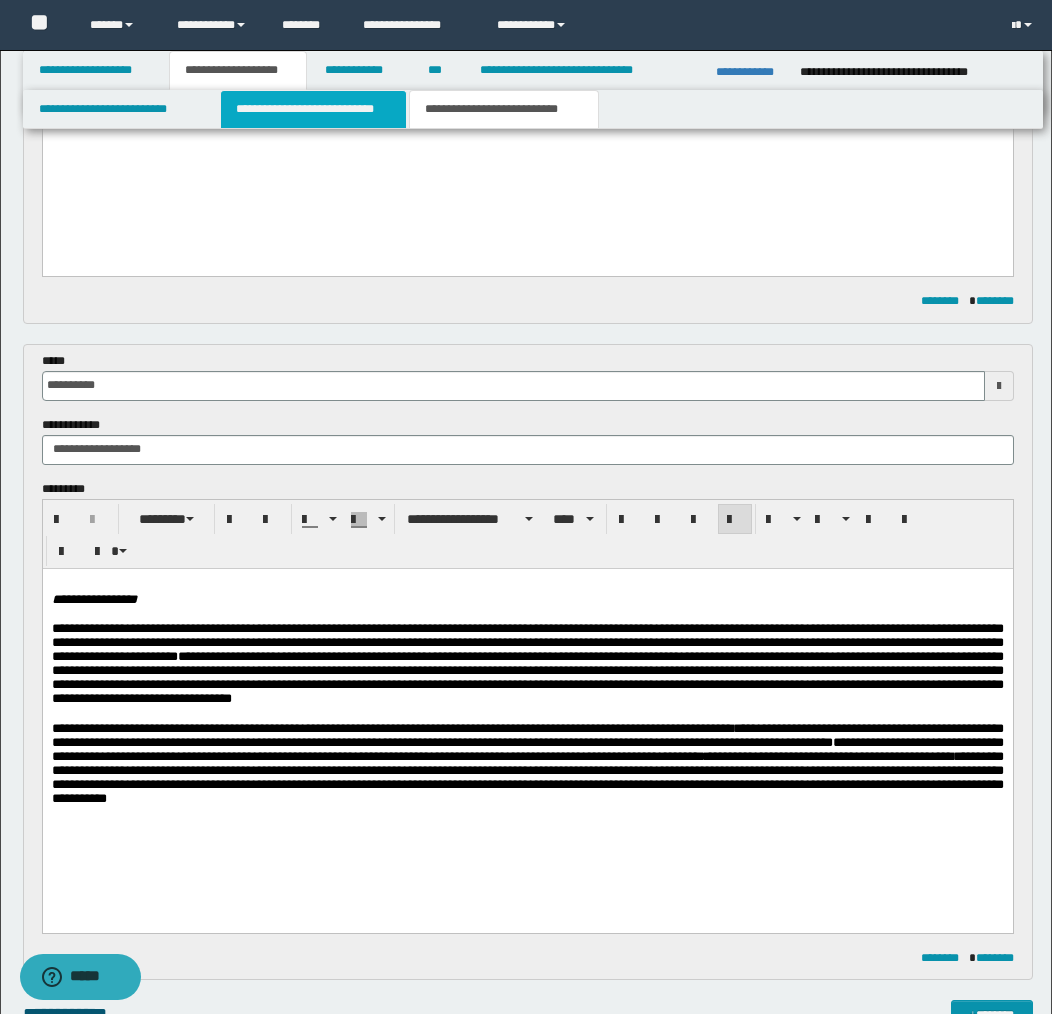 click on "**********" at bounding box center [314, 109] 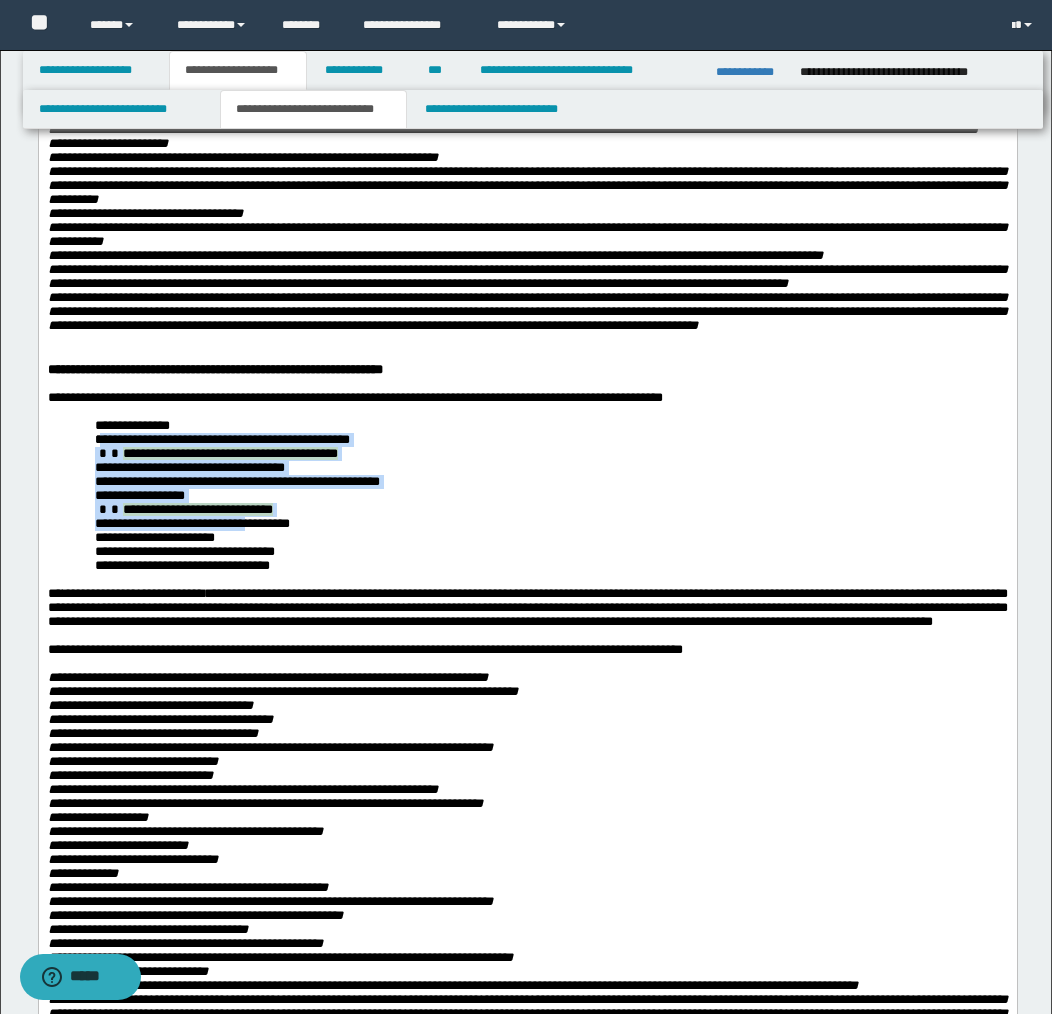 drag, startPoint x: 120, startPoint y: 523, endPoint x: 274, endPoint y: 615, distance: 179.38785 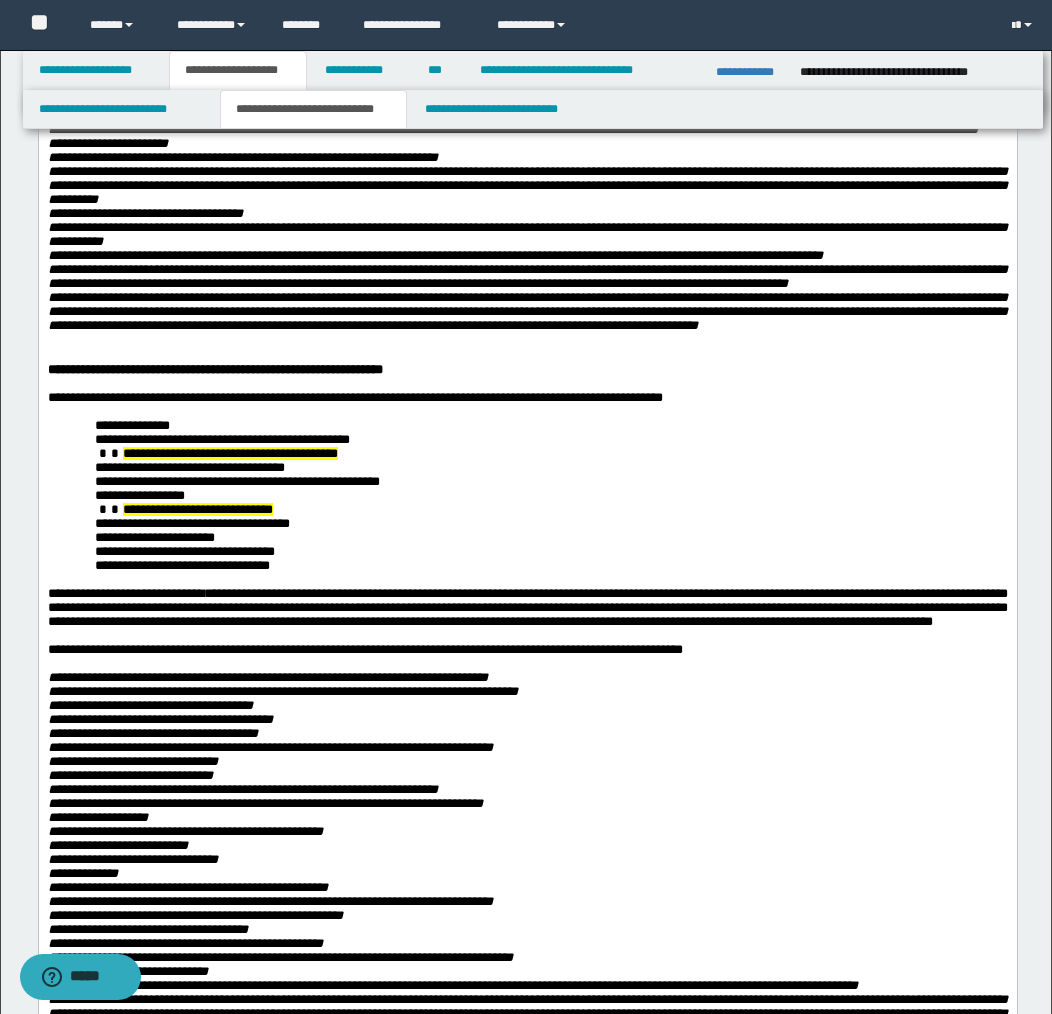 type 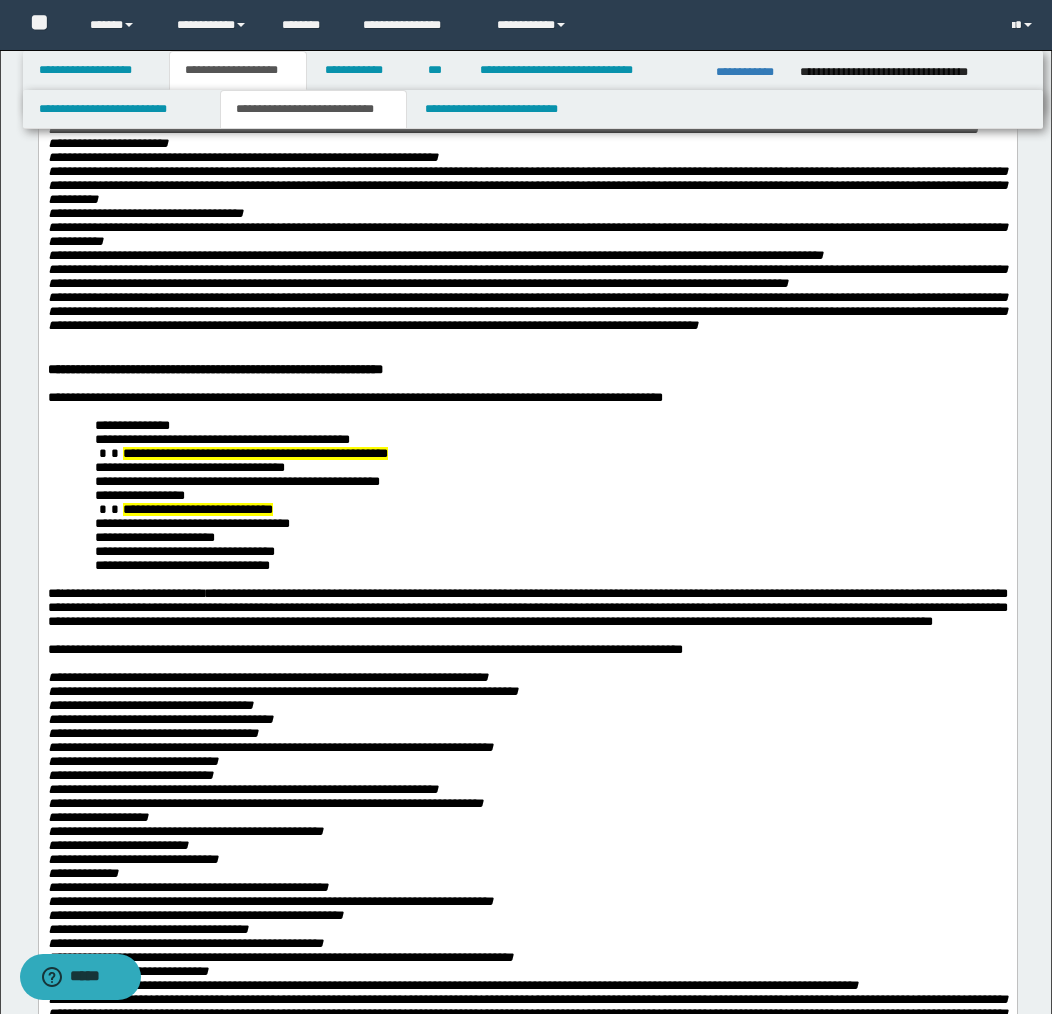 click on "**********" at bounding box center (550, 510) 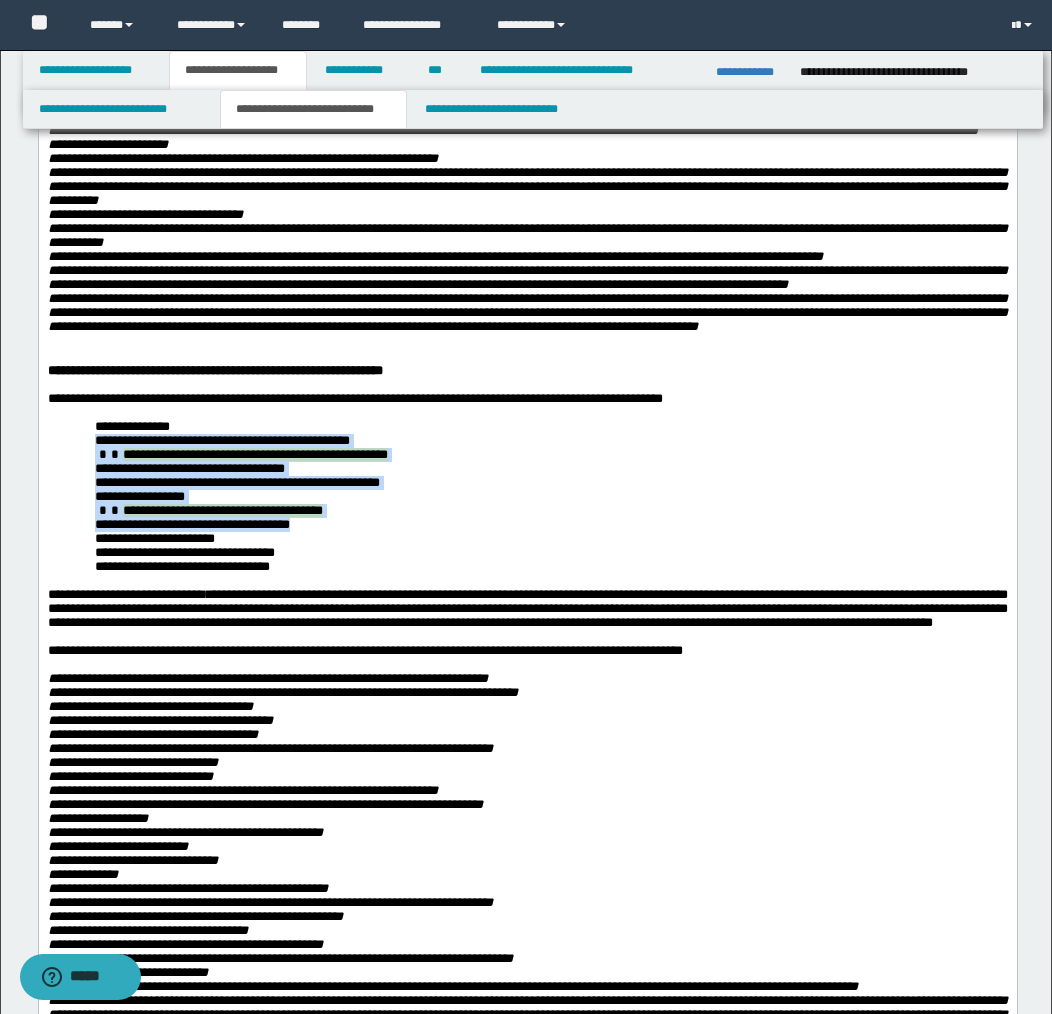 drag, startPoint x: 199, startPoint y: 551, endPoint x: 416, endPoint y: 610, distance: 224.87775 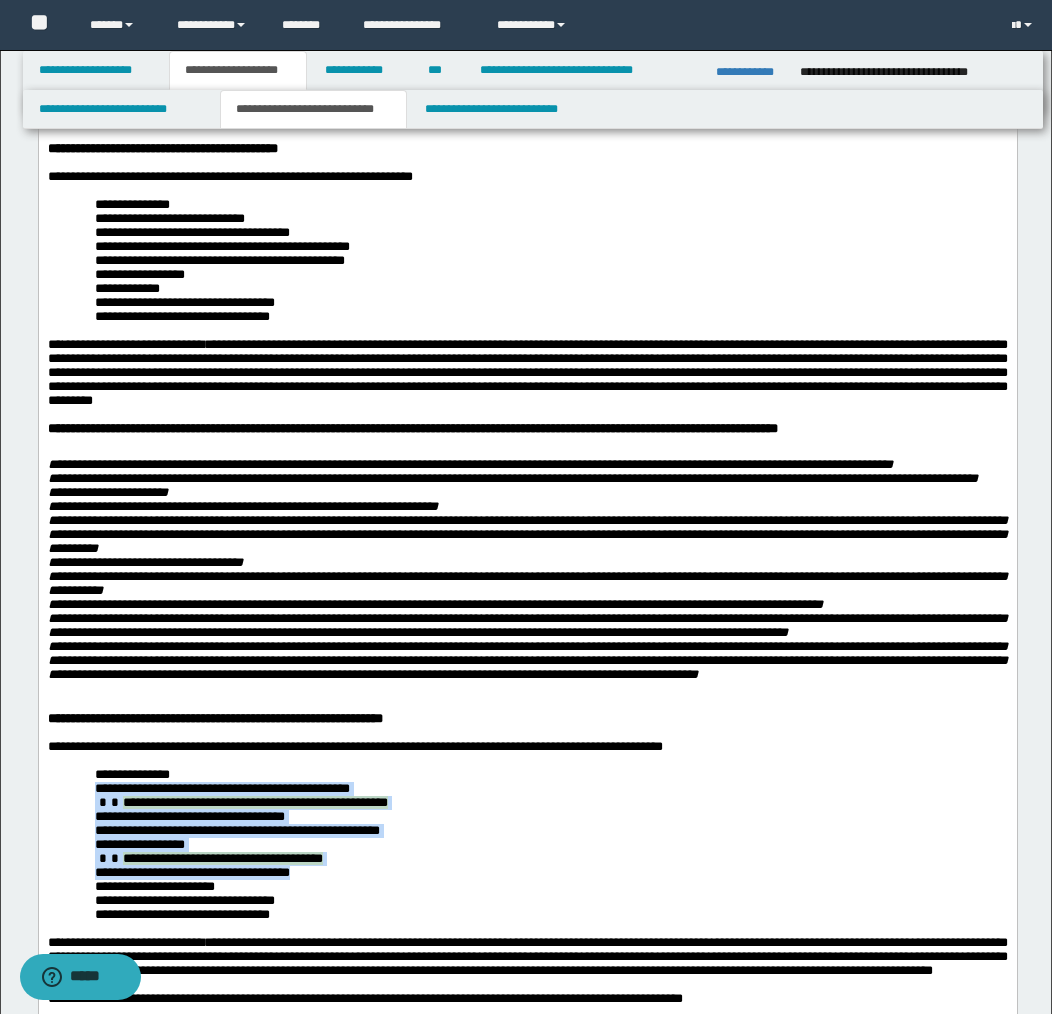 scroll, scrollTop: 0, scrollLeft: 0, axis: both 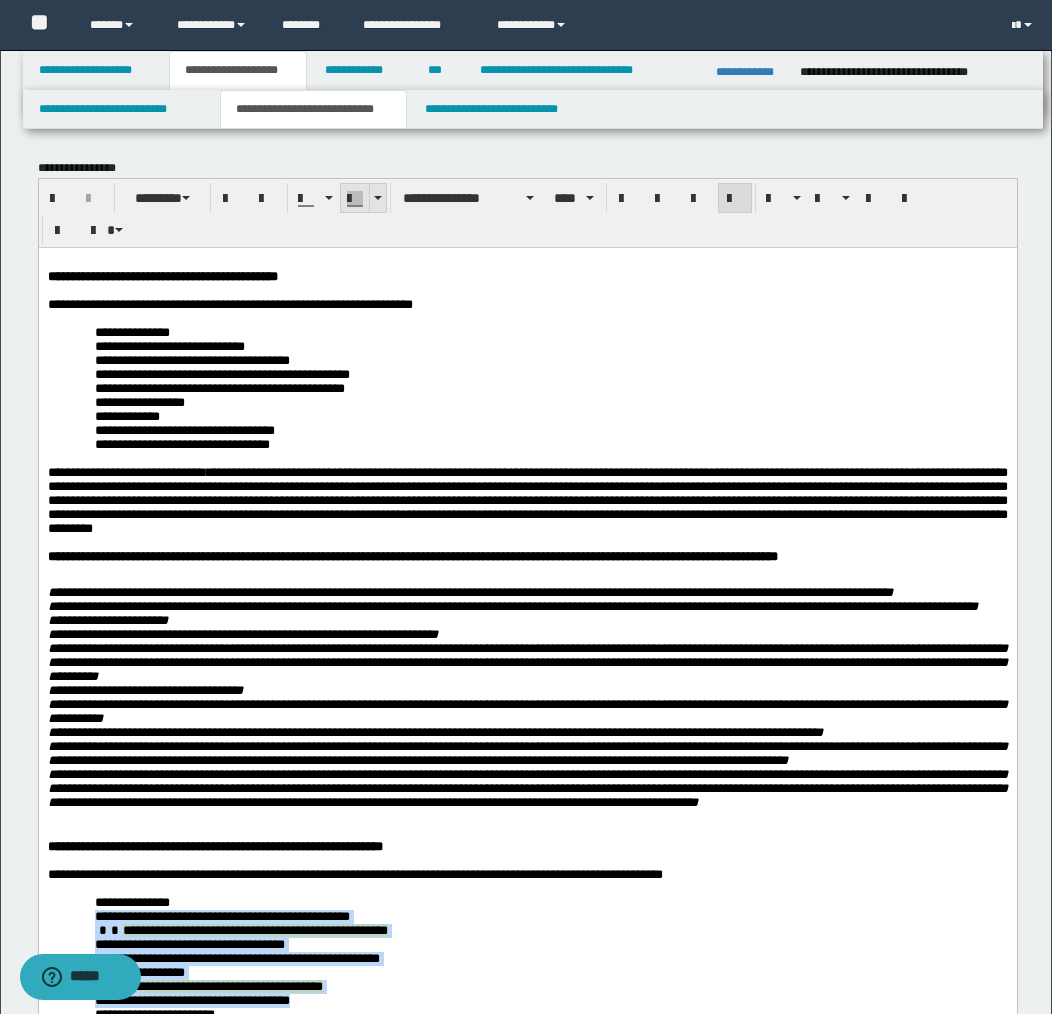 drag, startPoint x: 377, startPoint y: 191, endPoint x: 371, endPoint y: 205, distance: 15.231546 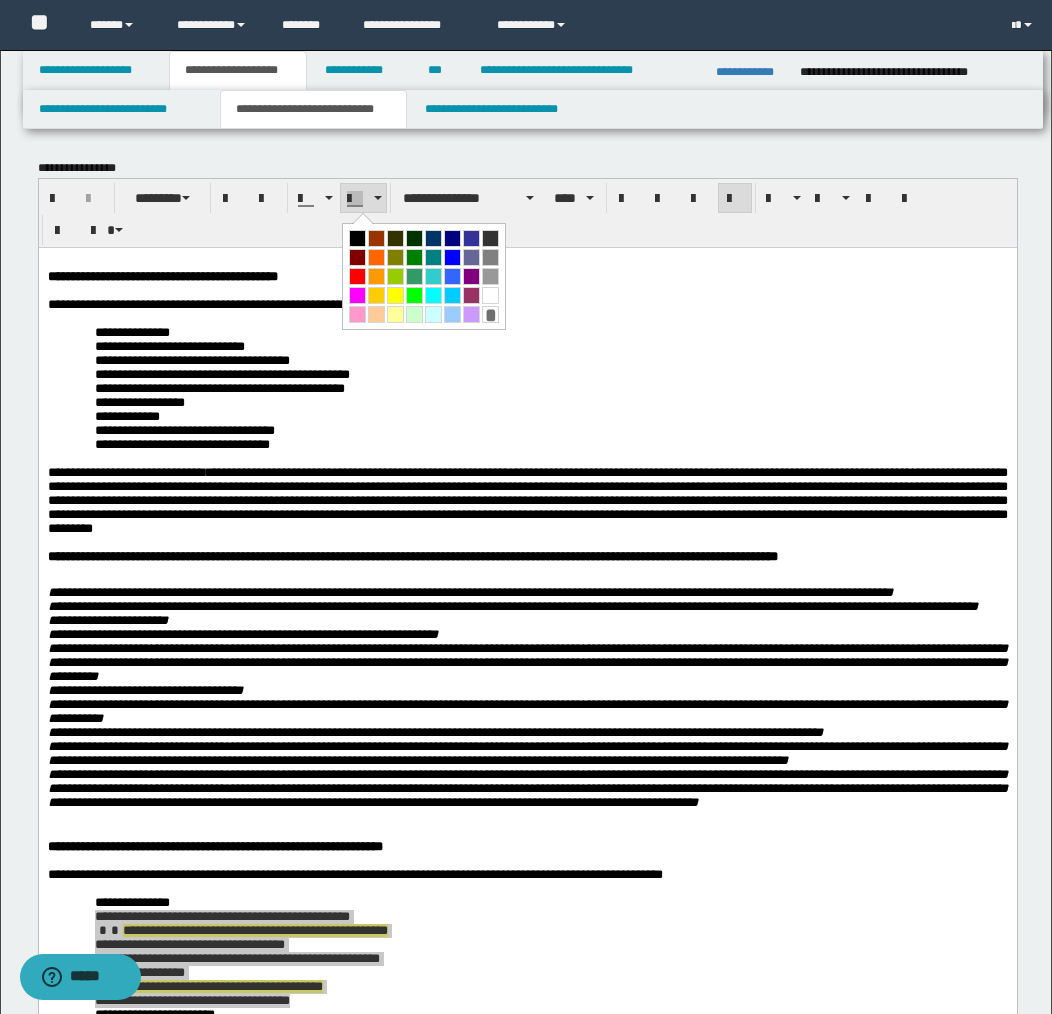 click on "*" at bounding box center (490, 314) 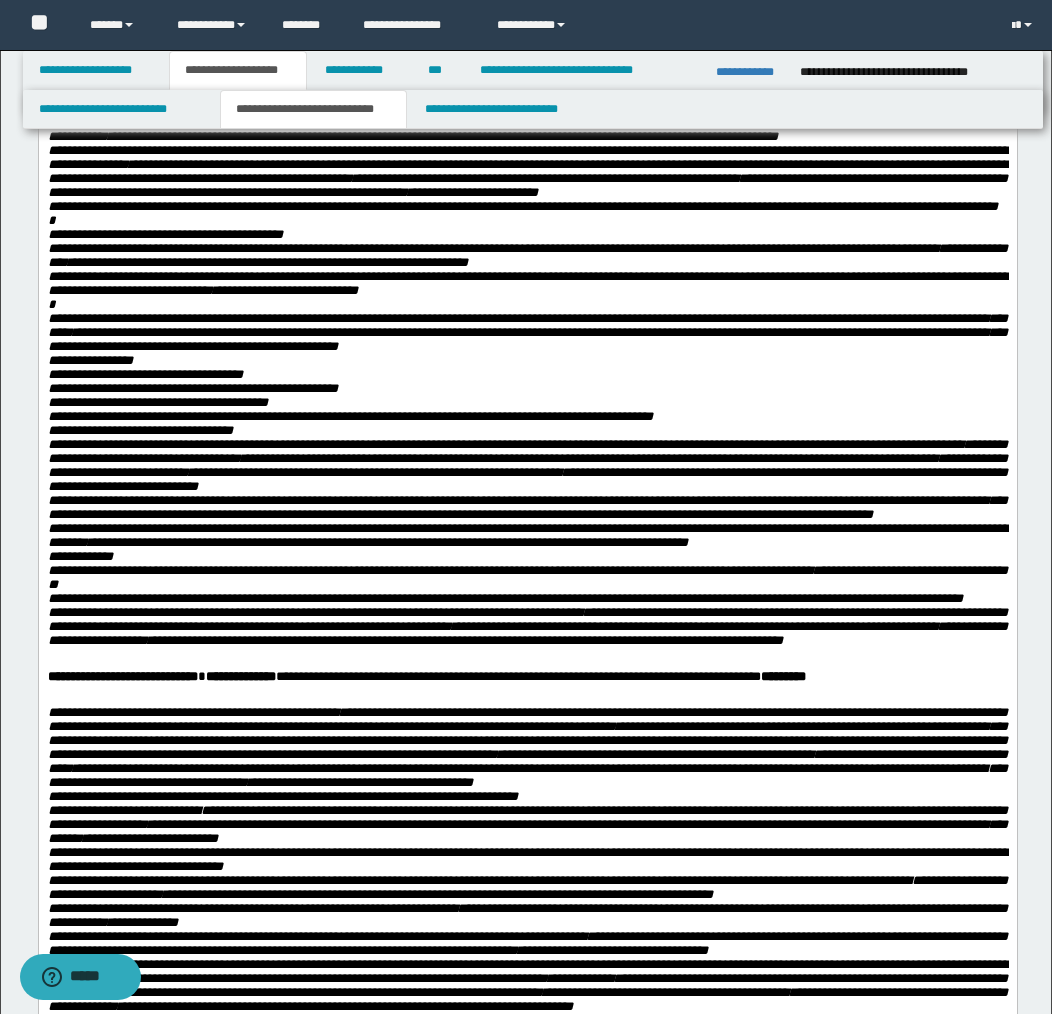 scroll, scrollTop: 2201, scrollLeft: 0, axis: vertical 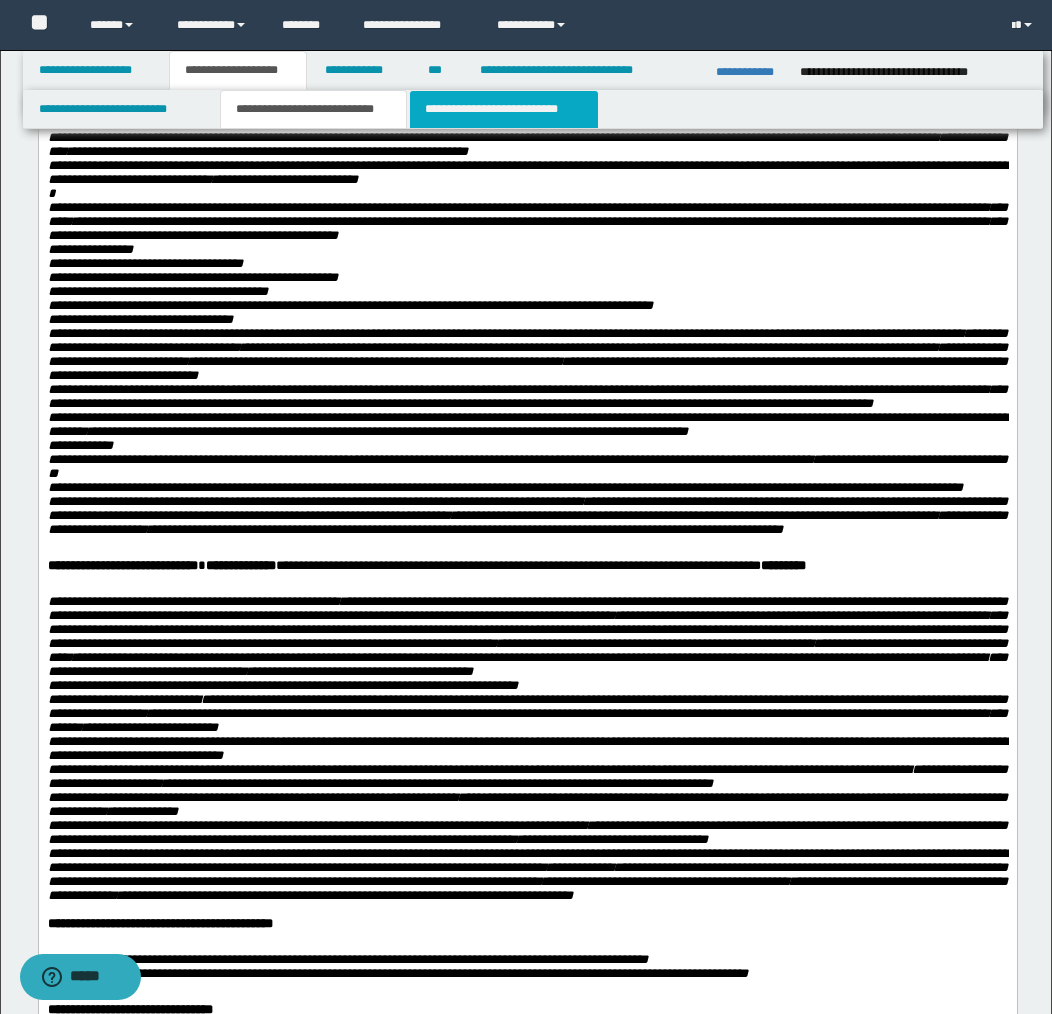 click on "**********" at bounding box center [504, 109] 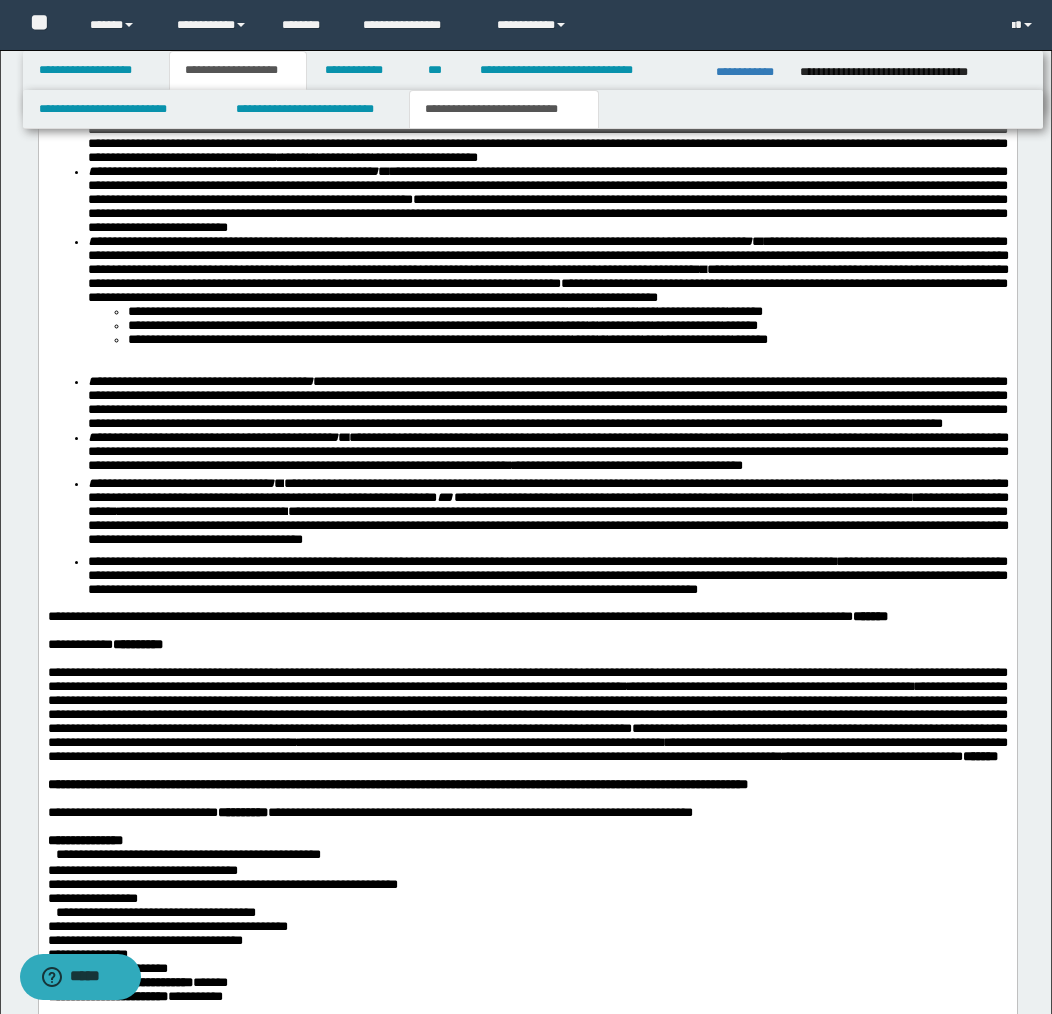 scroll, scrollTop: 2252, scrollLeft: 0, axis: vertical 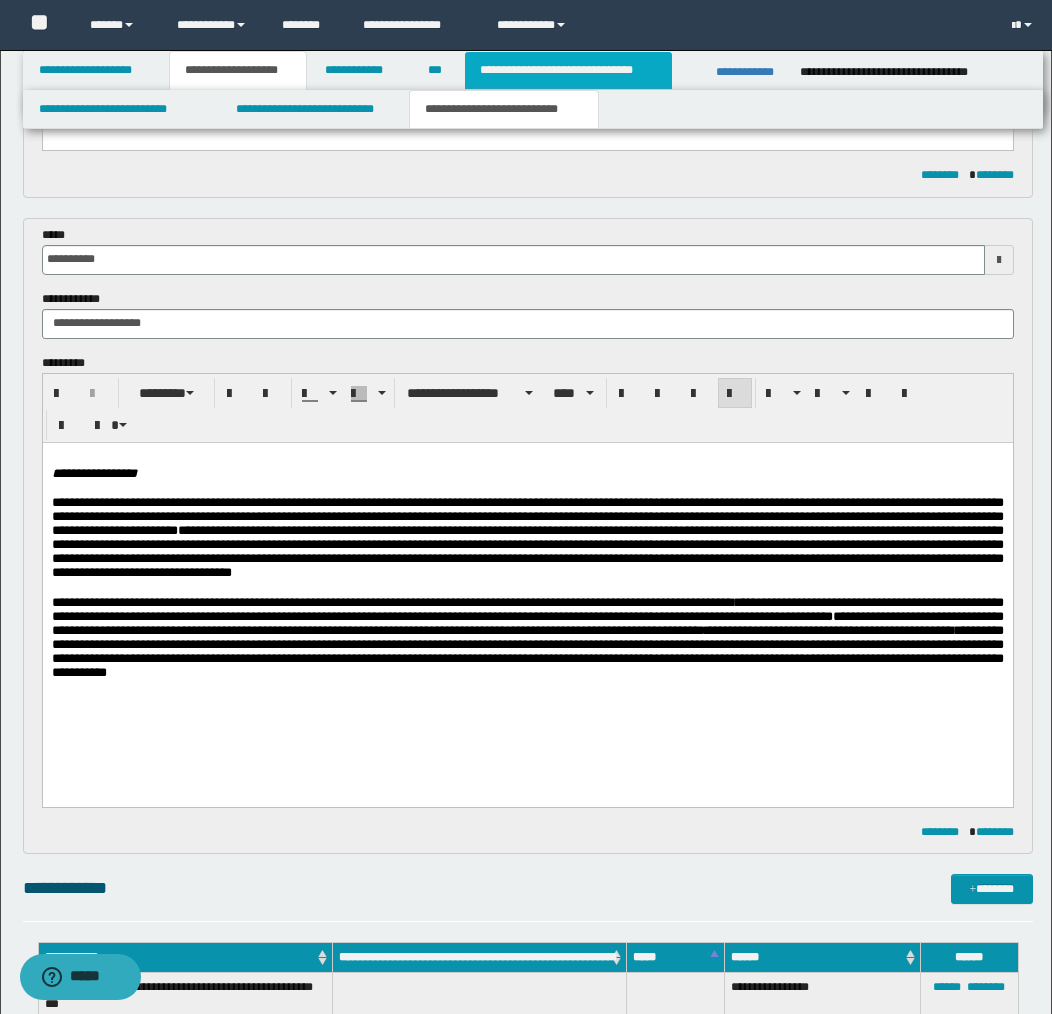 click on "**********" at bounding box center [568, 70] 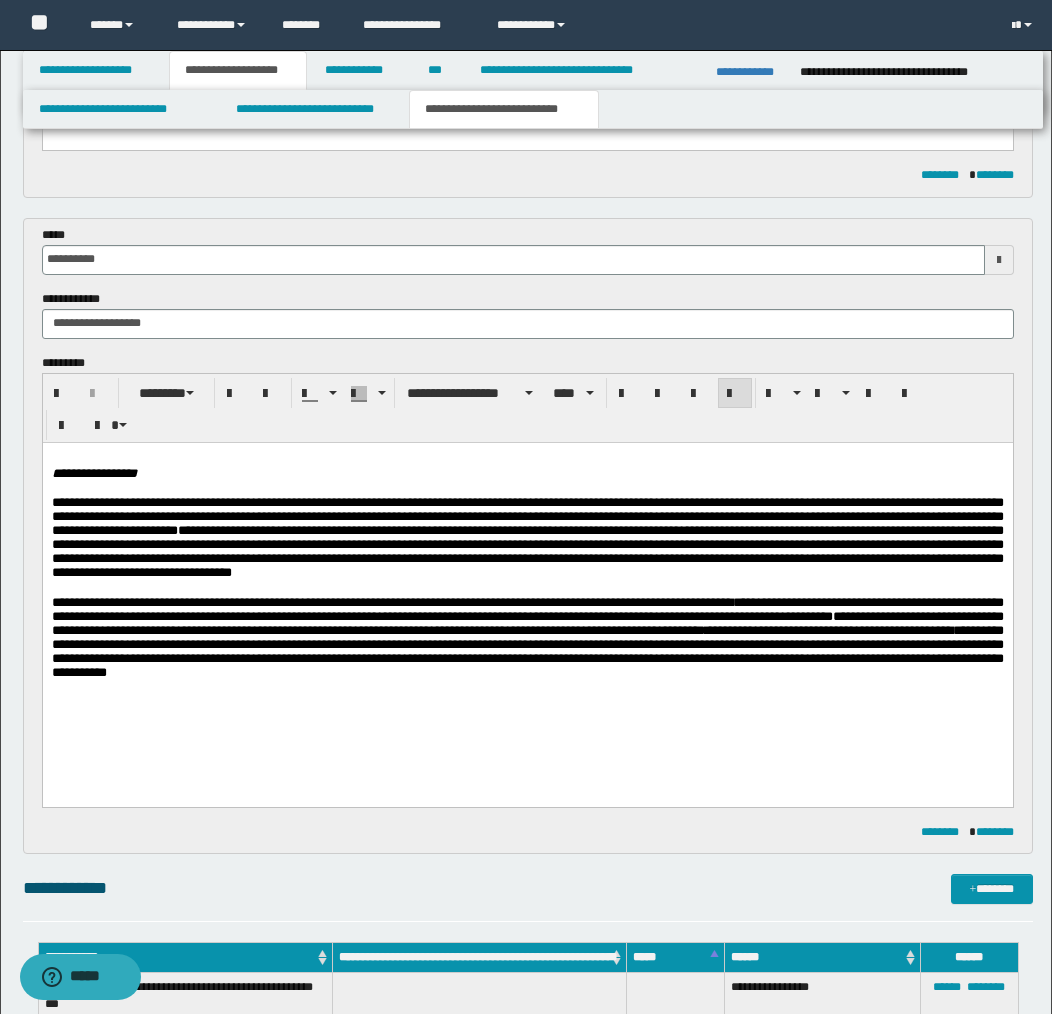 type on "**********" 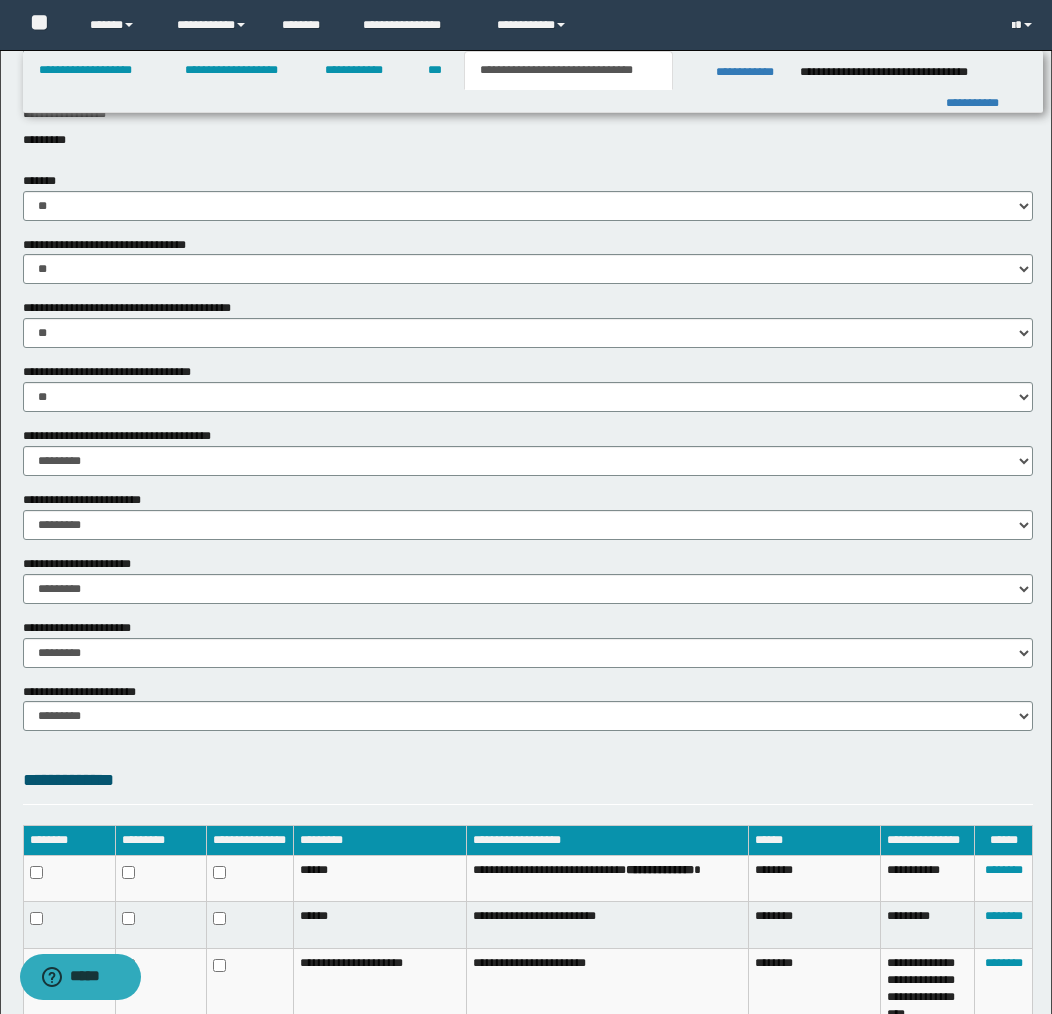 scroll, scrollTop: 820, scrollLeft: 0, axis: vertical 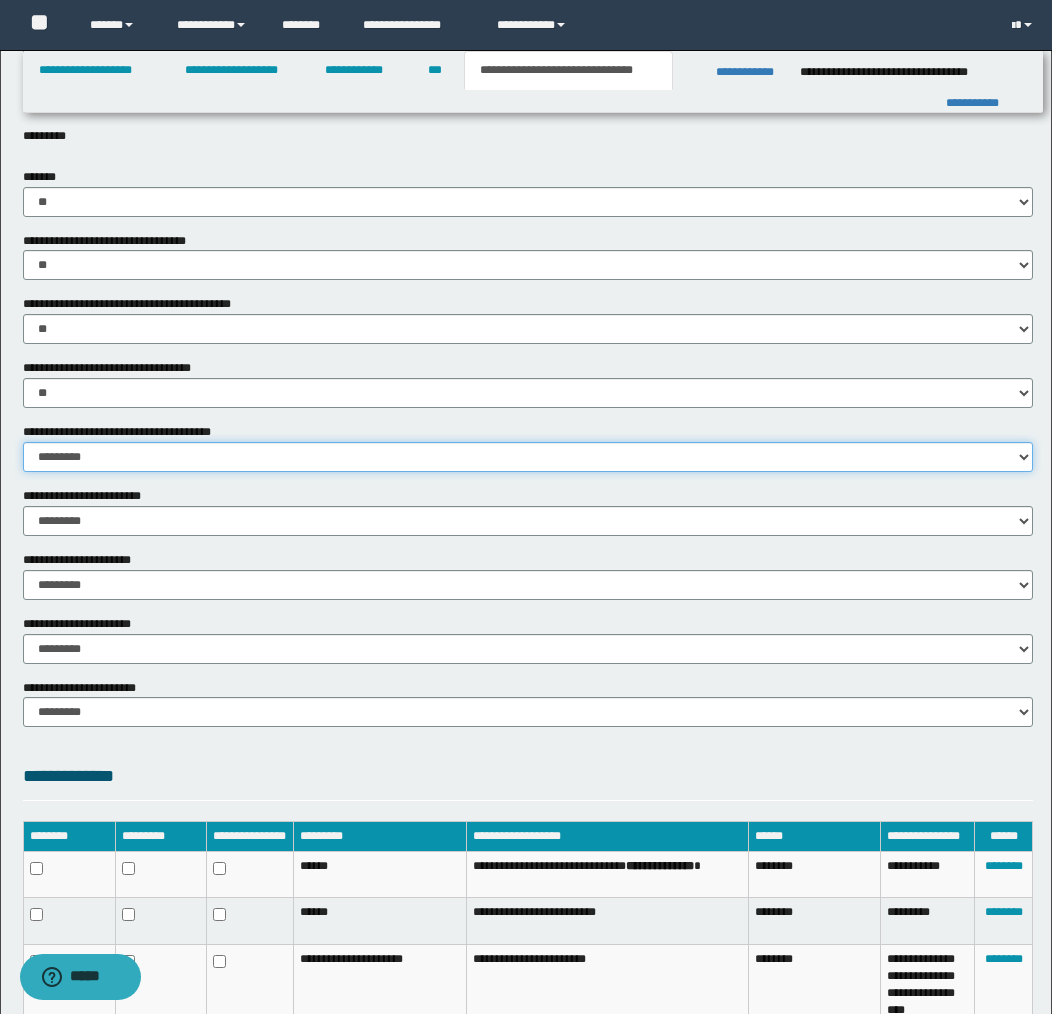 click on "*********
**
**" at bounding box center (528, 457) 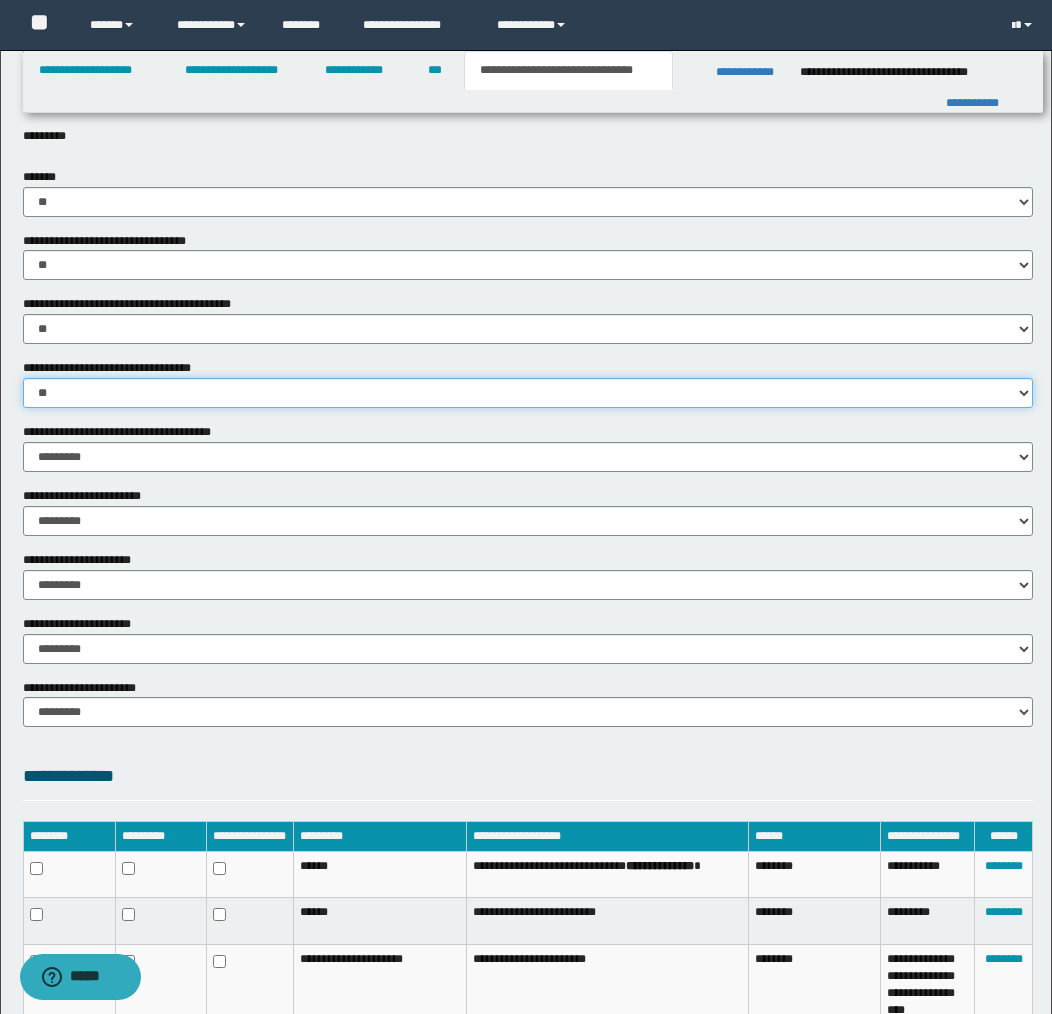 click on "*********
**
**" at bounding box center [528, 393] 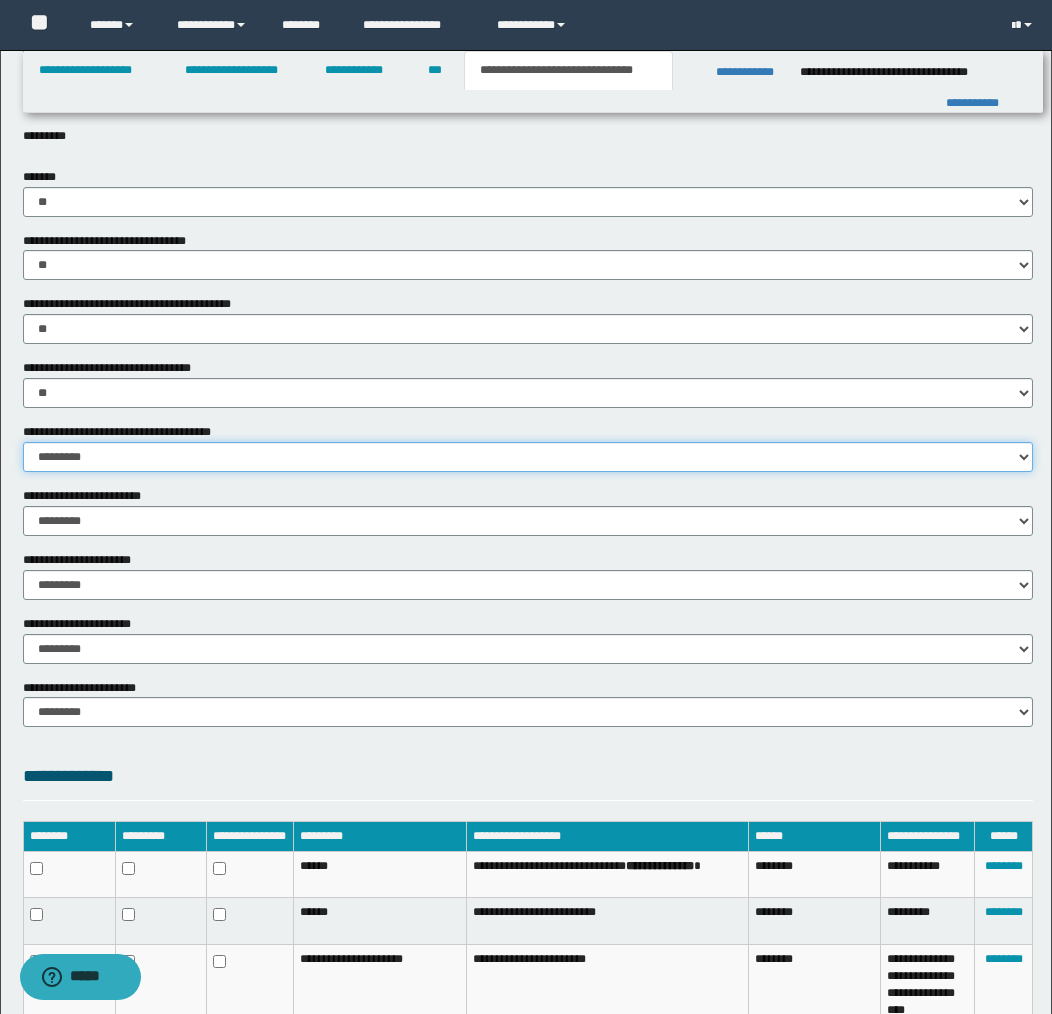 click on "*********
**
**" at bounding box center (528, 457) 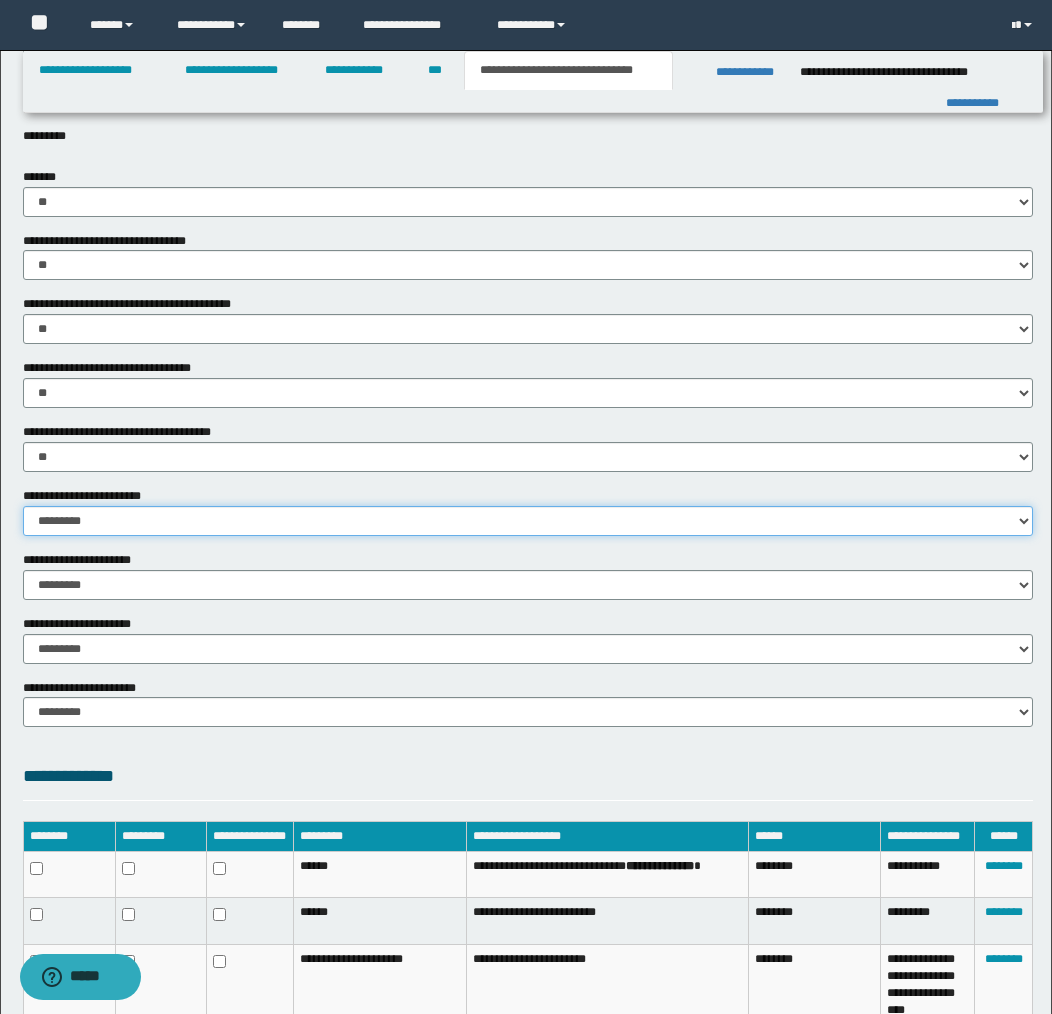 click on "*********
**
**" at bounding box center [528, 521] 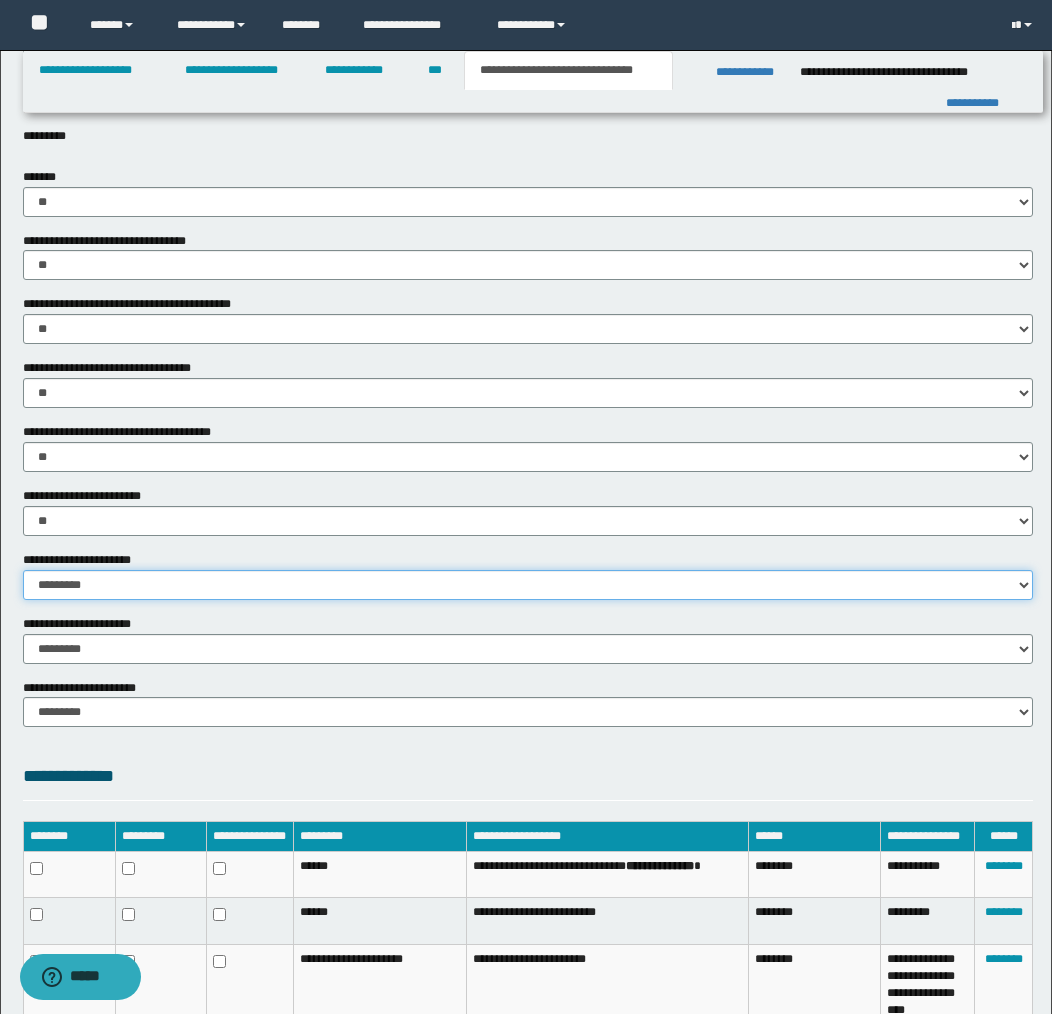 click on "*********
**
**" at bounding box center (528, 585) 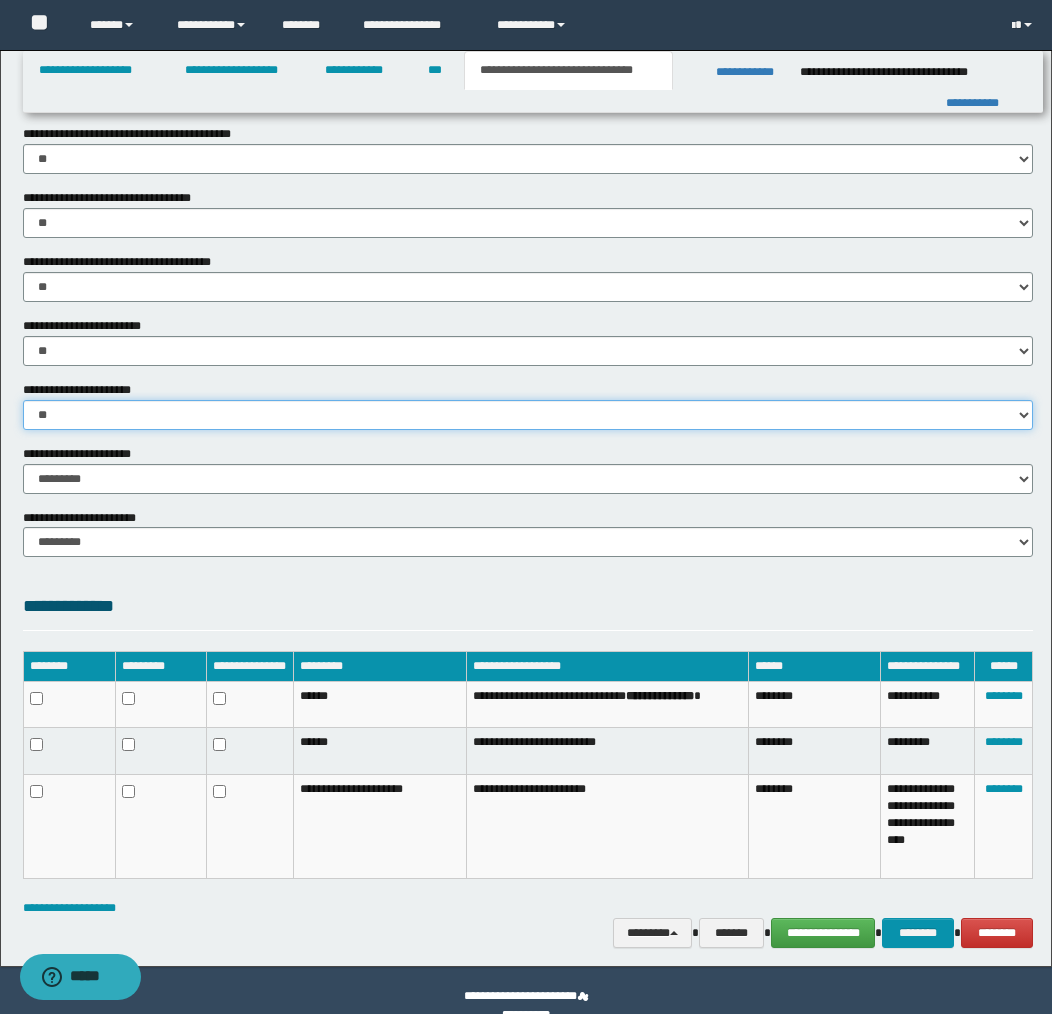 scroll, scrollTop: 1018, scrollLeft: 0, axis: vertical 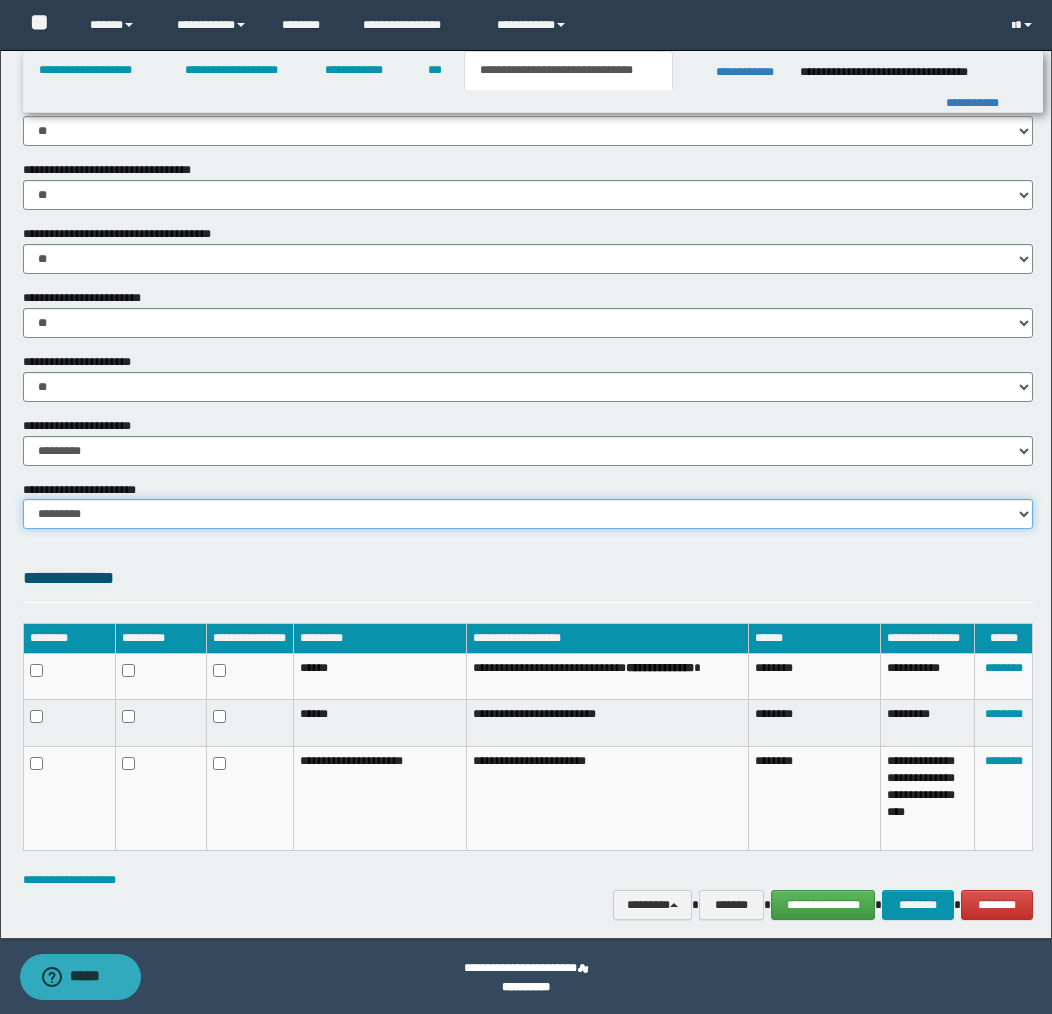 click on "*********
*********
*********" at bounding box center (528, 514) 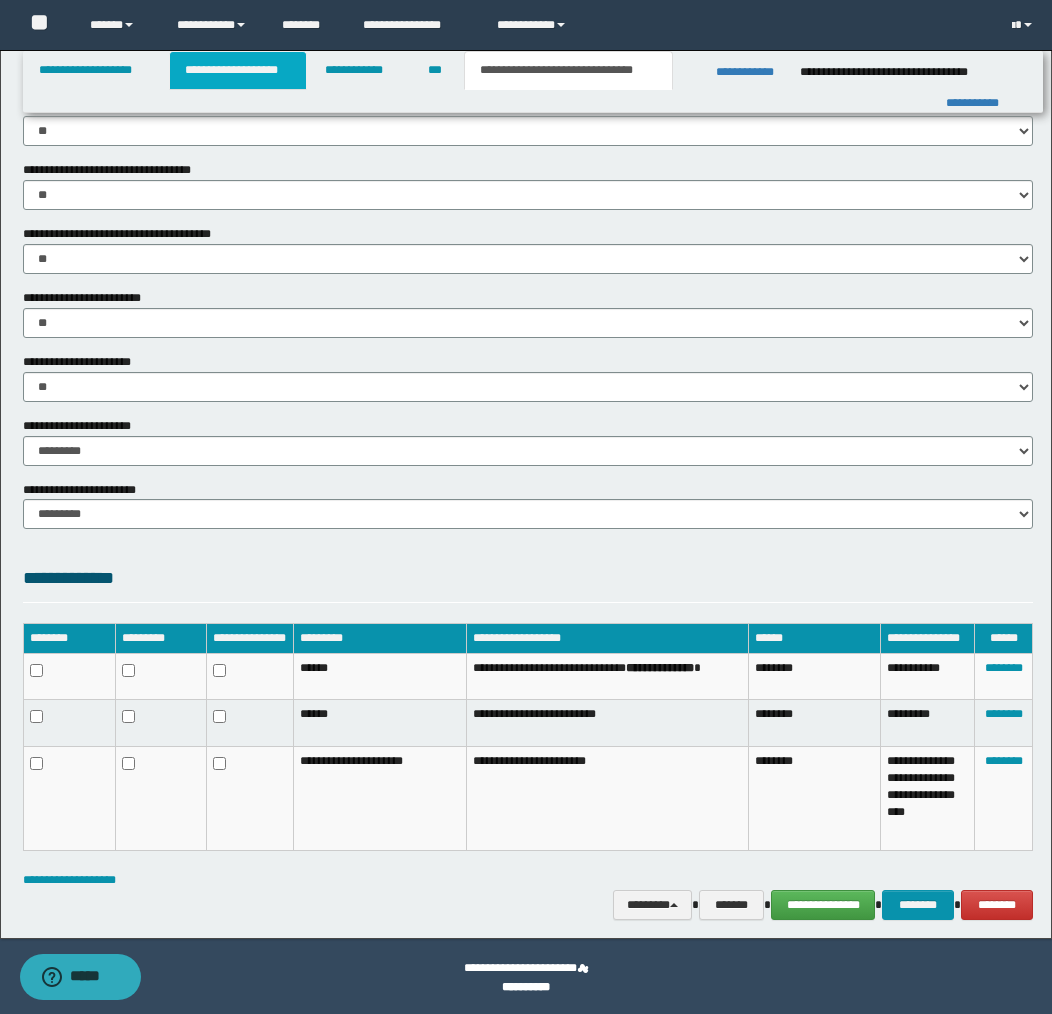 click on "**********" at bounding box center (238, 70) 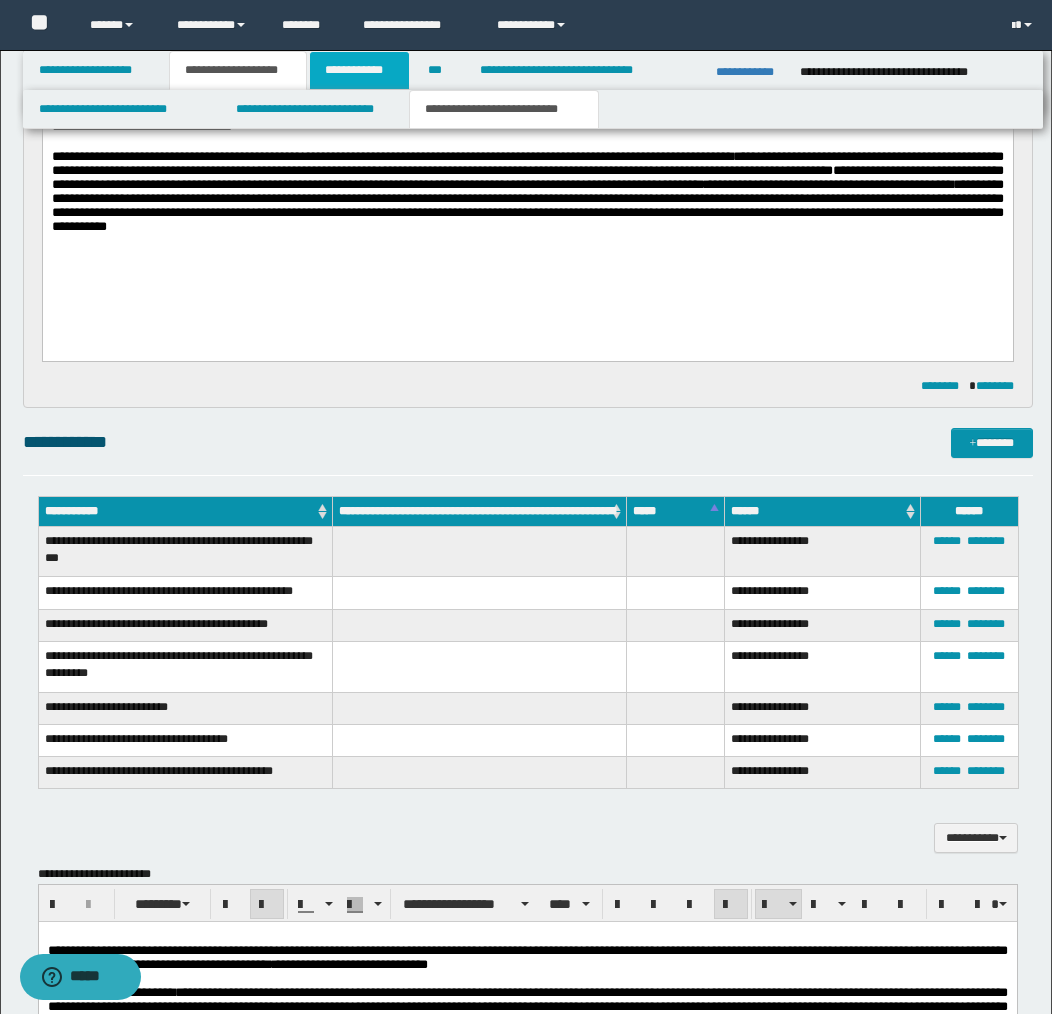 click on "**********" at bounding box center [359, 70] 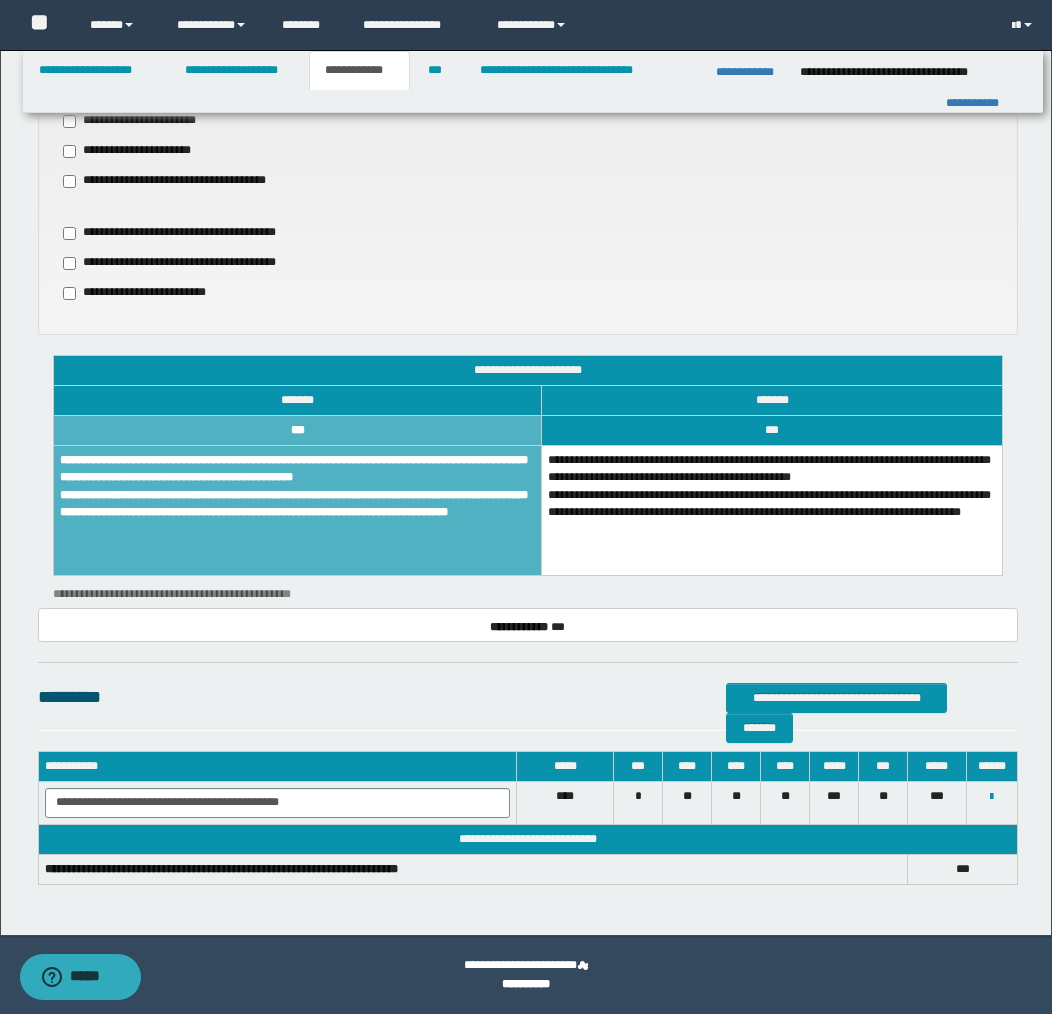 scroll, scrollTop: 1018, scrollLeft: 0, axis: vertical 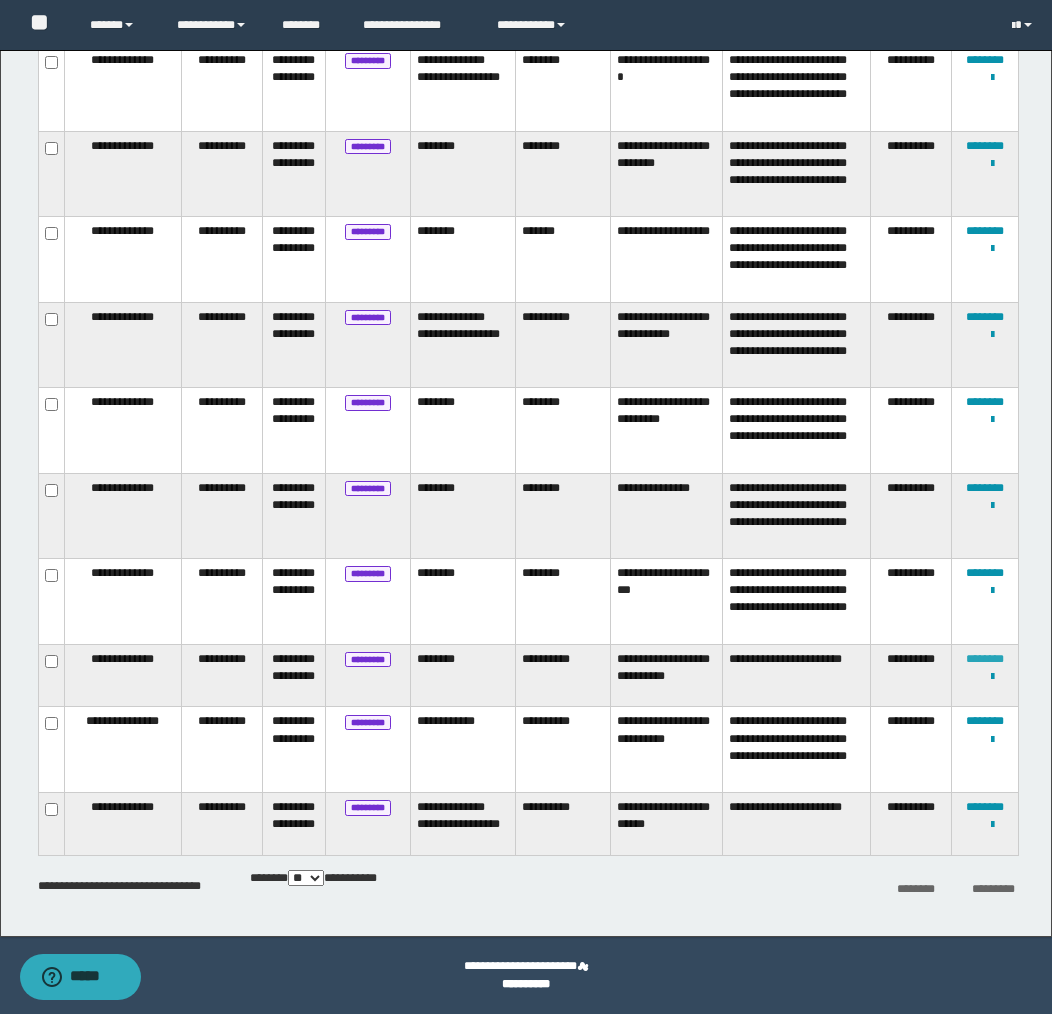 click on "********" at bounding box center [985, 659] 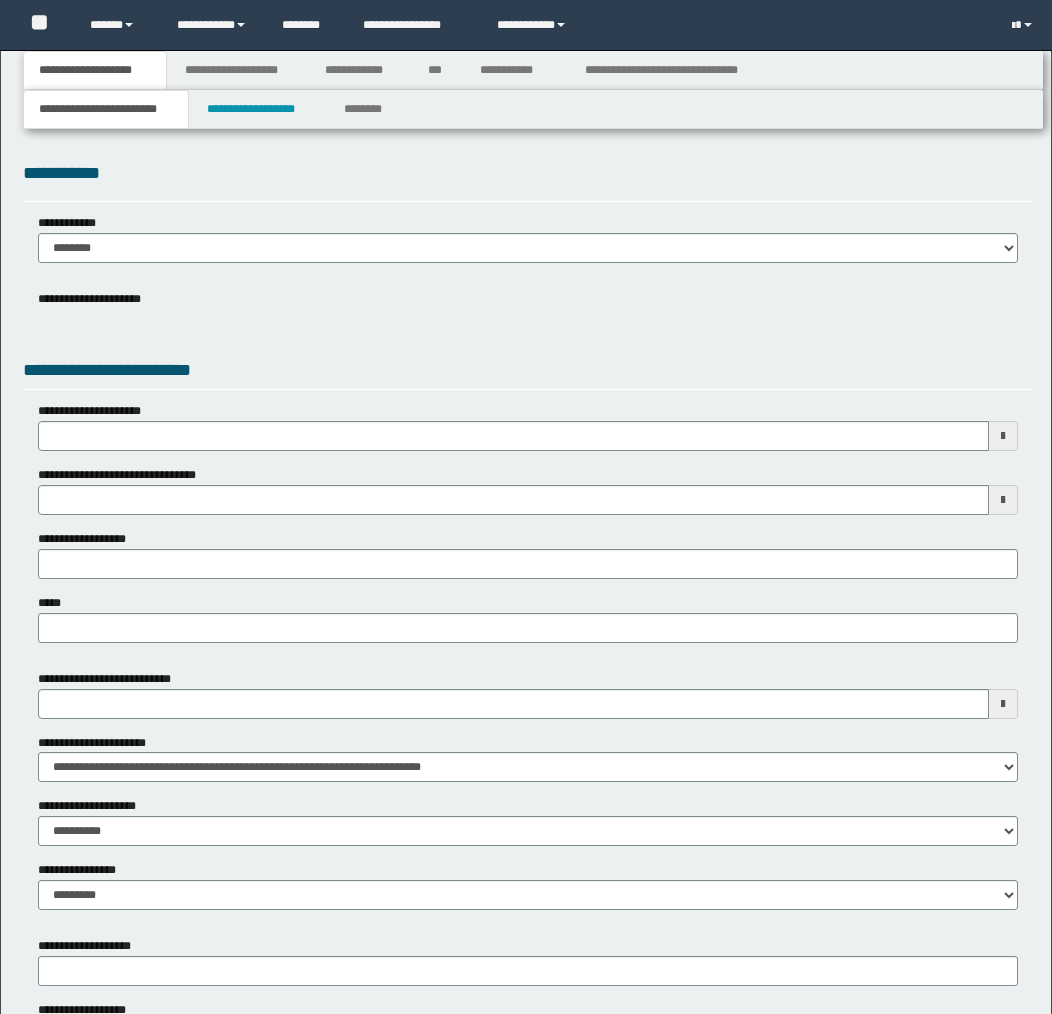scroll, scrollTop: 0, scrollLeft: 0, axis: both 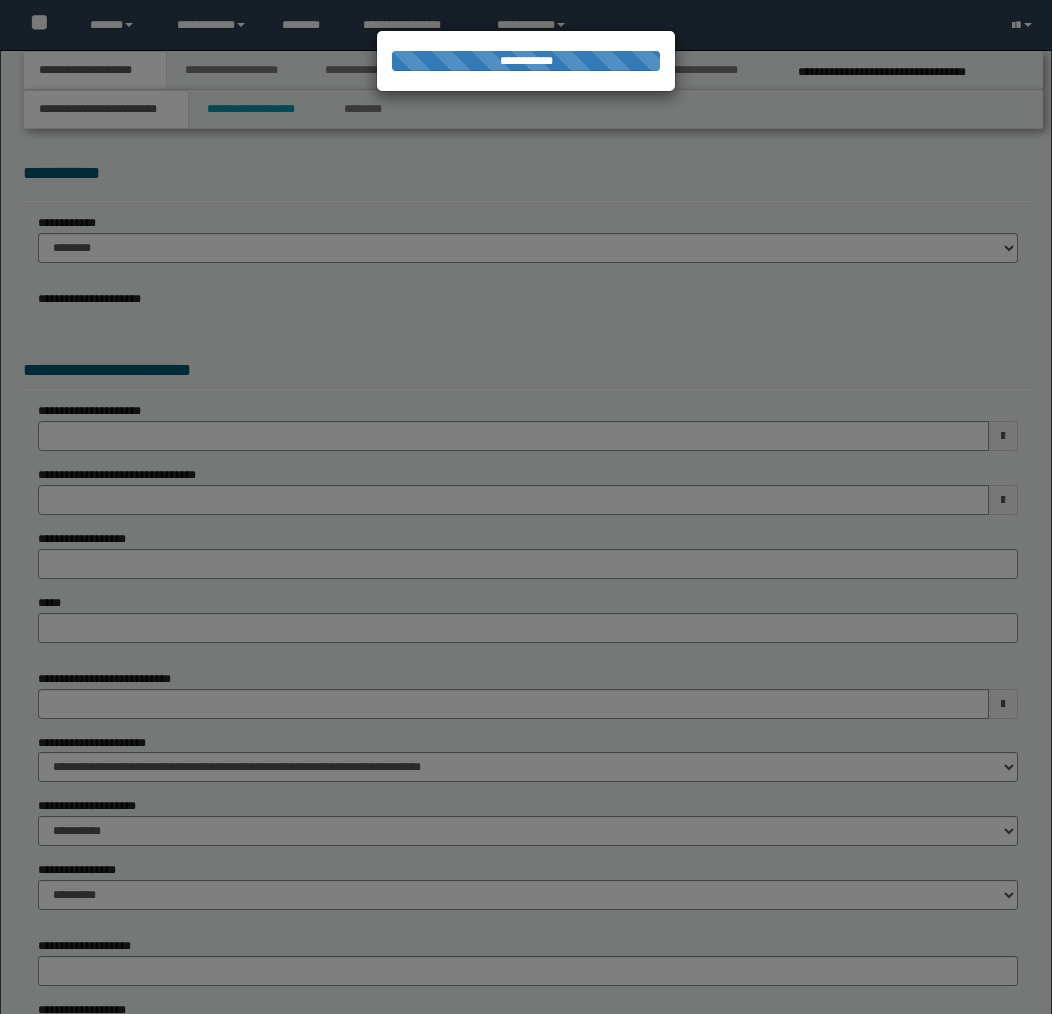 select on "*" 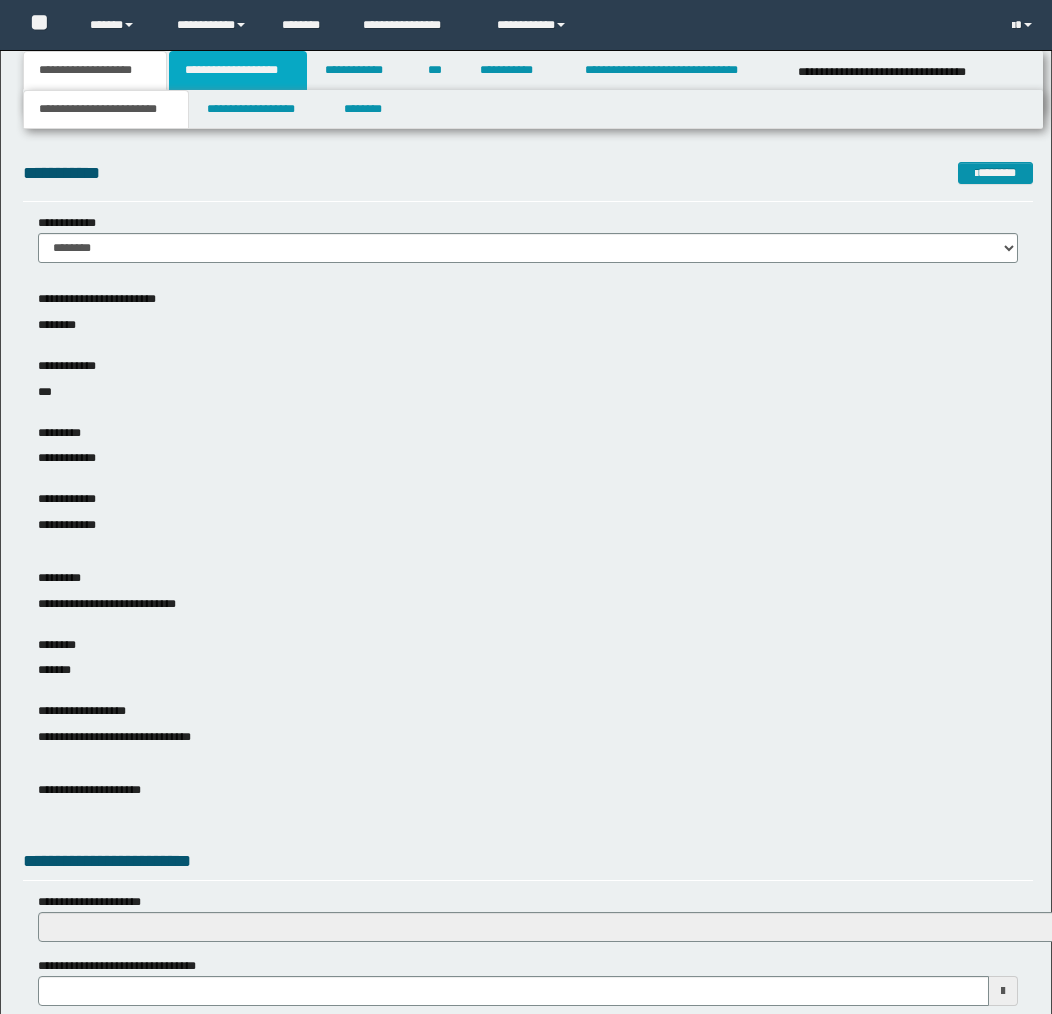 click on "**********" at bounding box center [238, 70] 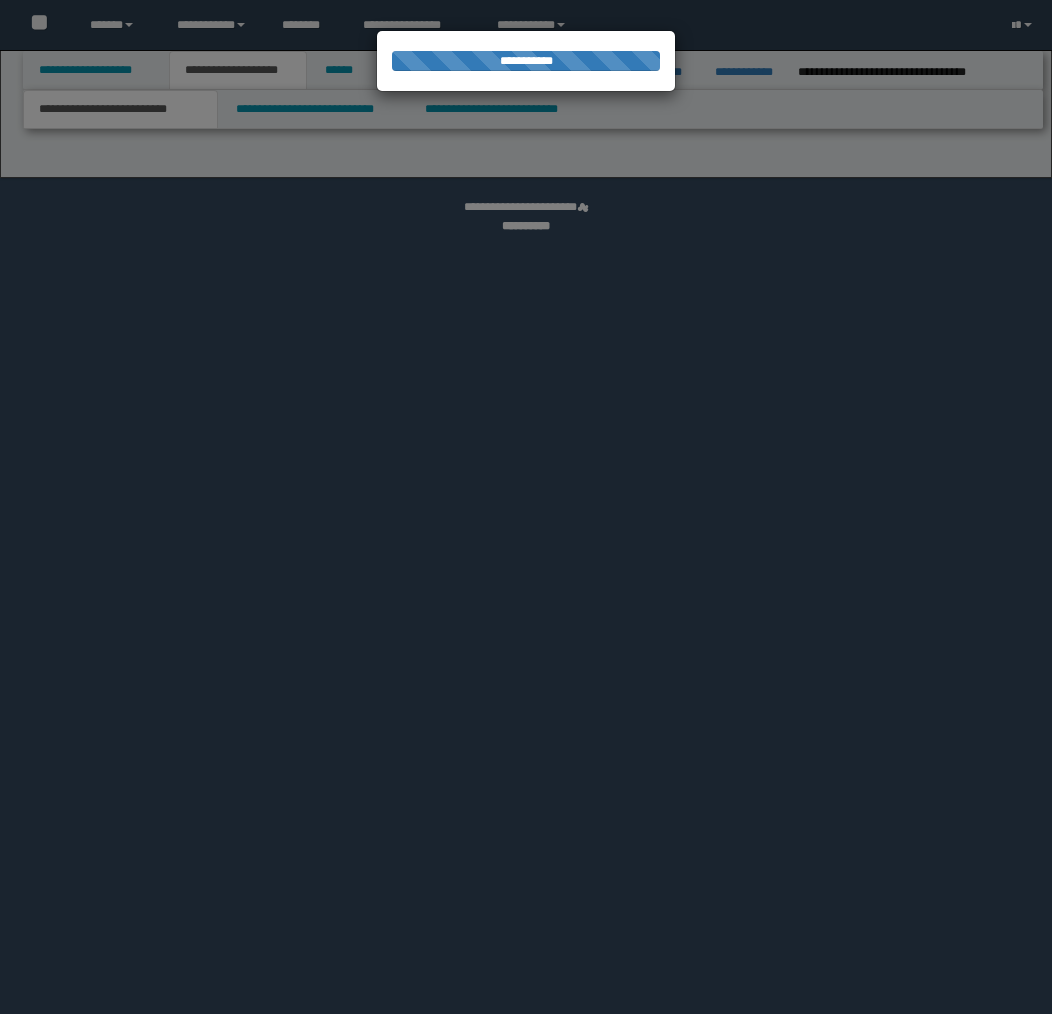 scroll, scrollTop: 0, scrollLeft: 0, axis: both 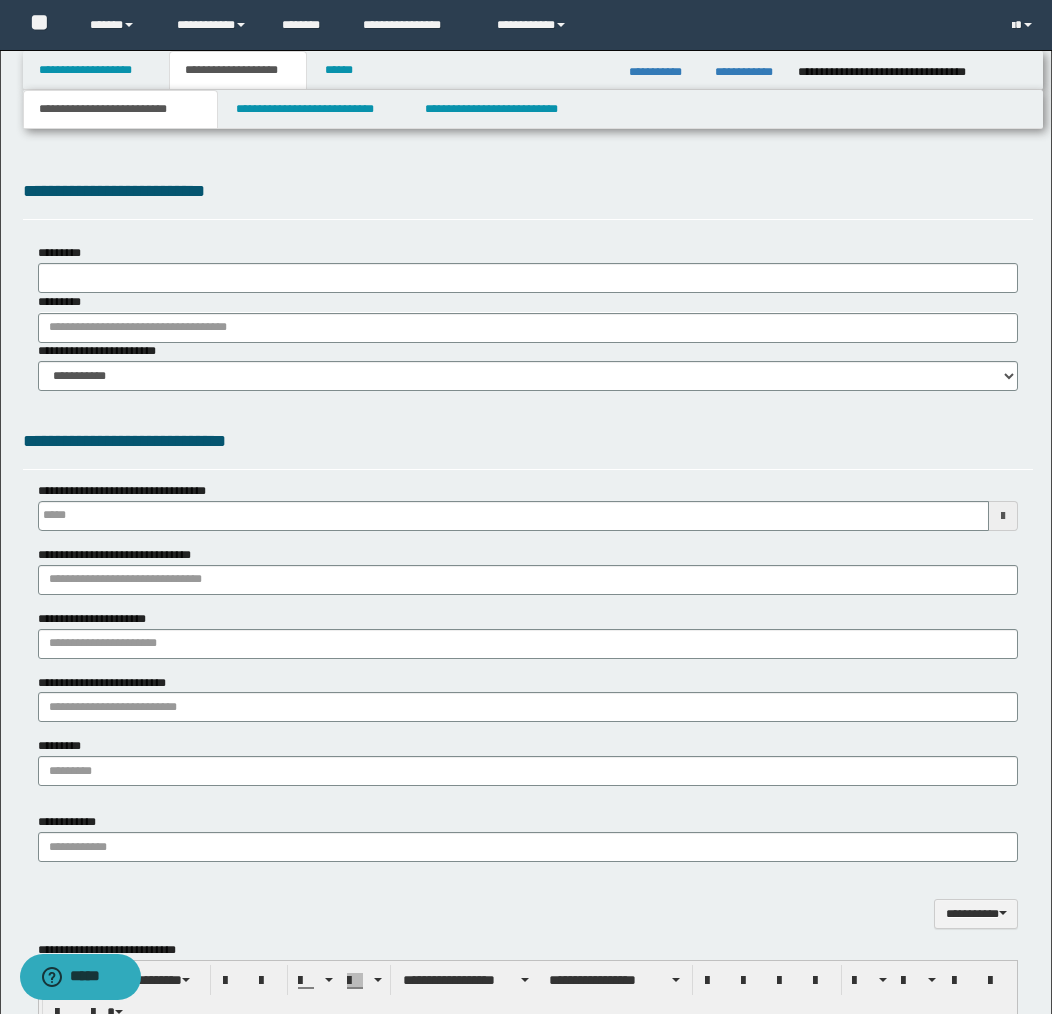 type 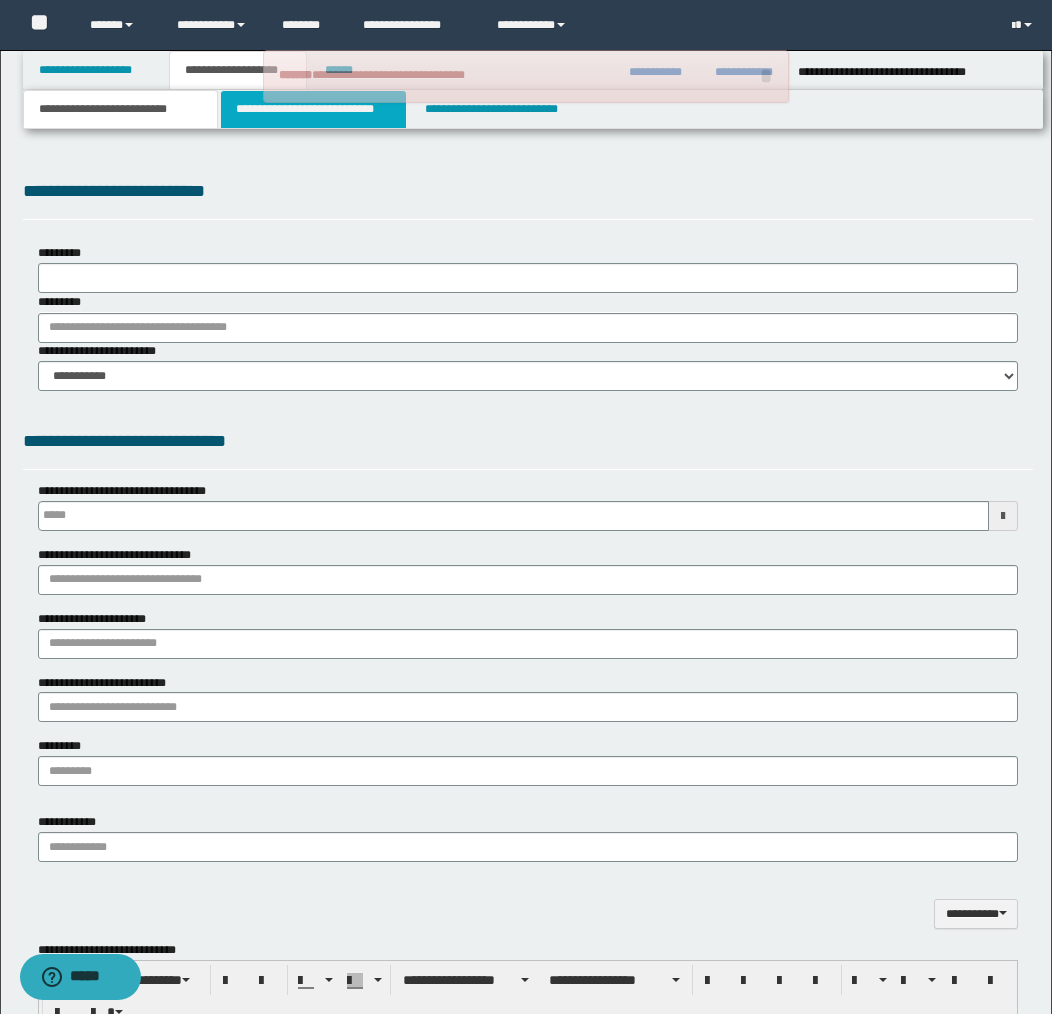 type on "**********" 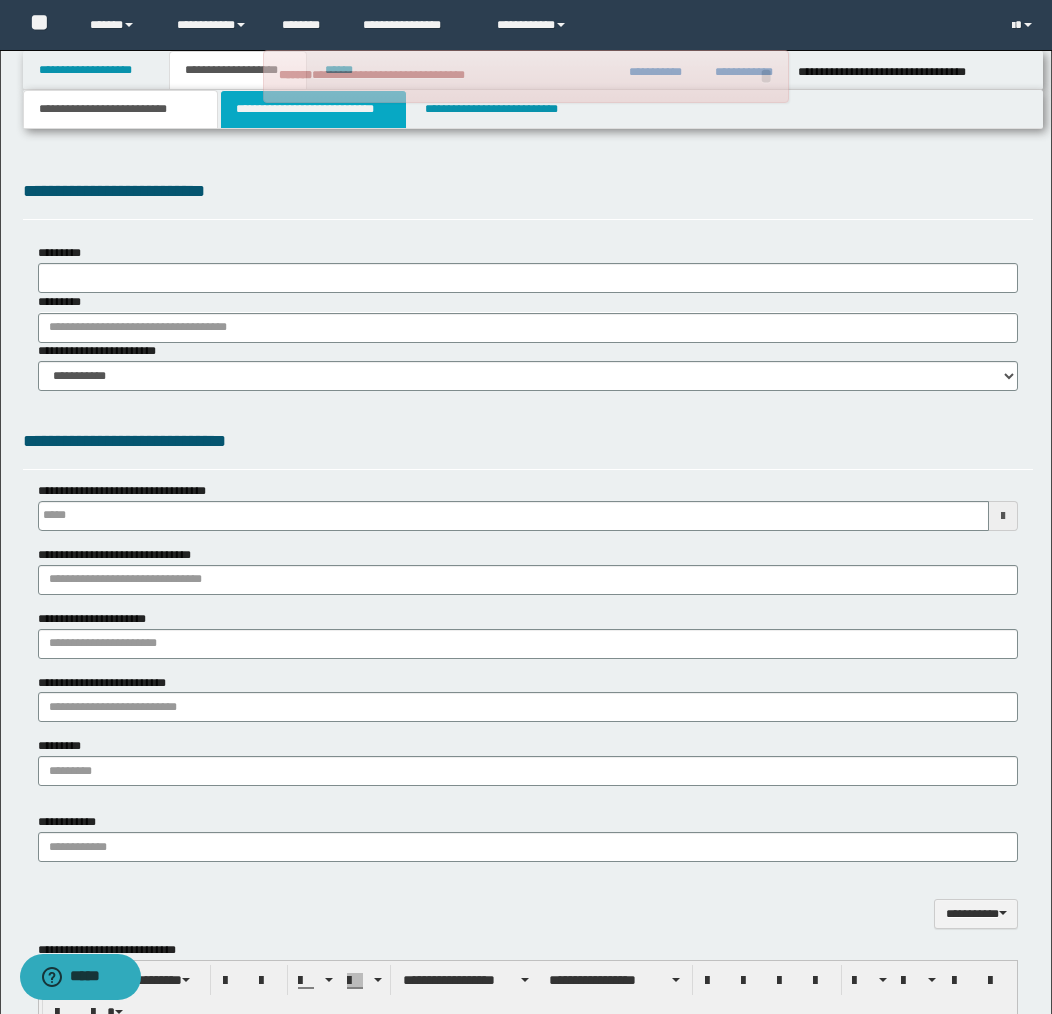 select on "*" 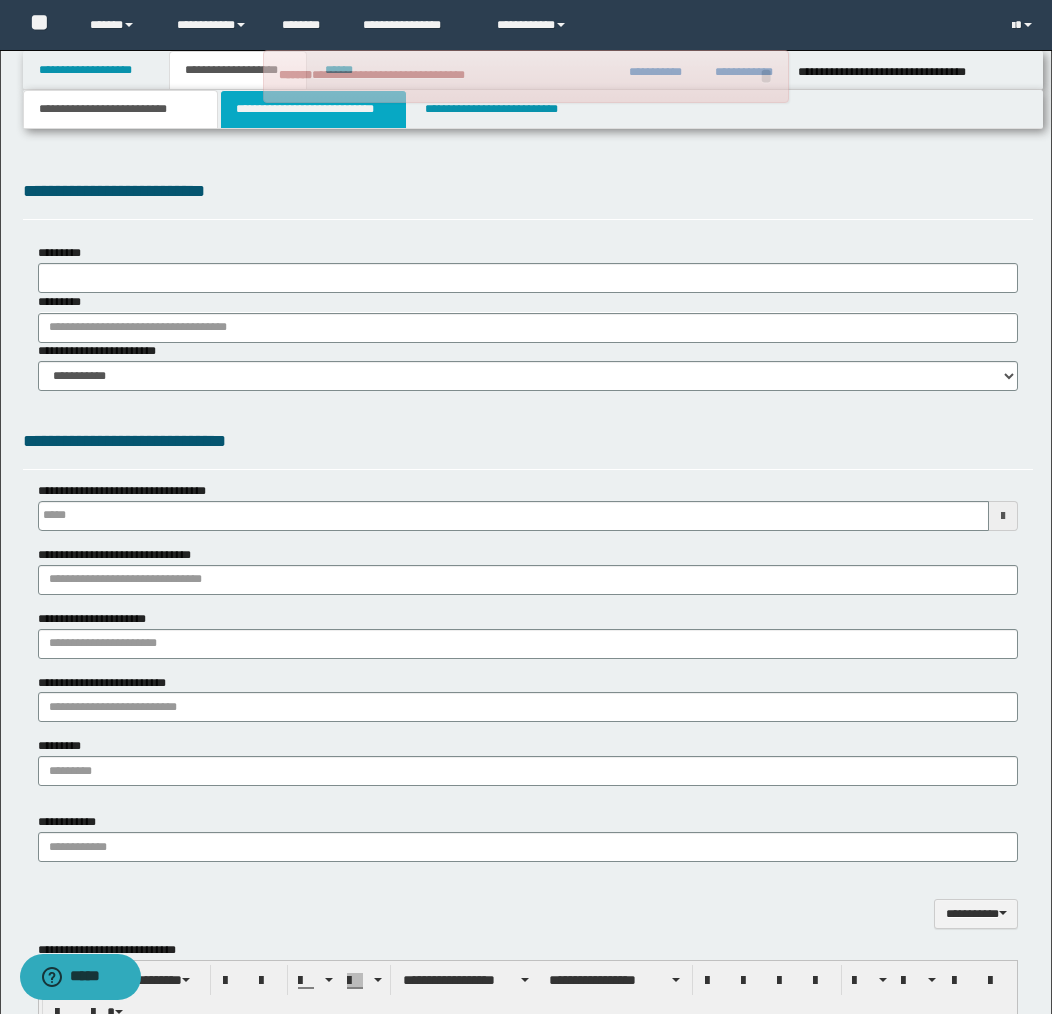 type 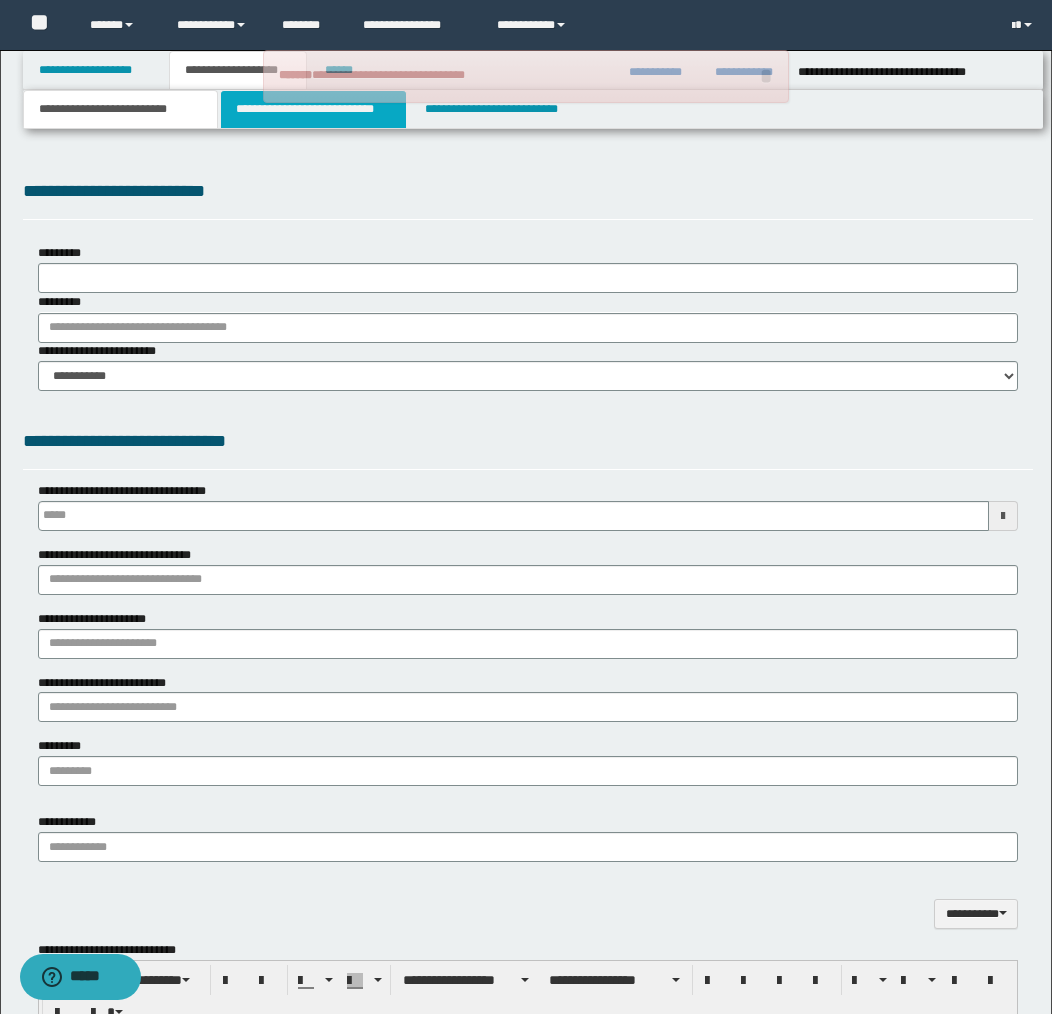 select on "*" 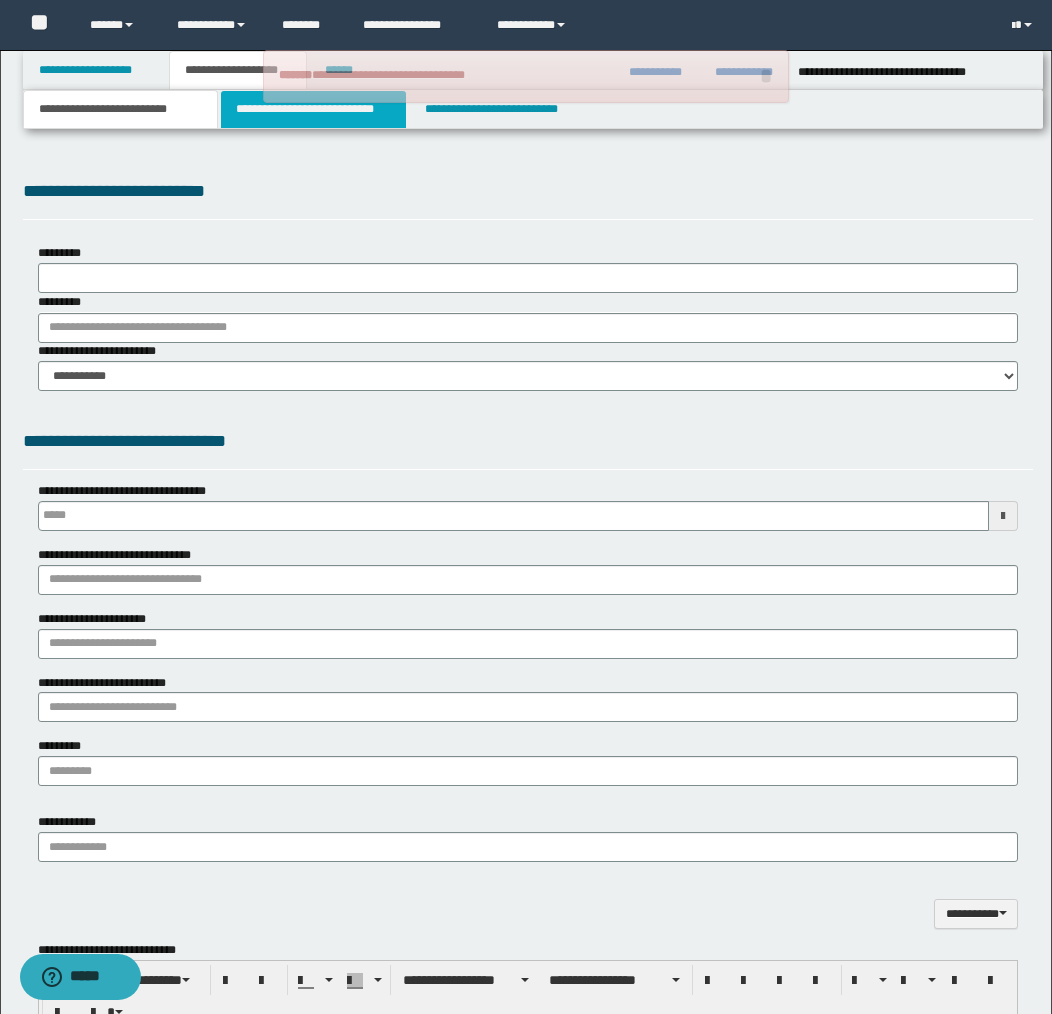 type on "**********" 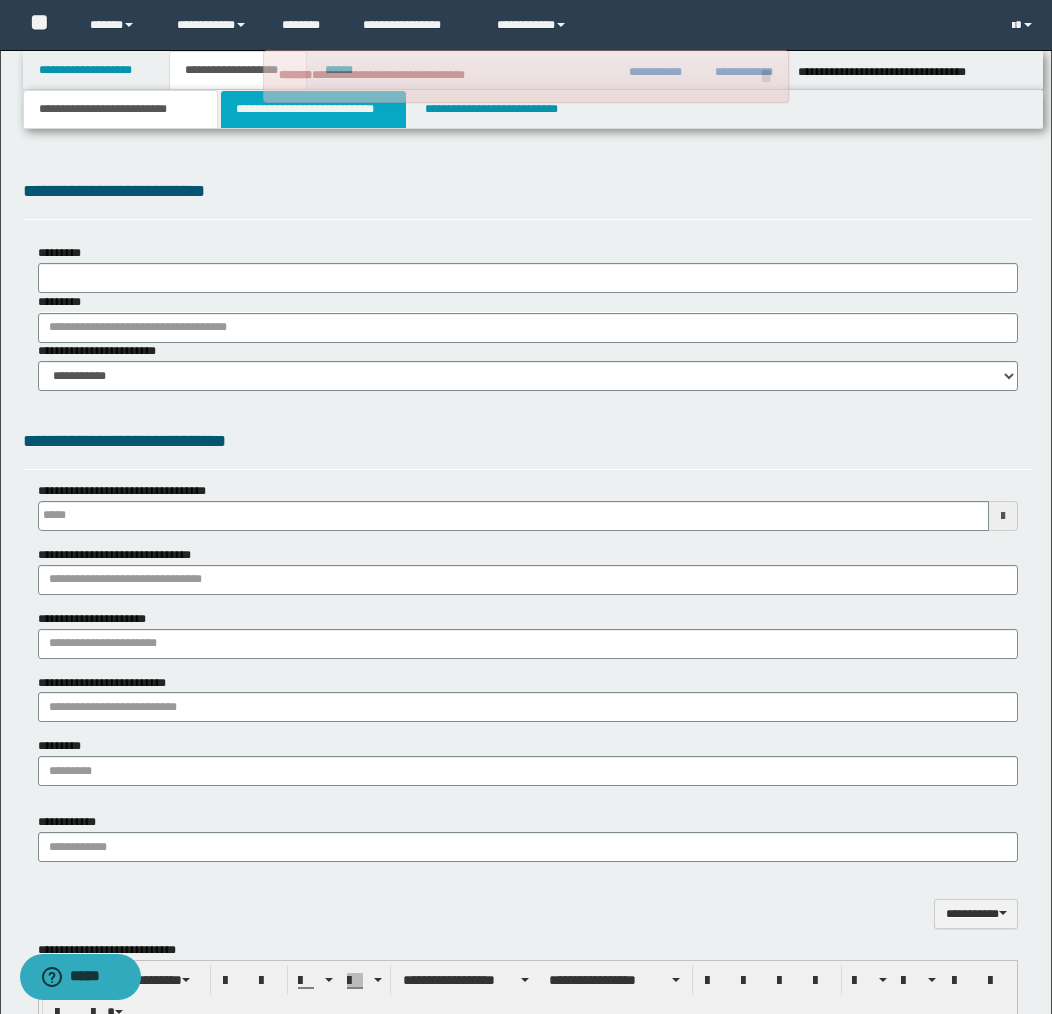 type on "**********" 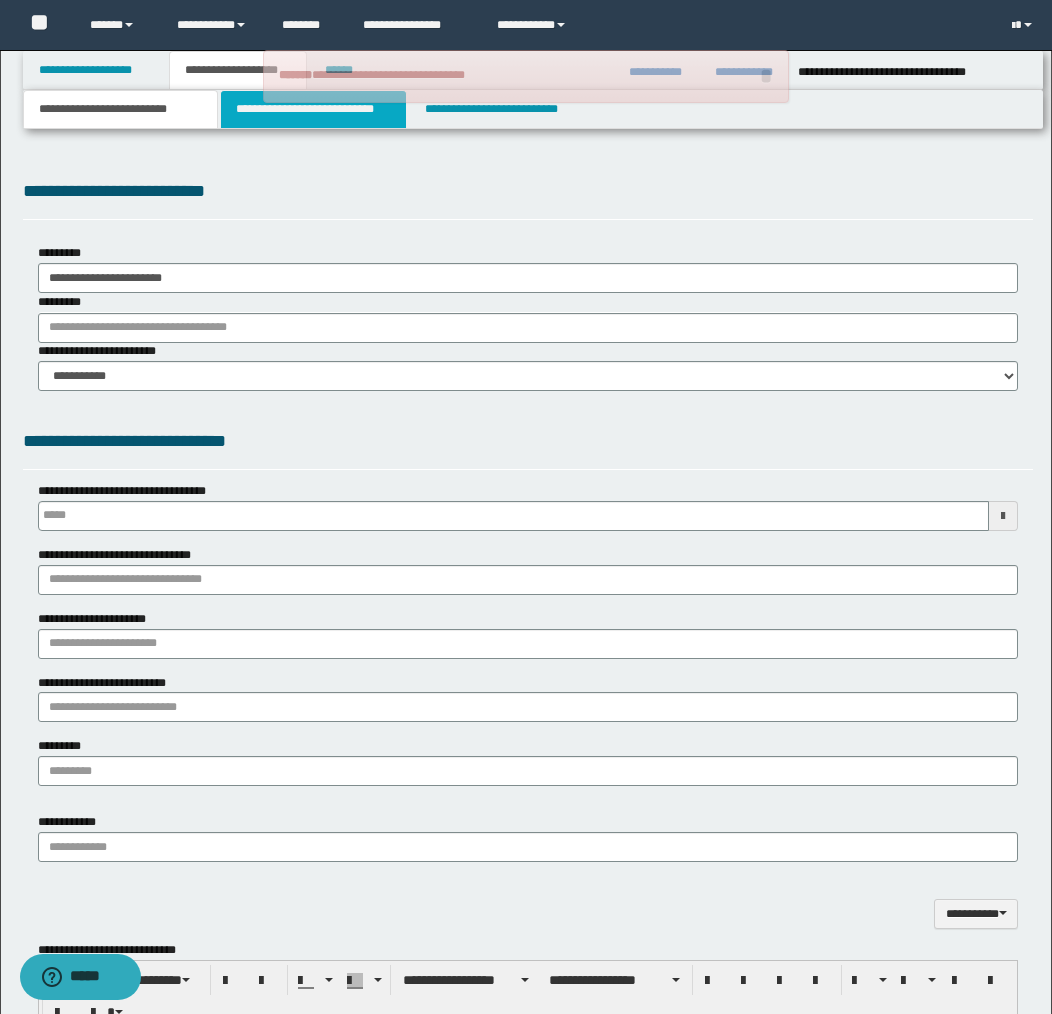 click on "**********" at bounding box center [314, 109] 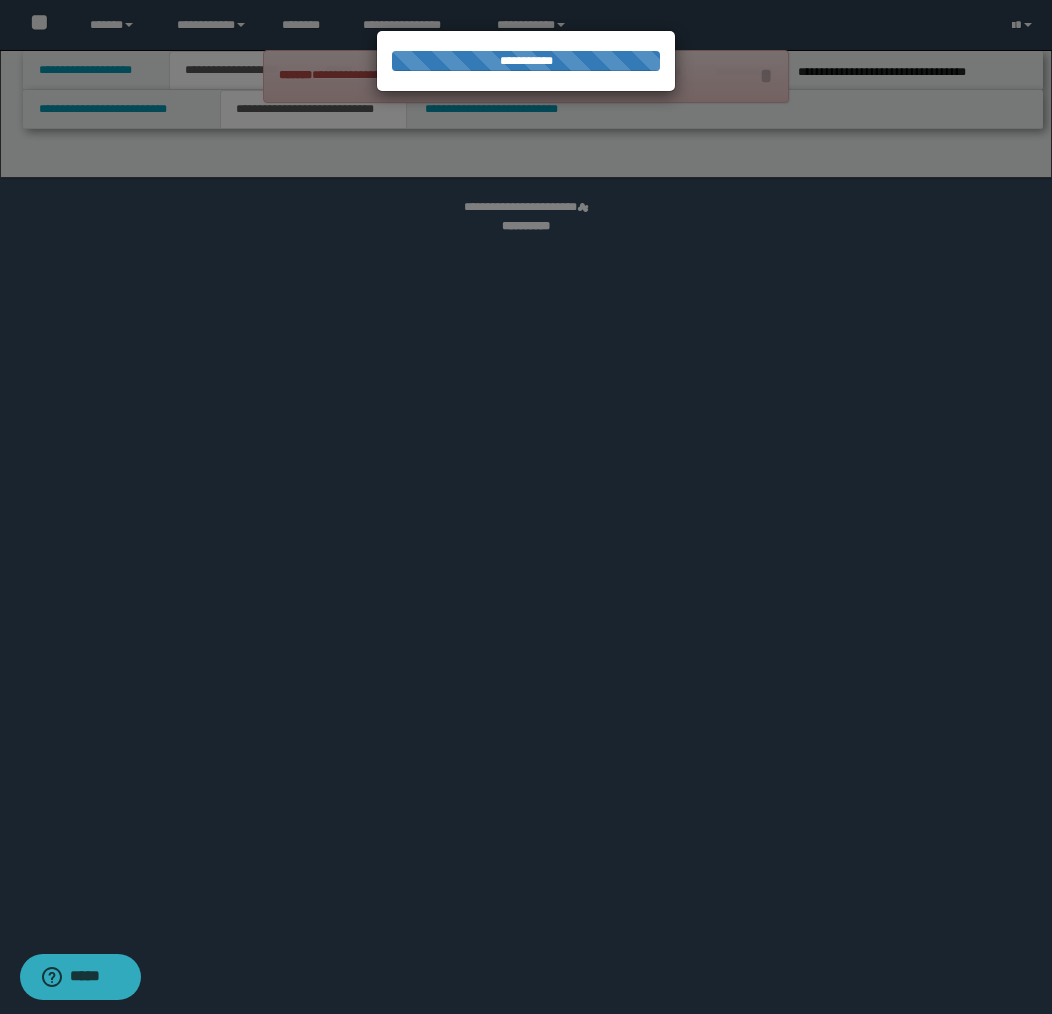 select on "*" 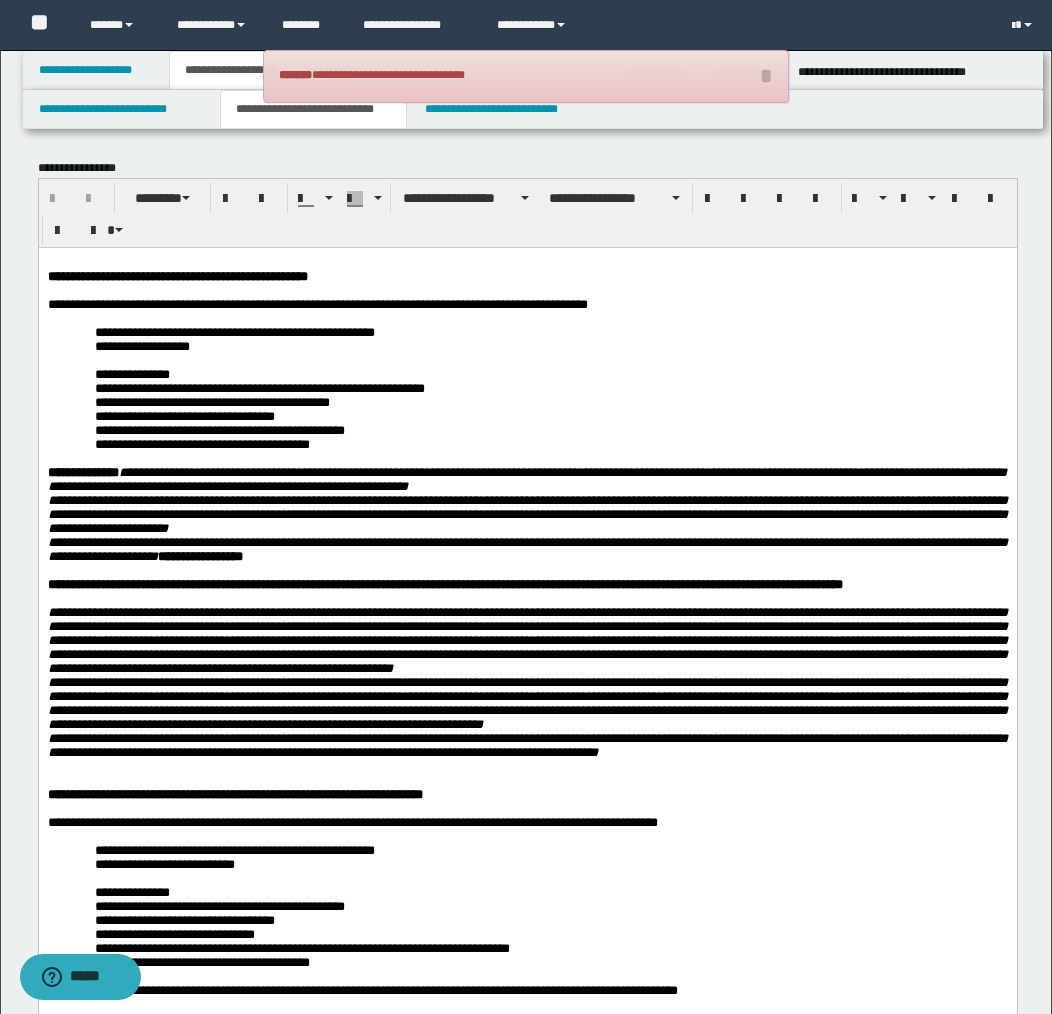 scroll, scrollTop: 0, scrollLeft: 0, axis: both 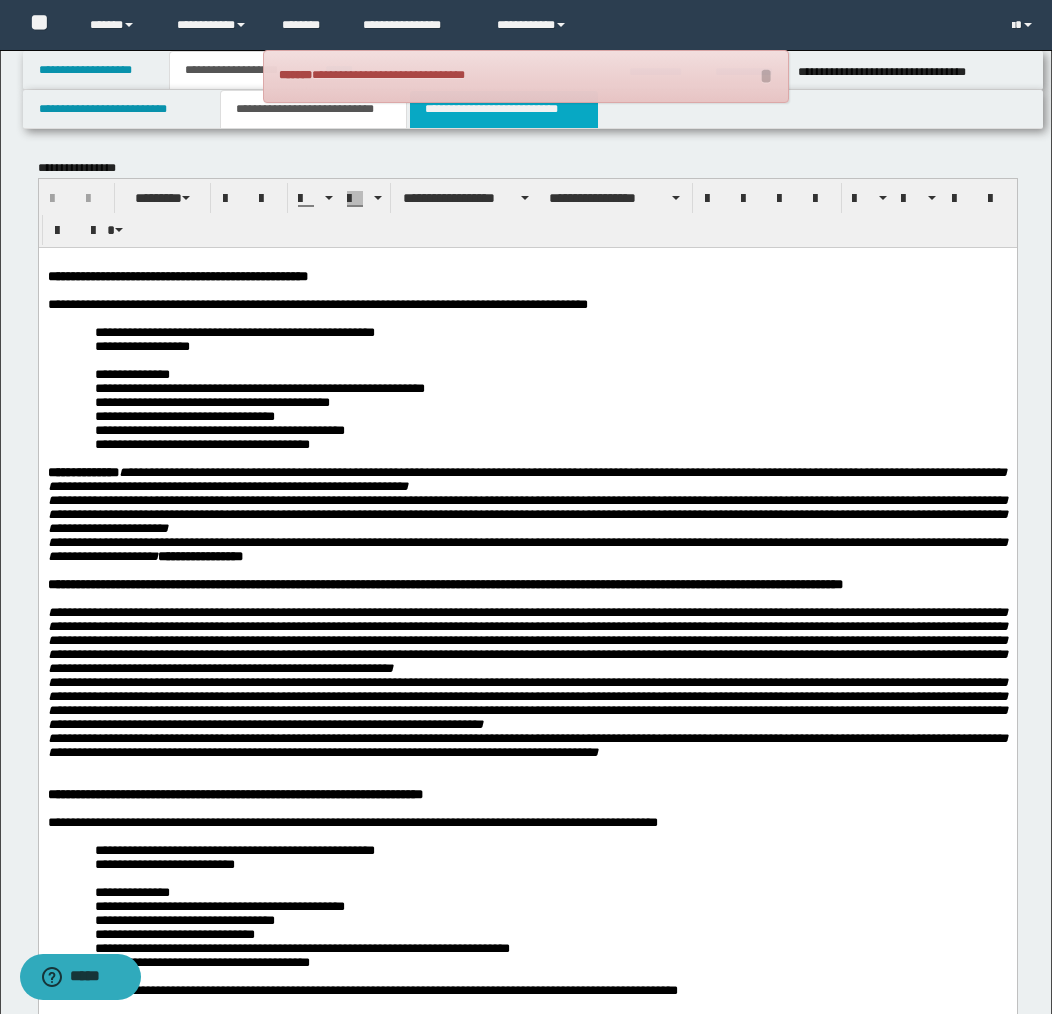 click on "**********" at bounding box center (504, 109) 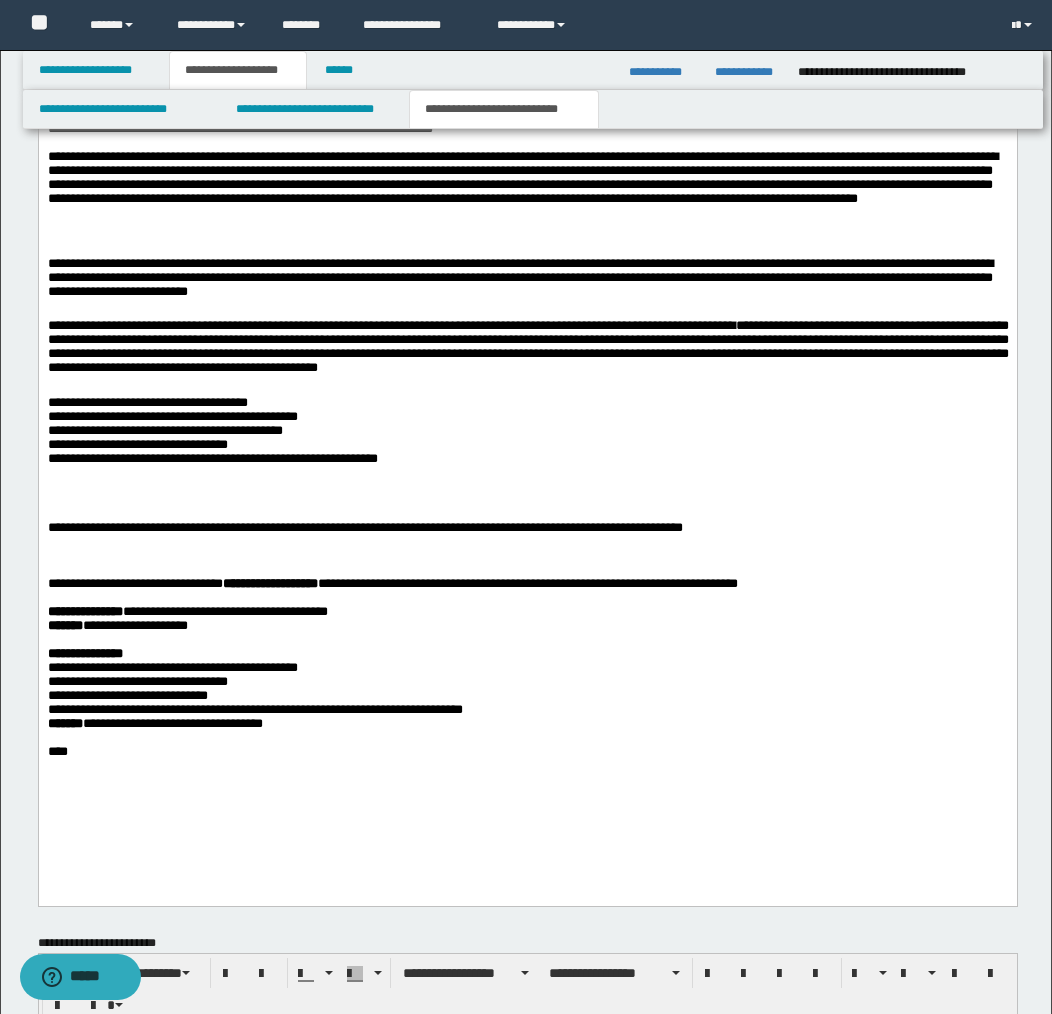 scroll, scrollTop: 1824, scrollLeft: 0, axis: vertical 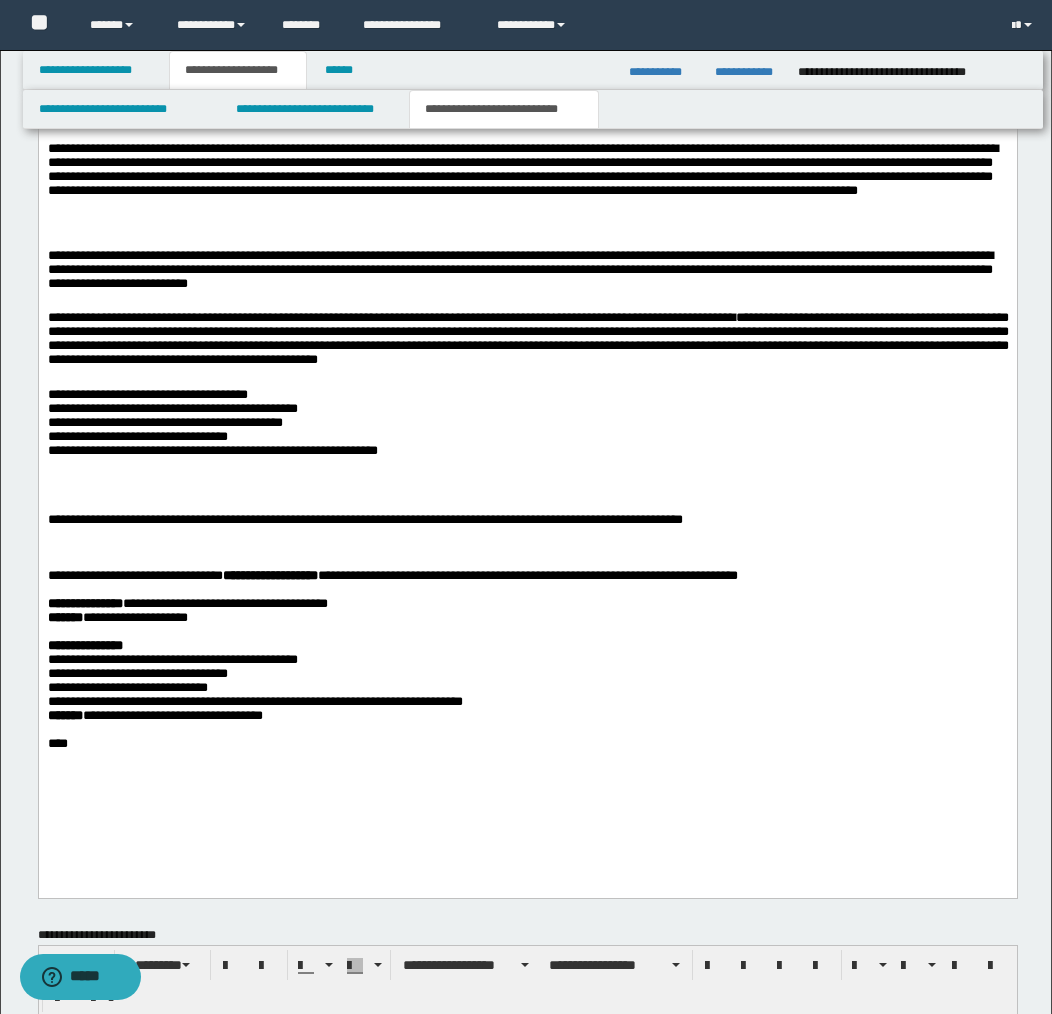 click on "**********" at bounding box center [527, 441] 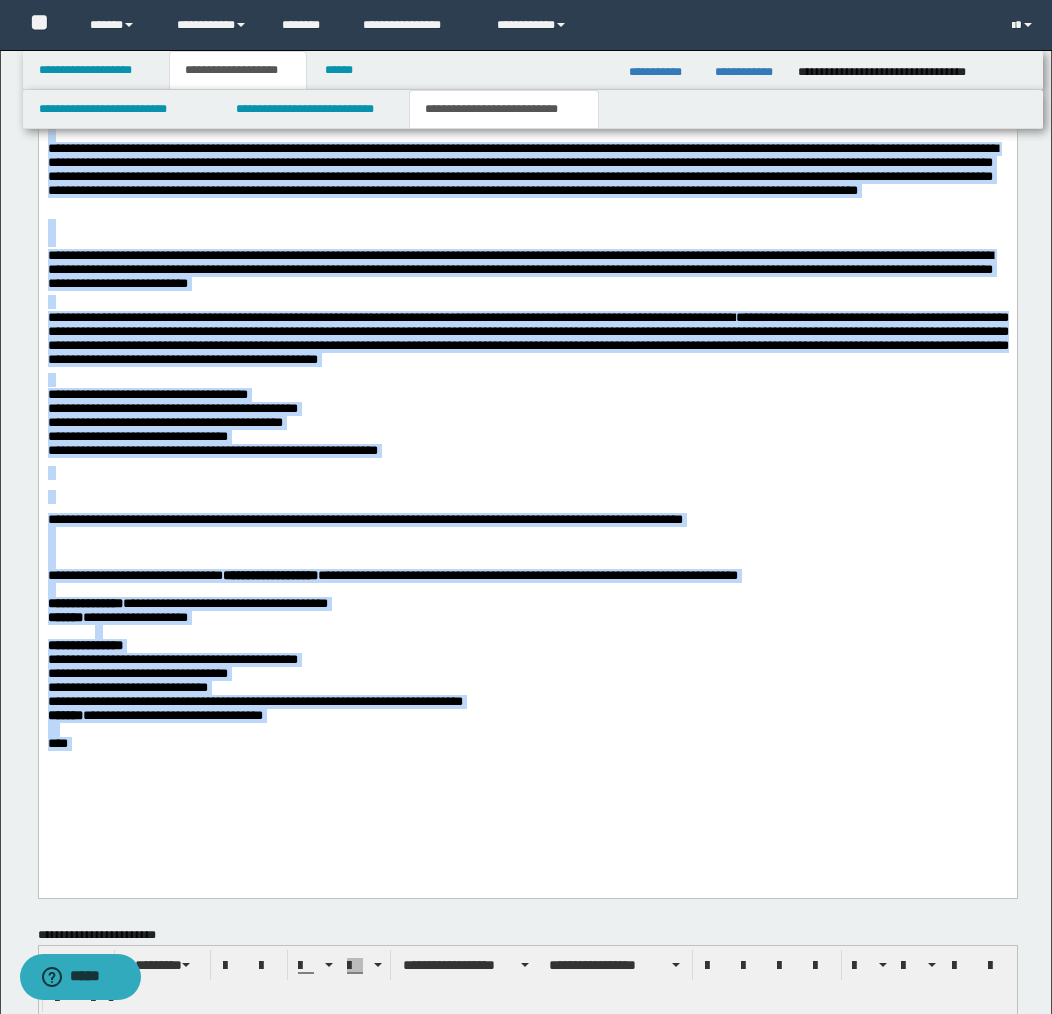 copy on "**********" 